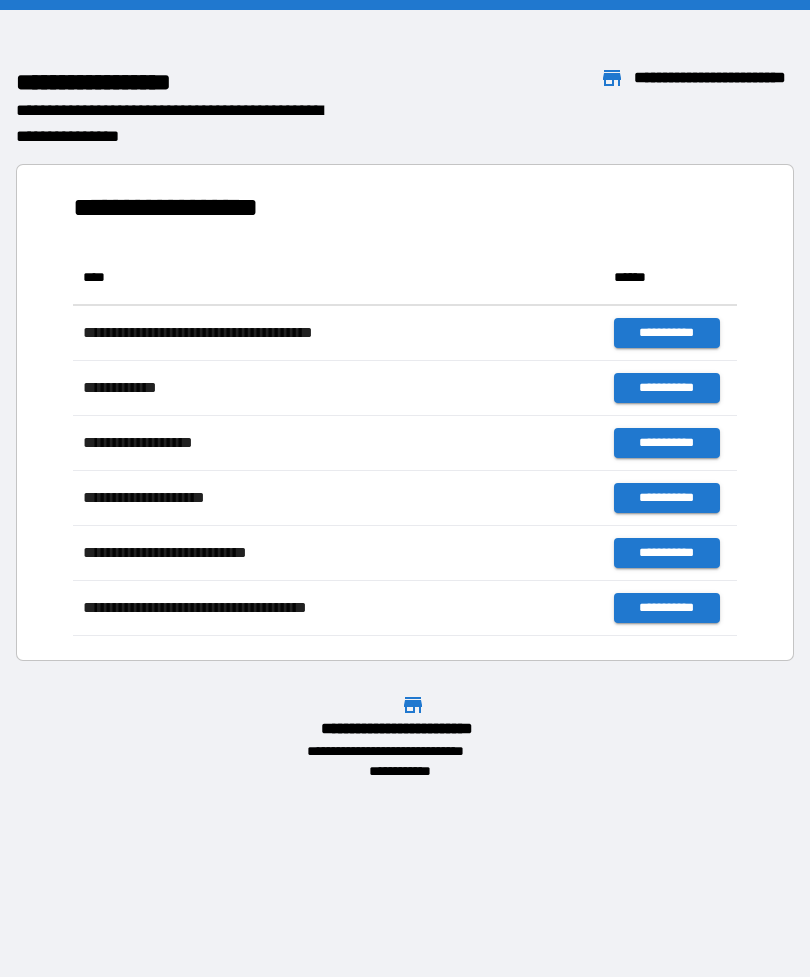 scroll, scrollTop: 0, scrollLeft: 0, axis: both 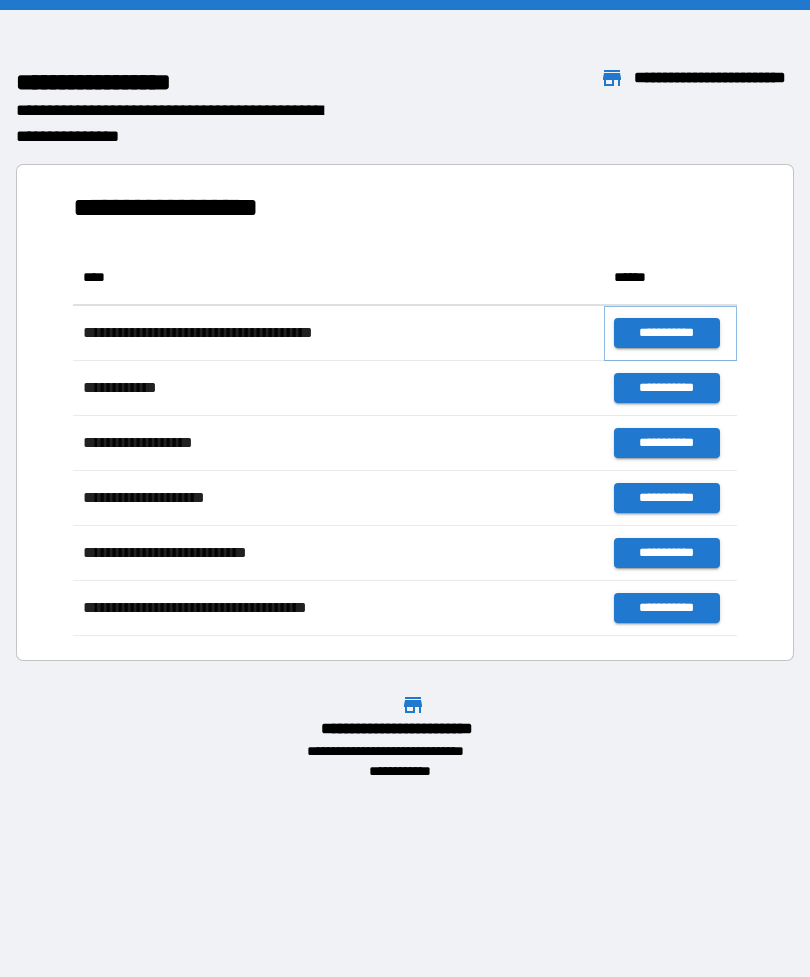 click on "**********" at bounding box center [666, 333] 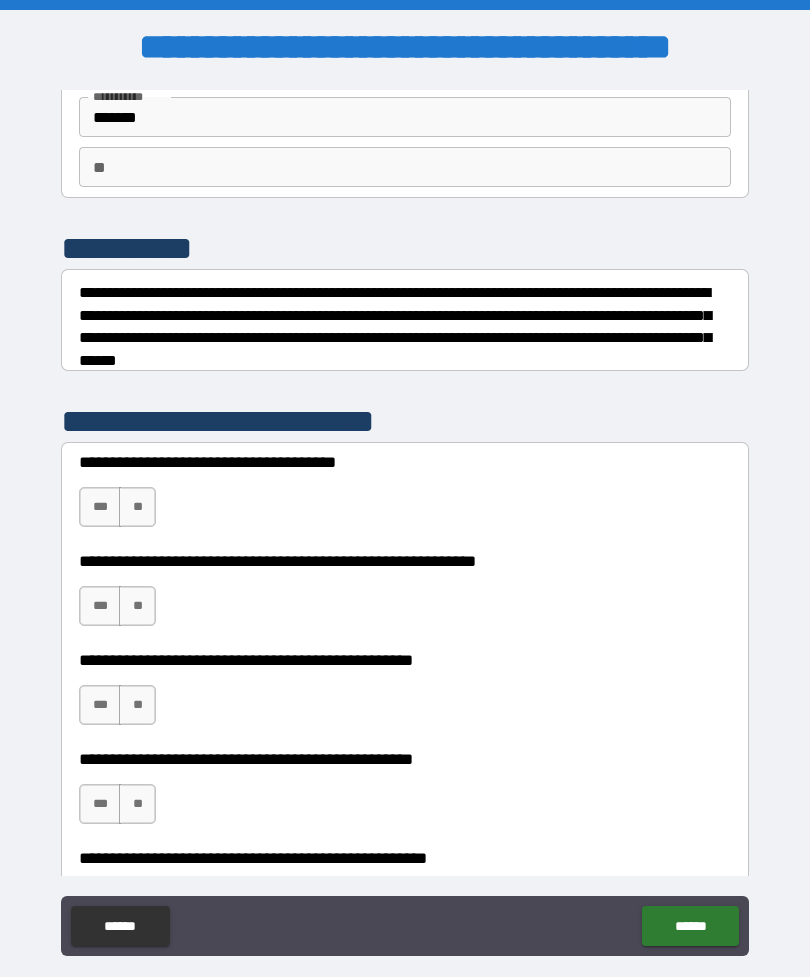scroll, scrollTop: 142, scrollLeft: 0, axis: vertical 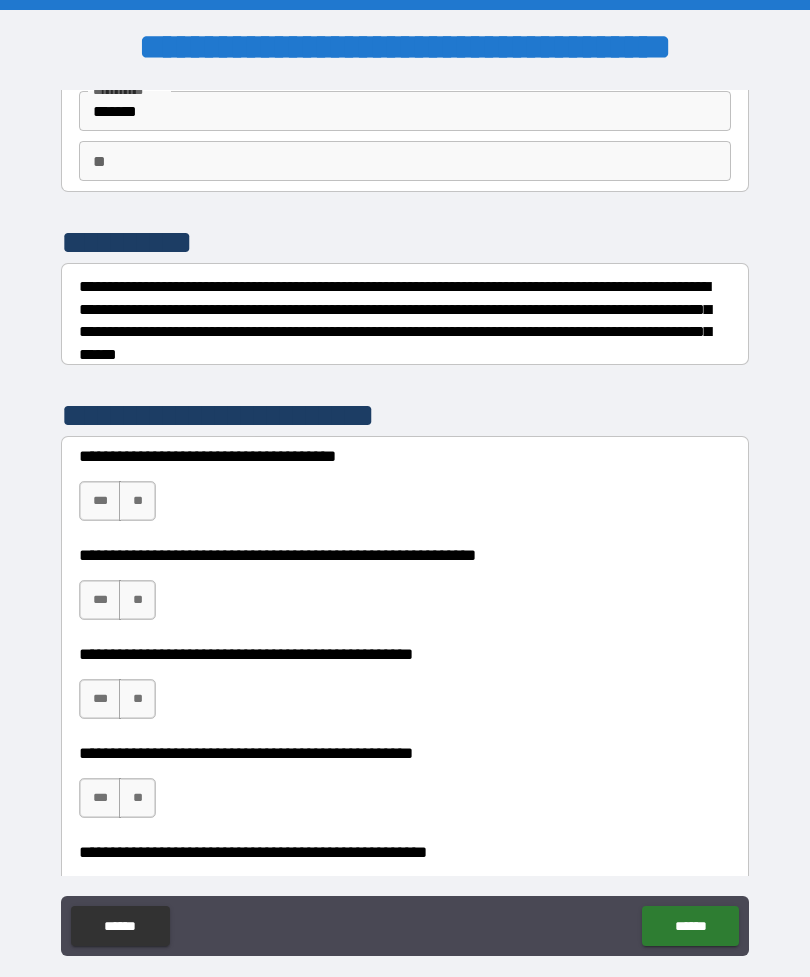 click on "***" at bounding box center [100, 501] 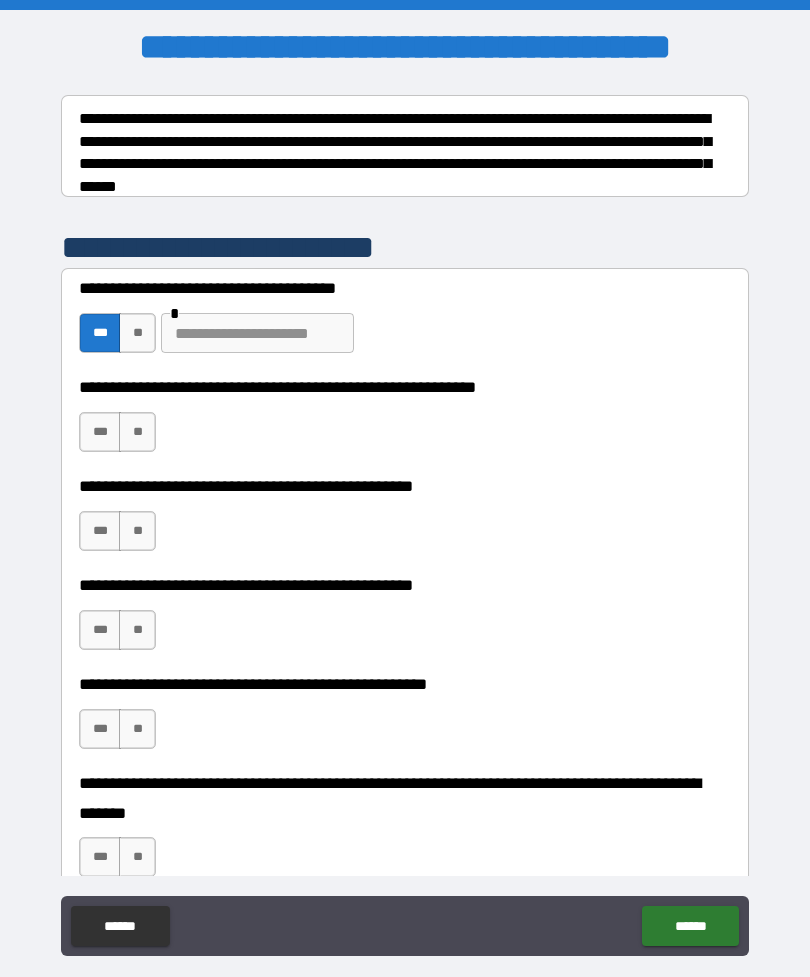 scroll, scrollTop: 312, scrollLeft: 0, axis: vertical 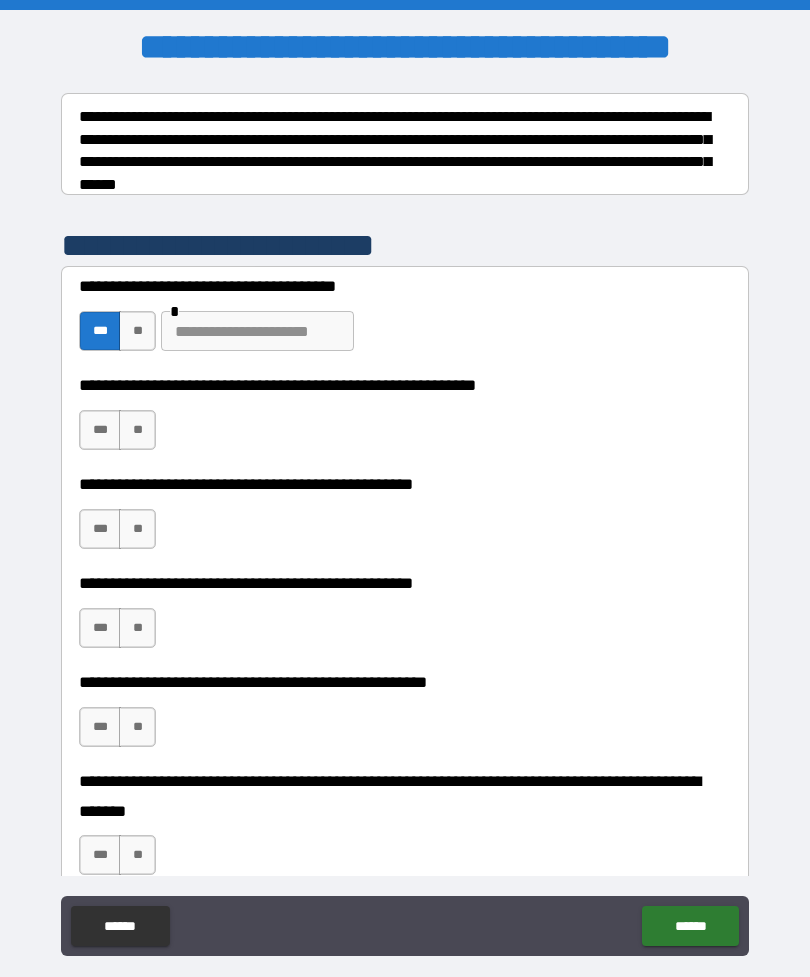 click on "**" at bounding box center (137, 331) 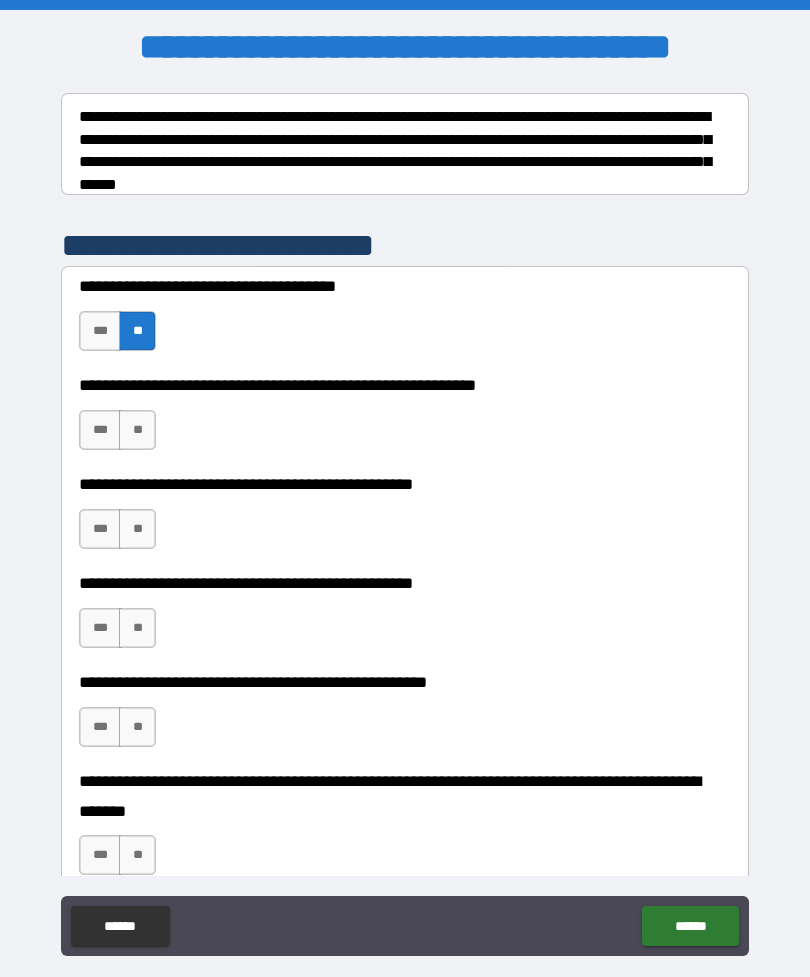 click on "***" at bounding box center (100, 430) 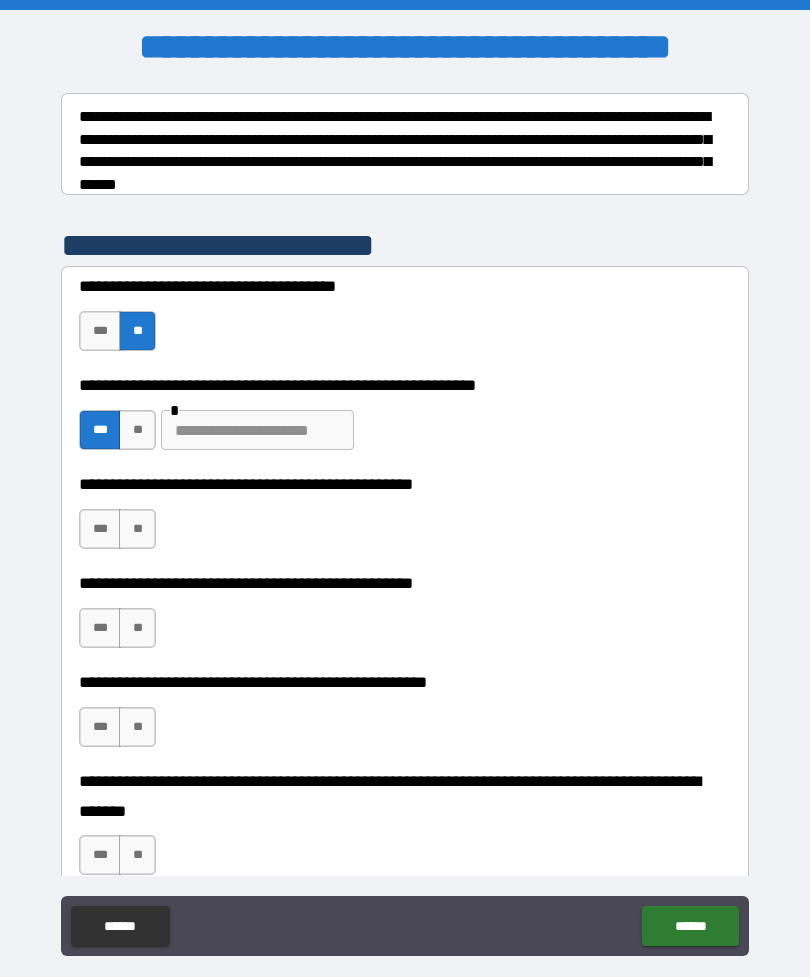 click at bounding box center (257, 430) 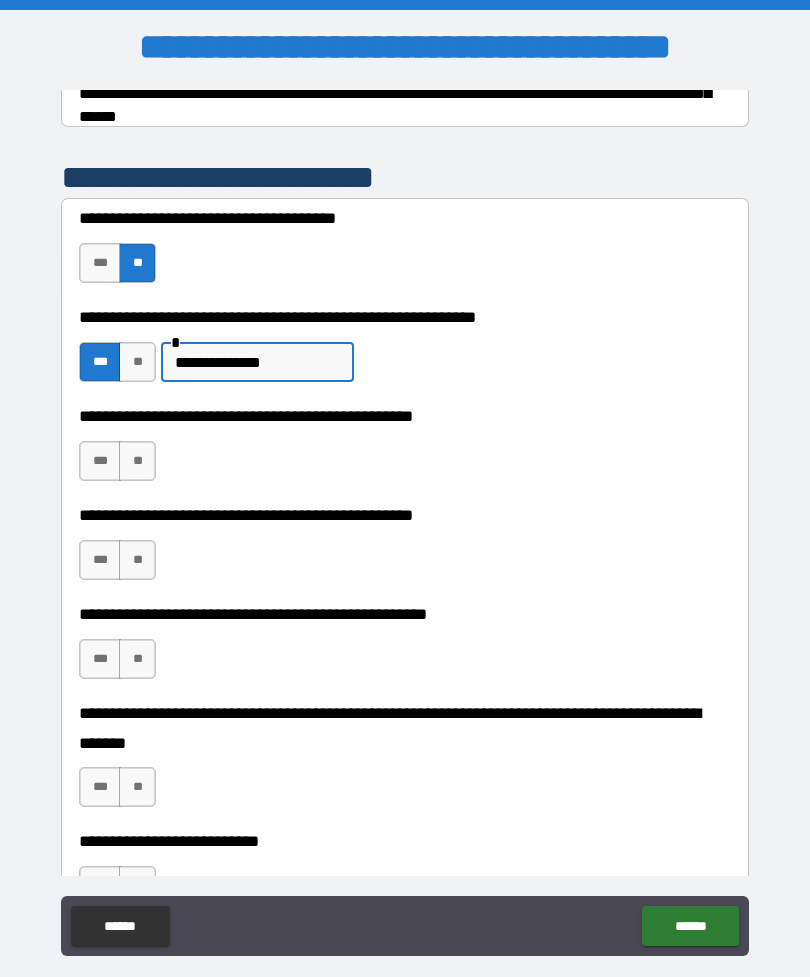 scroll, scrollTop: 385, scrollLeft: 0, axis: vertical 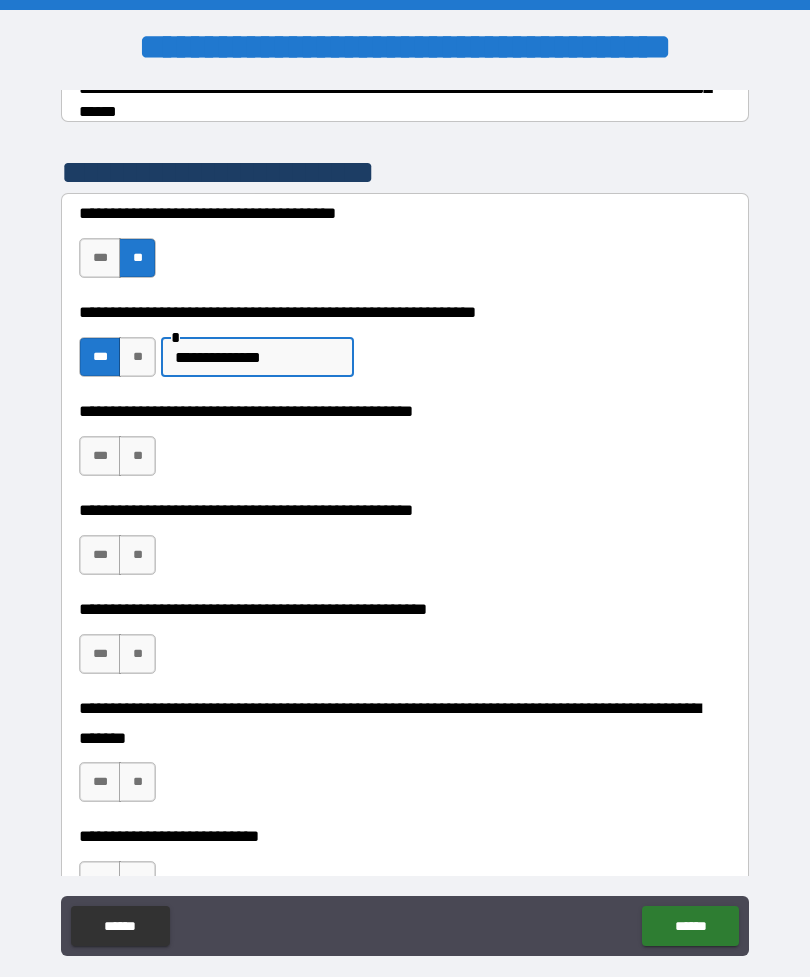 type on "**********" 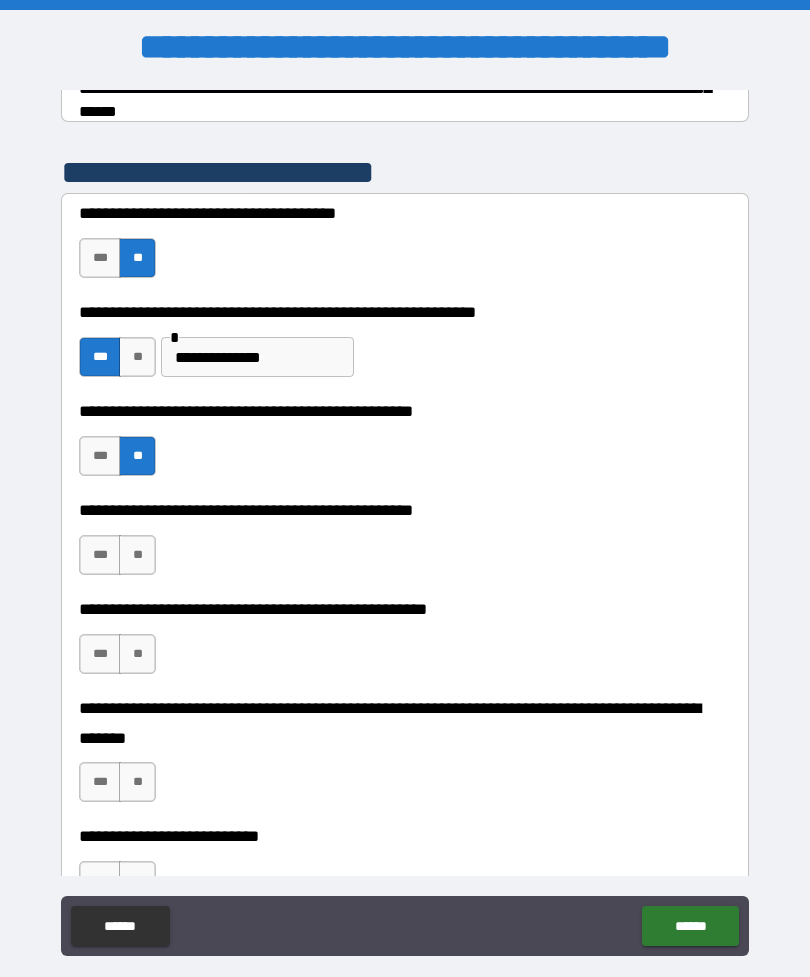 click on "***" at bounding box center (100, 456) 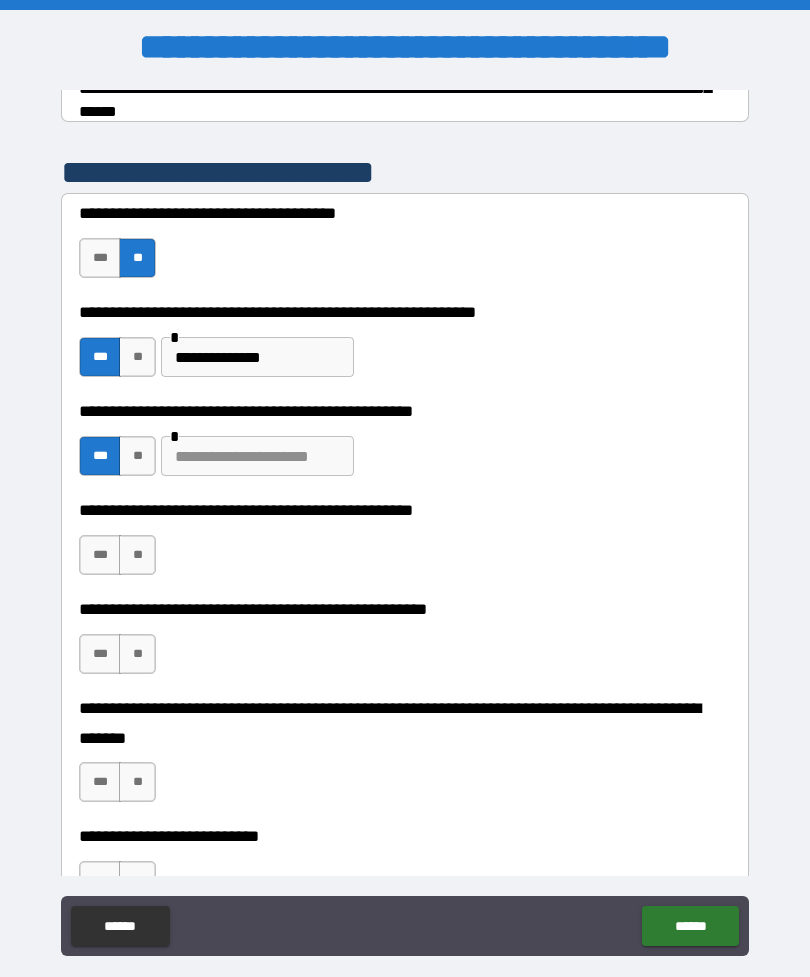 click at bounding box center (257, 456) 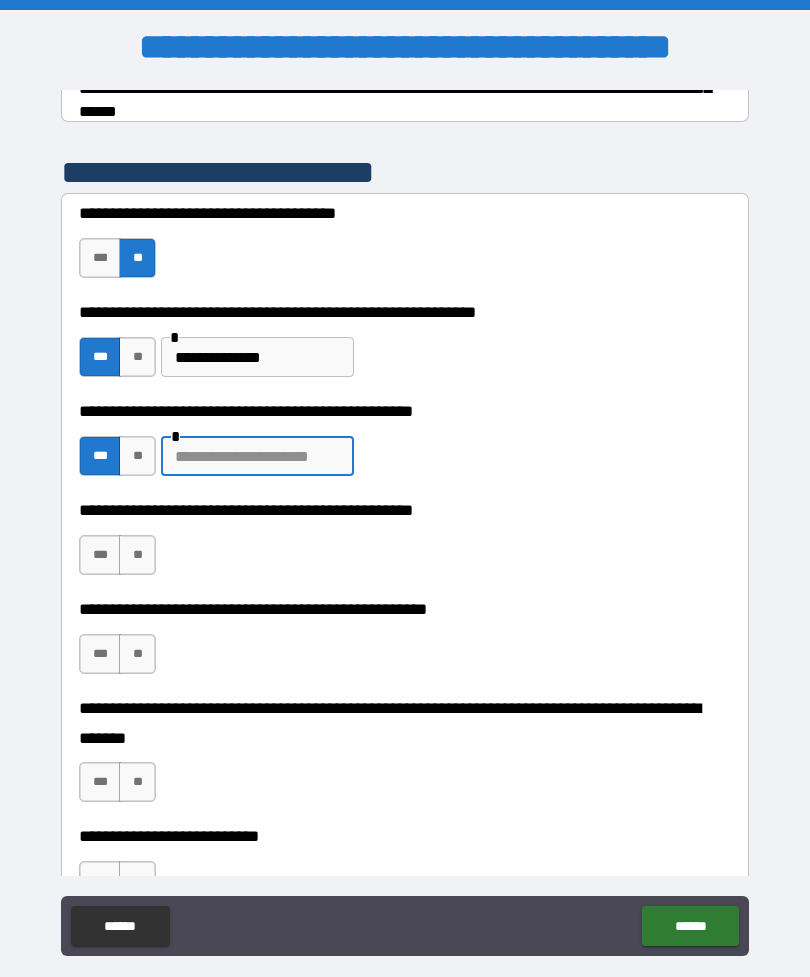 click on "**" at bounding box center (137, 456) 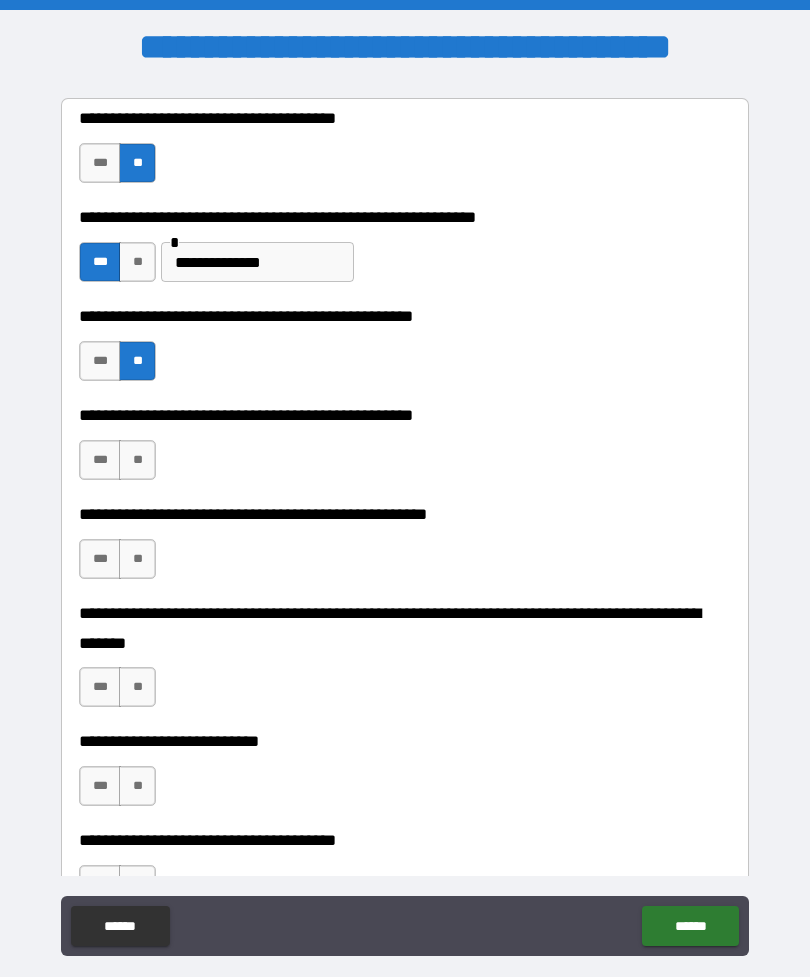 scroll, scrollTop: 482, scrollLeft: 0, axis: vertical 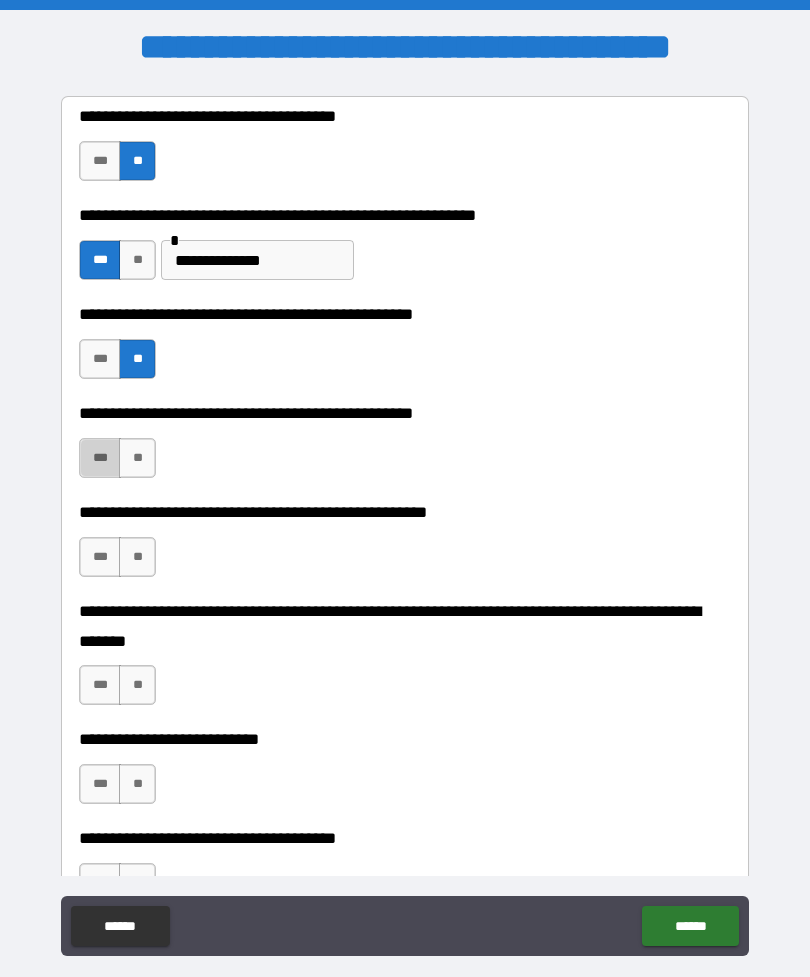 click on "***" at bounding box center [100, 458] 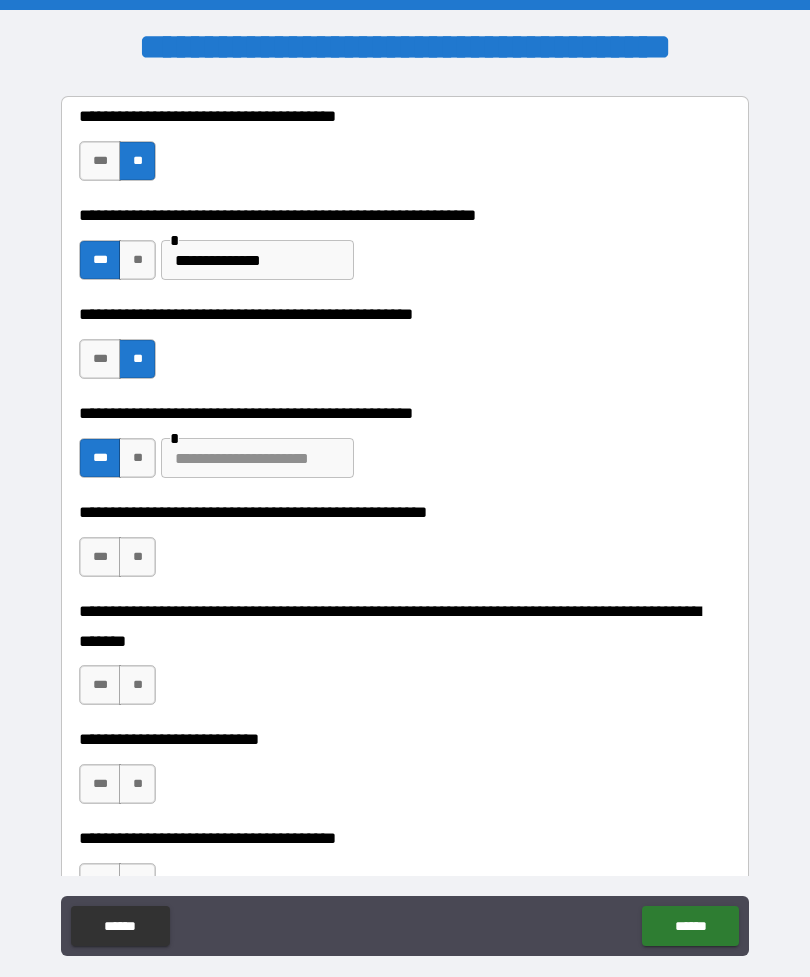 click at bounding box center [257, 458] 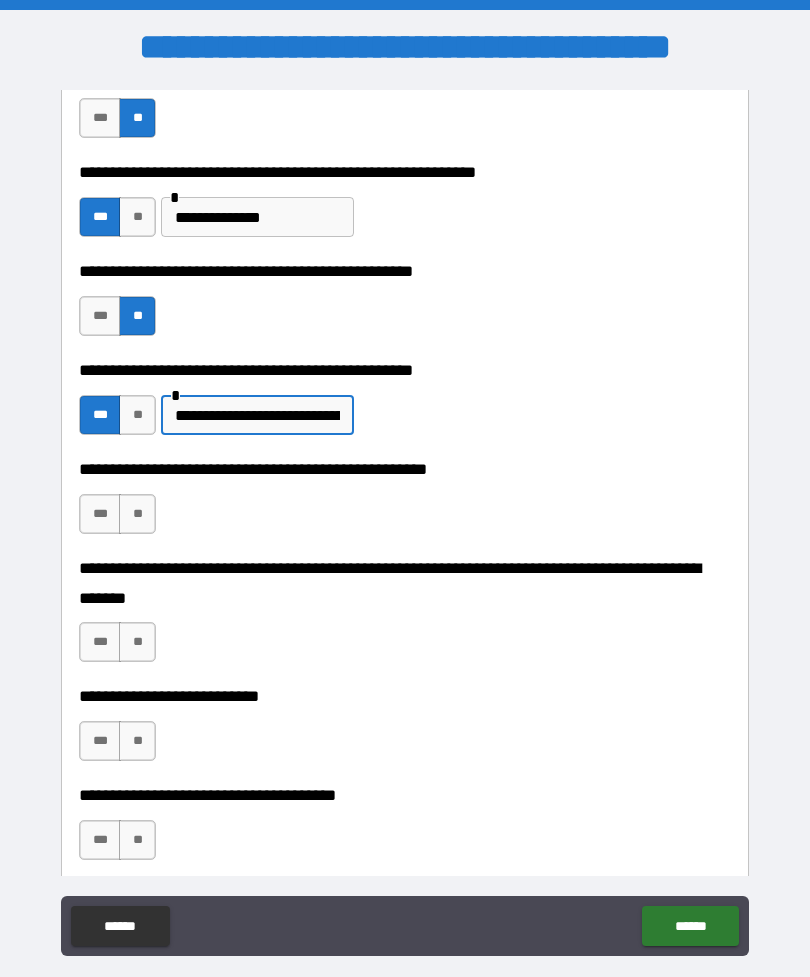 scroll, scrollTop: 528, scrollLeft: 0, axis: vertical 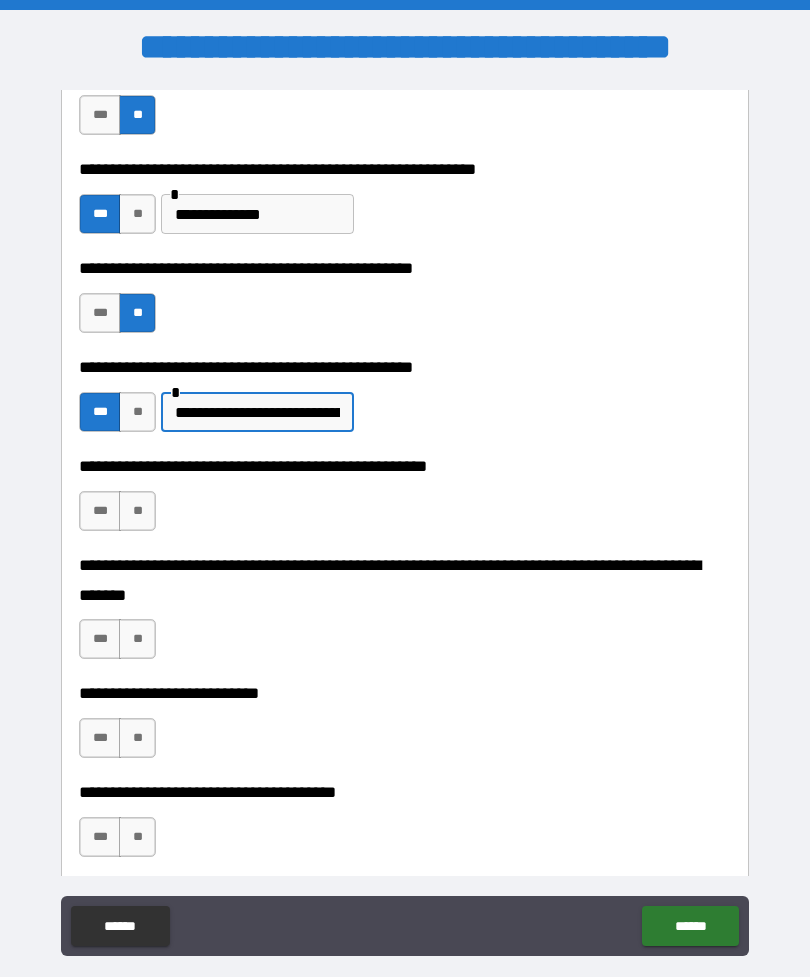 type on "**********" 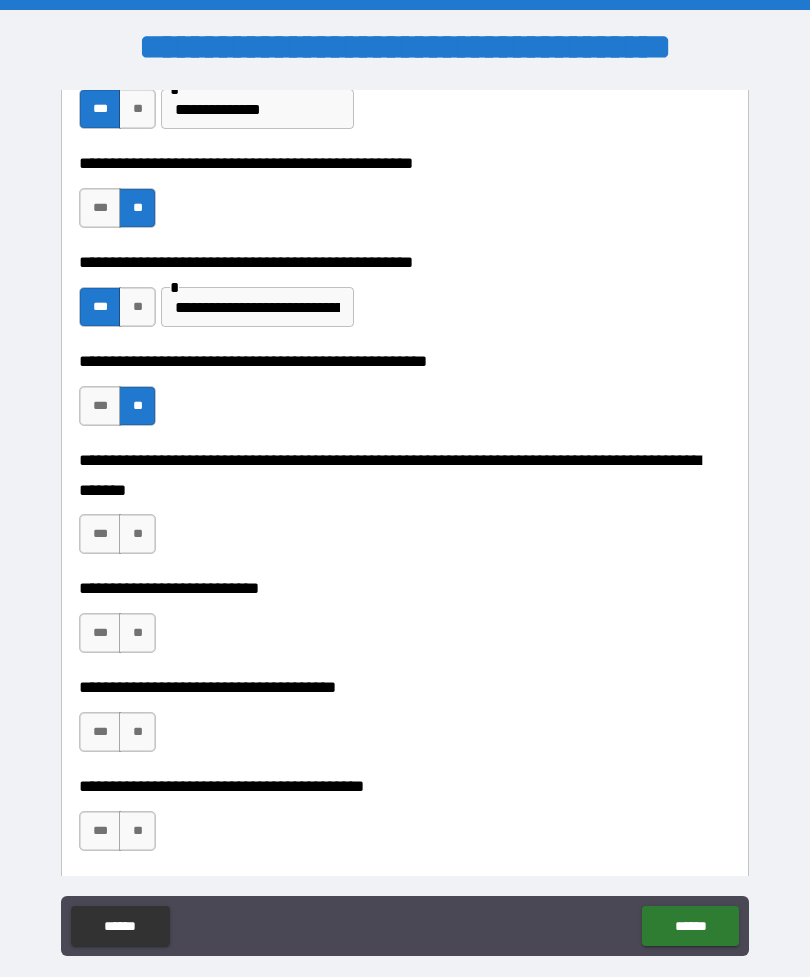 scroll, scrollTop: 635, scrollLeft: 0, axis: vertical 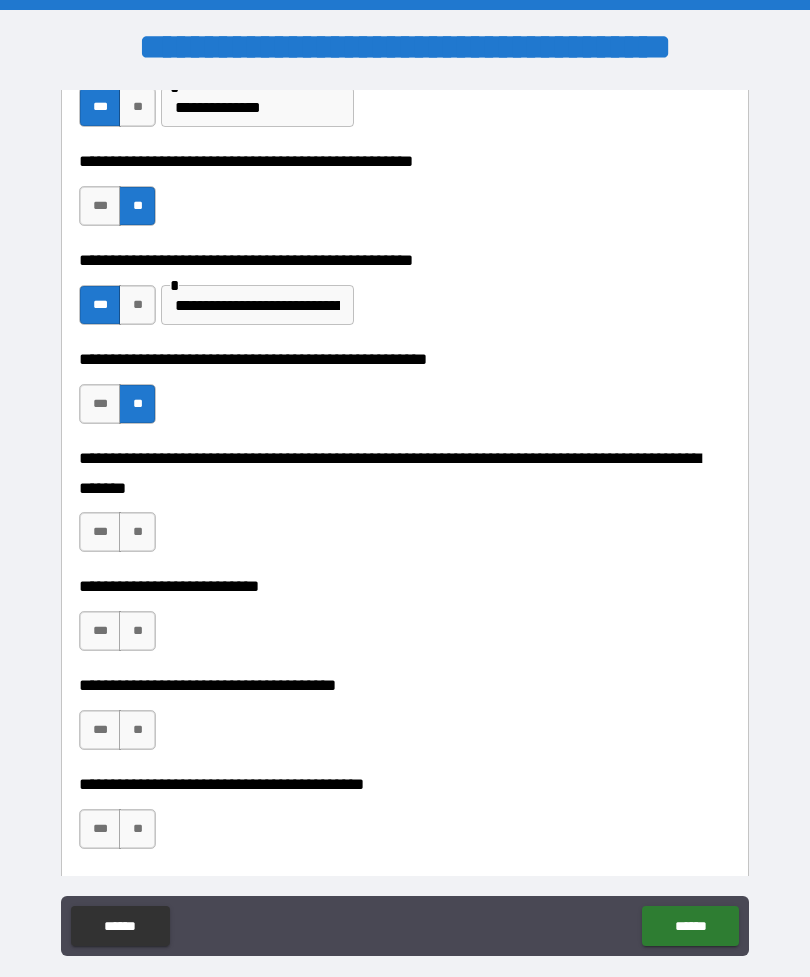 click on "**" at bounding box center (137, 532) 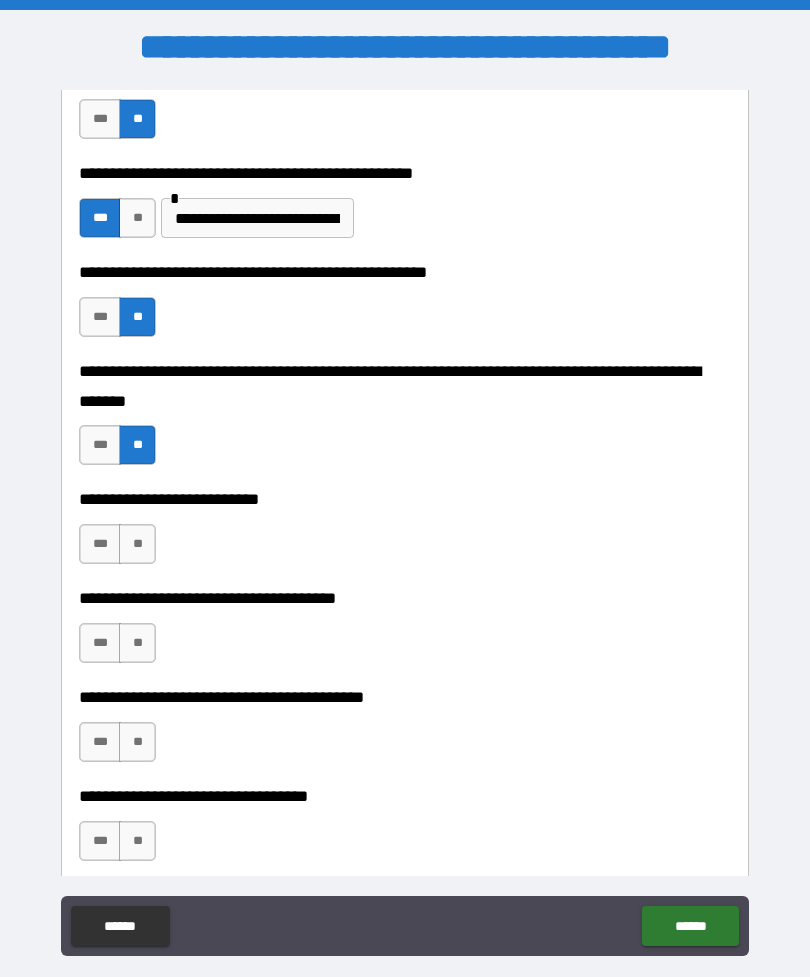 scroll, scrollTop: 780, scrollLeft: 0, axis: vertical 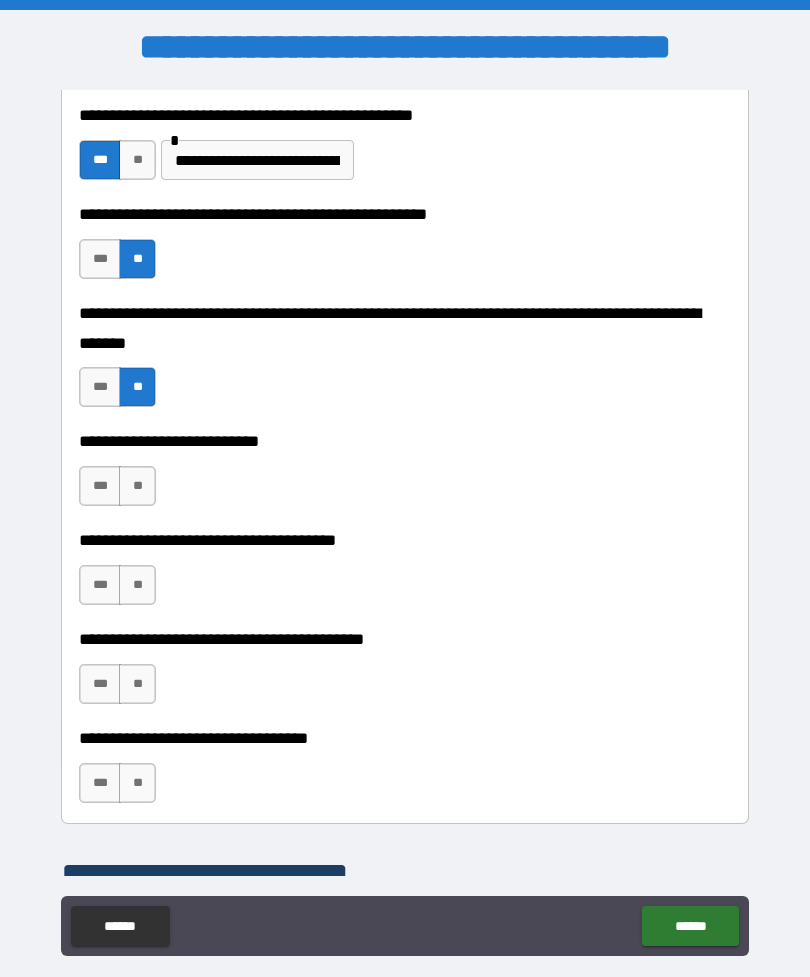 click on "**" at bounding box center [137, 486] 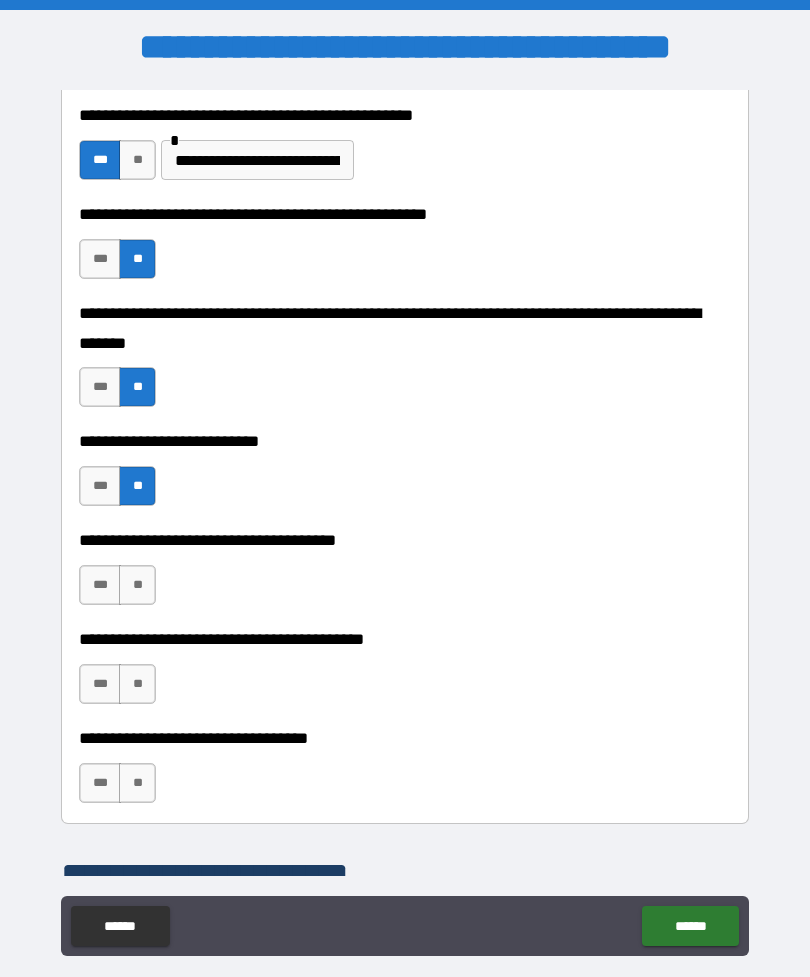 click on "**" at bounding box center [137, 585] 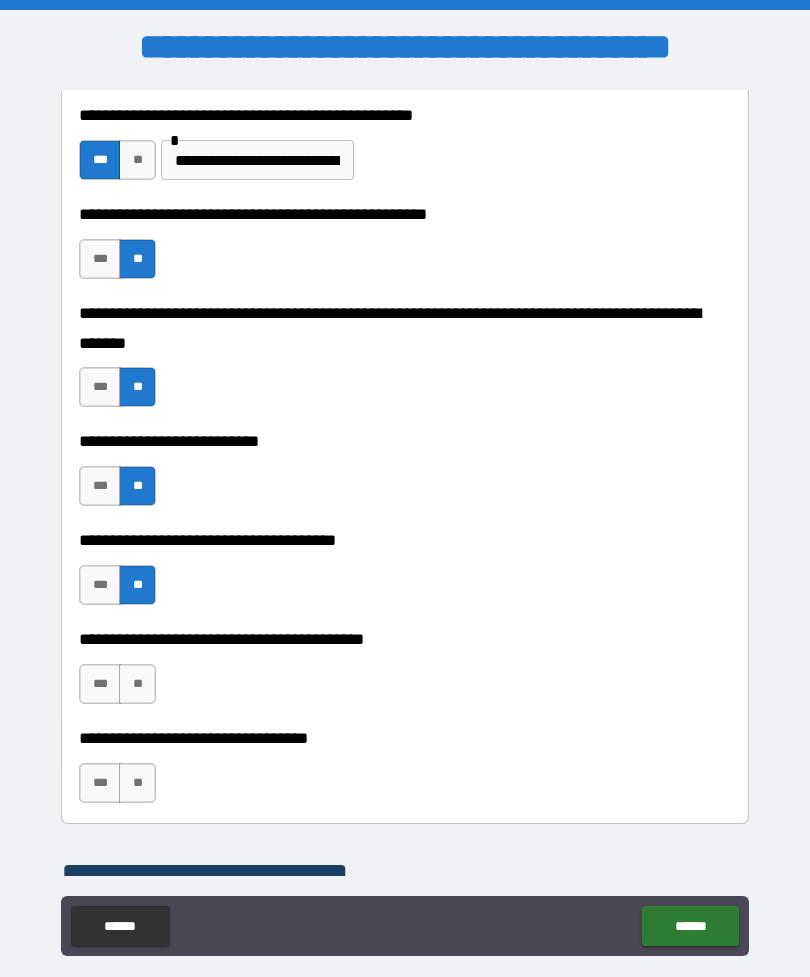 click on "***" at bounding box center [100, 684] 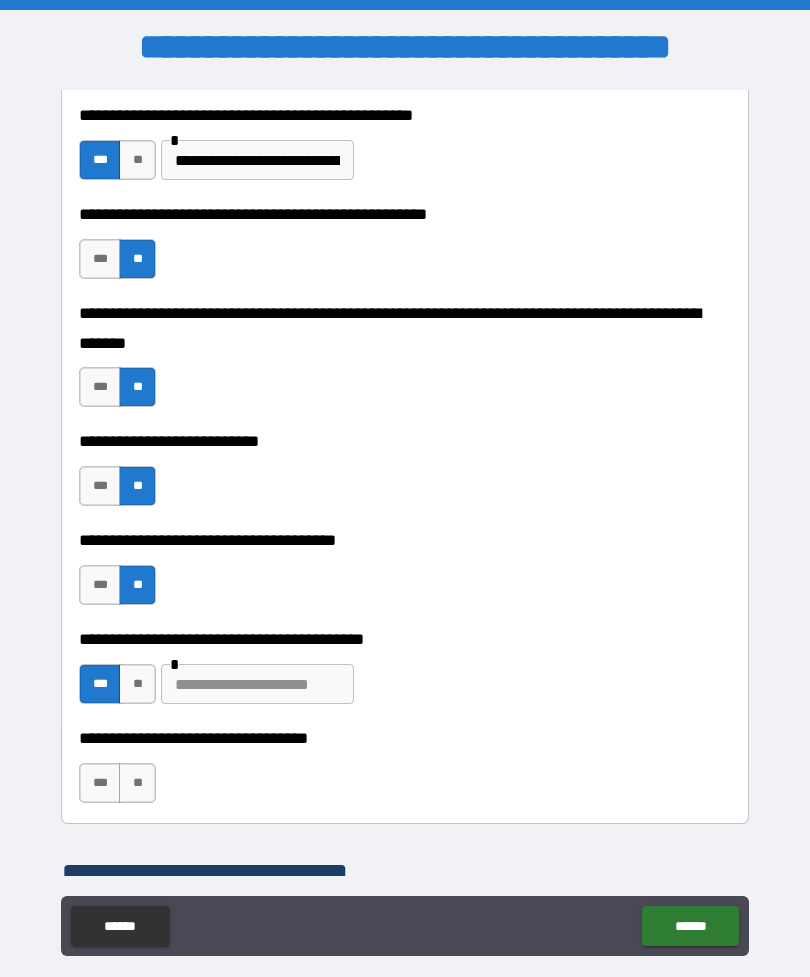 click at bounding box center [257, 684] 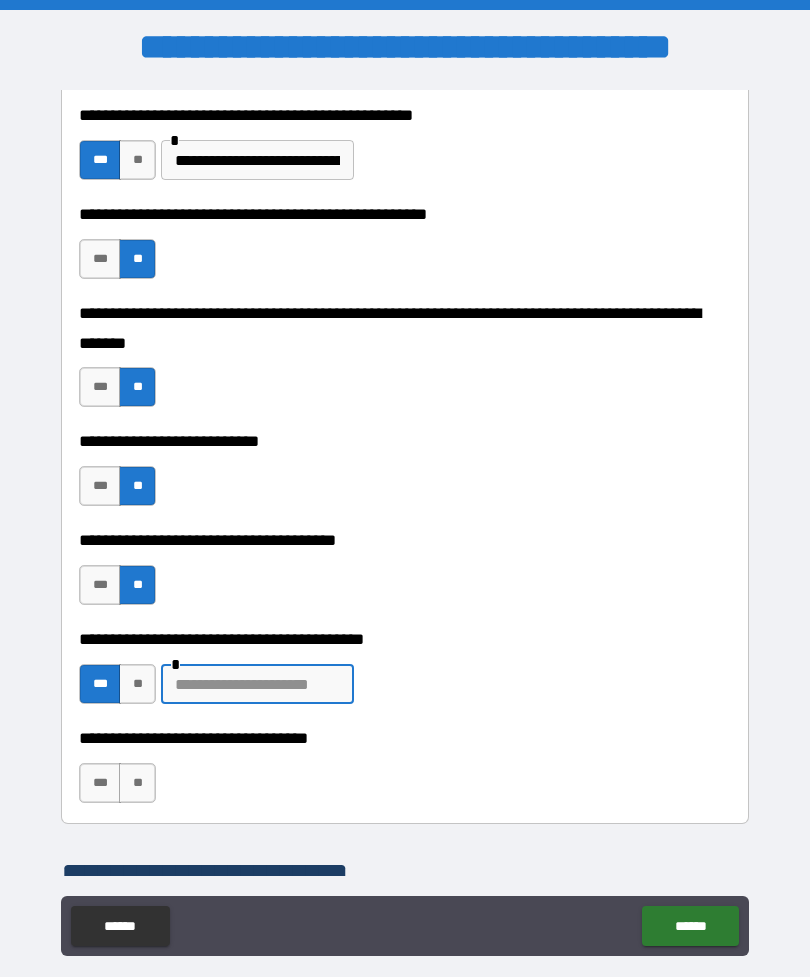 scroll, scrollTop: 37, scrollLeft: 0, axis: vertical 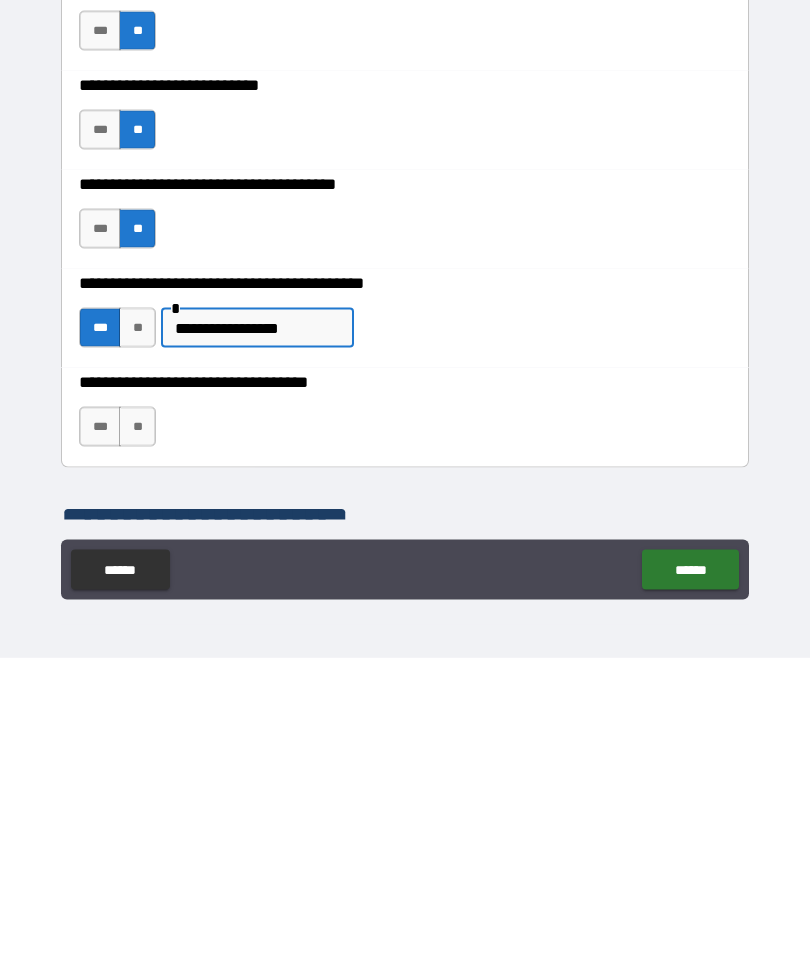 type on "**********" 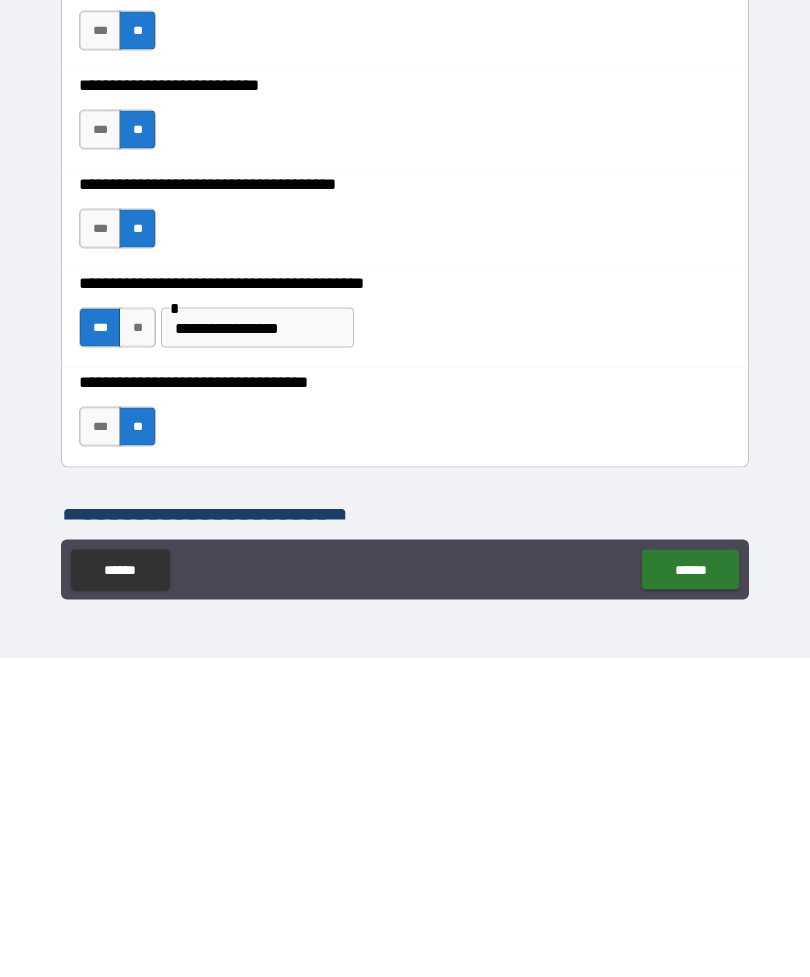 scroll, scrollTop: 64, scrollLeft: 0, axis: vertical 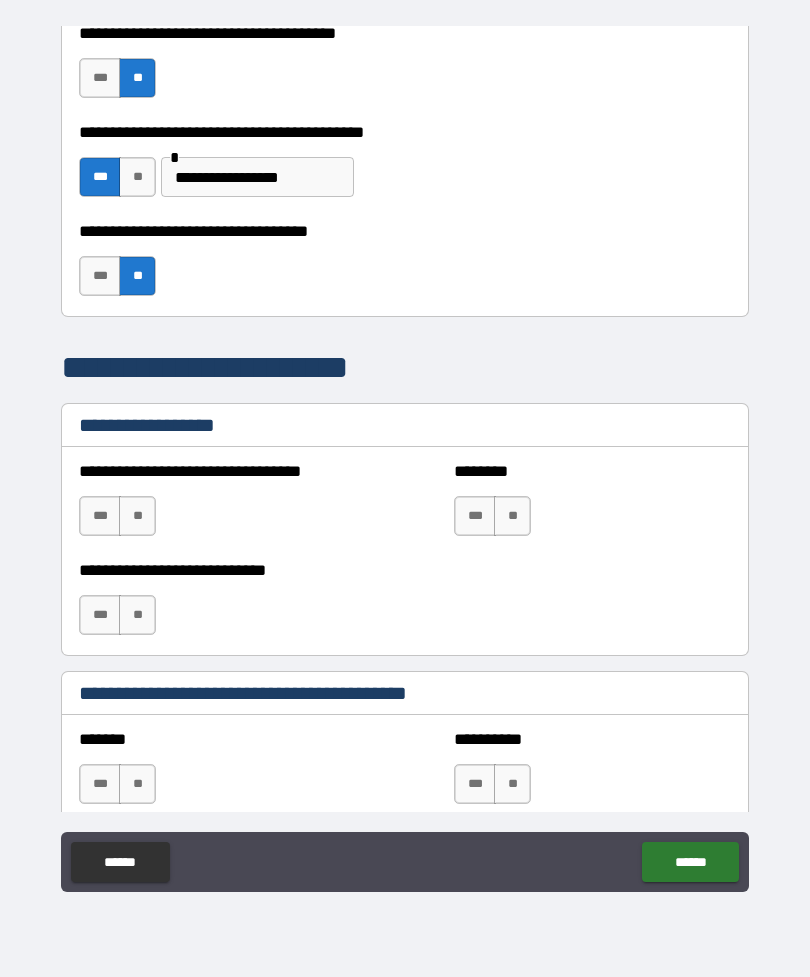 click on "**" at bounding box center (137, 516) 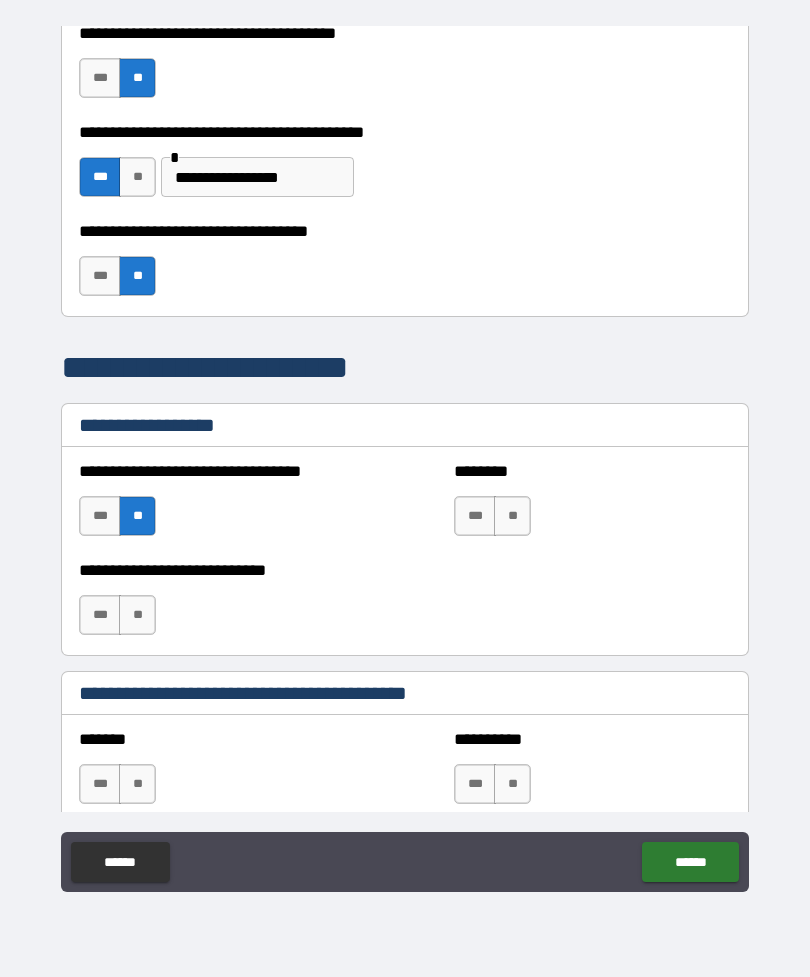 click on "**" at bounding box center (512, 516) 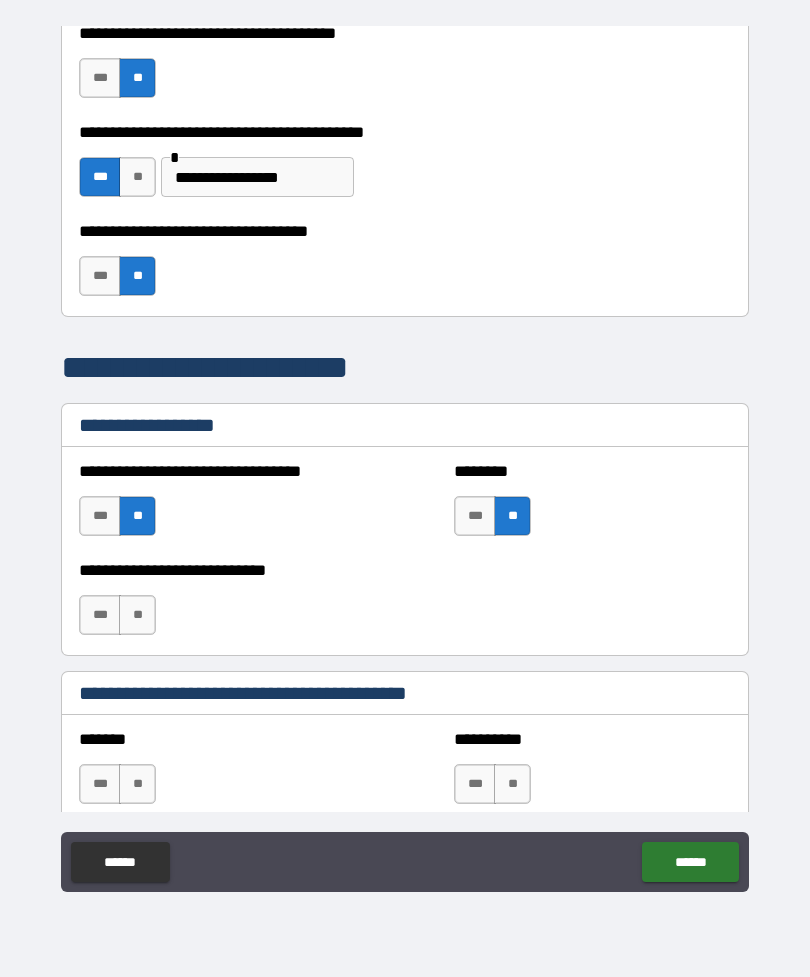 click on "***" at bounding box center [100, 615] 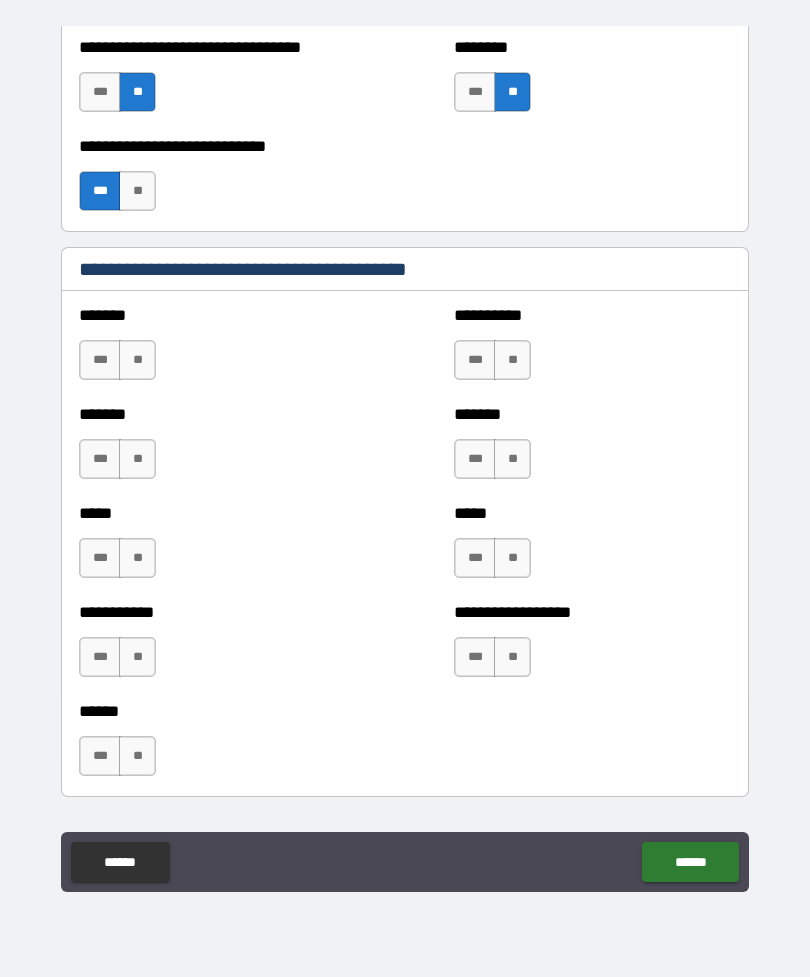 scroll, scrollTop: 1648, scrollLeft: 0, axis: vertical 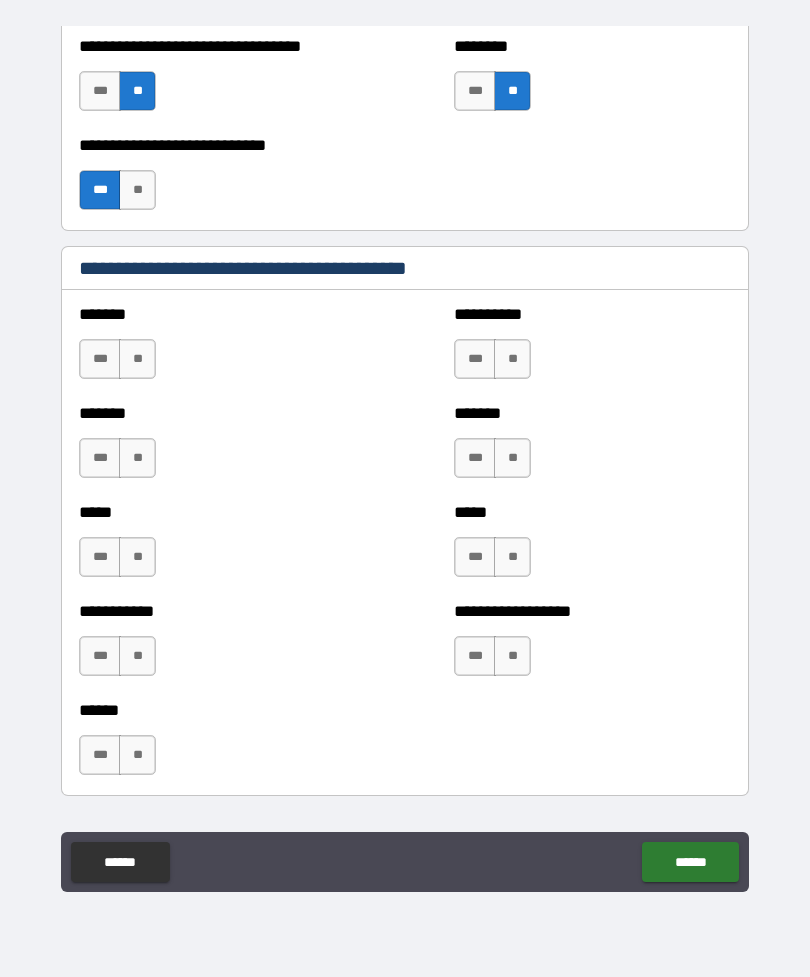 click on "**" at bounding box center [512, 359] 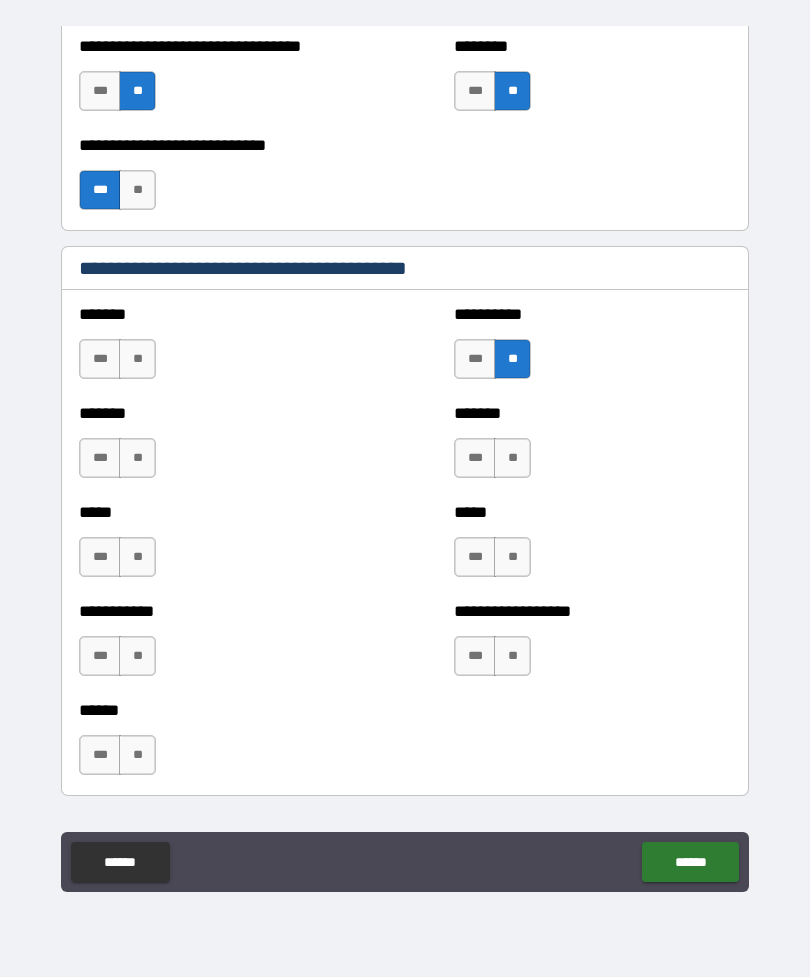 click on "**" at bounding box center [512, 458] 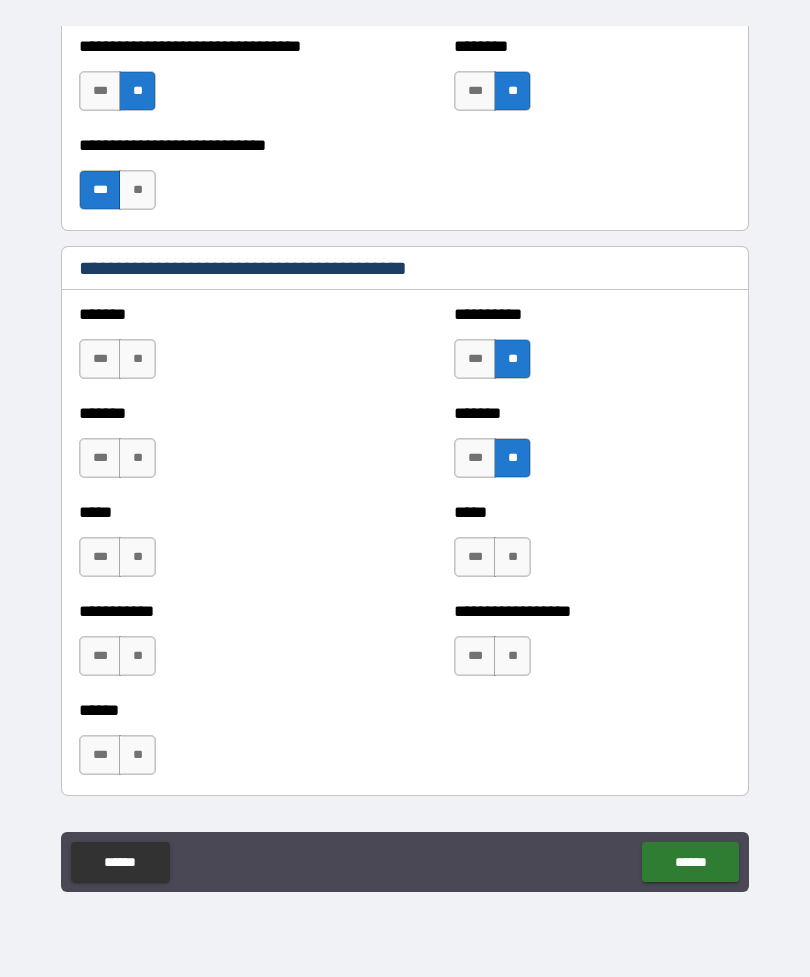 click on "**" at bounding box center [512, 557] 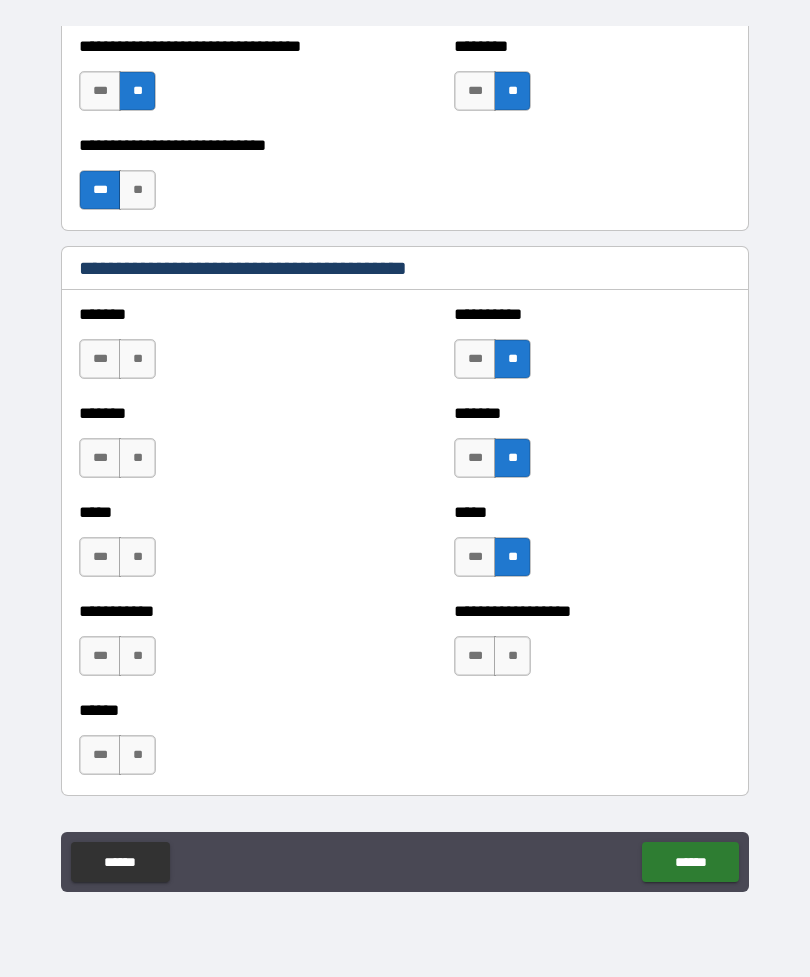 click on "**" at bounding box center [512, 656] 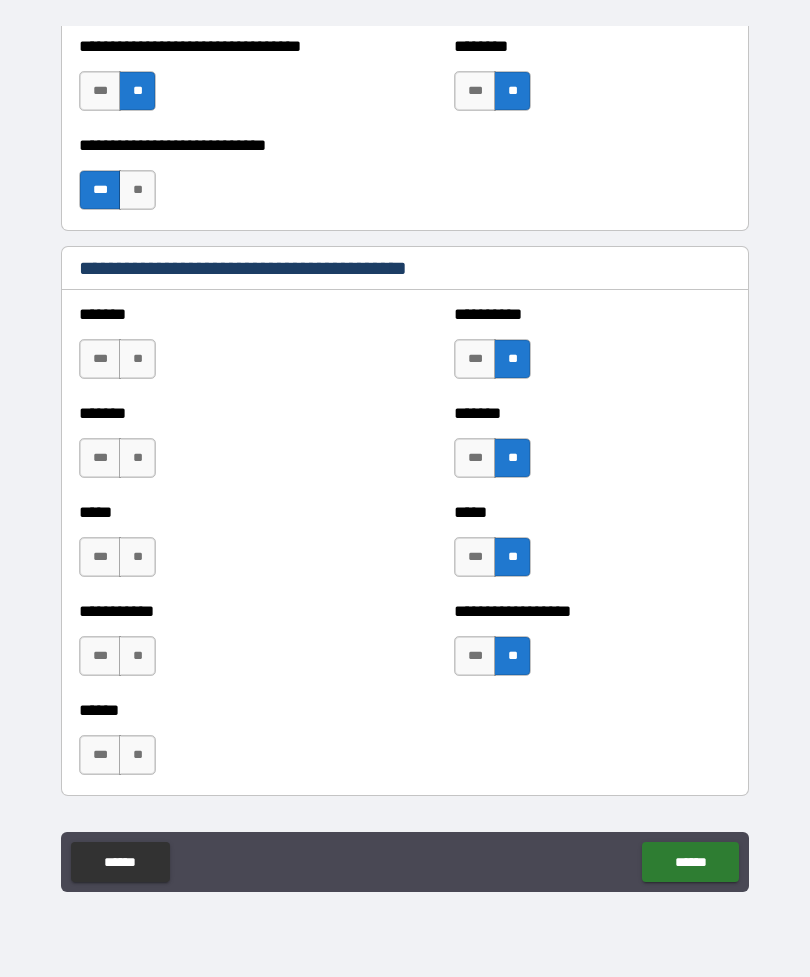 click on "**" at bounding box center (137, 656) 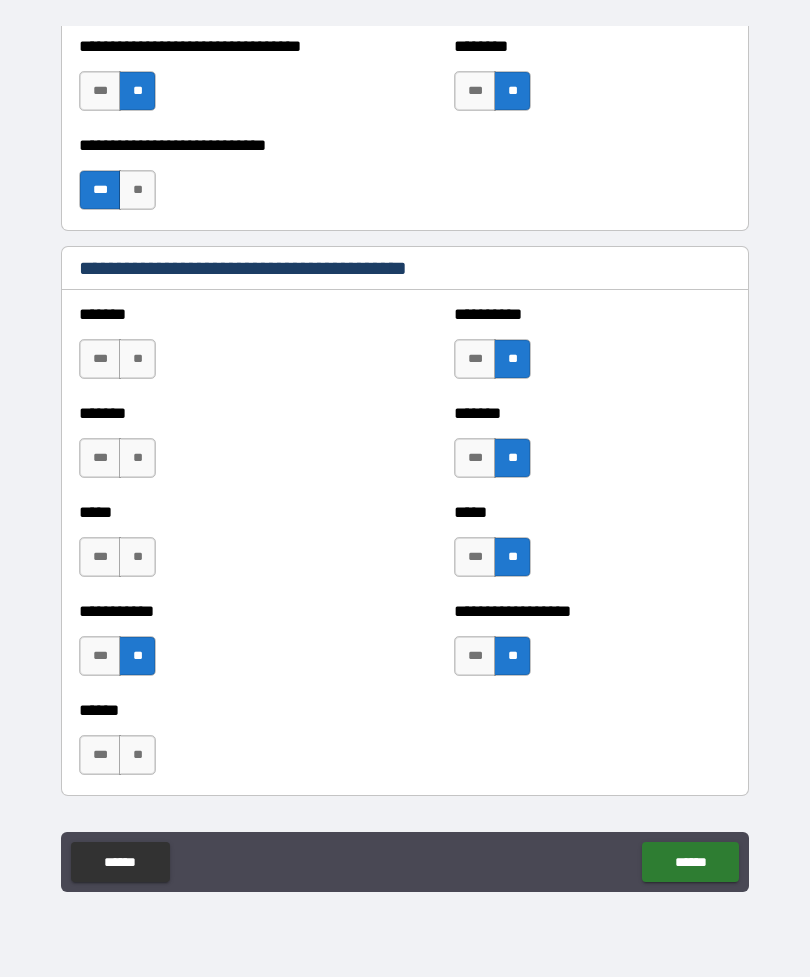 click on "**" at bounding box center (137, 557) 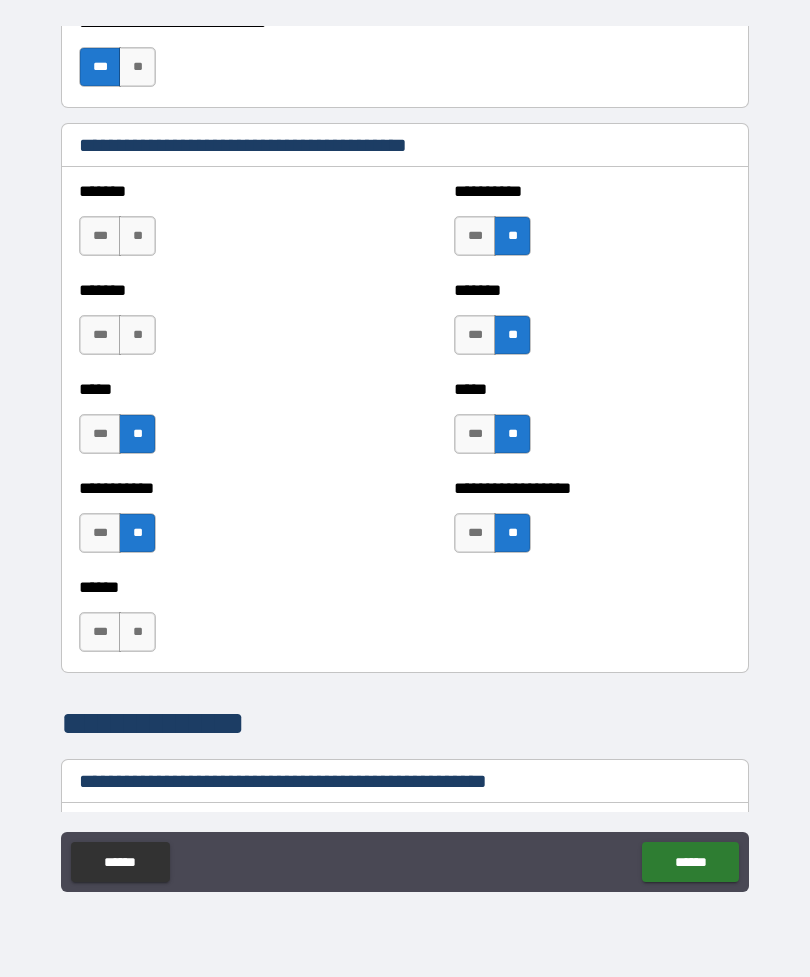 scroll, scrollTop: 1767, scrollLeft: 0, axis: vertical 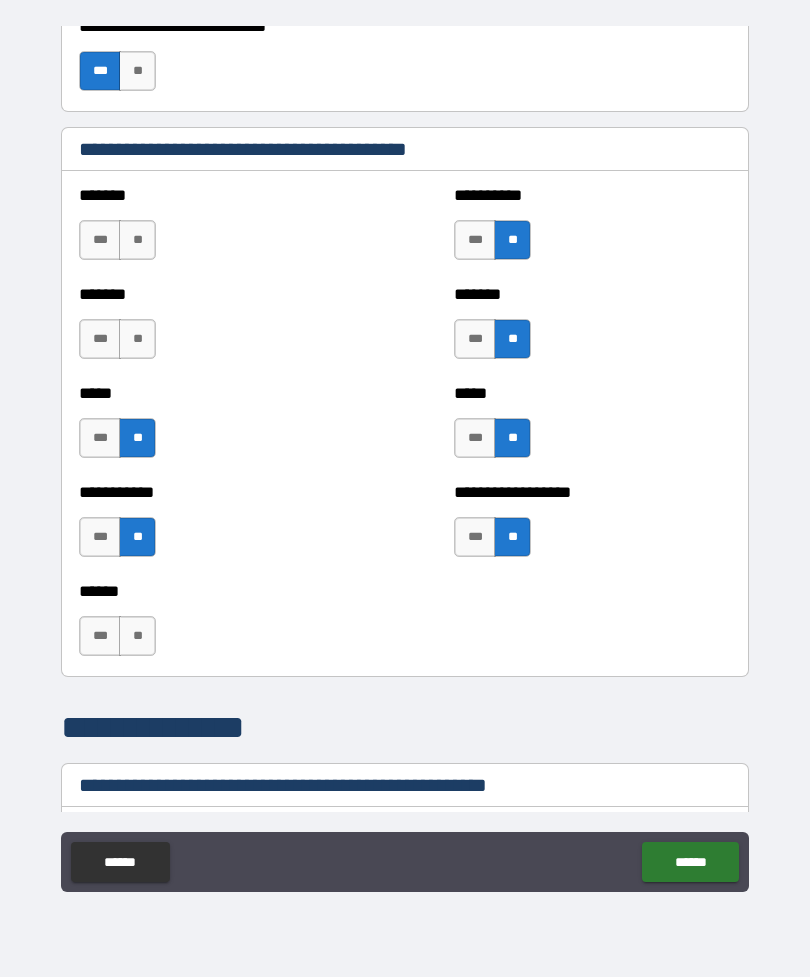 click on "**" at bounding box center [137, 240] 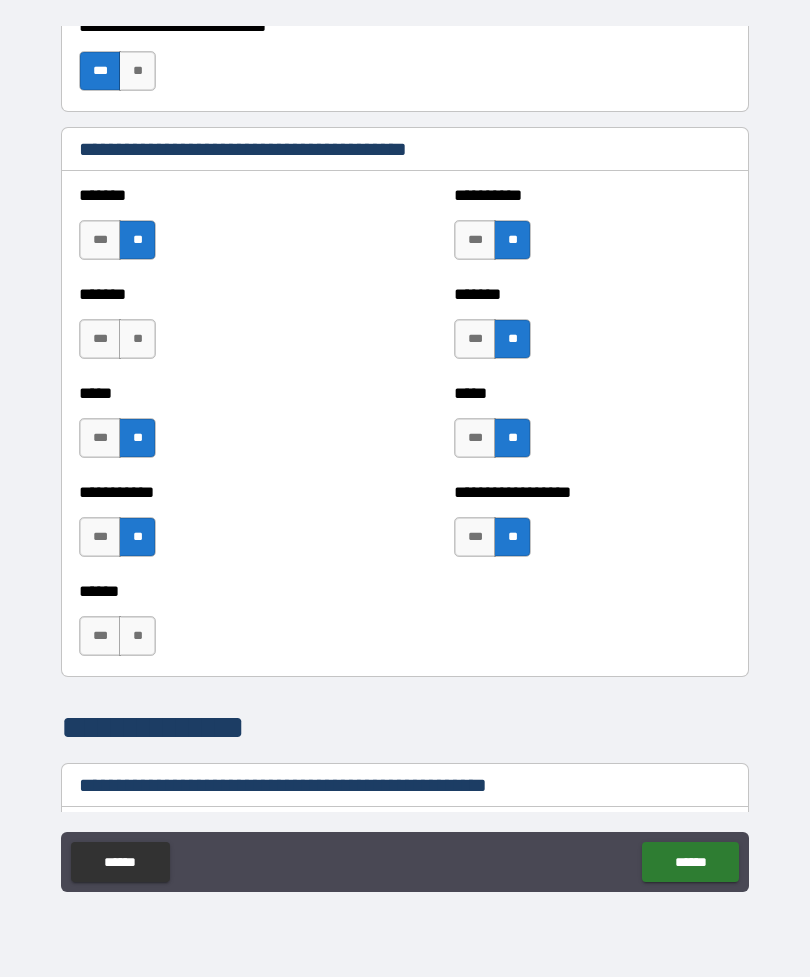 click on "**" at bounding box center [137, 339] 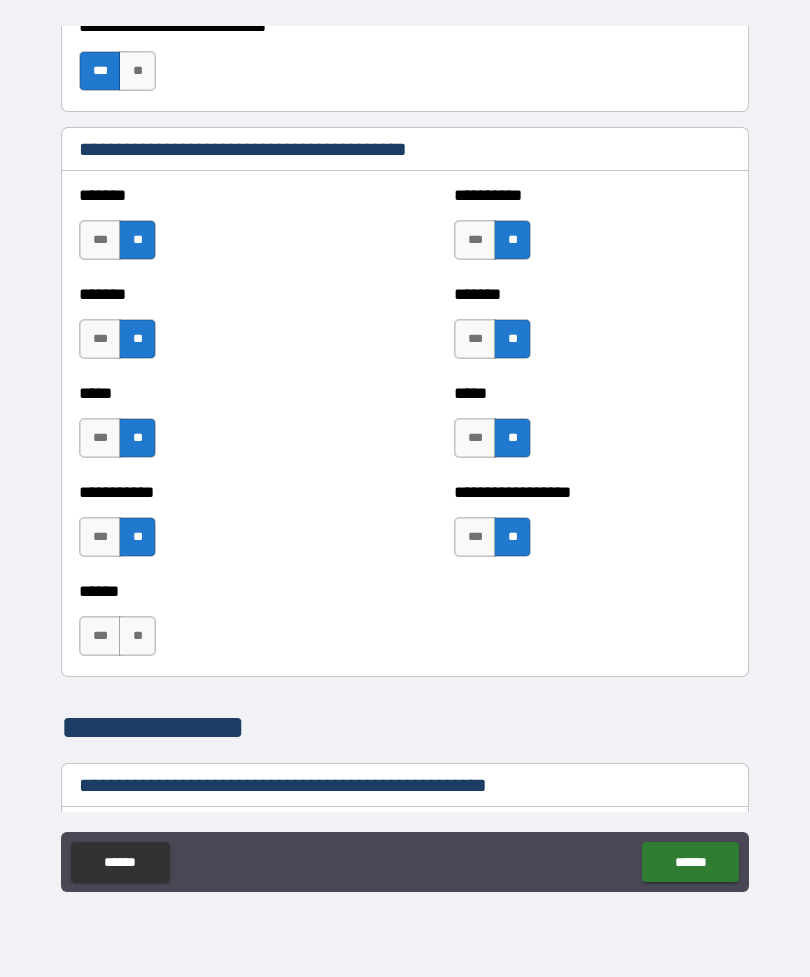 click on "**" at bounding box center [137, 636] 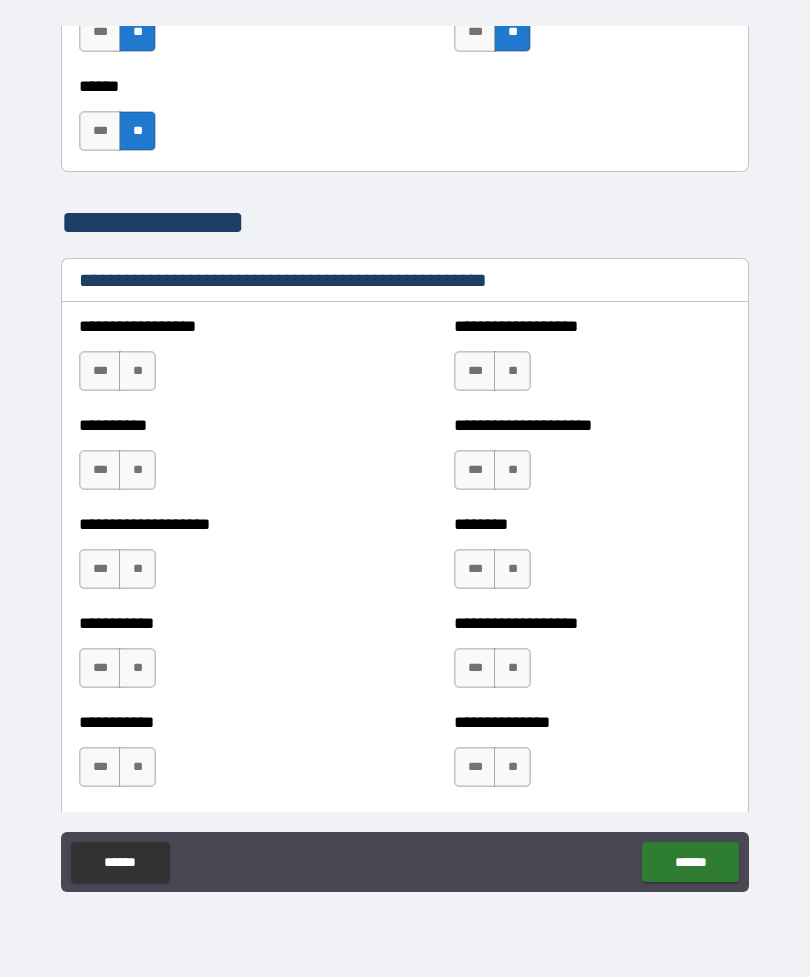 scroll, scrollTop: 2305, scrollLeft: 0, axis: vertical 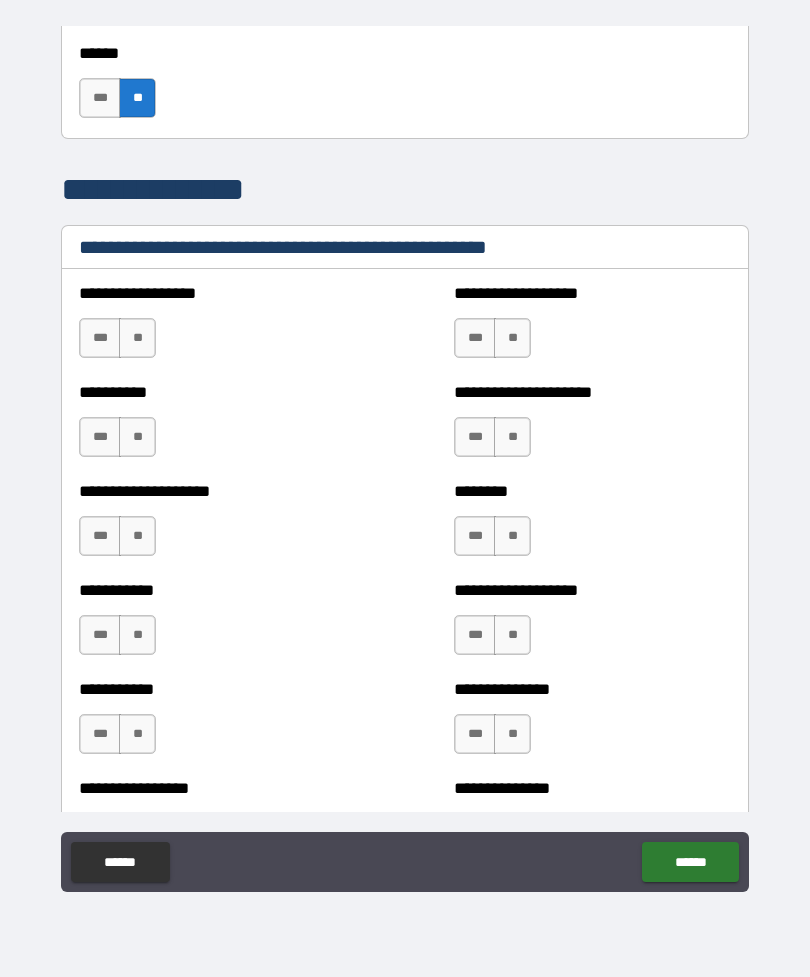 click on "**" at bounding box center (512, 338) 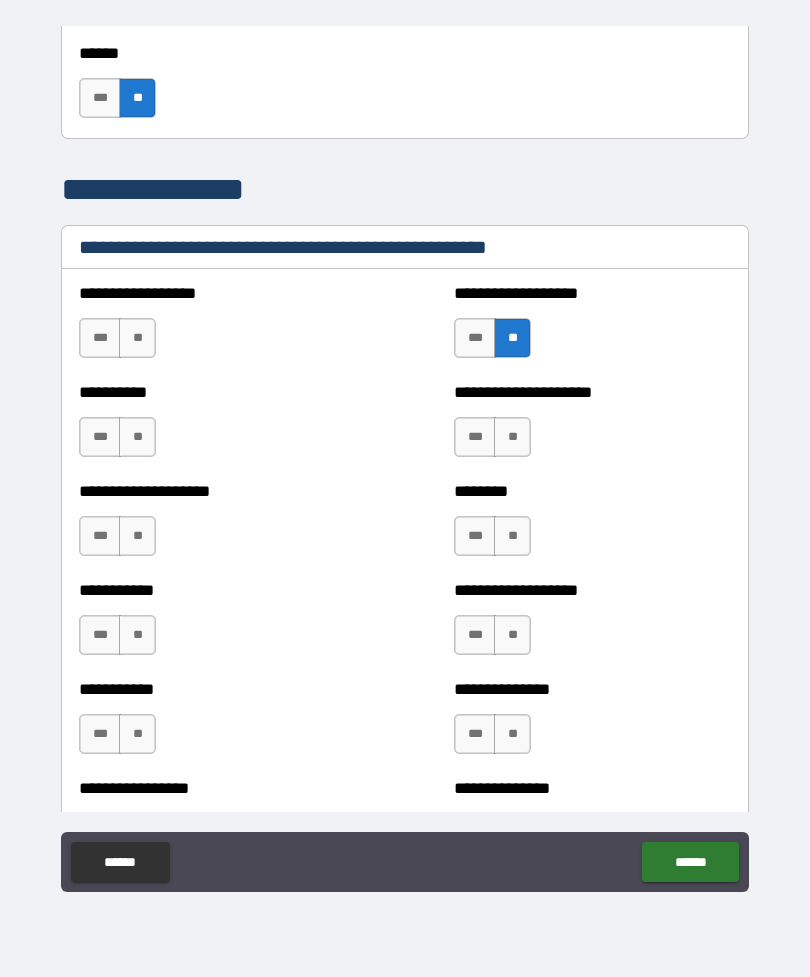click on "**" at bounding box center [137, 338] 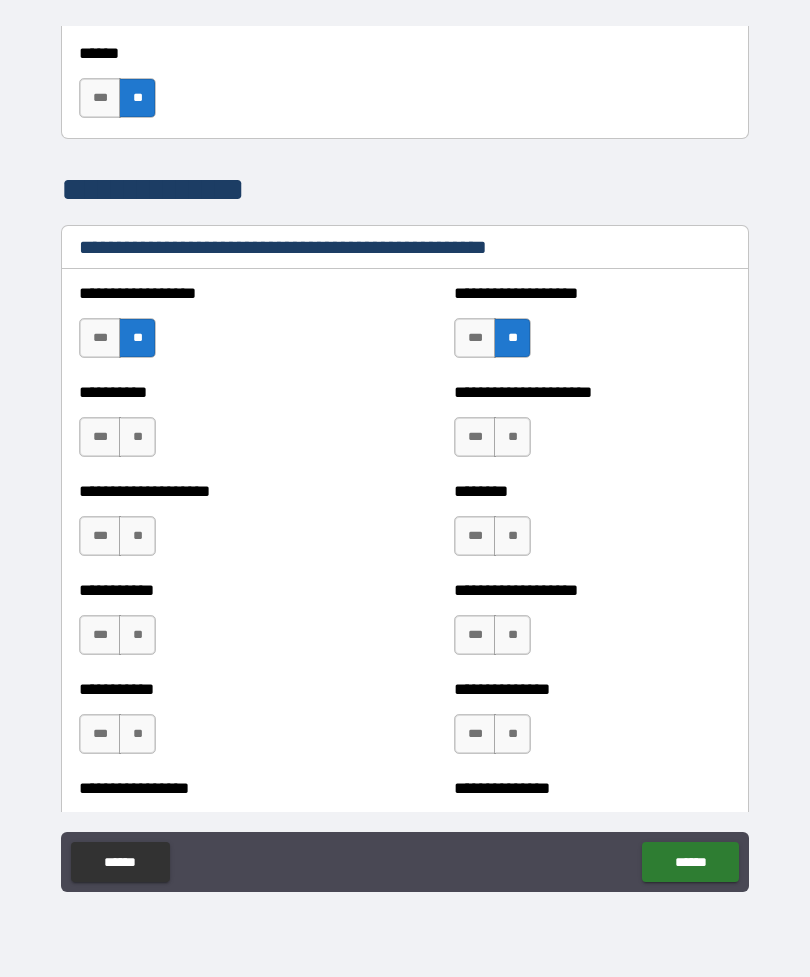 click on "**" at bounding box center [137, 437] 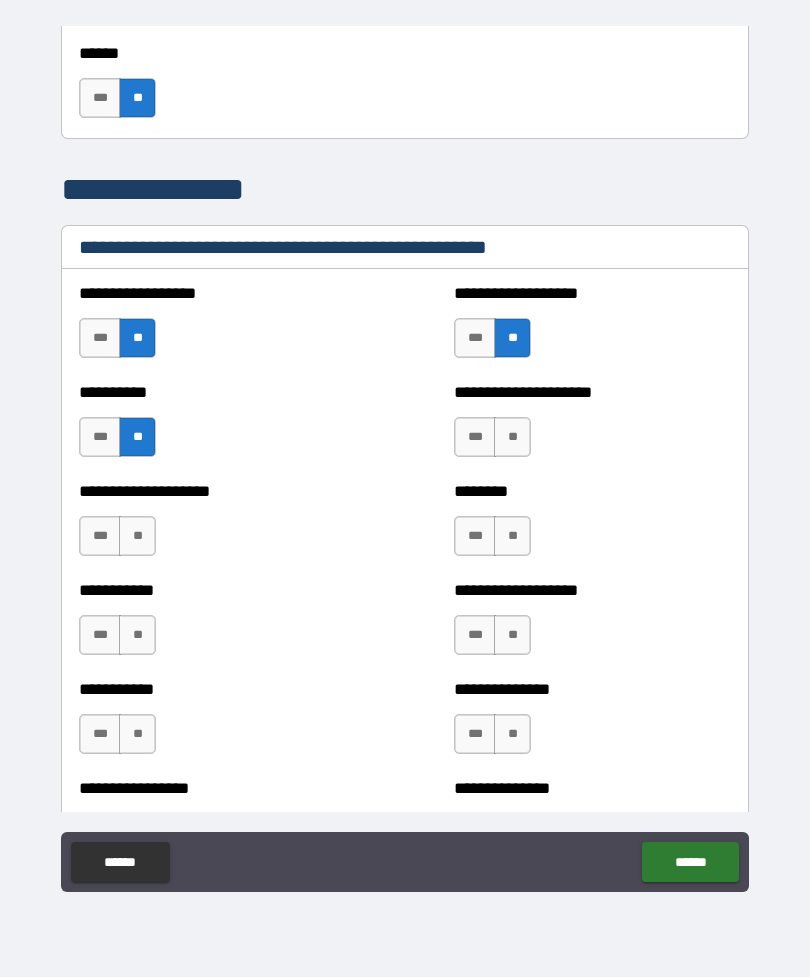 click on "**" at bounding box center (137, 536) 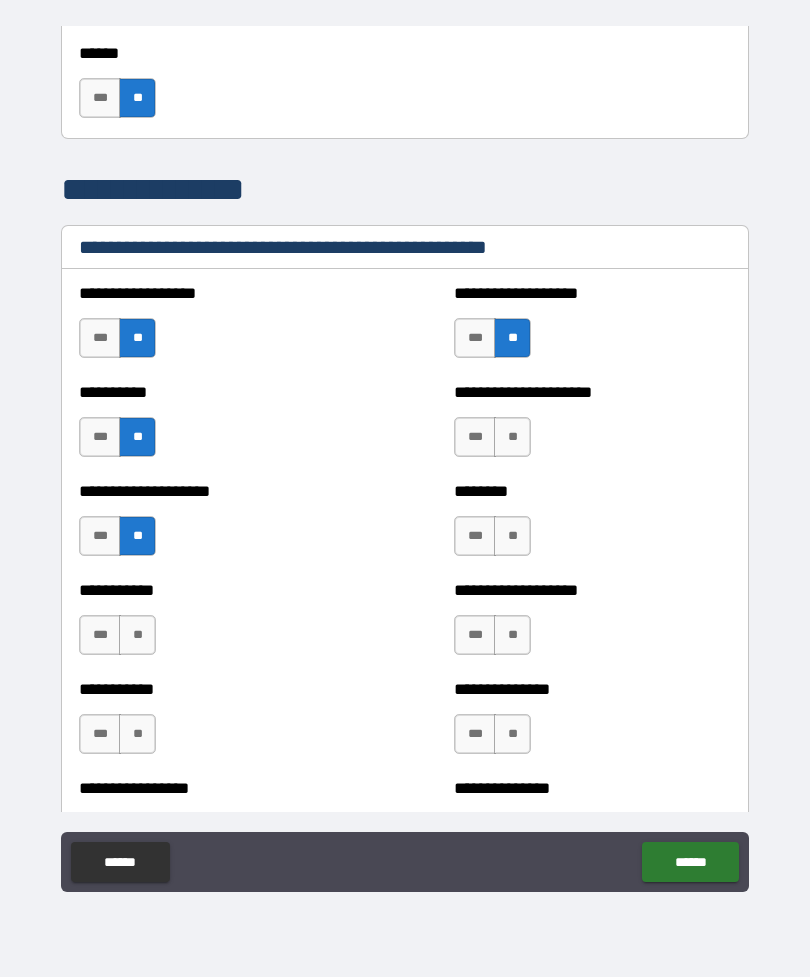 click on "**" at bounding box center (137, 635) 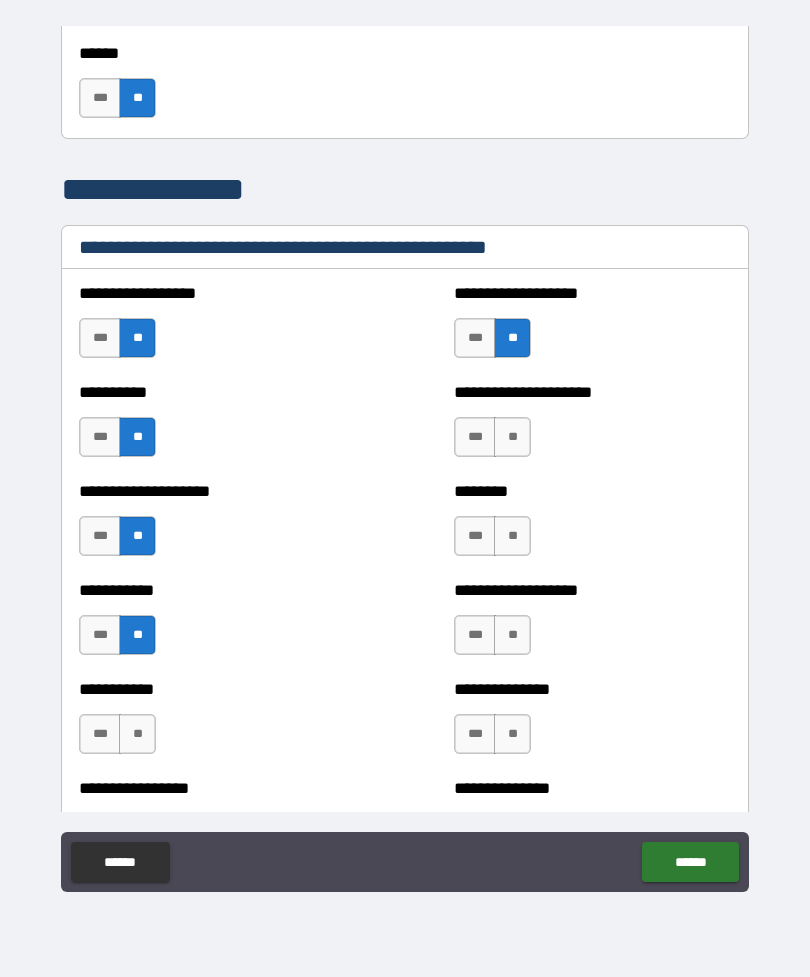 click on "**" at bounding box center [137, 734] 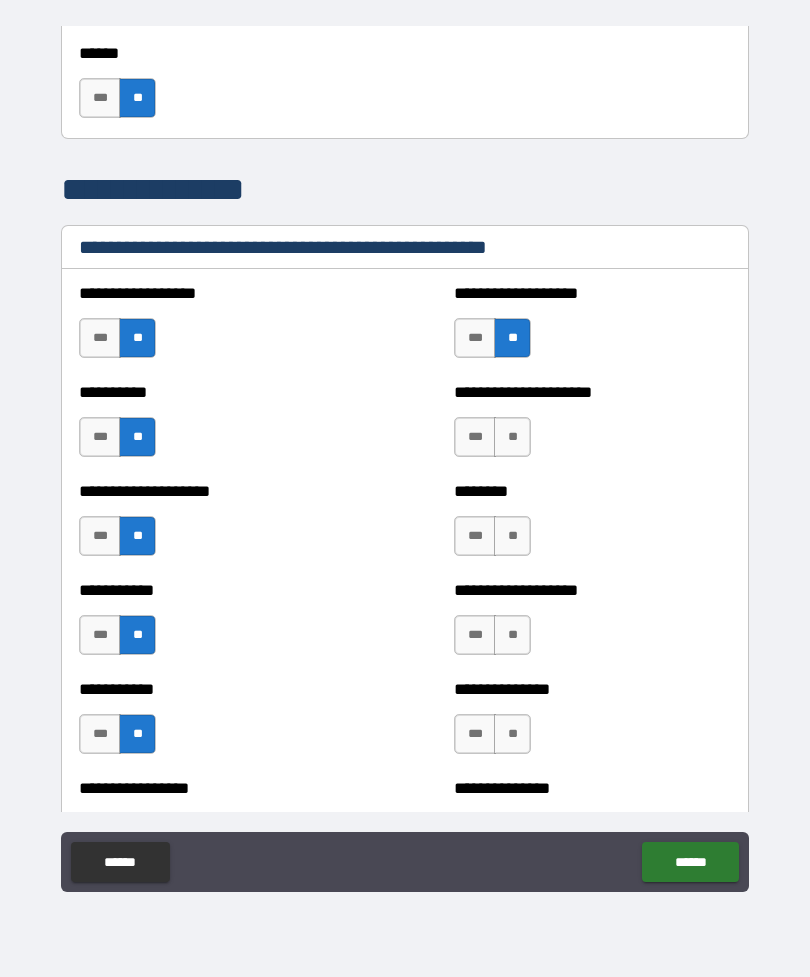 click on "**" at bounding box center [512, 734] 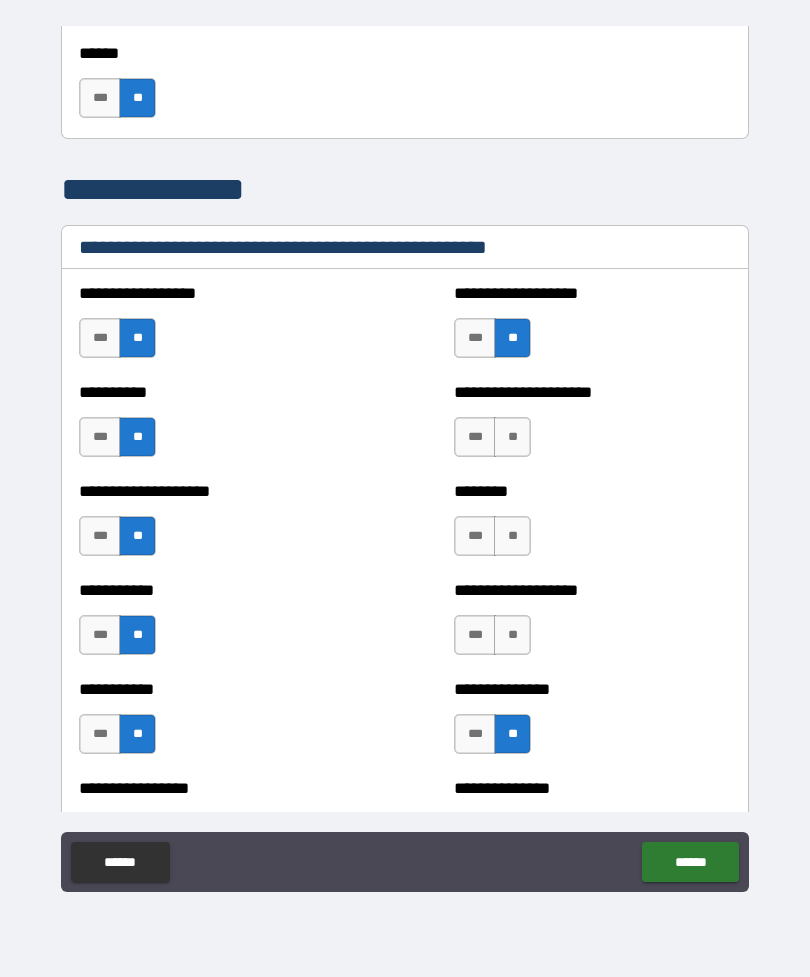 click on "**" at bounding box center (512, 635) 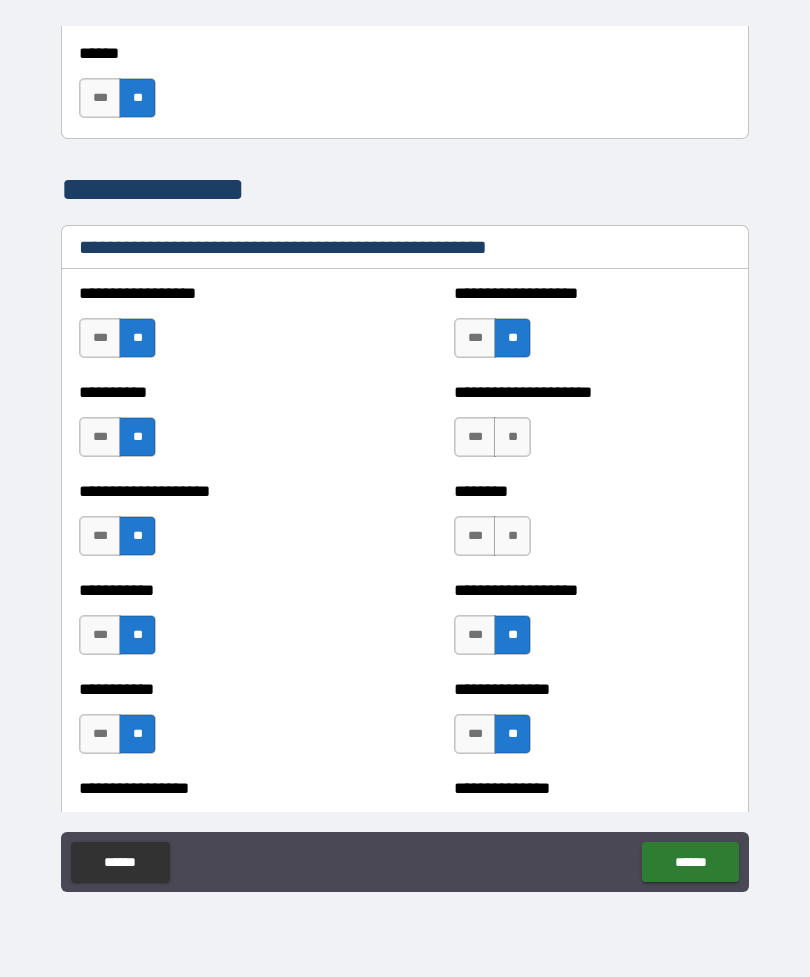 click on "**" at bounding box center (512, 536) 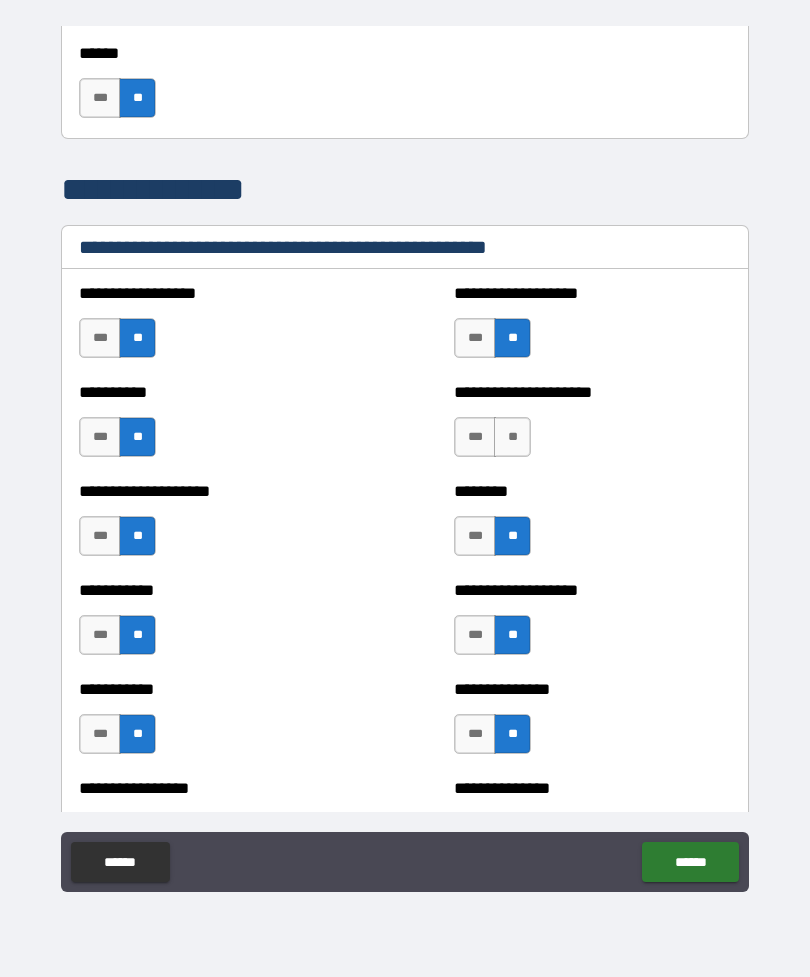 click on "**" at bounding box center (512, 437) 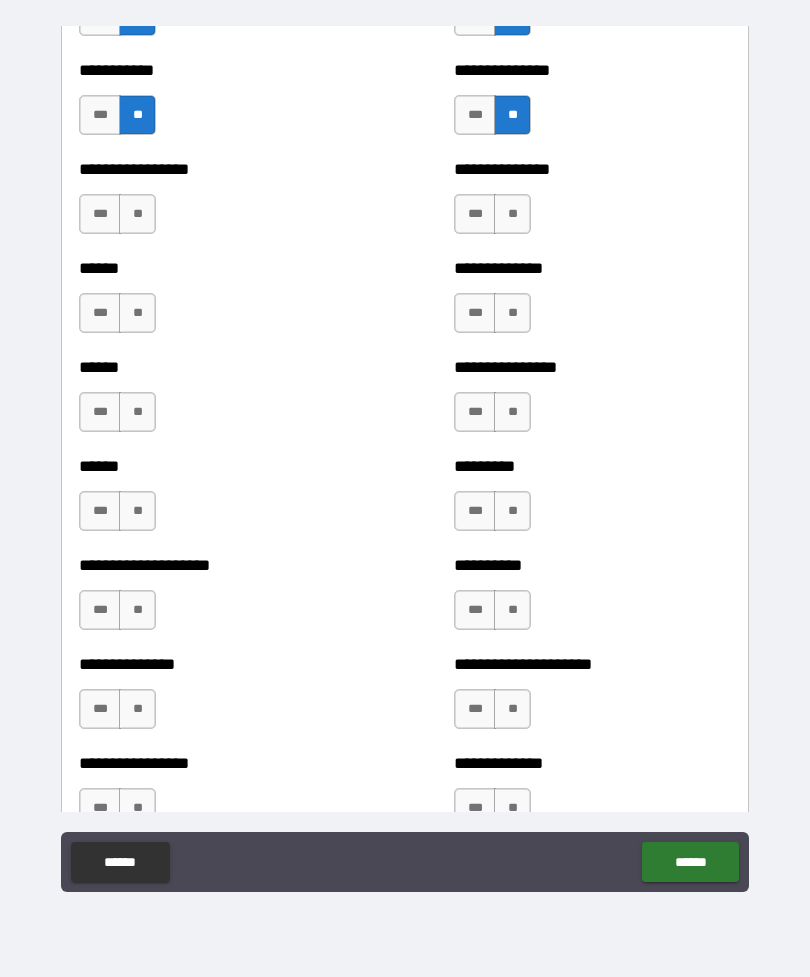 scroll, scrollTop: 2925, scrollLeft: 0, axis: vertical 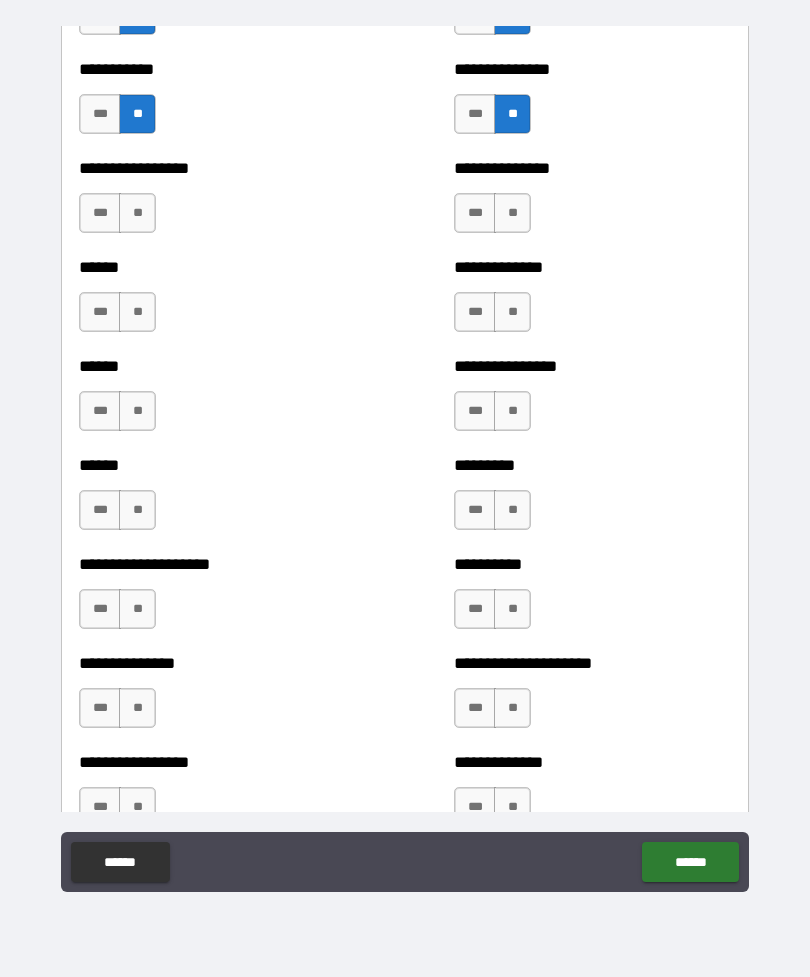 click on "**" at bounding box center (512, 213) 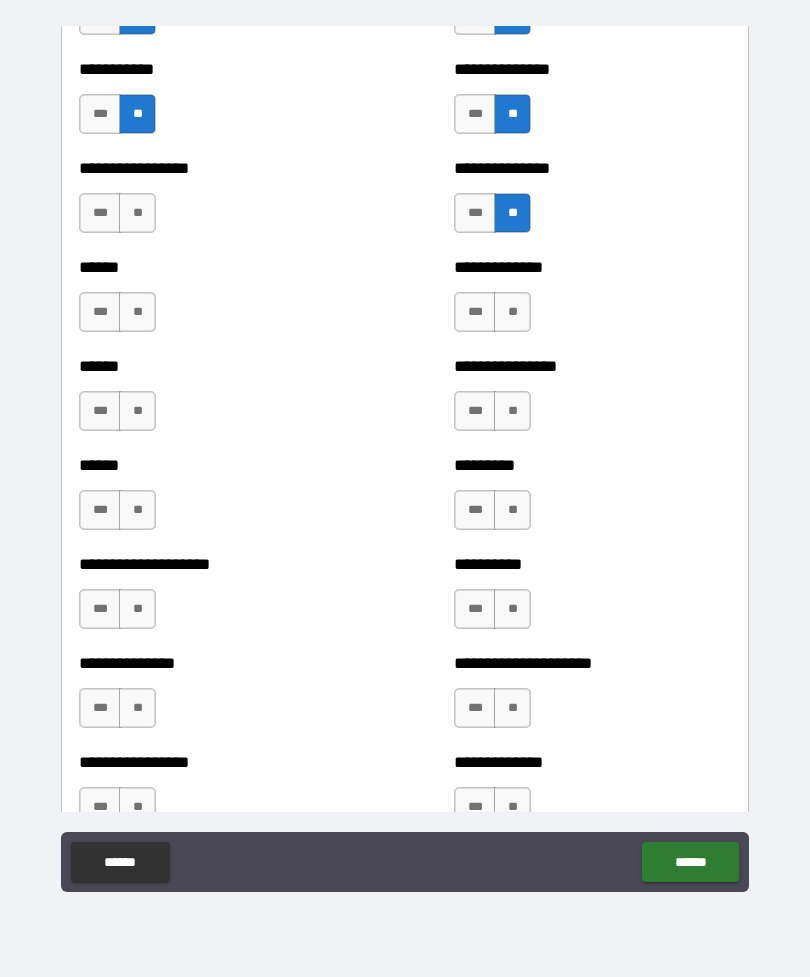 click on "**" at bounding box center (512, 312) 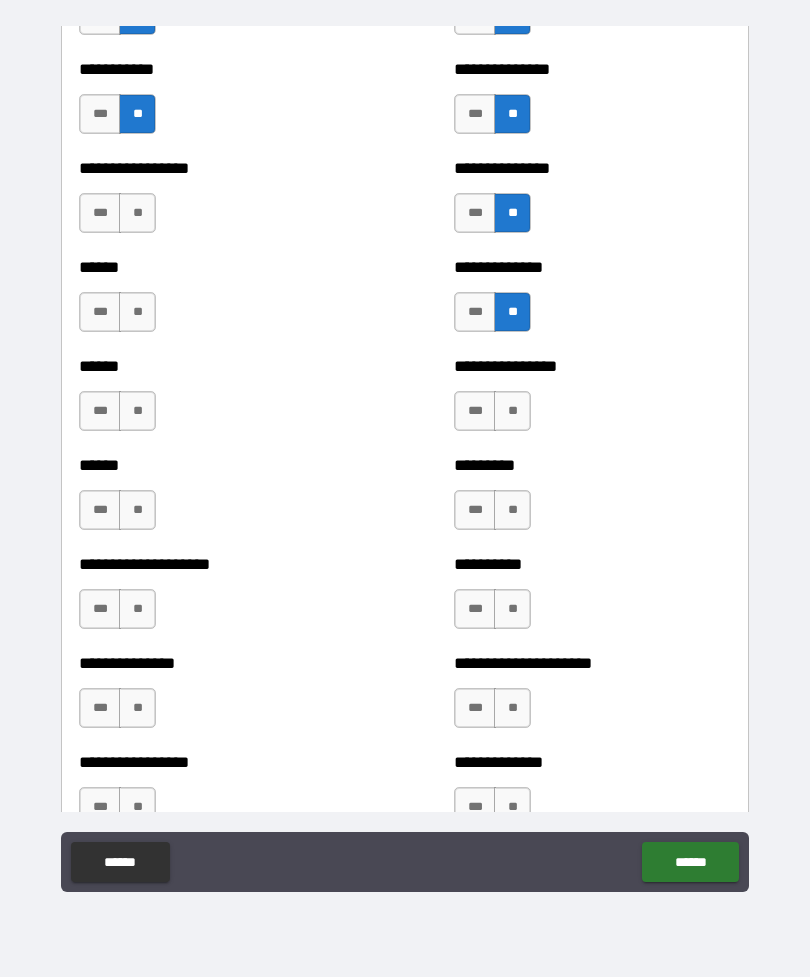 click on "**" at bounding box center [512, 411] 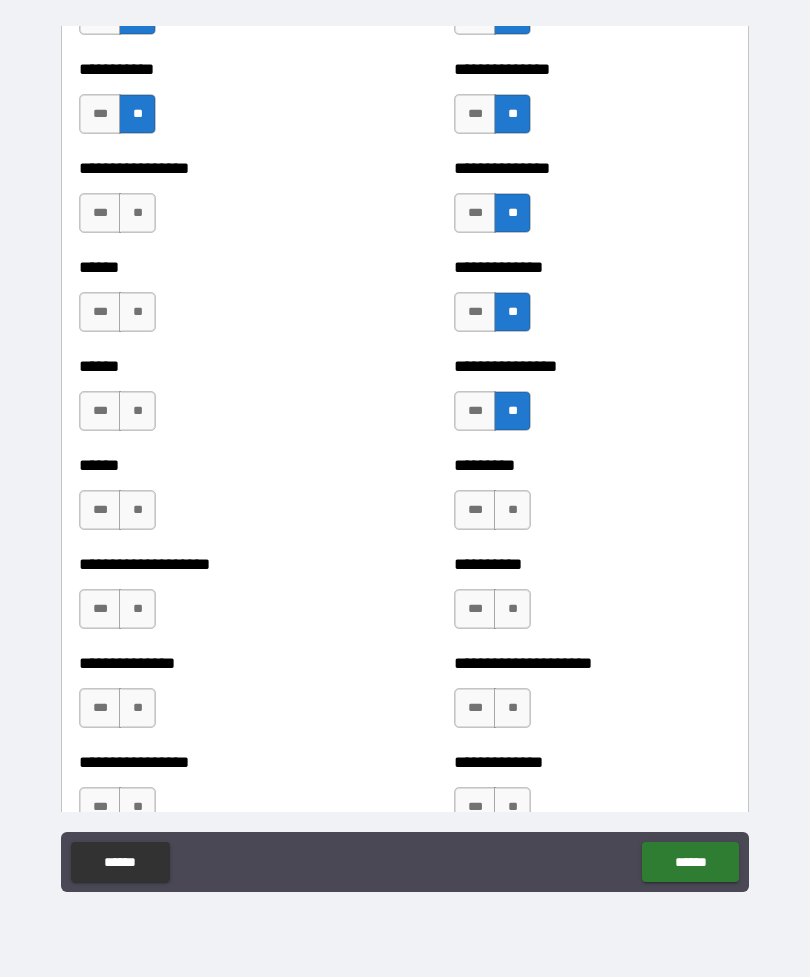 click on "**" at bounding box center [512, 510] 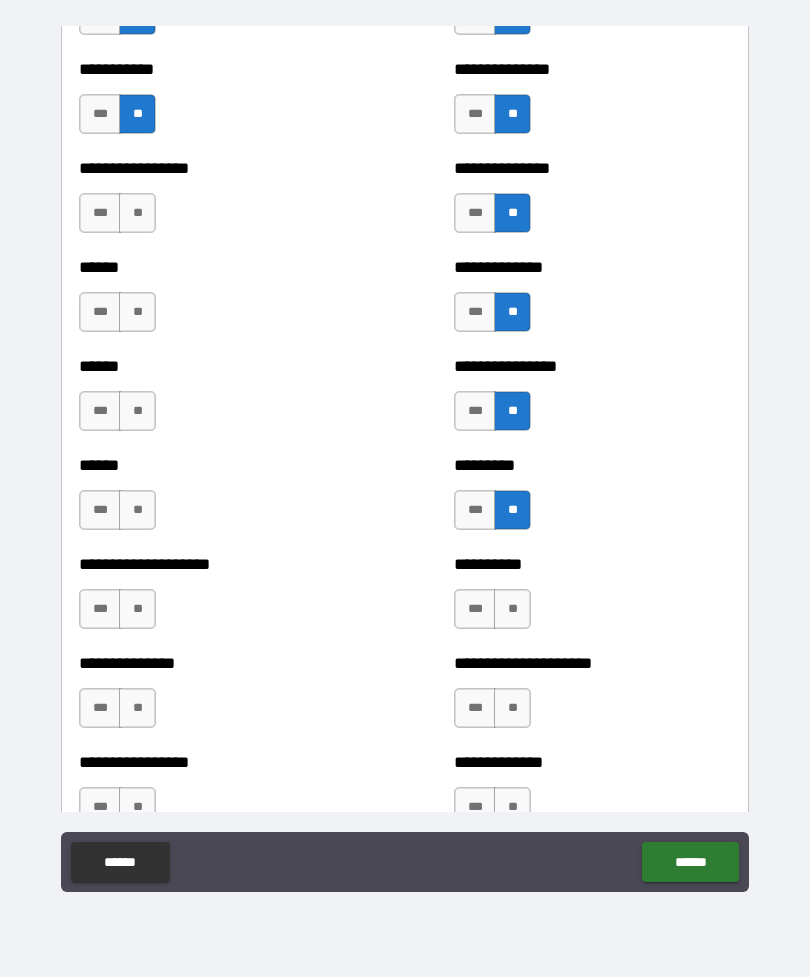 click on "**" at bounding box center (512, 609) 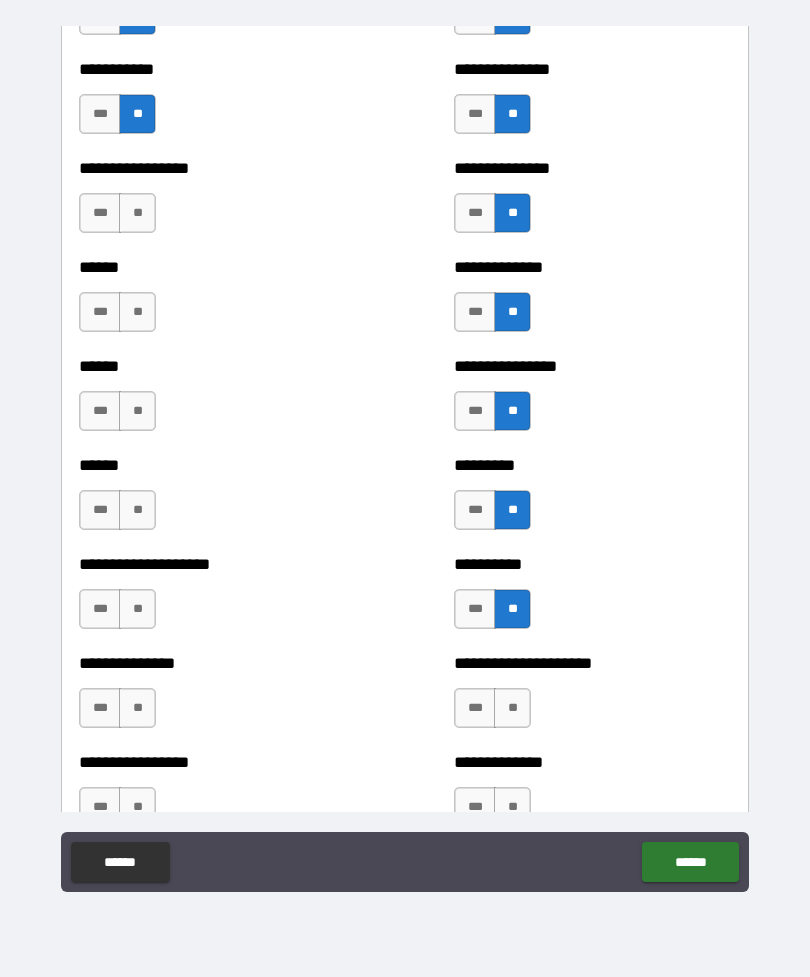 click on "**" at bounding box center [512, 708] 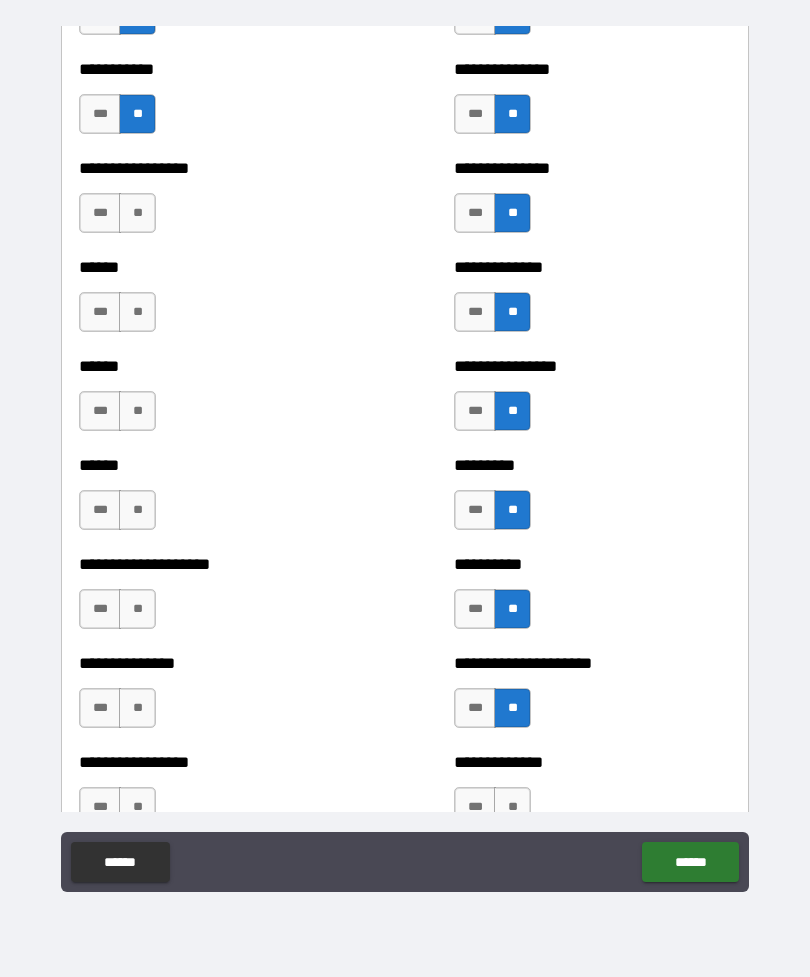 click on "**" at bounding box center (512, 807) 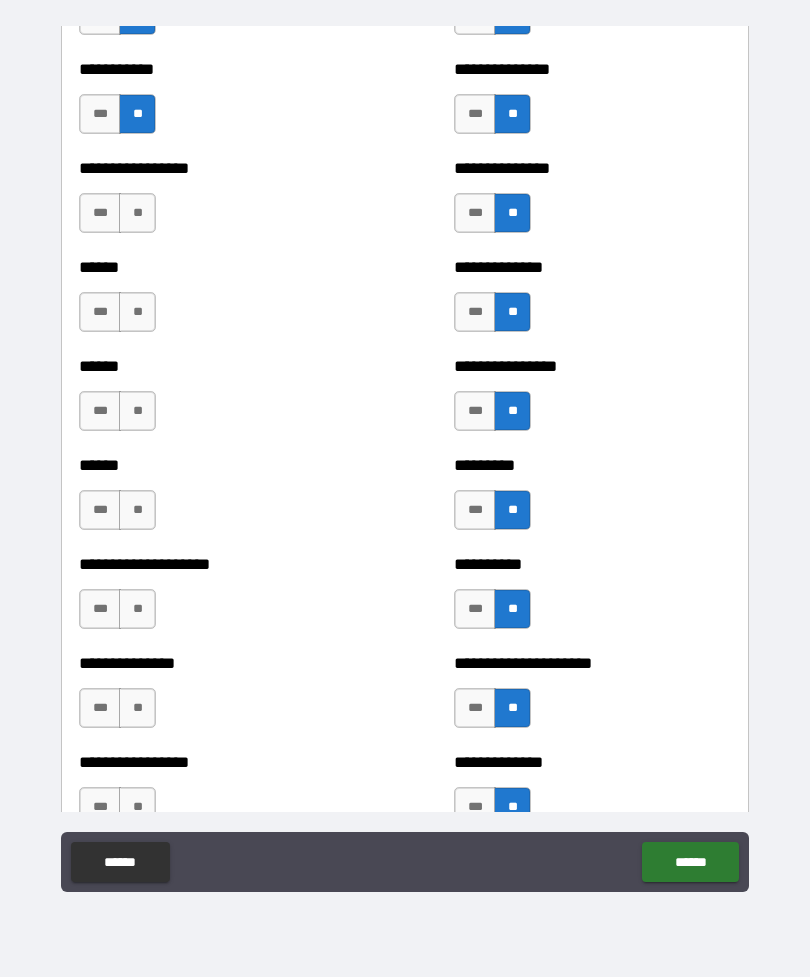 click on "**" at bounding box center [137, 807] 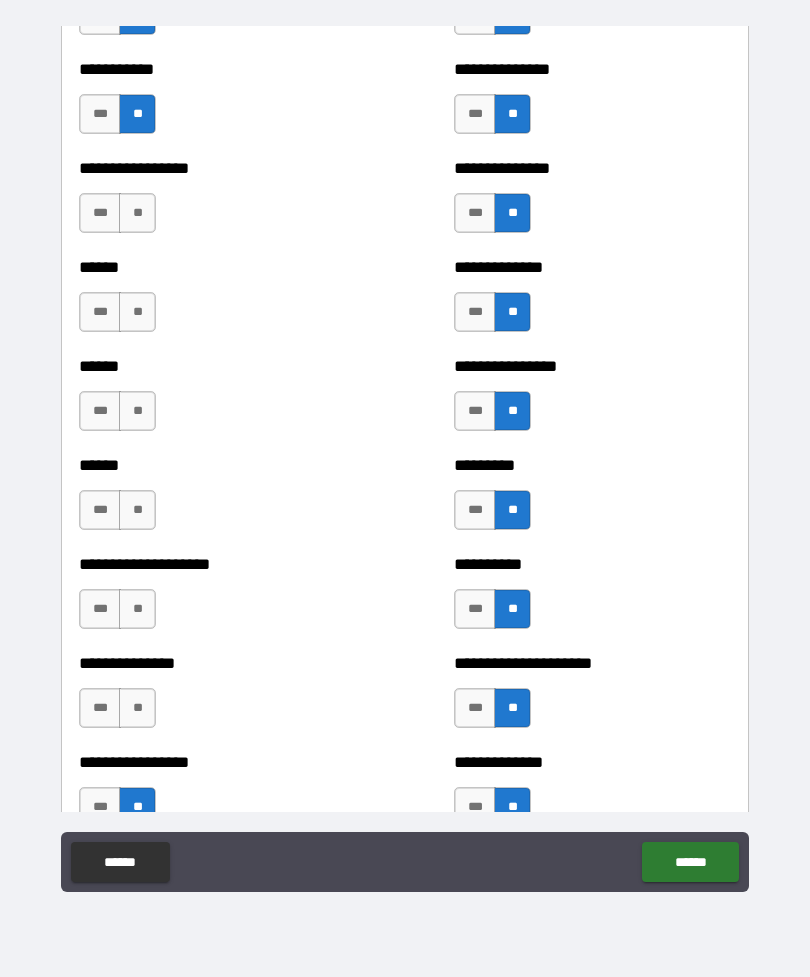 click on "**" at bounding box center [137, 708] 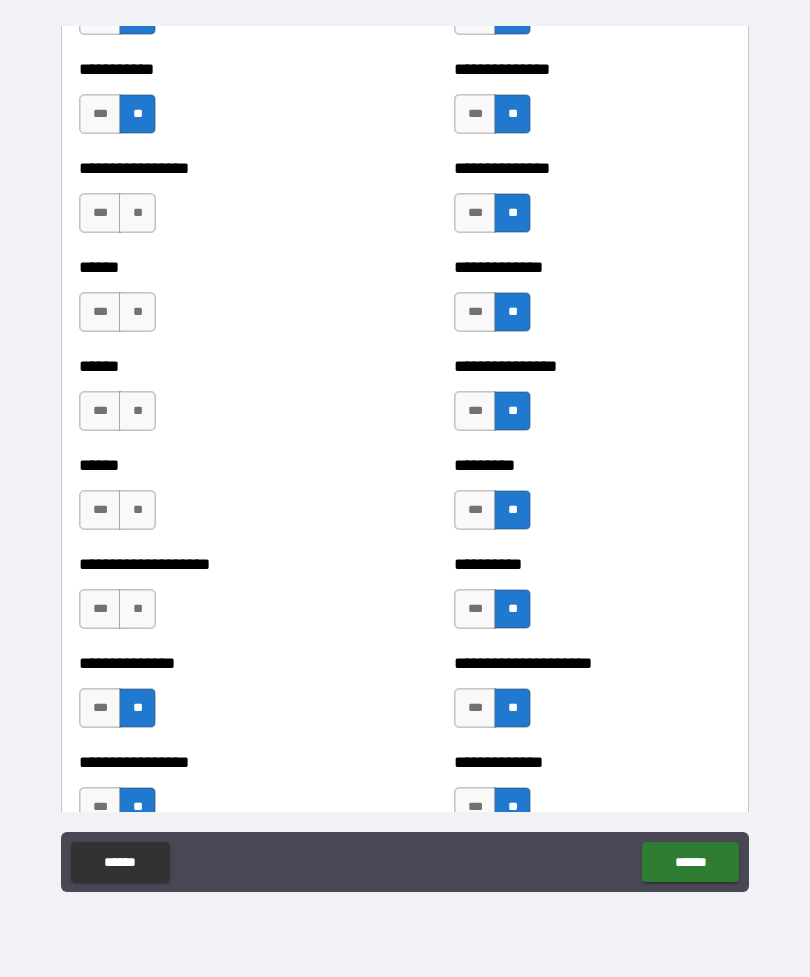 click on "**" at bounding box center [137, 609] 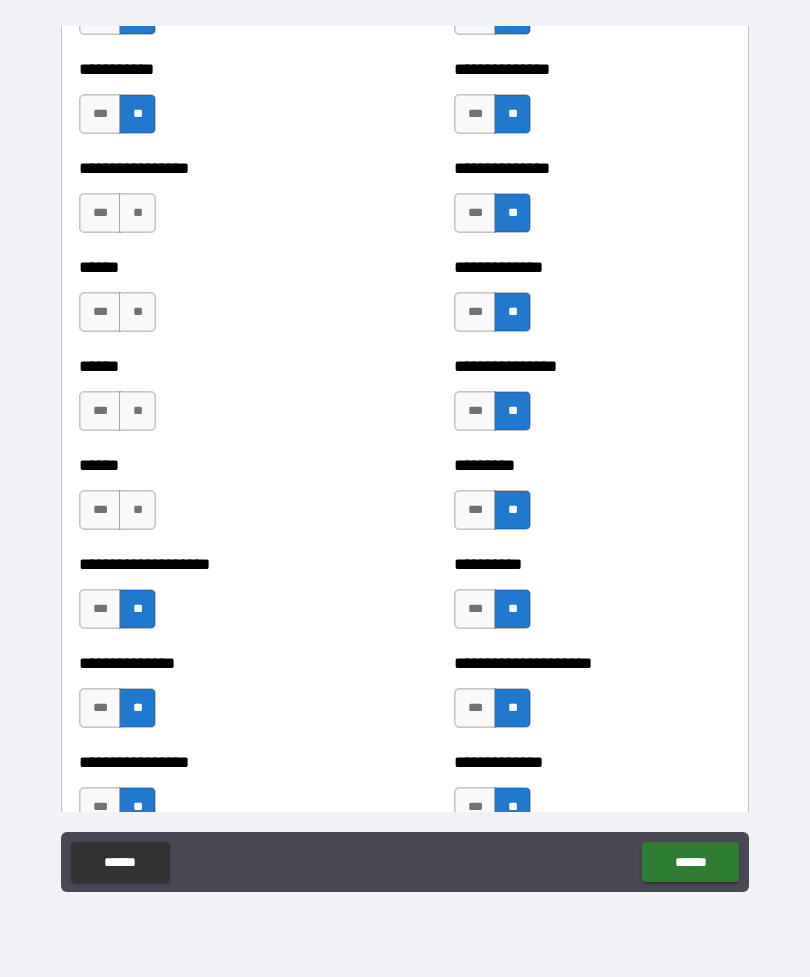 click on "**" at bounding box center [137, 510] 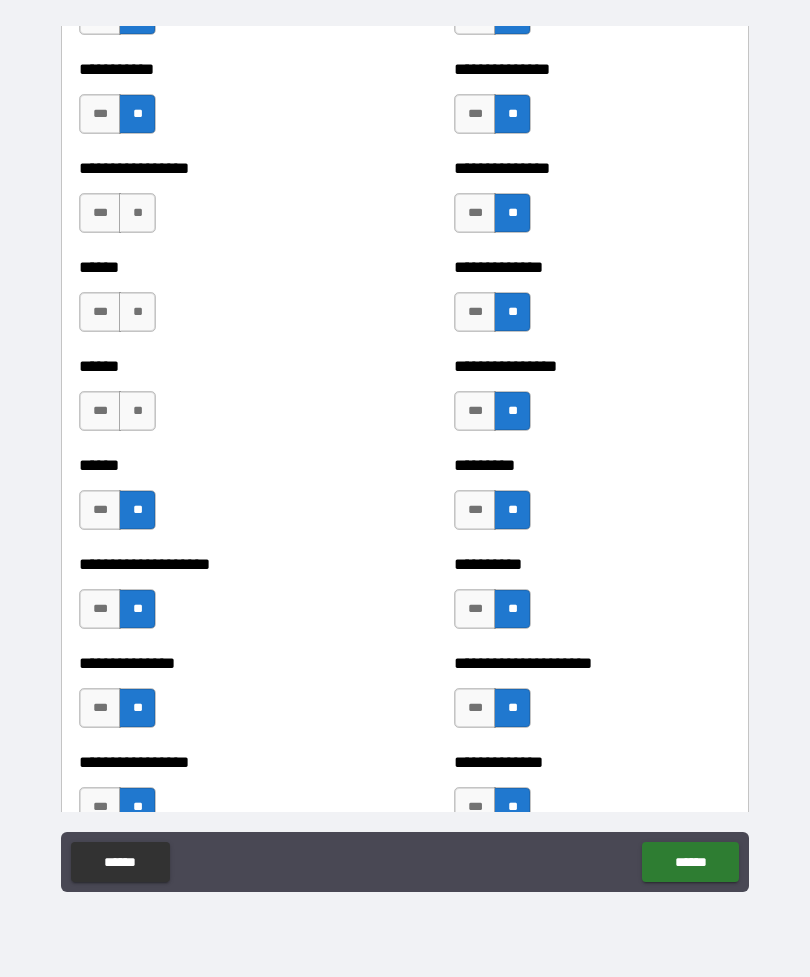 click on "**" at bounding box center (137, 411) 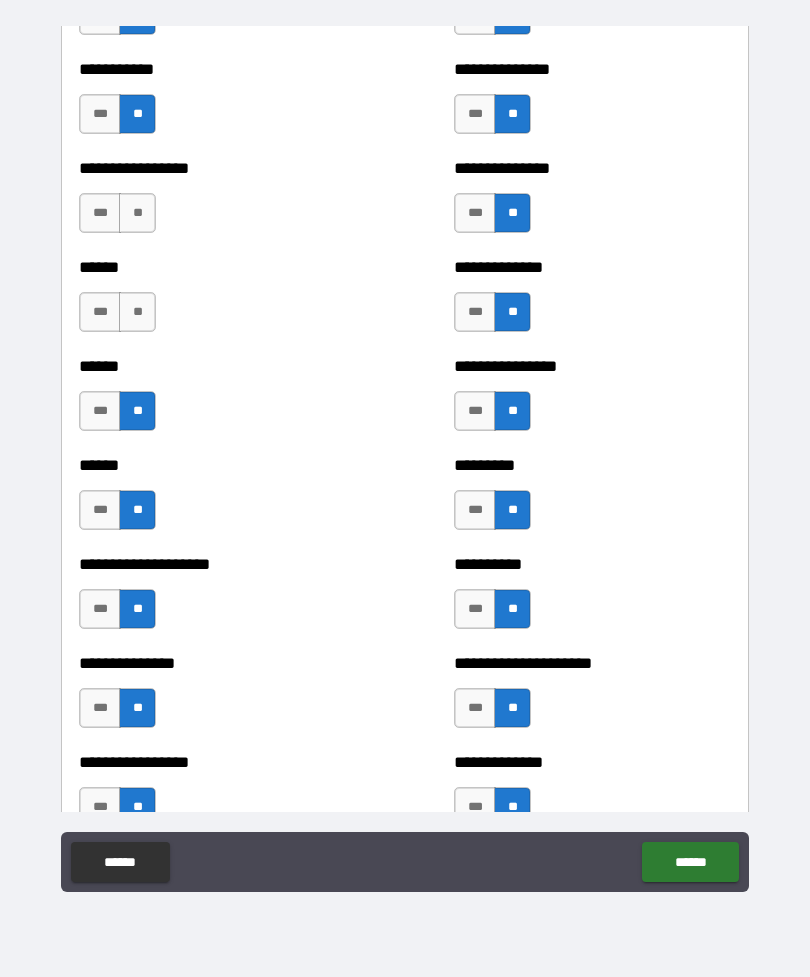 click on "**" at bounding box center [137, 312] 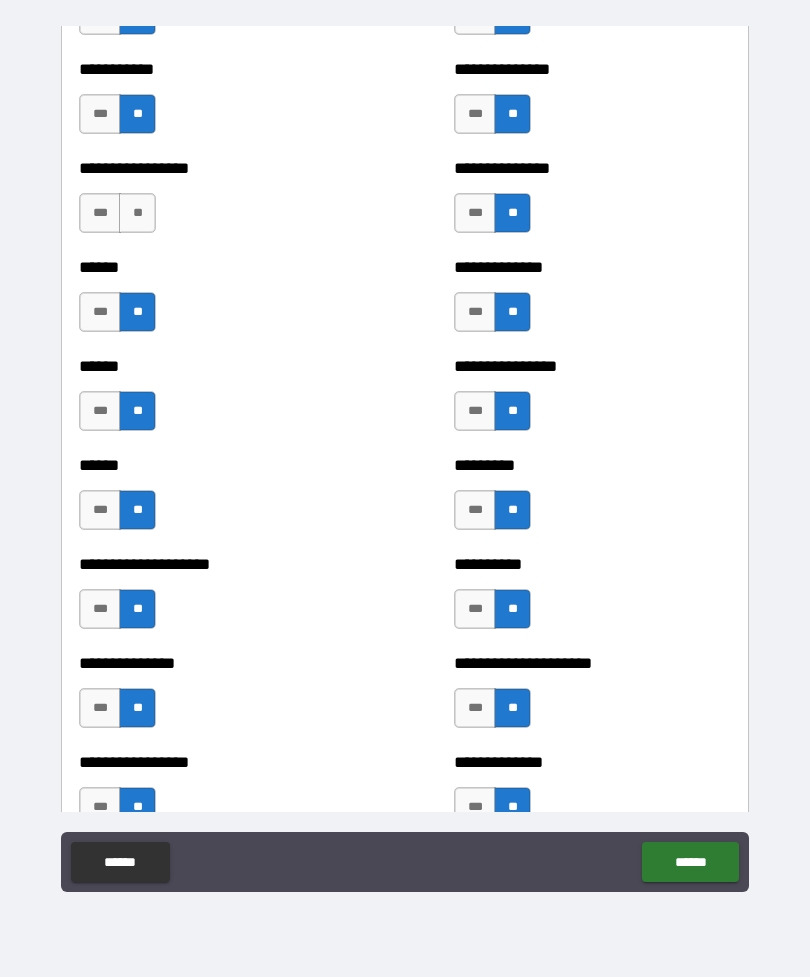 click on "**" at bounding box center [137, 213] 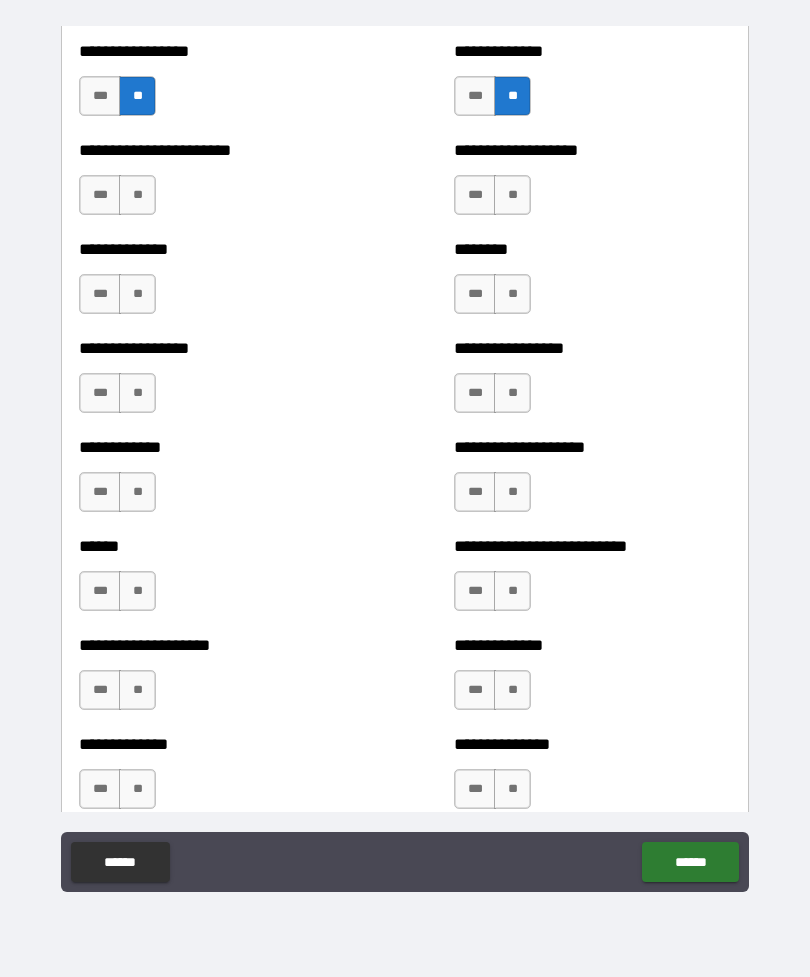 scroll, scrollTop: 3660, scrollLeft: 0, axis: vertical 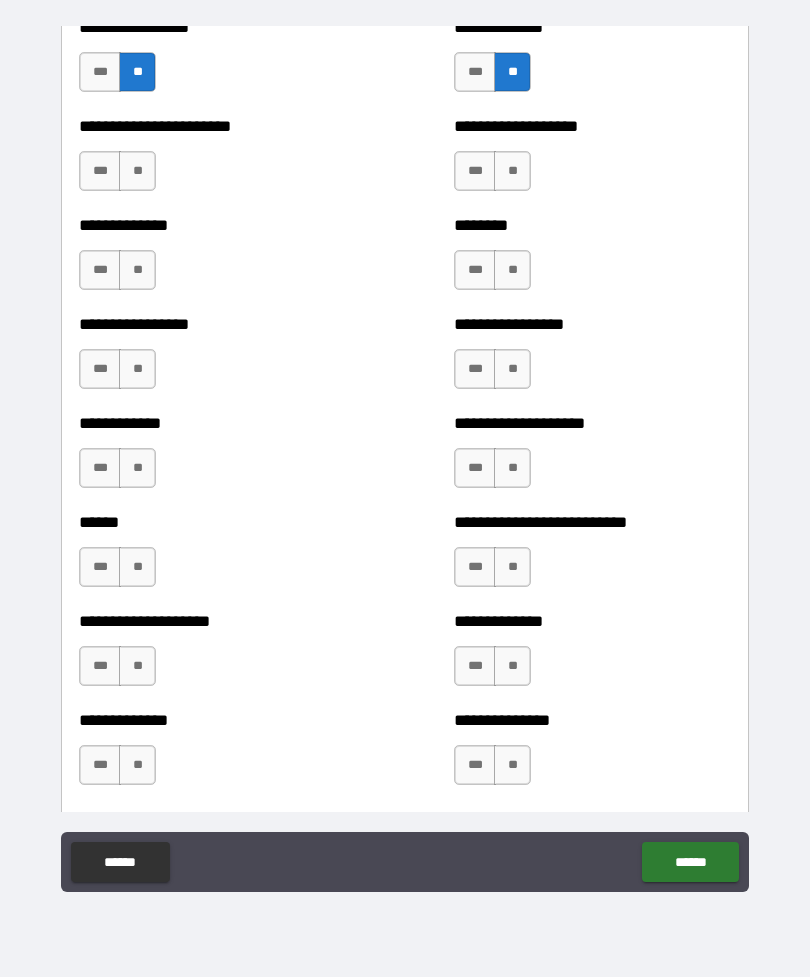 click on "**" at bounding box center (137, 171) 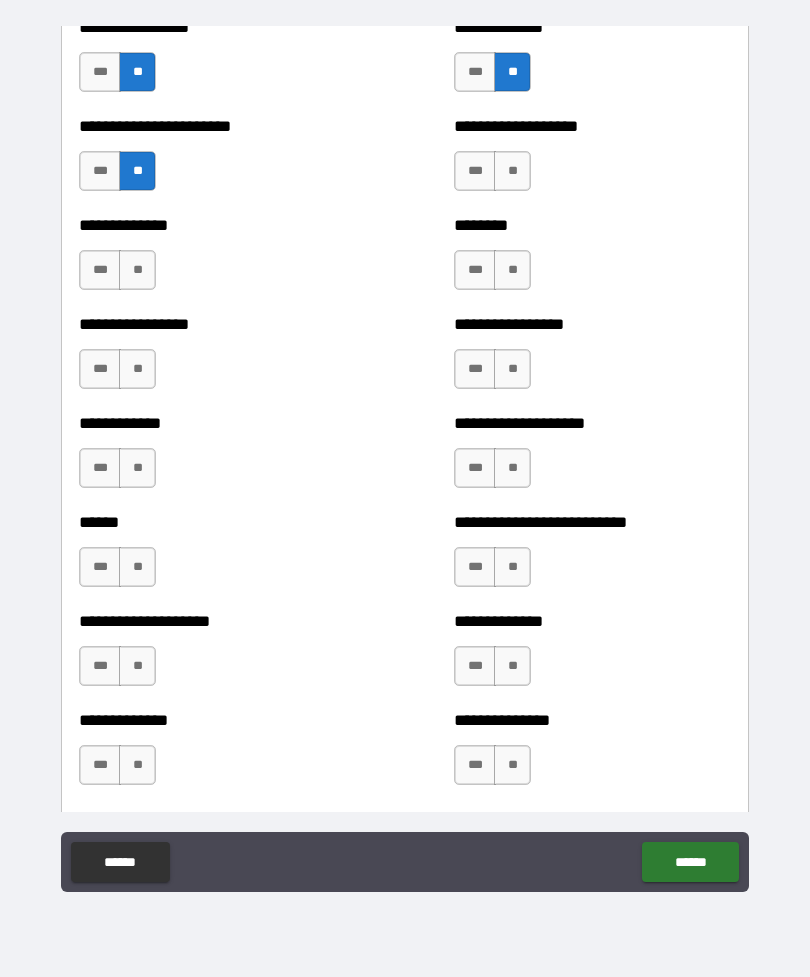 click on "**" at bounding box center [137, 270] 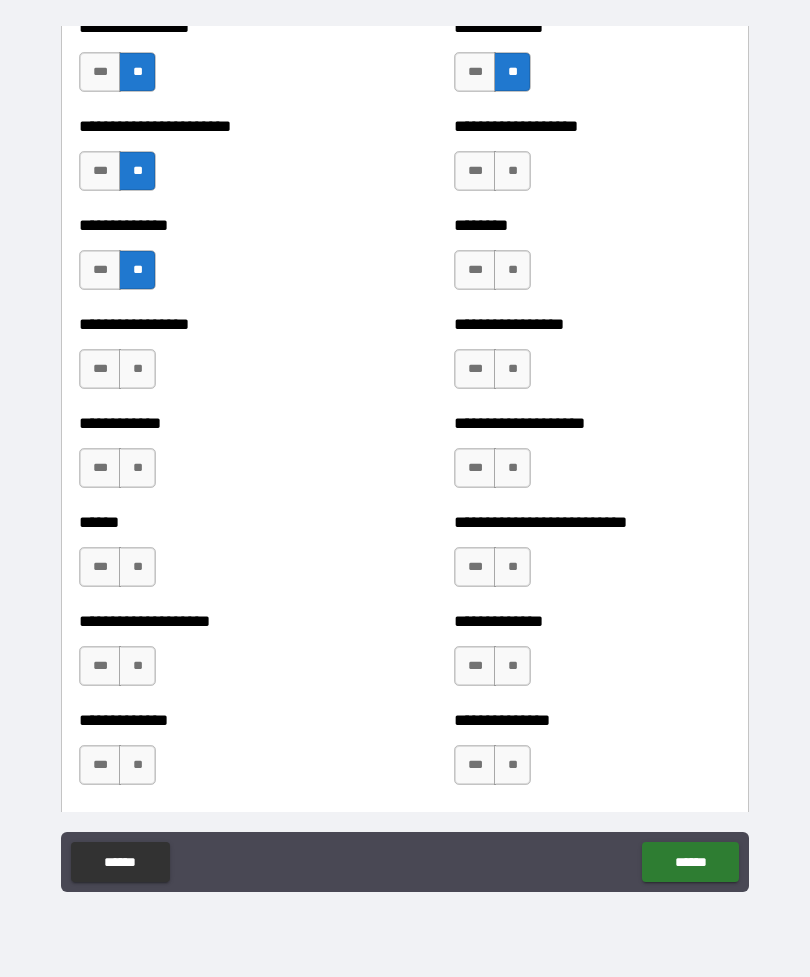 click on "**" at bounding box center [137, 369] 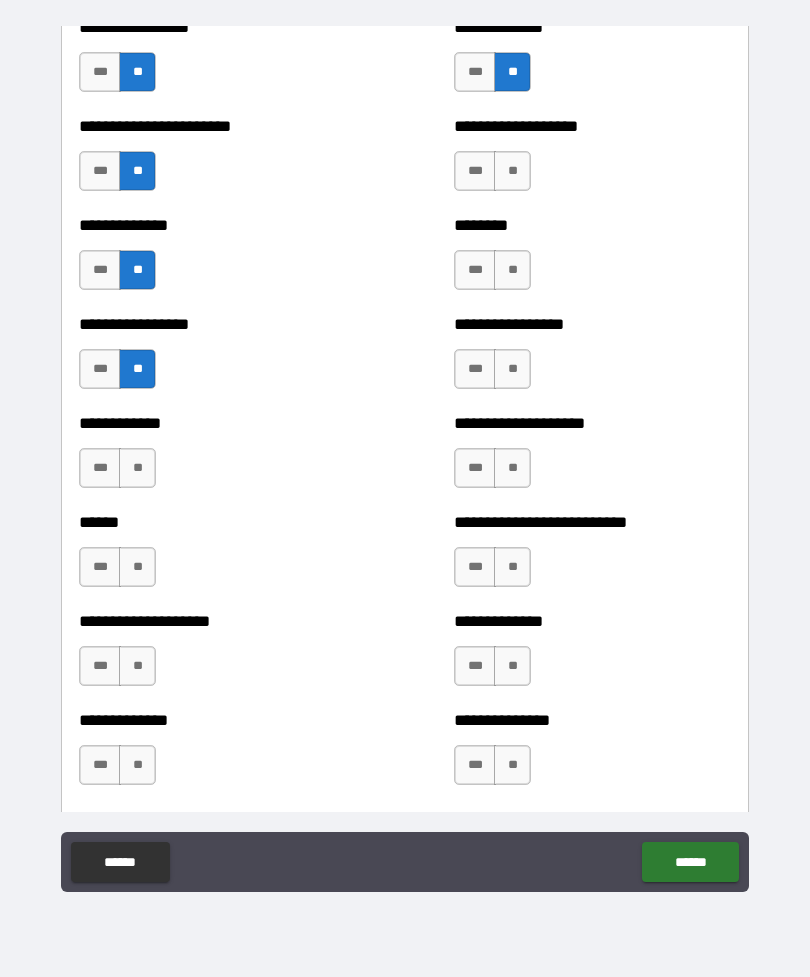 click on "**" at bounding box center (137, 468) 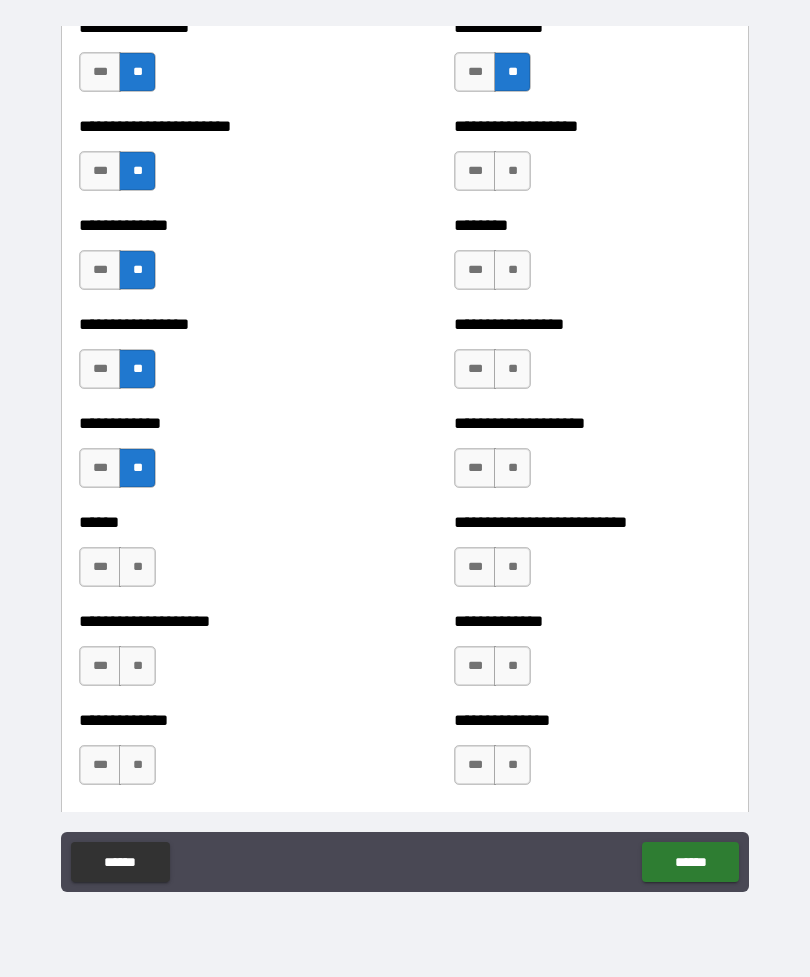 click on "***" at bounding box center [100, 567] 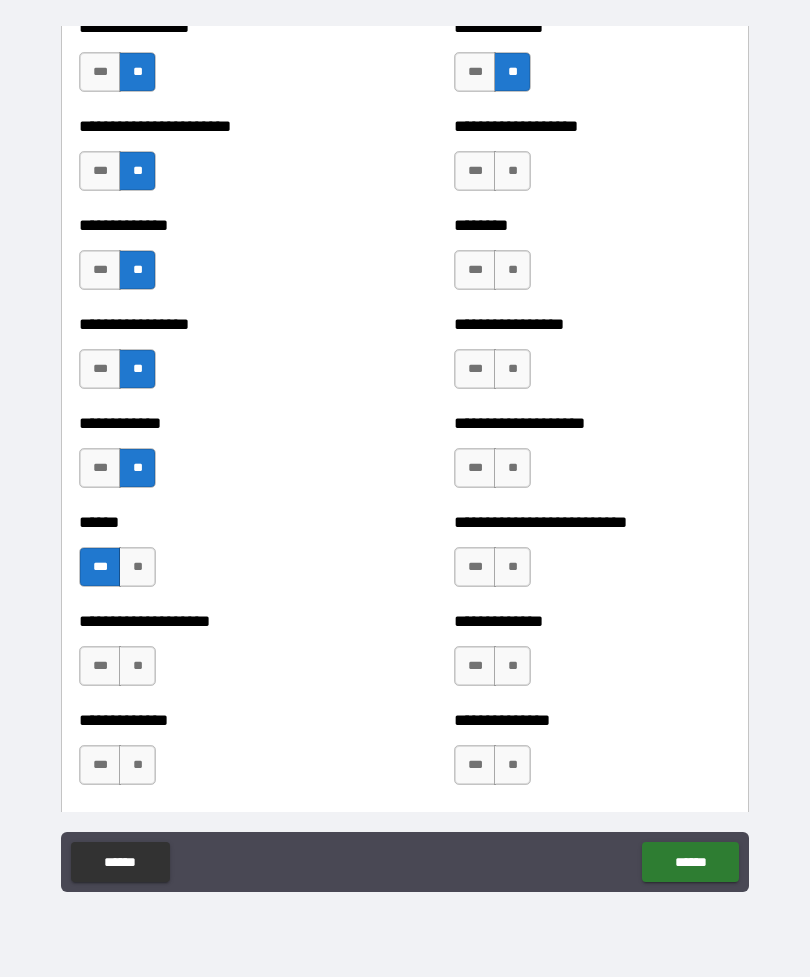 click on "**" at bounding box center (137, 666) 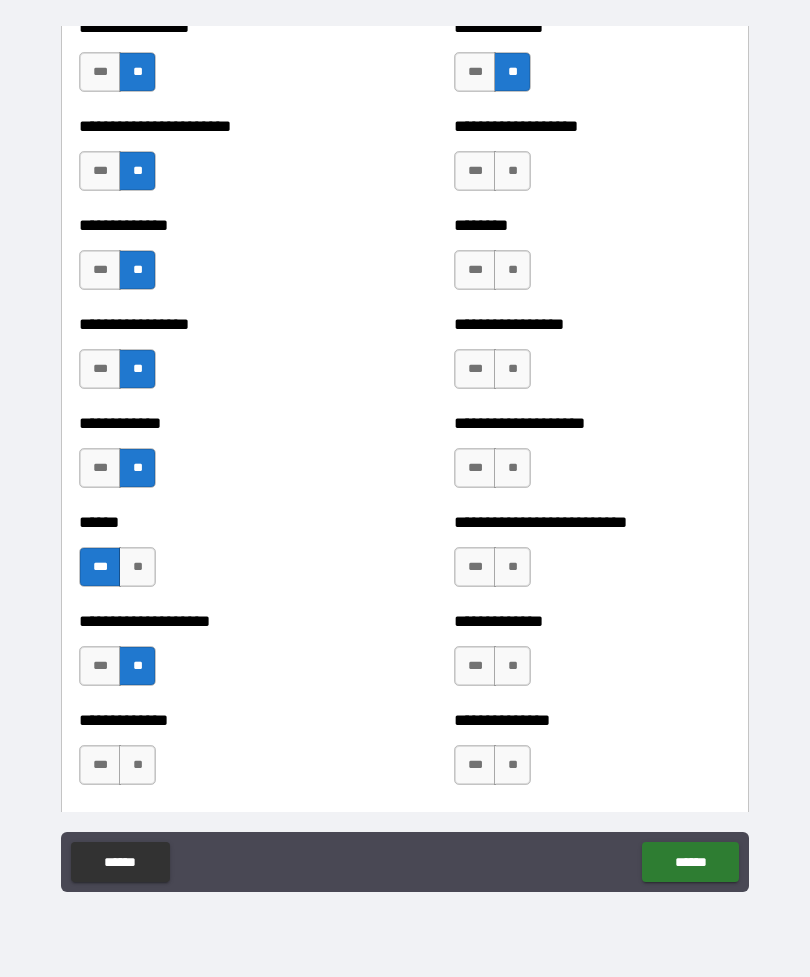 click on "**" at bounding box center [137, 765] 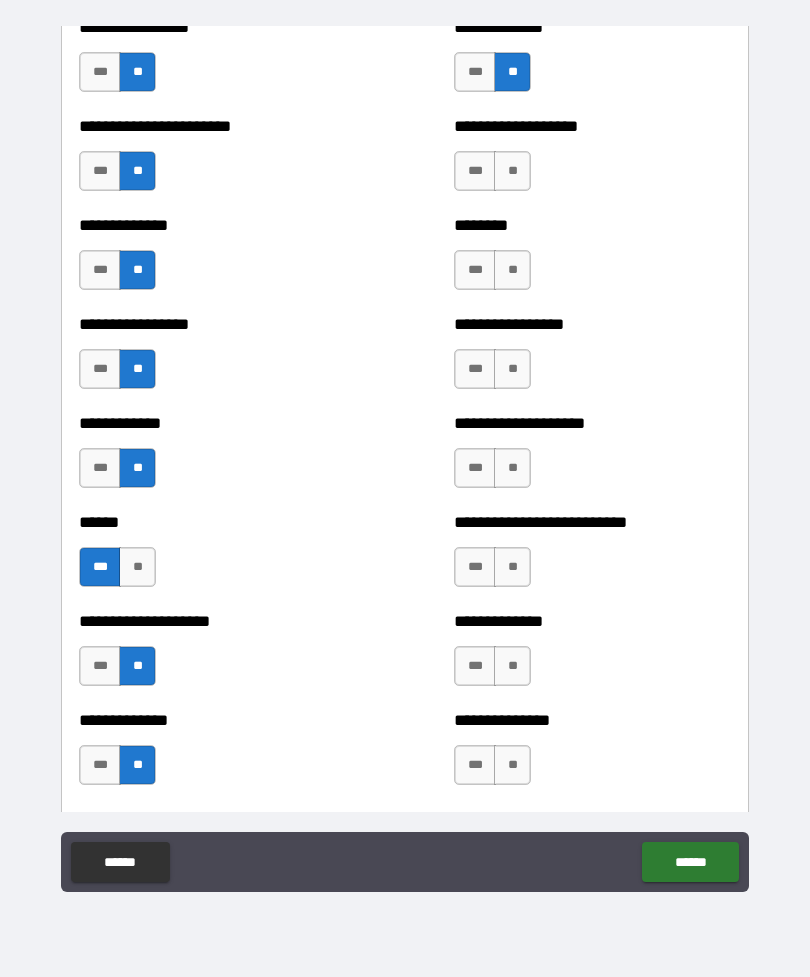 click on "***" at bounding box center (475, 765) 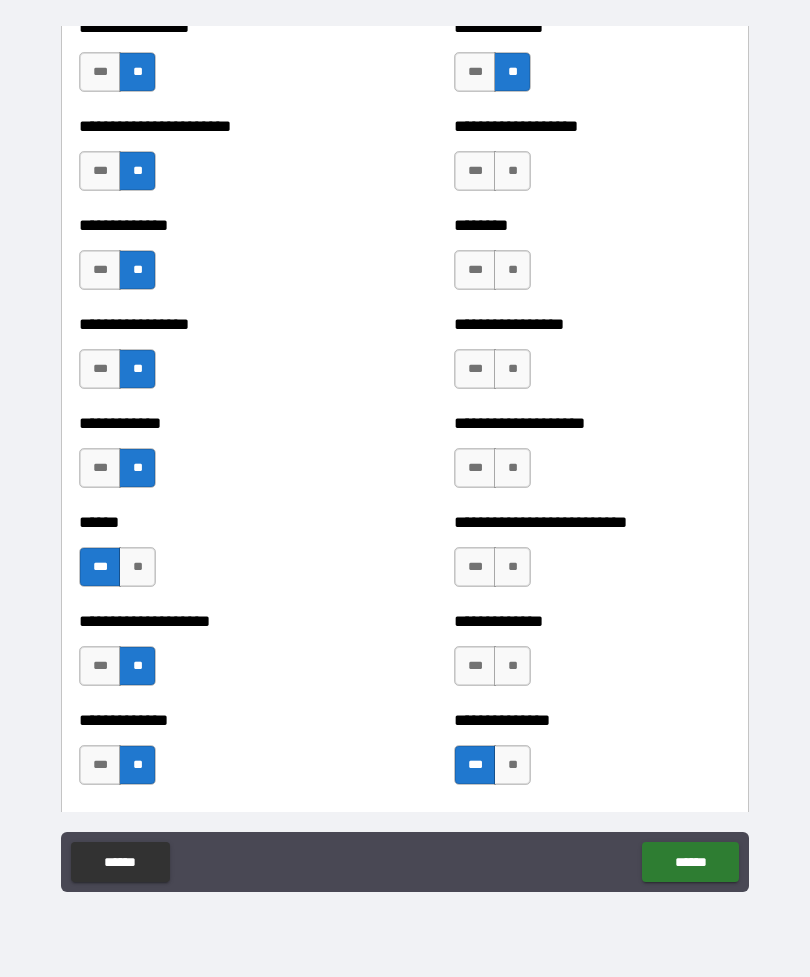 click on "***" at bounding box center (475, 666) 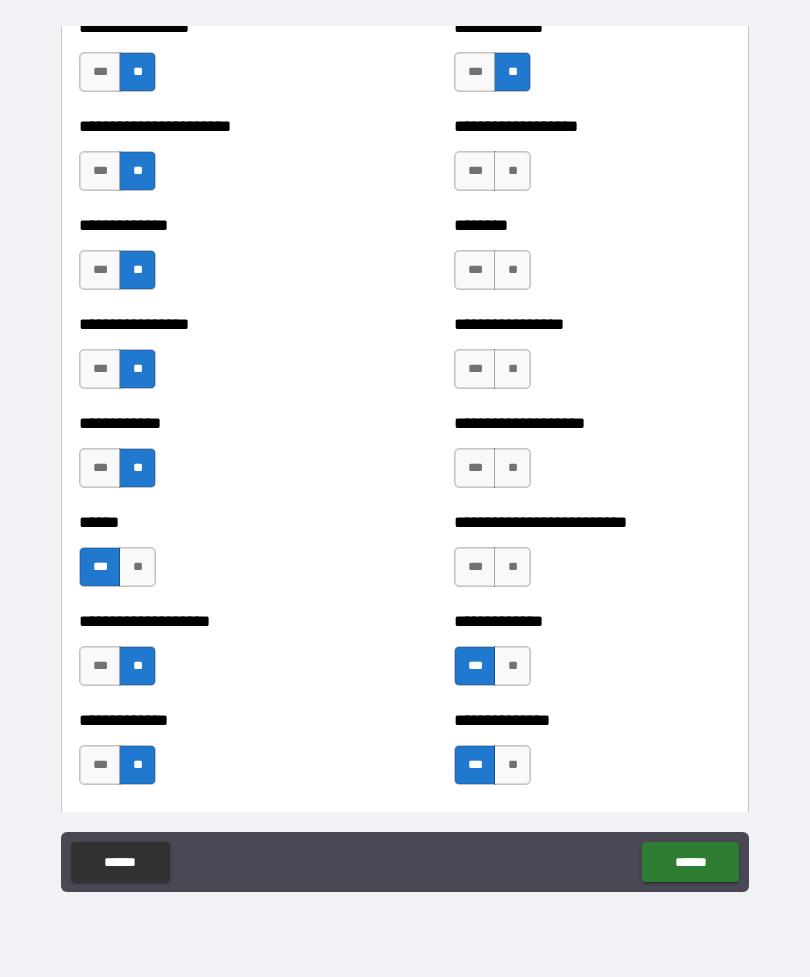 click on "**" at bounding box center [512, 567] 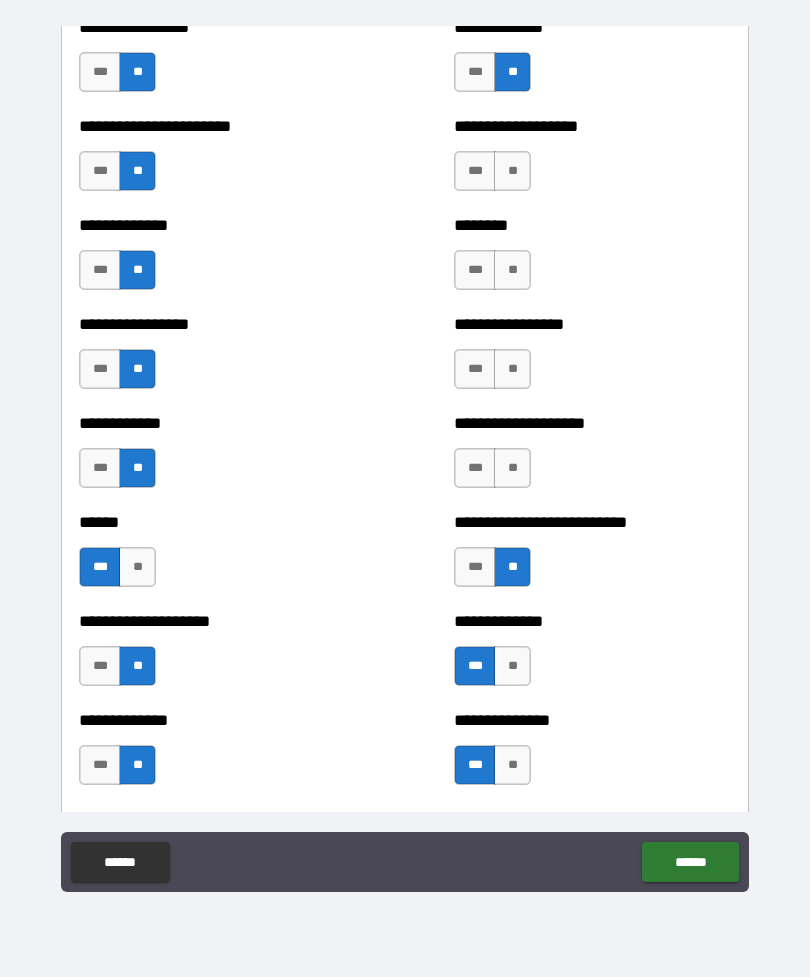 click on "**" at bounding box center [512, 468] 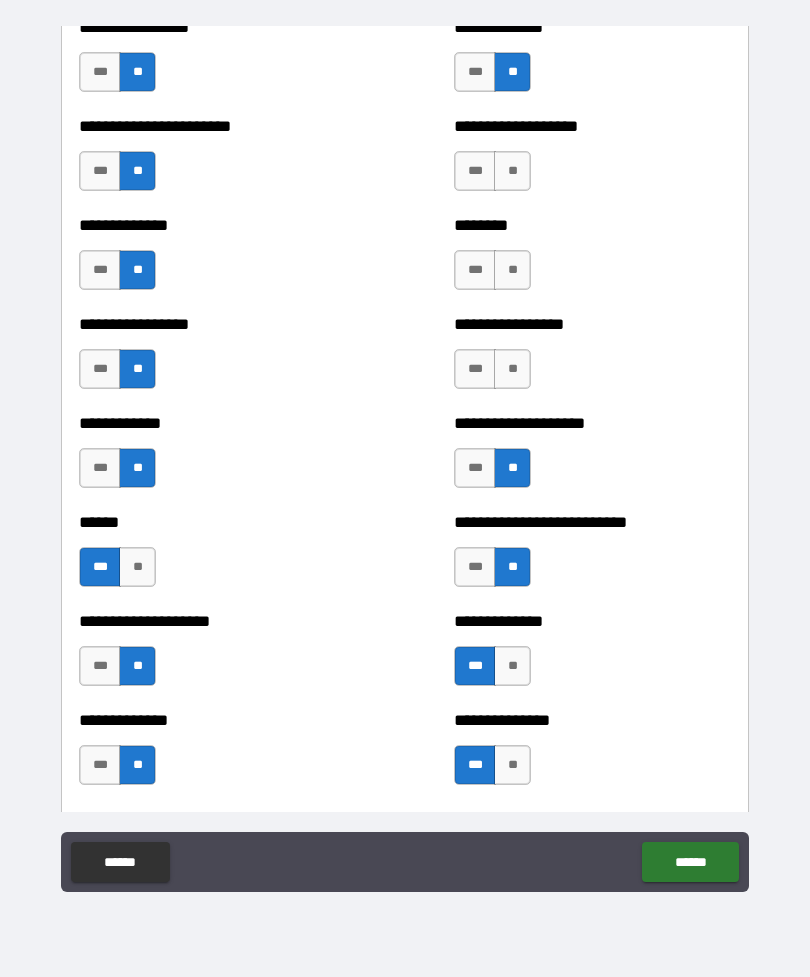 click on "**" at bounding box center (512, 369) 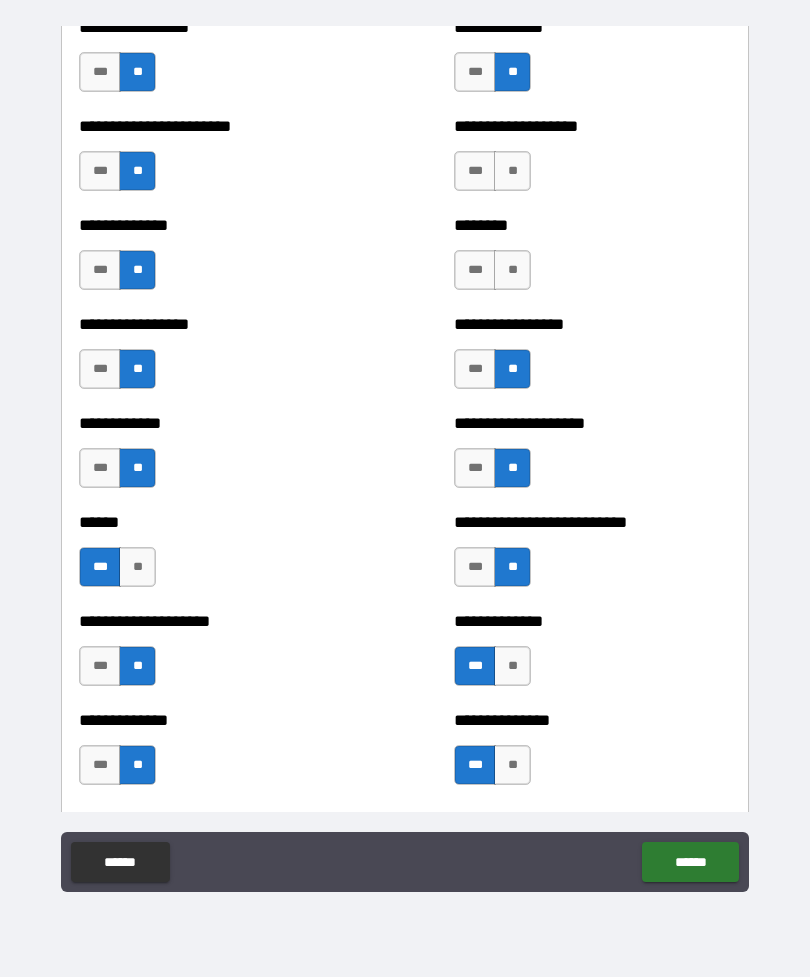 click on "**" at bounding box center [512, 270] 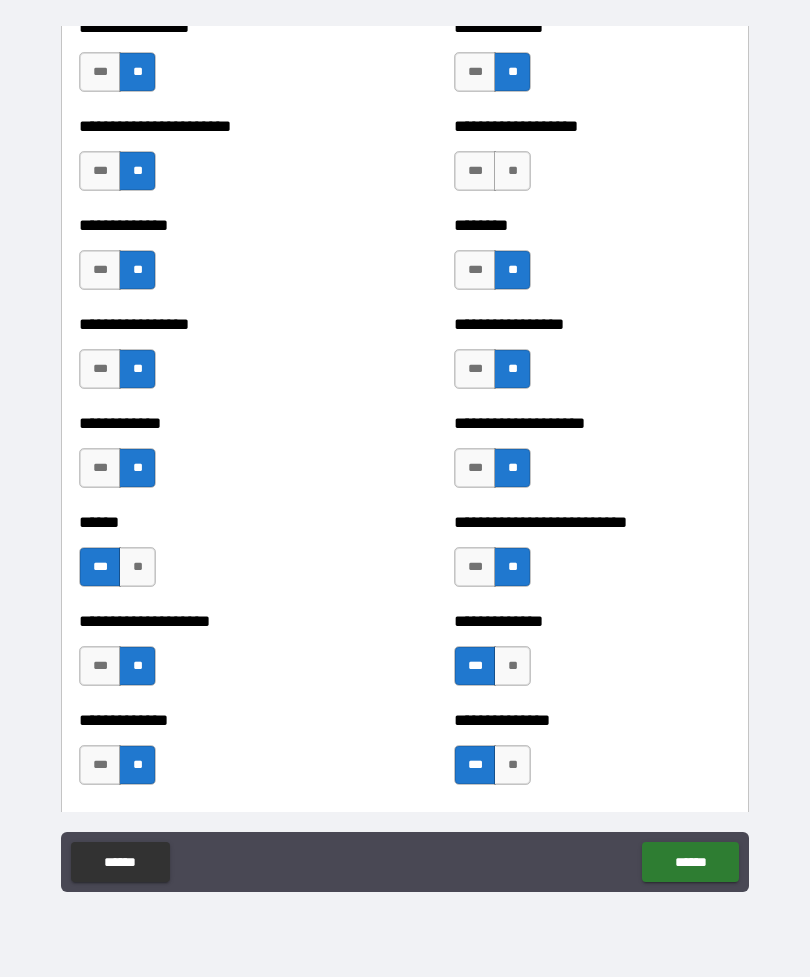 click on "**" at bounding box center [512, 171] 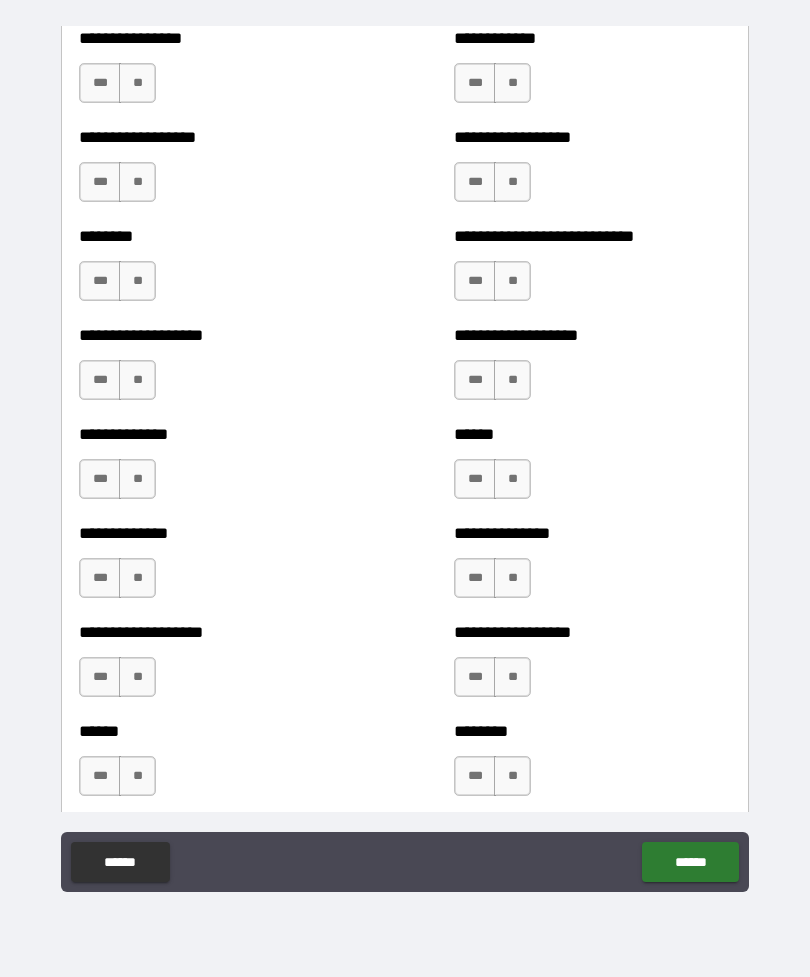 scroll, scrollTop: 4444, scrollLeft: 0, axis: vertical 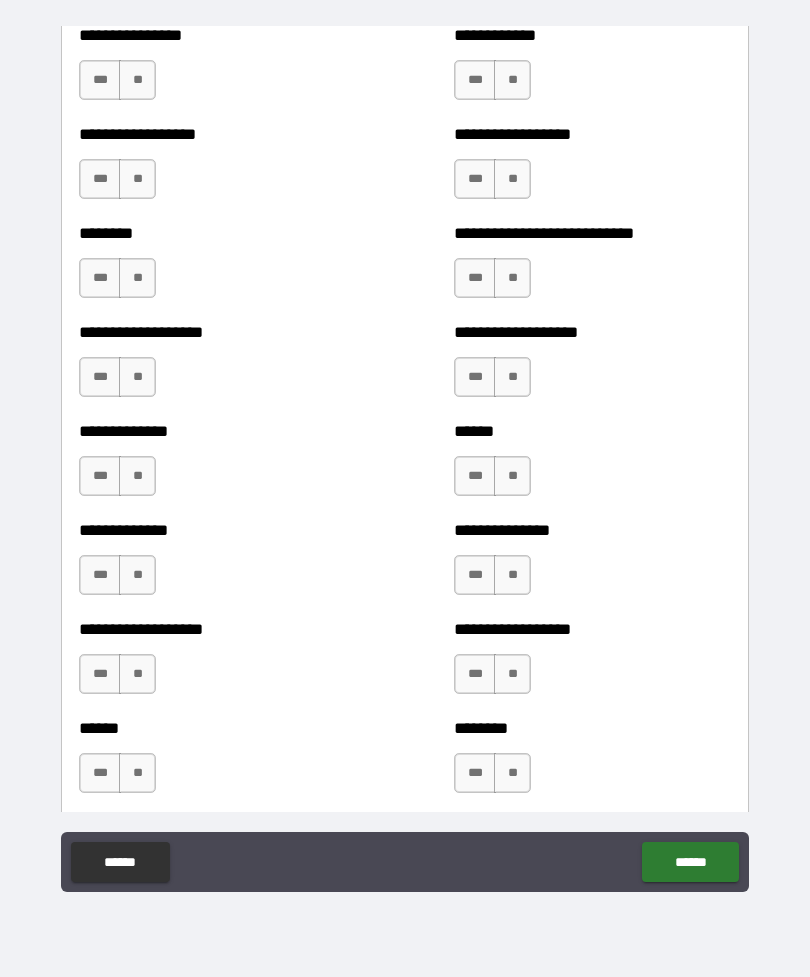 click on "**" at bounding box center [137, 80] 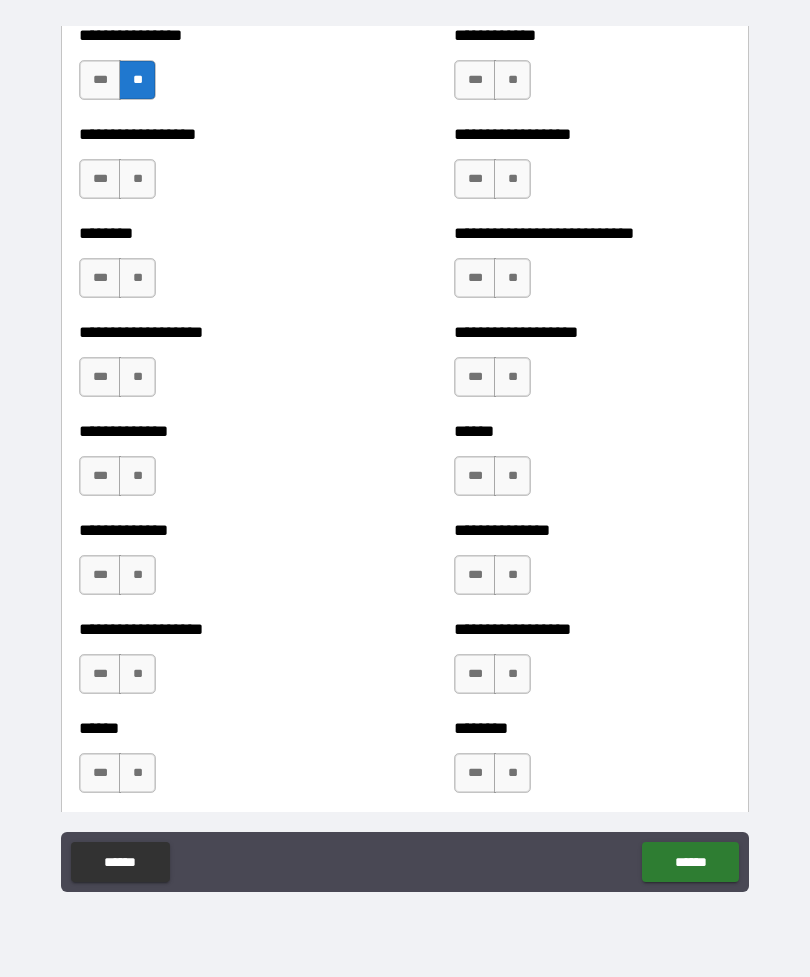 click on "**" at bounding box center [137, 179] 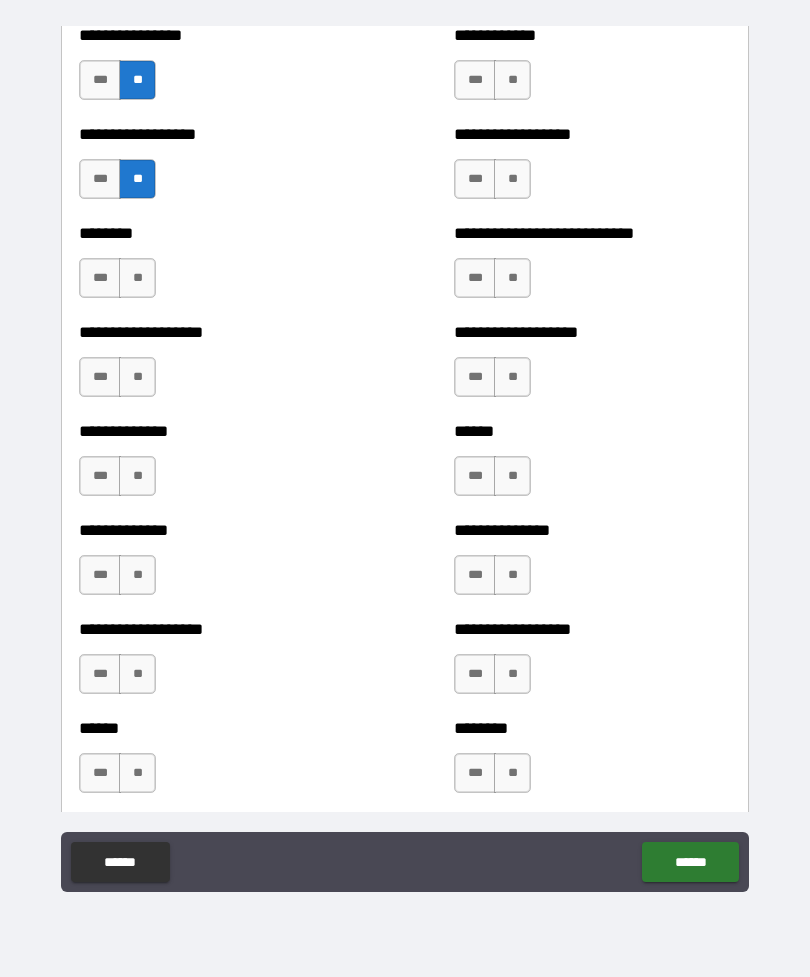 click on "**" at bounding box center [137, 278] 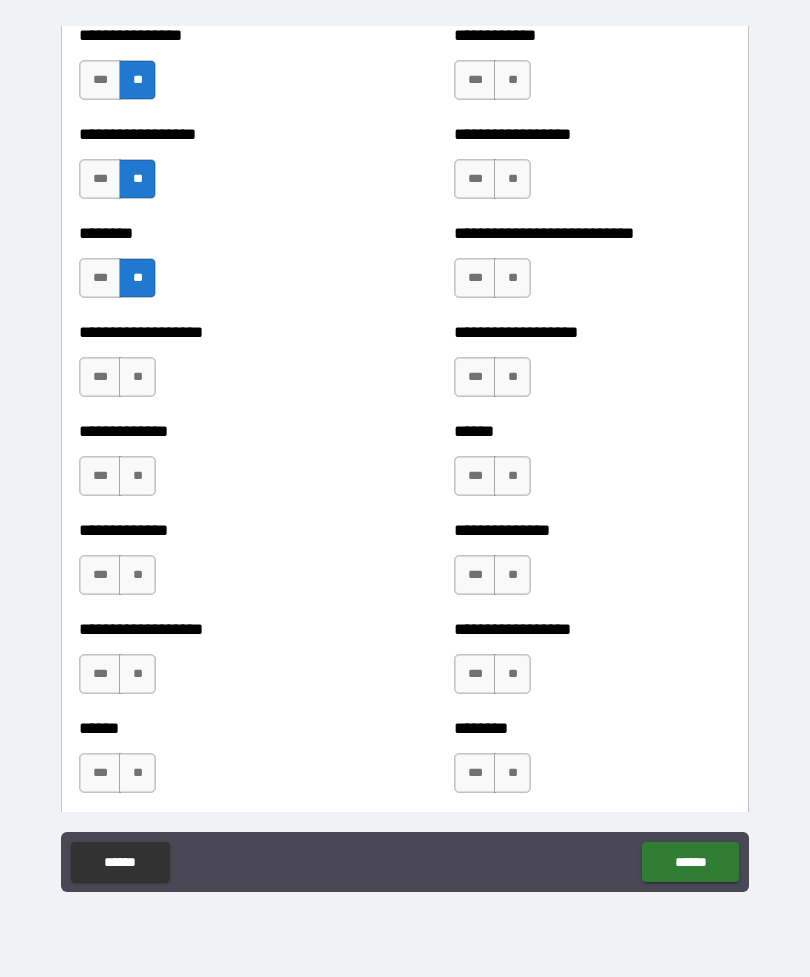 click on "**" at bounding box center (137, 377) 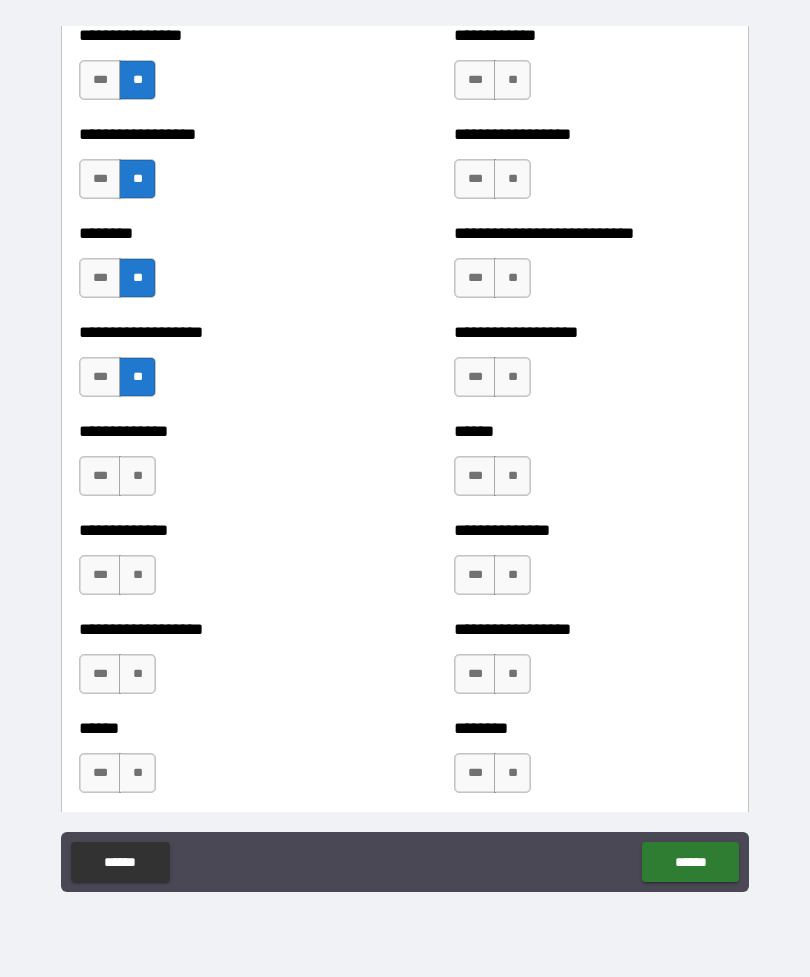 click on "**" at bounding box center [137, 476] 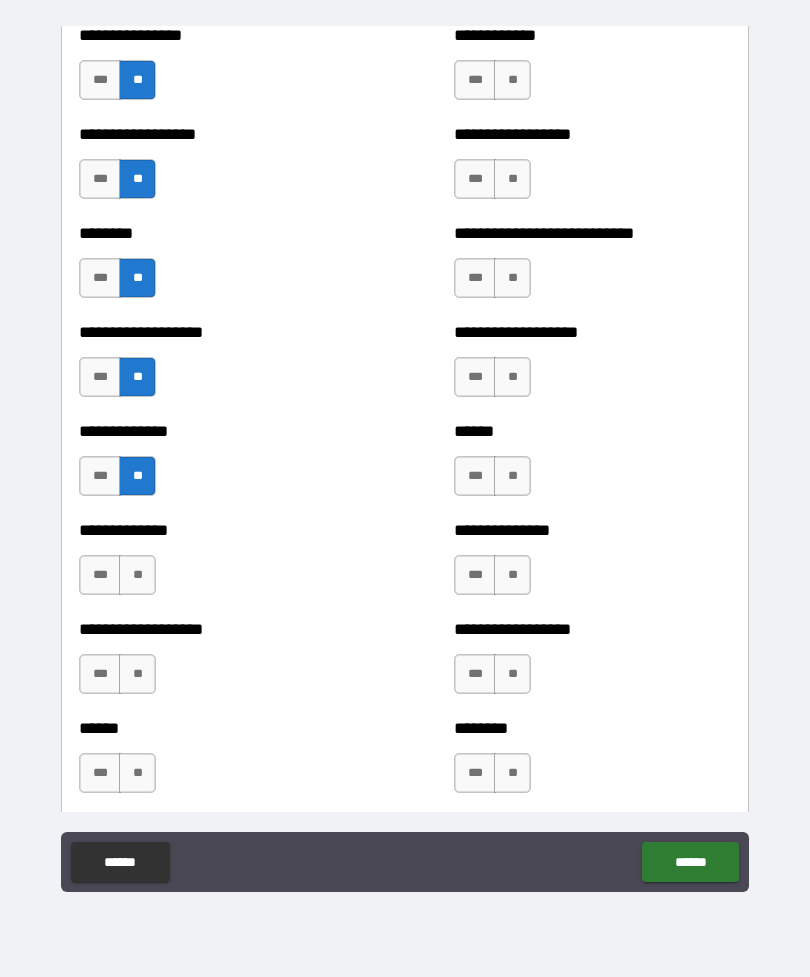 click on "**" at bounding box center (137, 575) 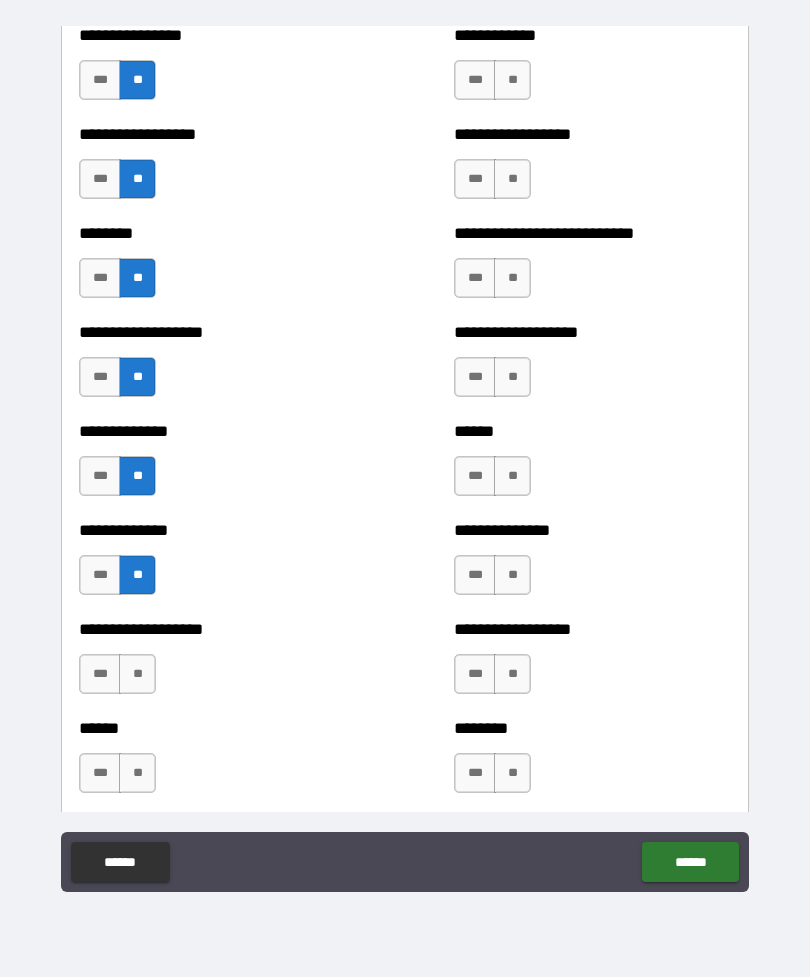 click on "***" at bounding box center (100, 674) 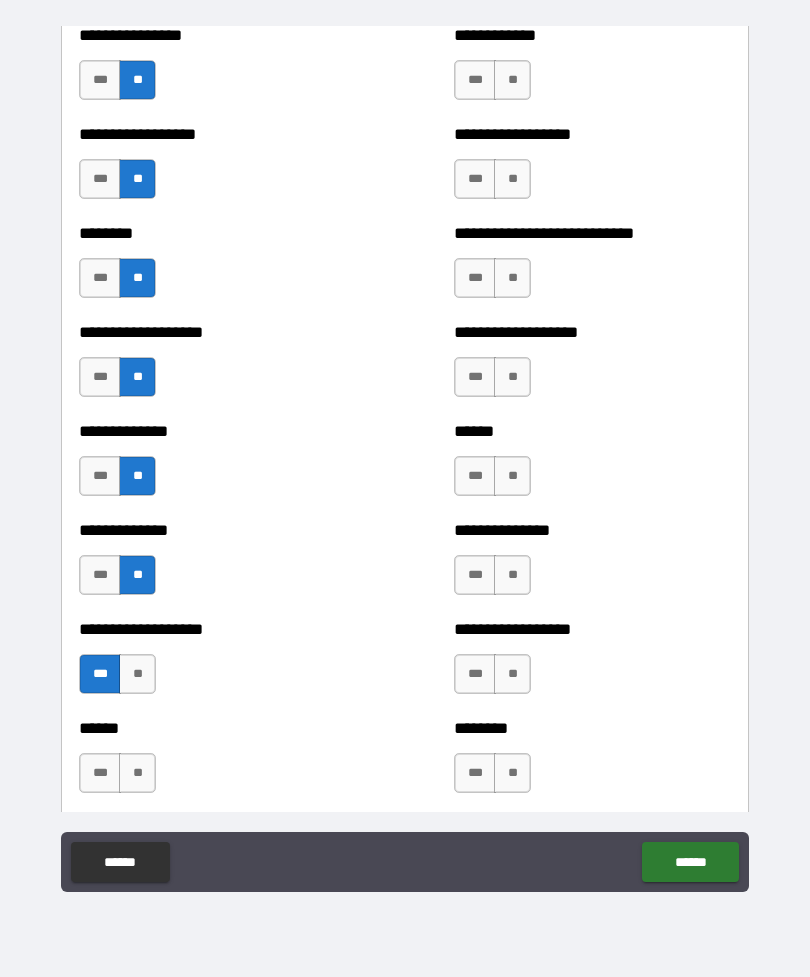 click on "**" at bounding box center (137, 773) 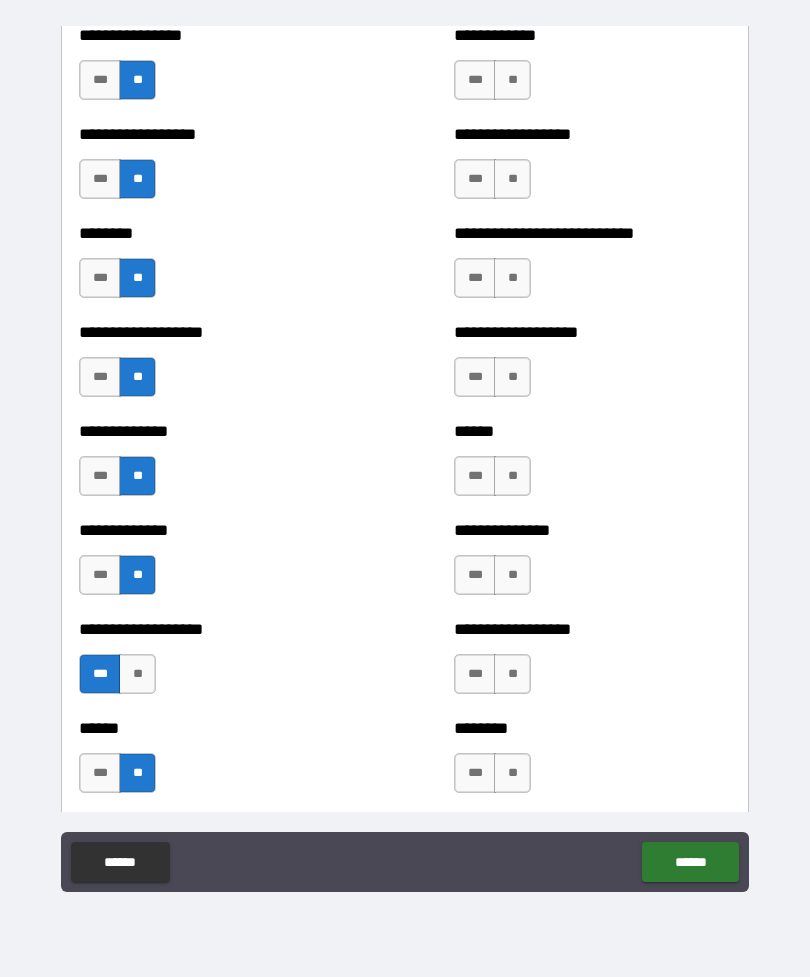 click on "**" at bounding box center (512, 773) 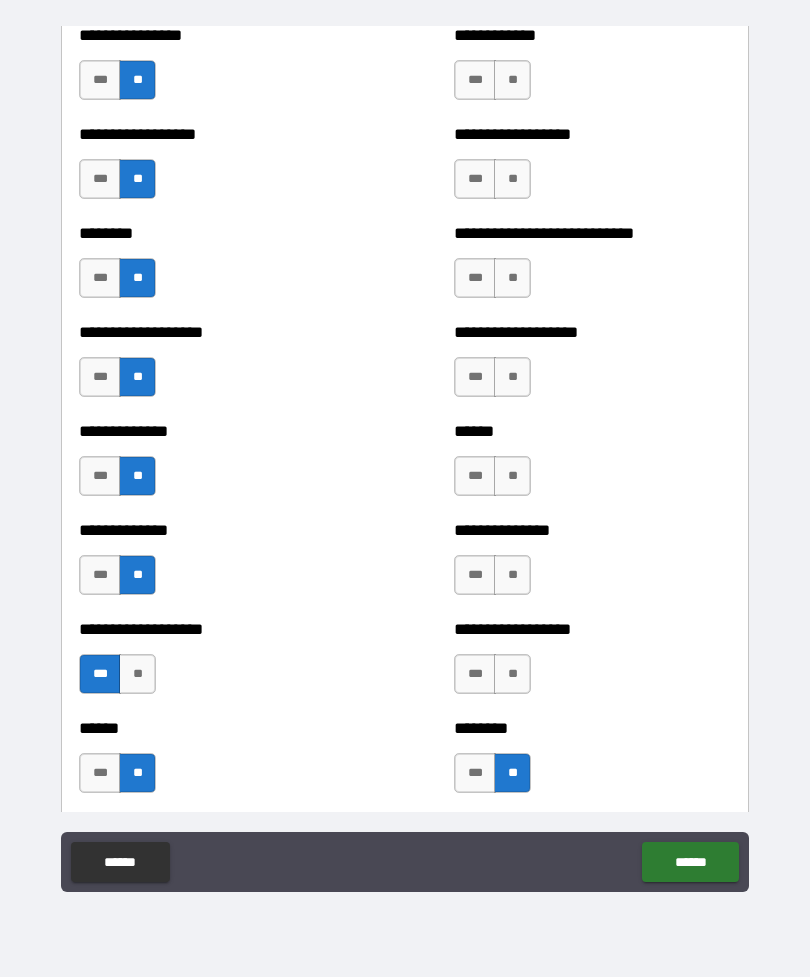 click on "**" at bounding box center (512, 674) 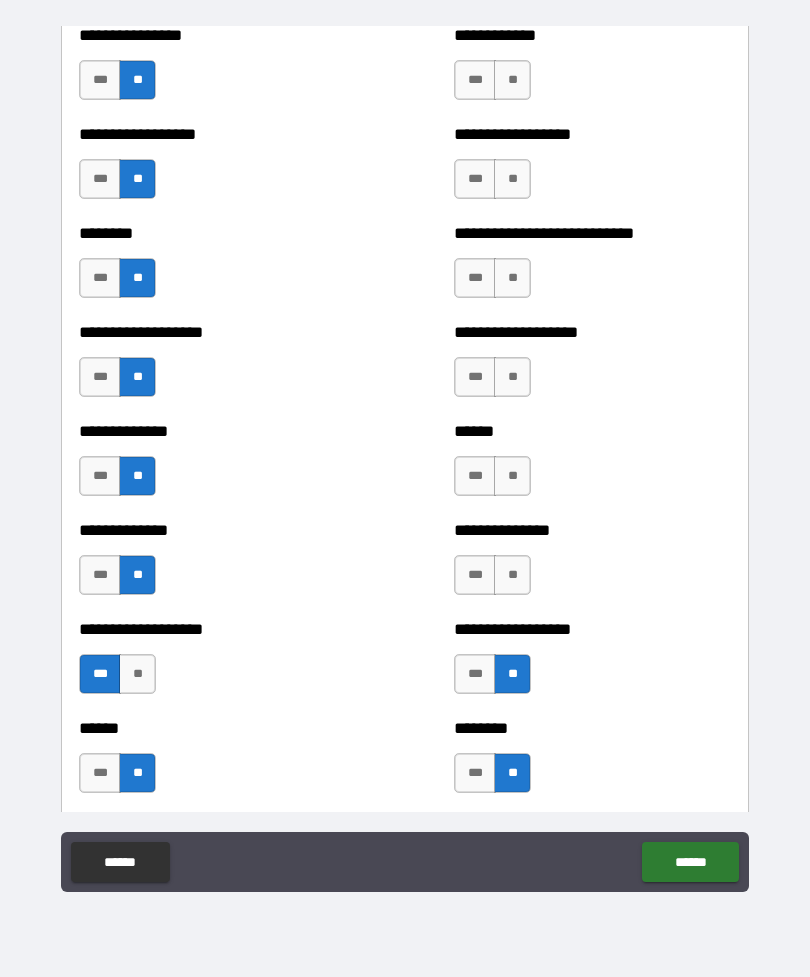 click on "**" at bounding box center (512, 575) 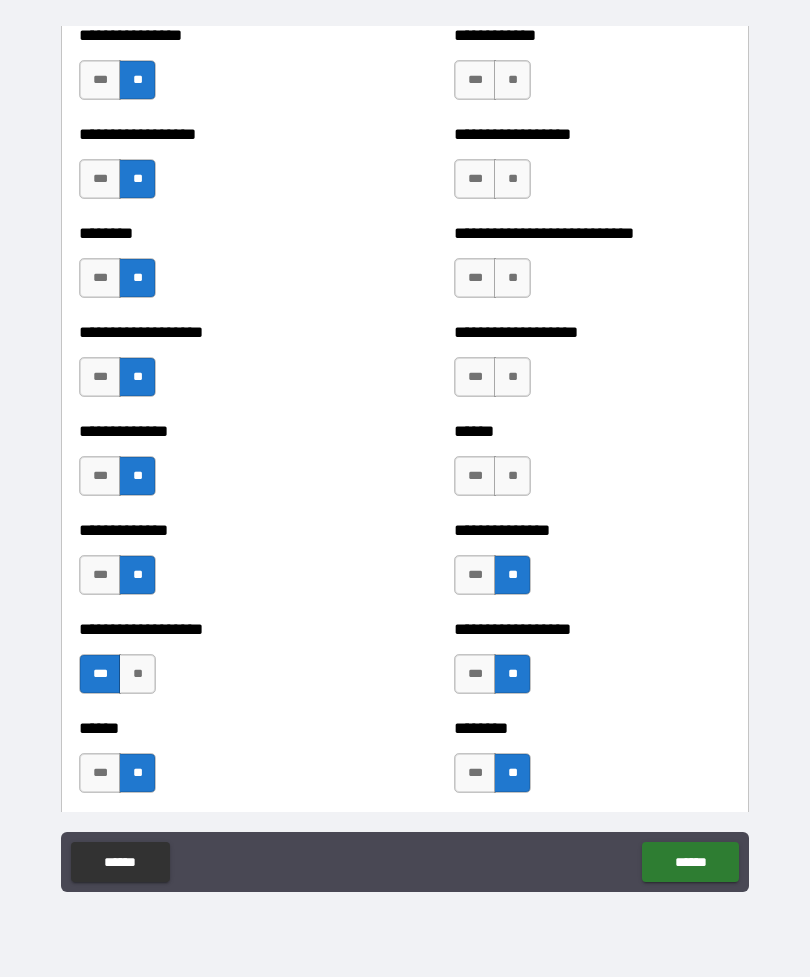 click on "**" at bounding box center (512, 476) 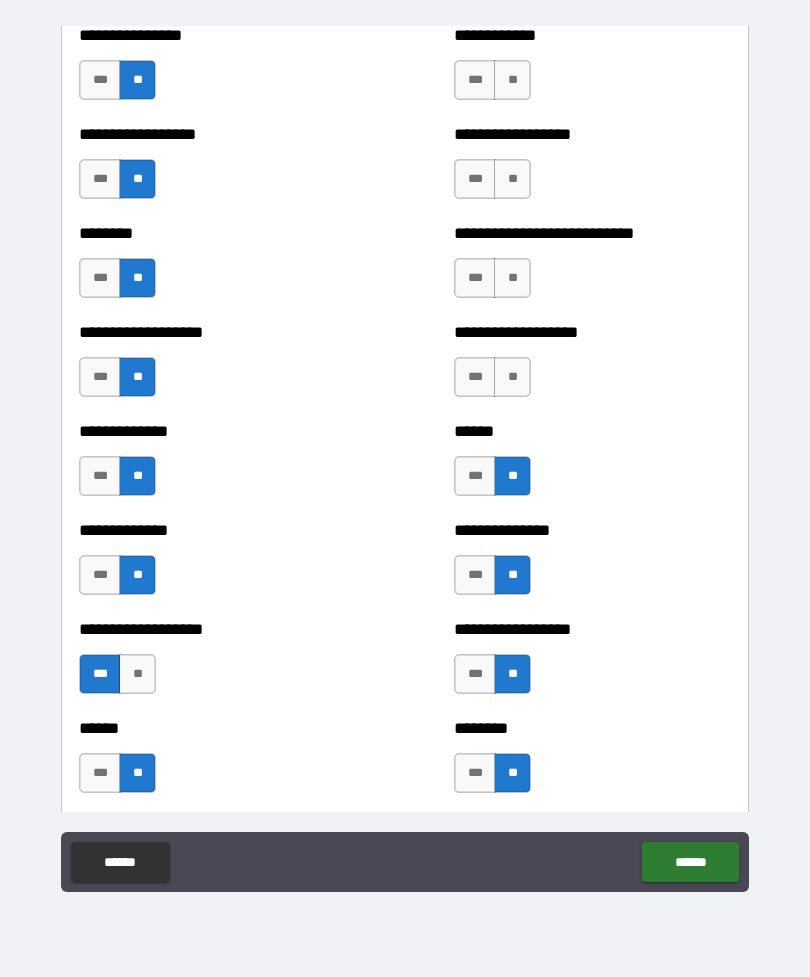 click on "**" at bounding box center (512, 377) 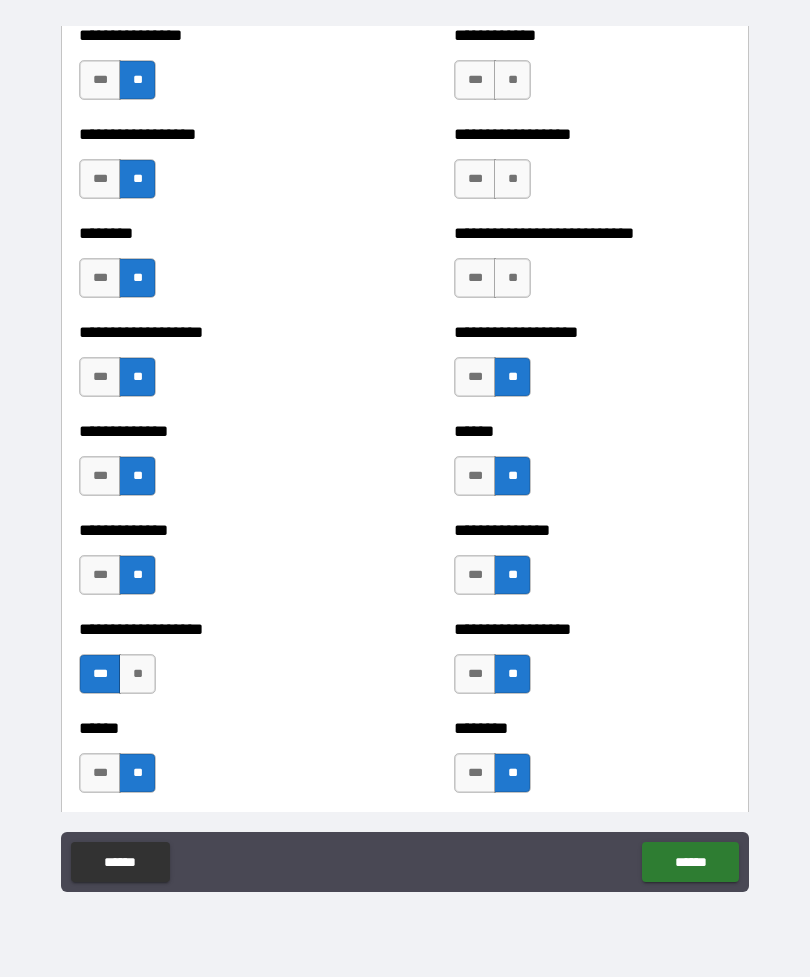 click on "**" at bounding box center [512, 278] 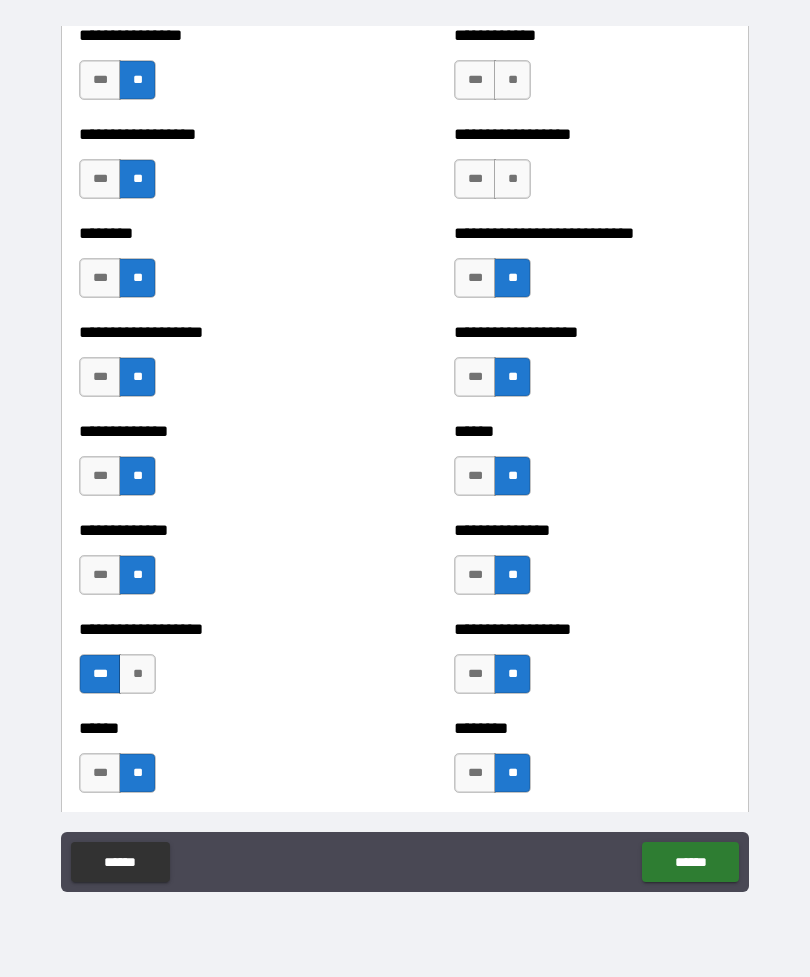 click on "**" at bounding box center [512, 179] 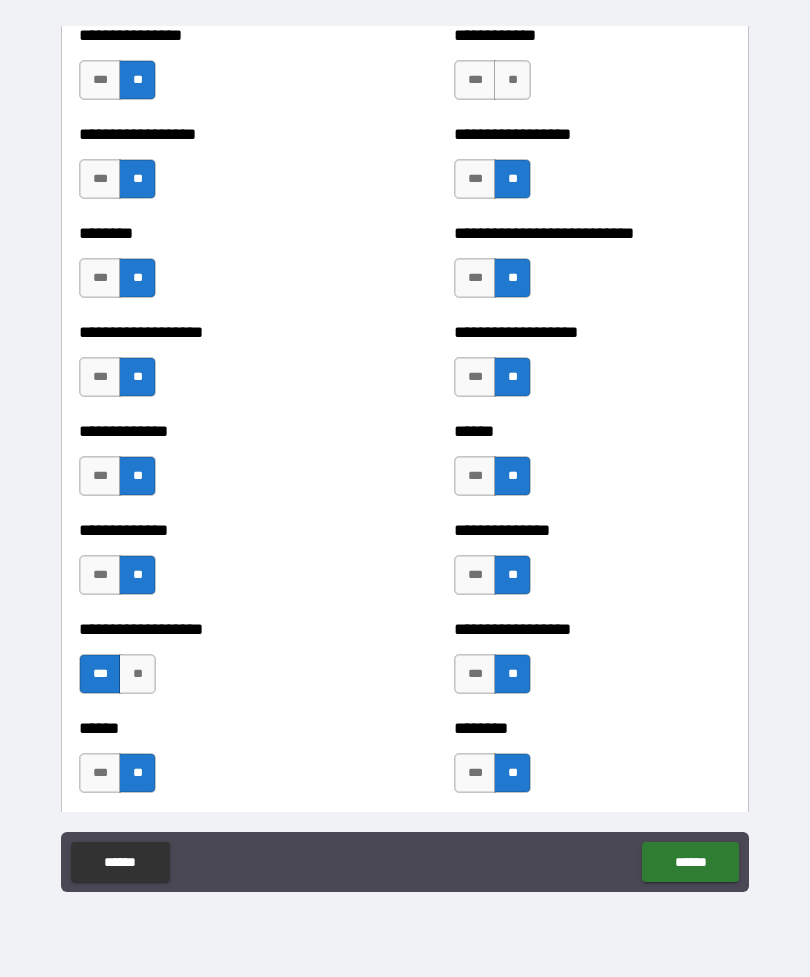 click on "**" at bounding box center (512, 80) 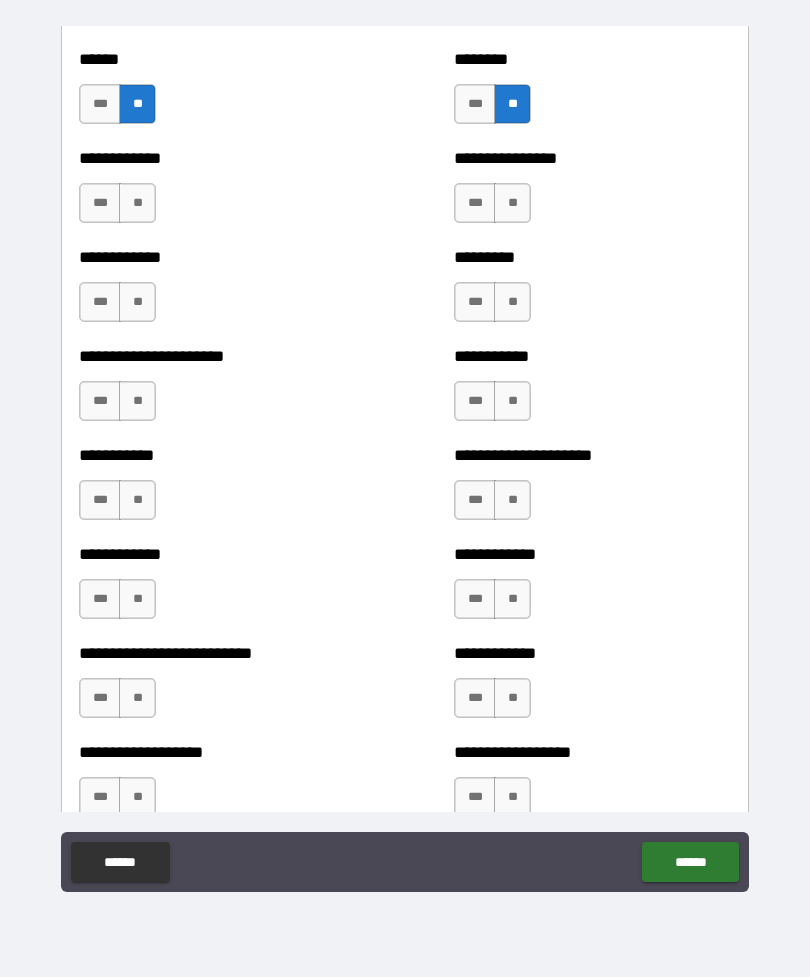 scroll, scrollTop: 5183, scrollLeft: 0, axis: vertical 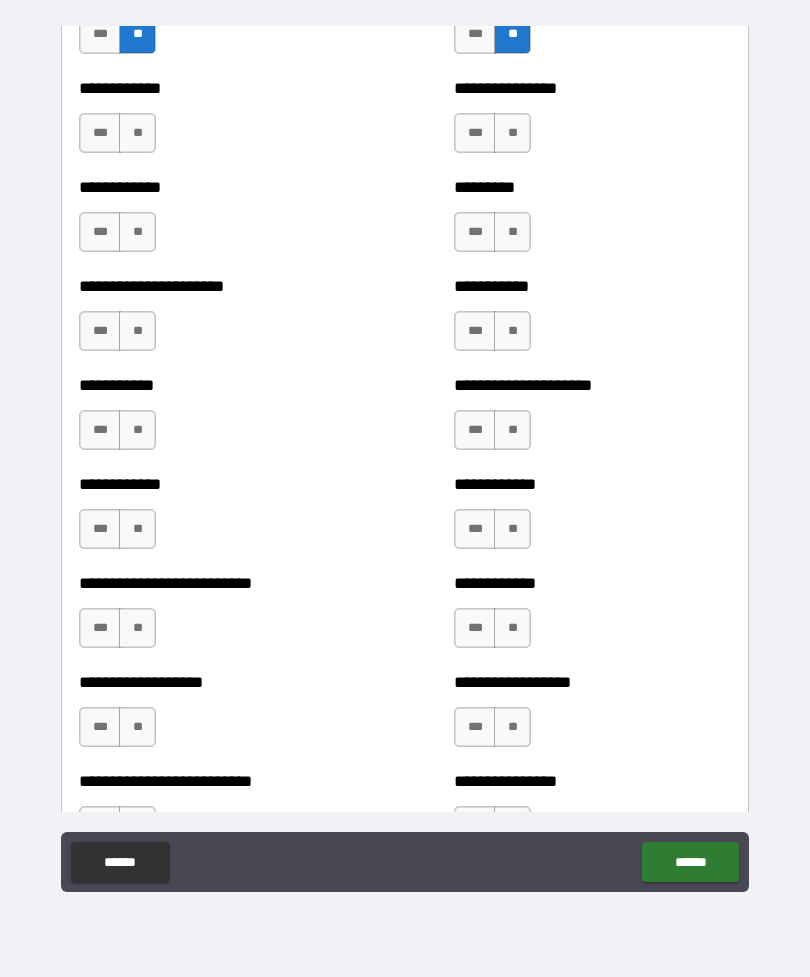 click on "**" at bounding box center (137, 133) 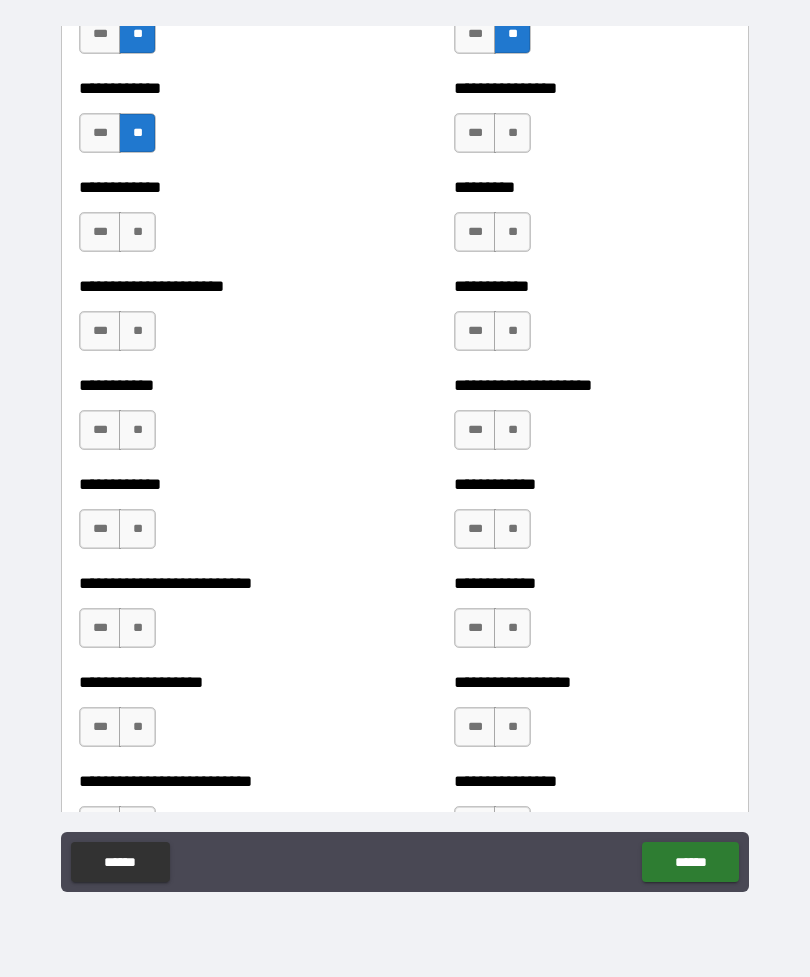 click on "**" at bounding box center [137, 232] 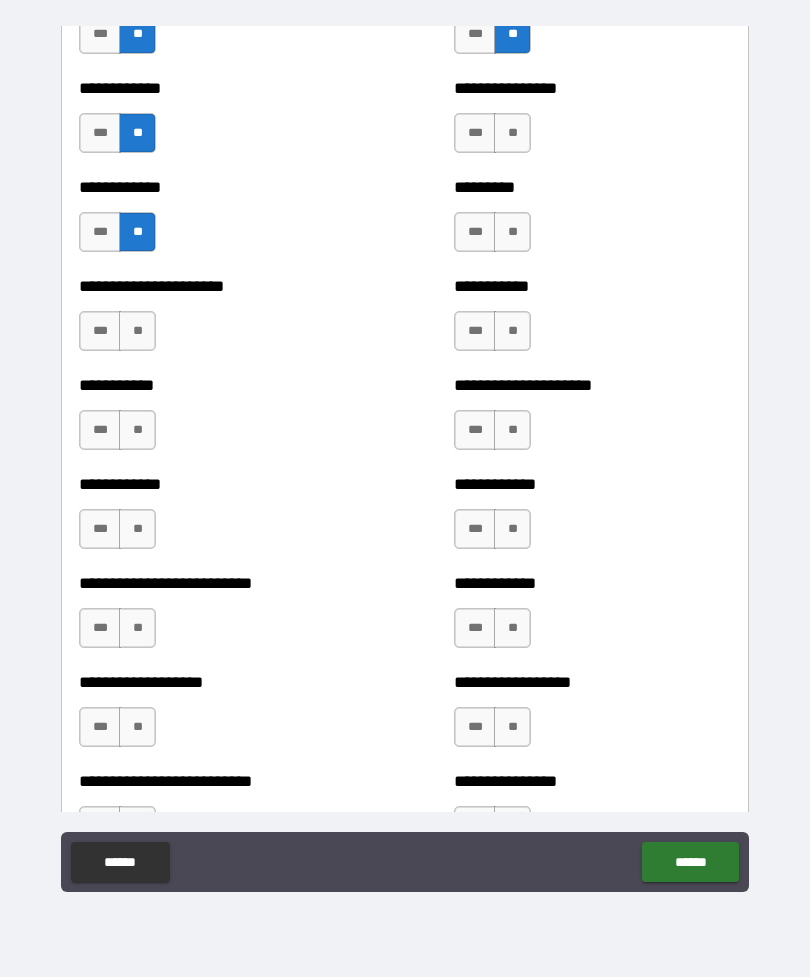 click on "**" at bounding box center (137, 331) 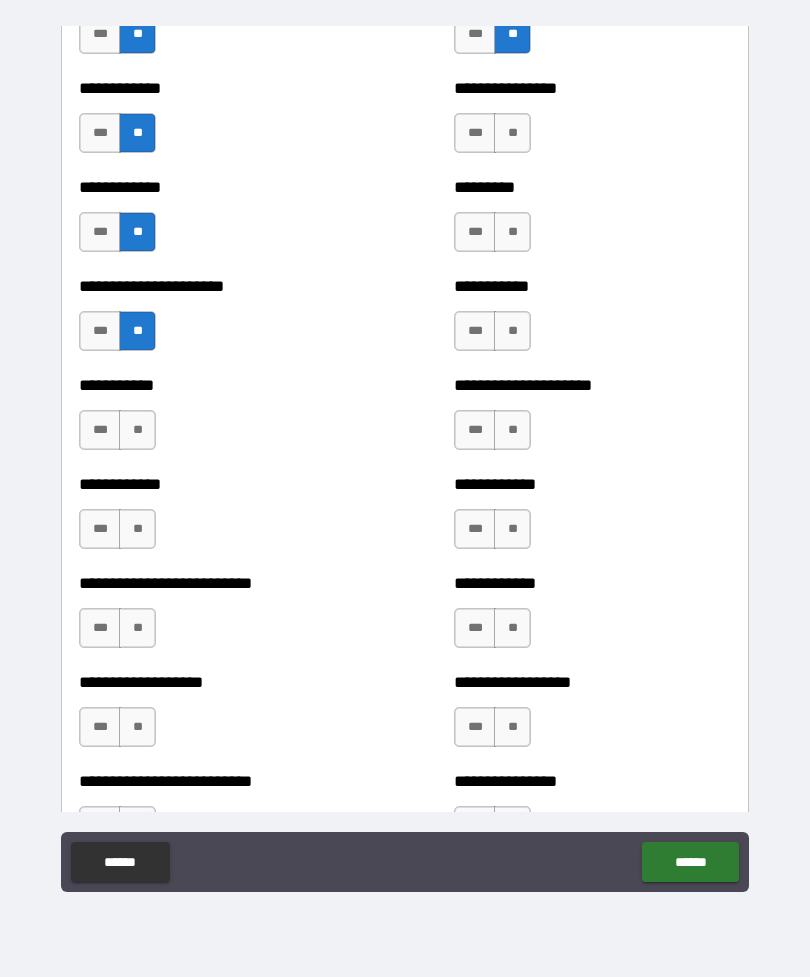 click on "**" at bounding box center [137, 430] 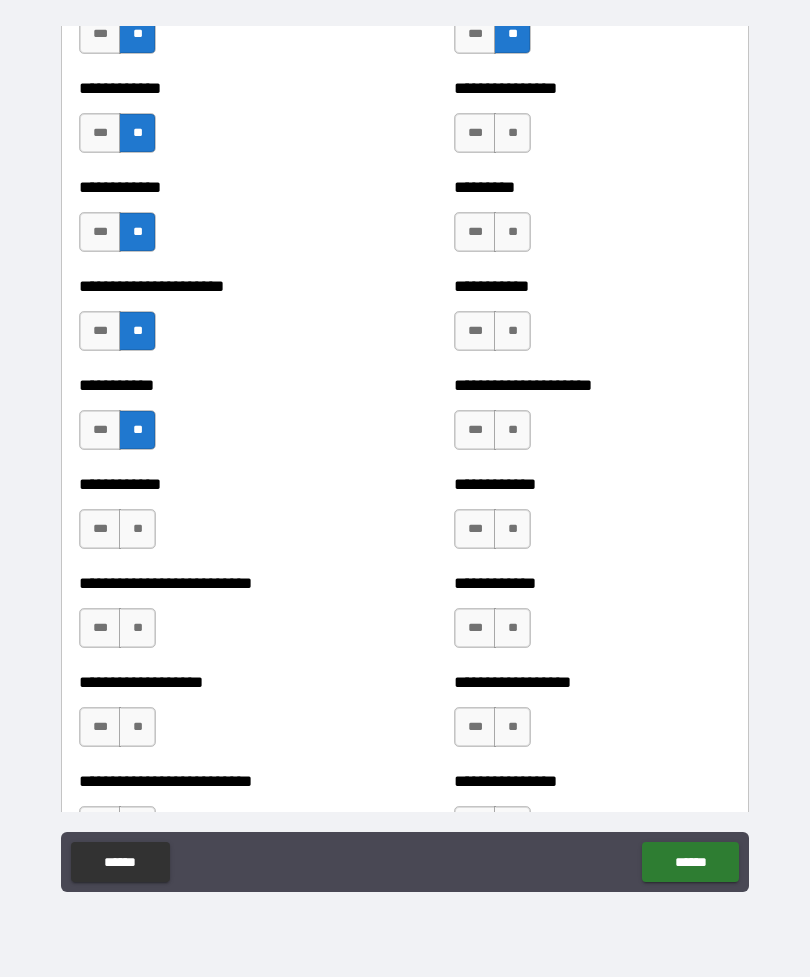 click on "**" at bounding box center [137, 529] 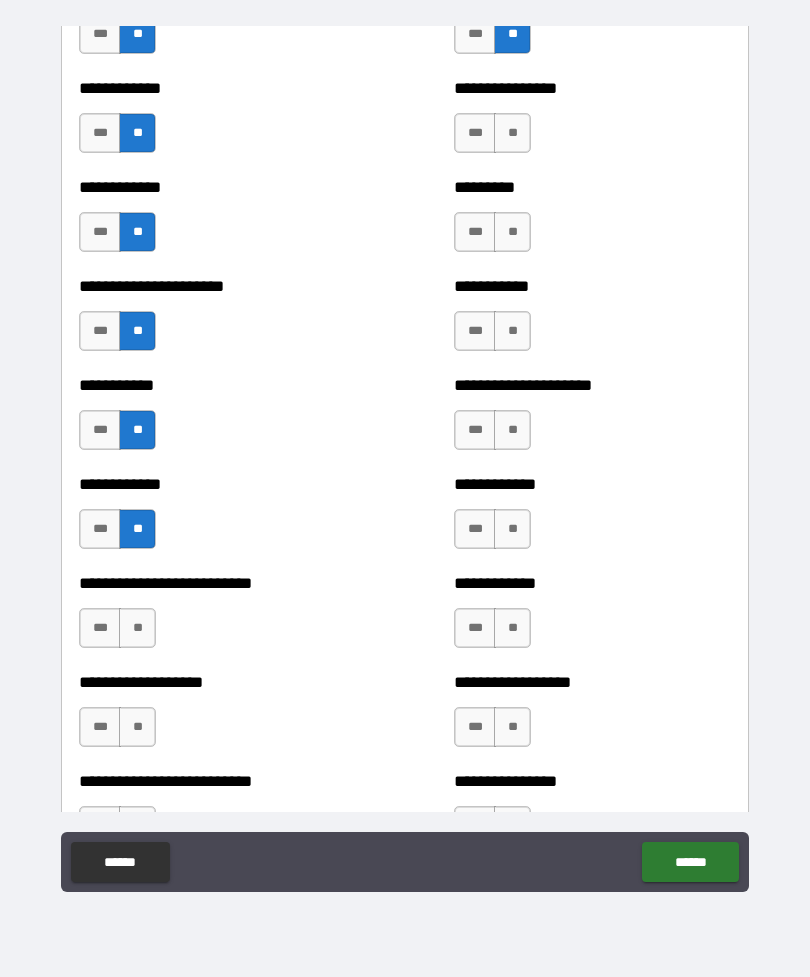 click on "**" at bounding box center [137, 628] 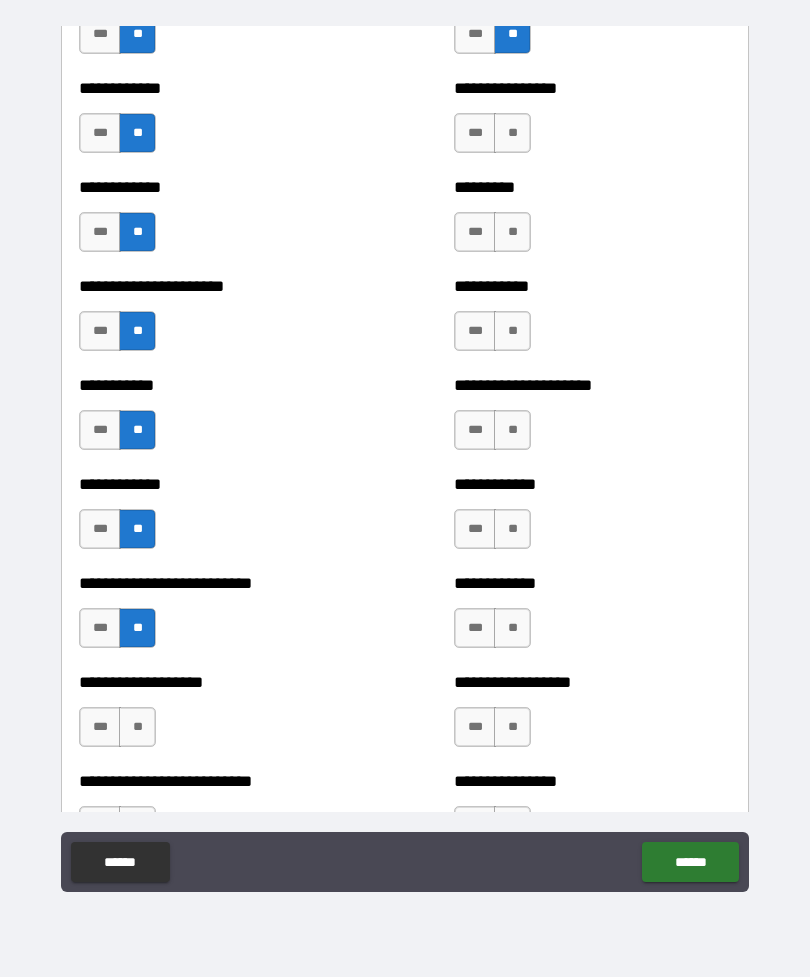 click on "**" at bounding box center [137, 727] 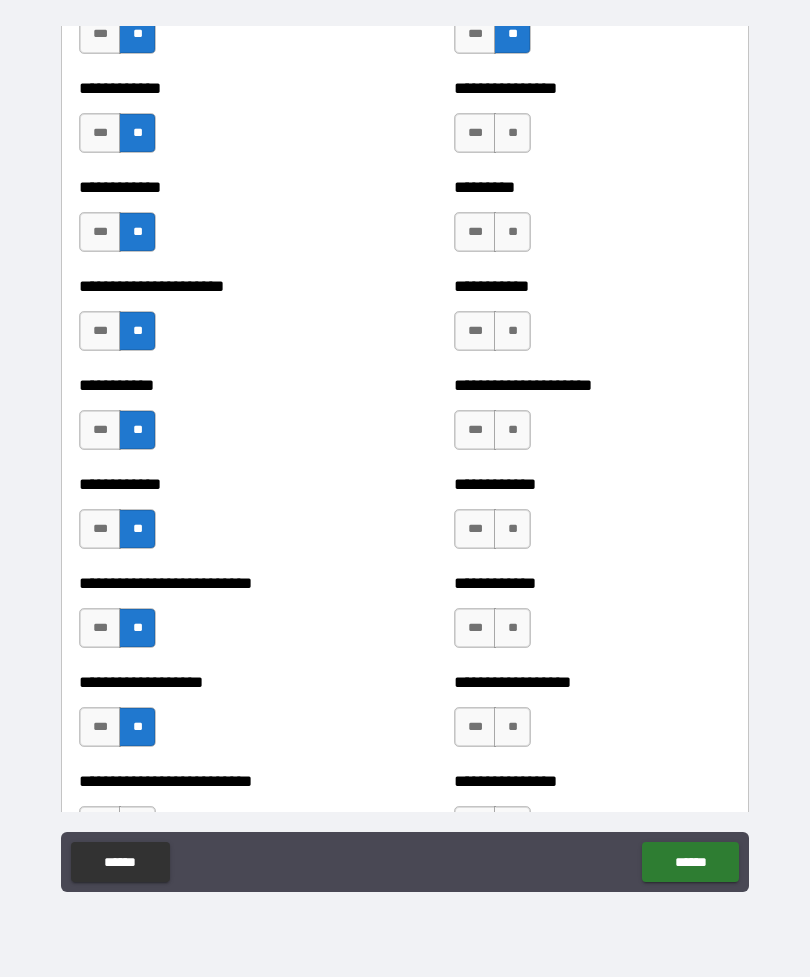 click on "***" at bounding box center [100, 727] 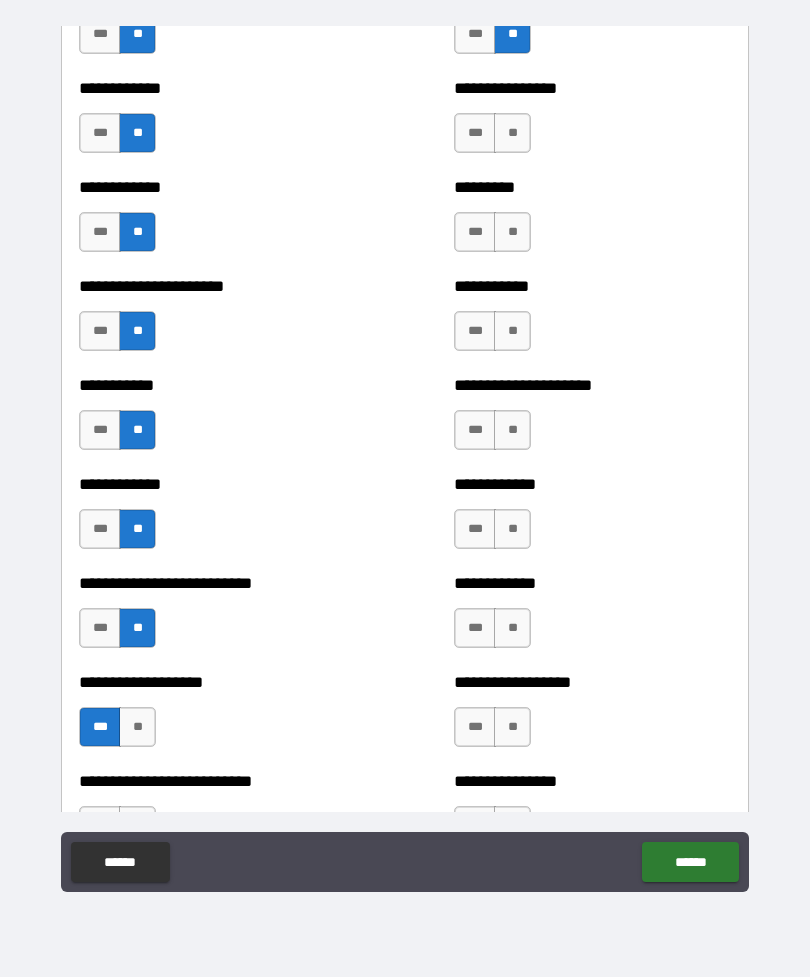 click on "**" at bounding box center (512, 727) 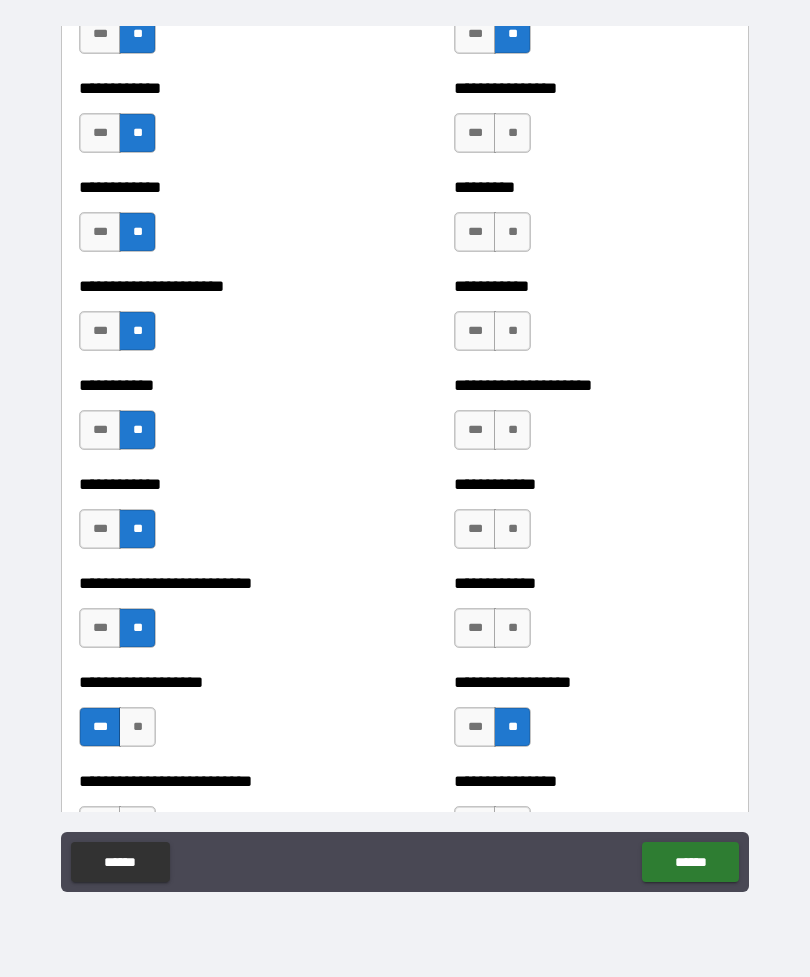 click on "**" at bounding box center (512, 628) 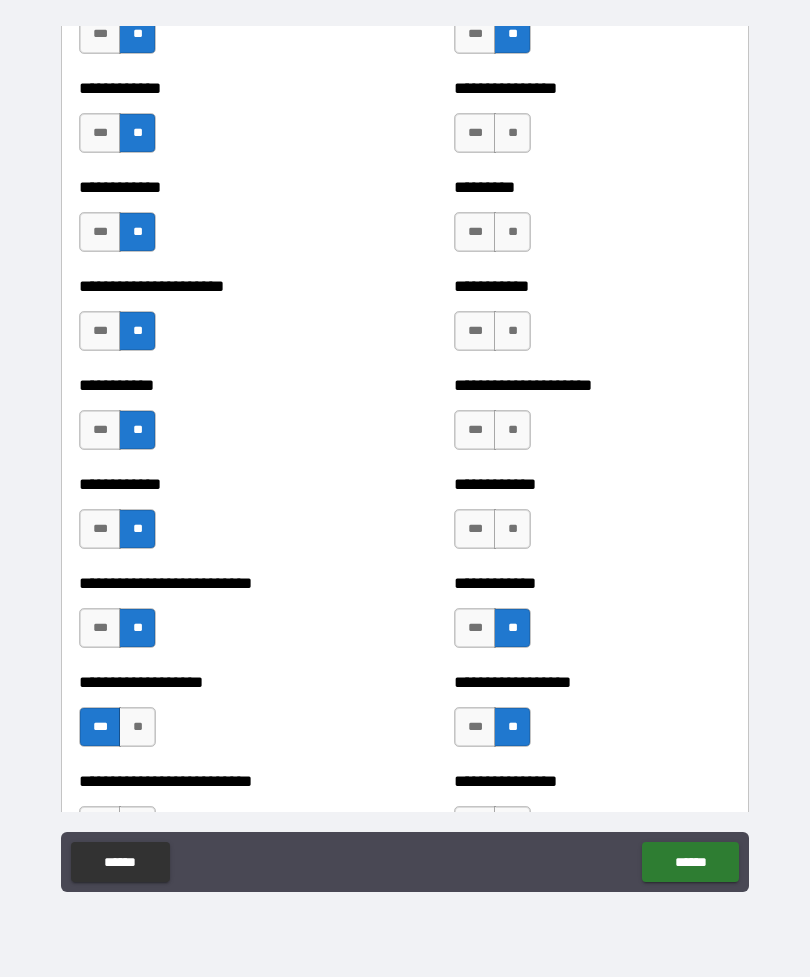 click on "**" at bounding box center (512, 529) 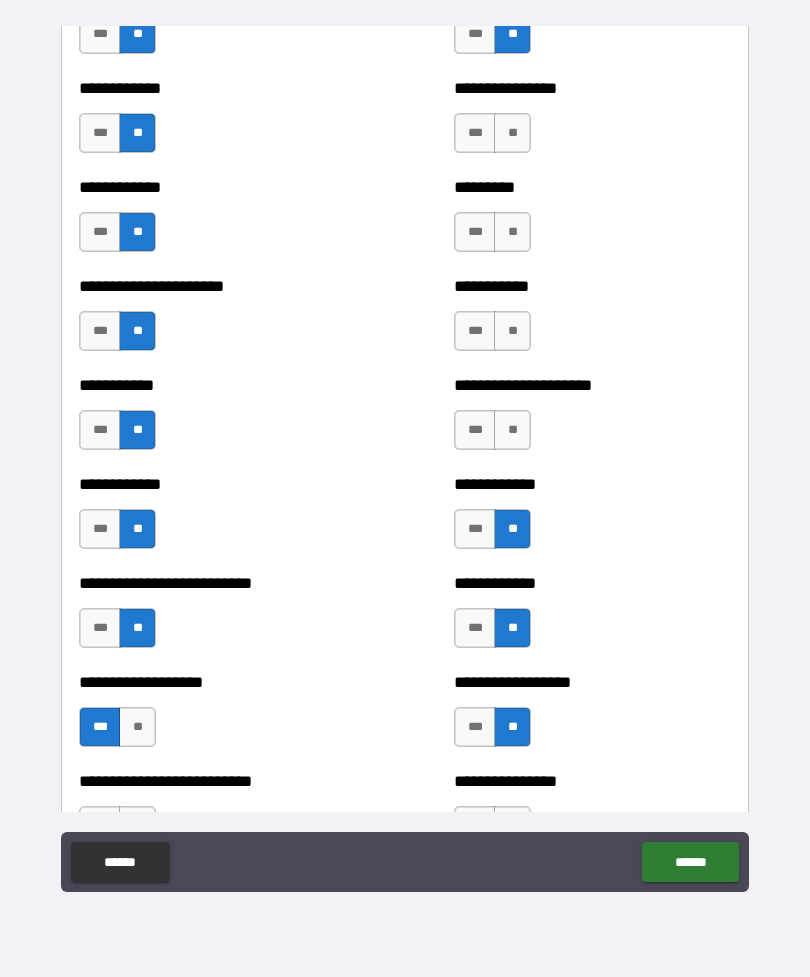 click on "**" at bounding box center (512, 430) 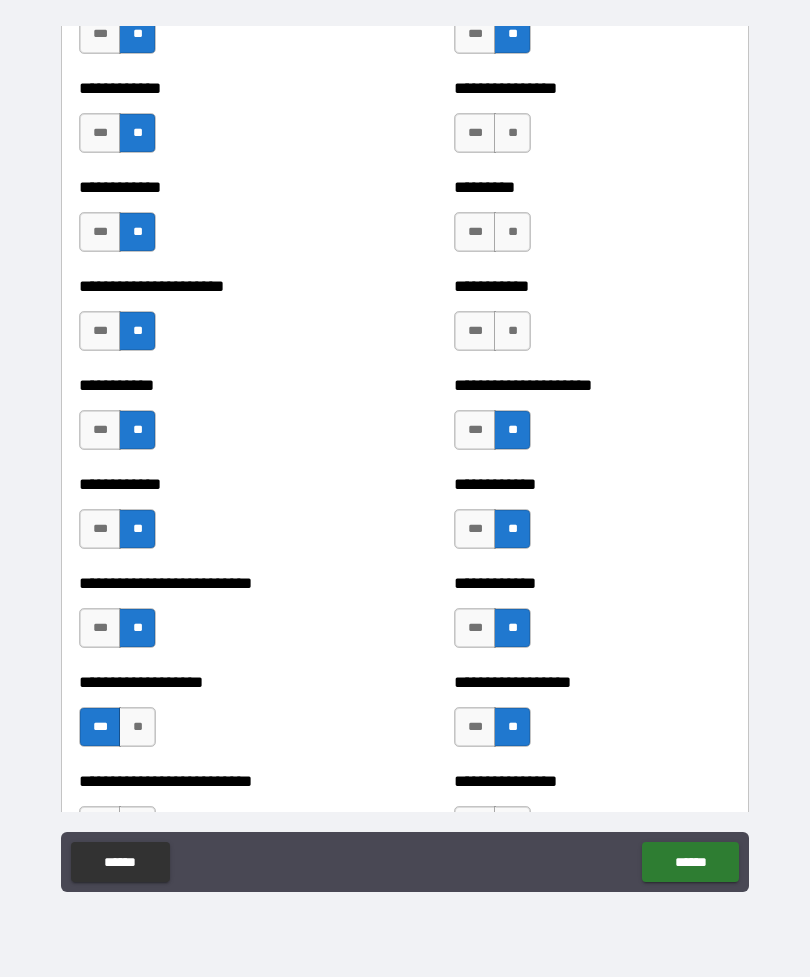 click on "**" at bounding box center [512, 331] 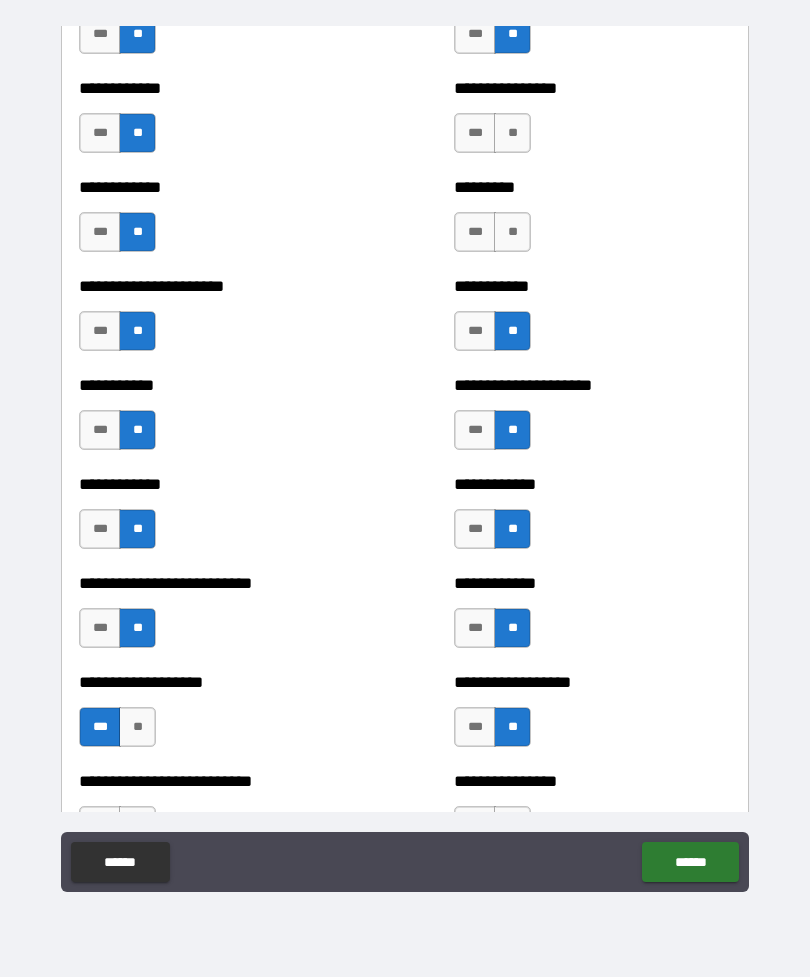 click on "**" at bounding box center (512, 232) 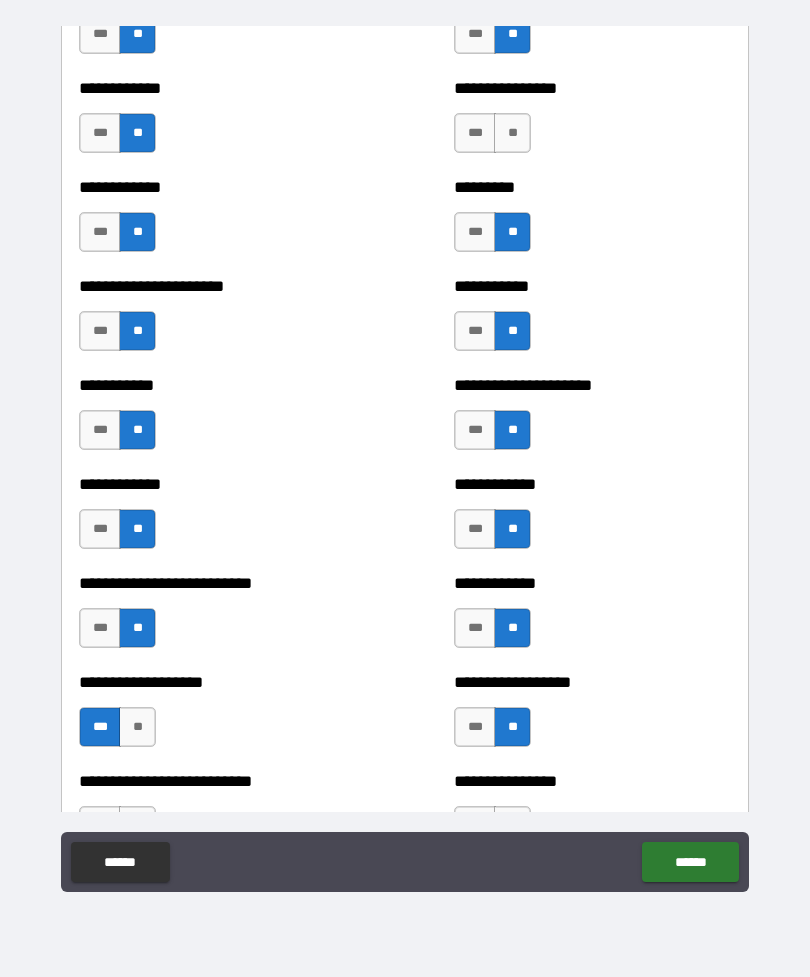click on "**" at bounding box center (512, 133) 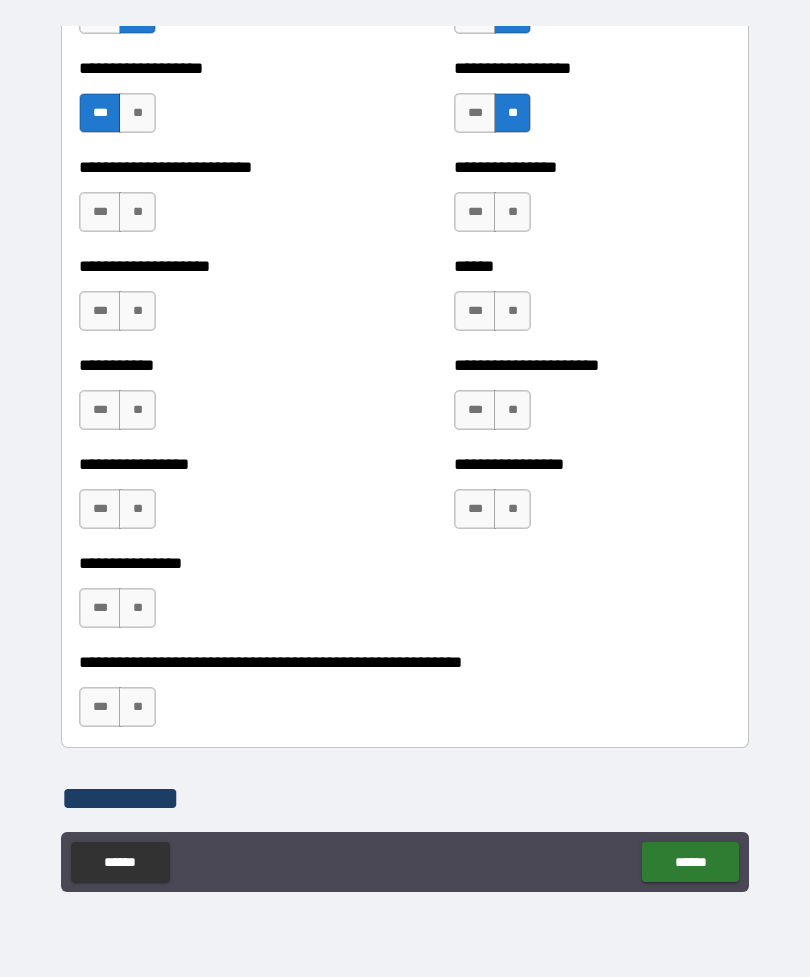 scroll, scrollTop: 5831, scrollLeft: 0, axis: vertical 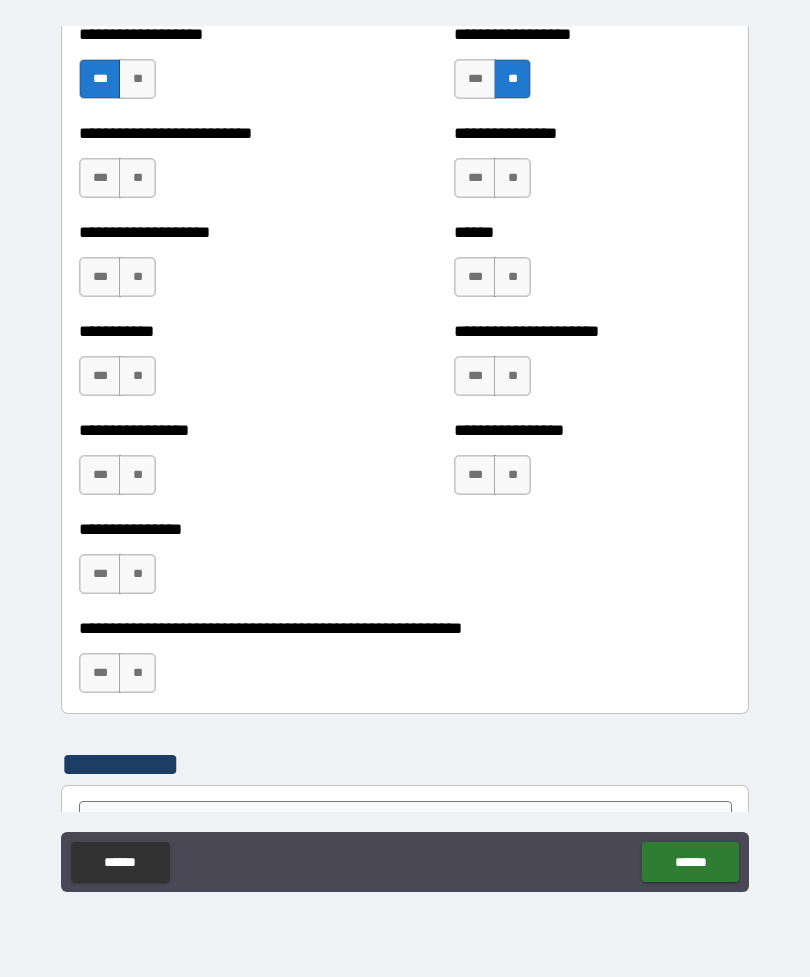 click on "**" at bounding box center [137, 178] 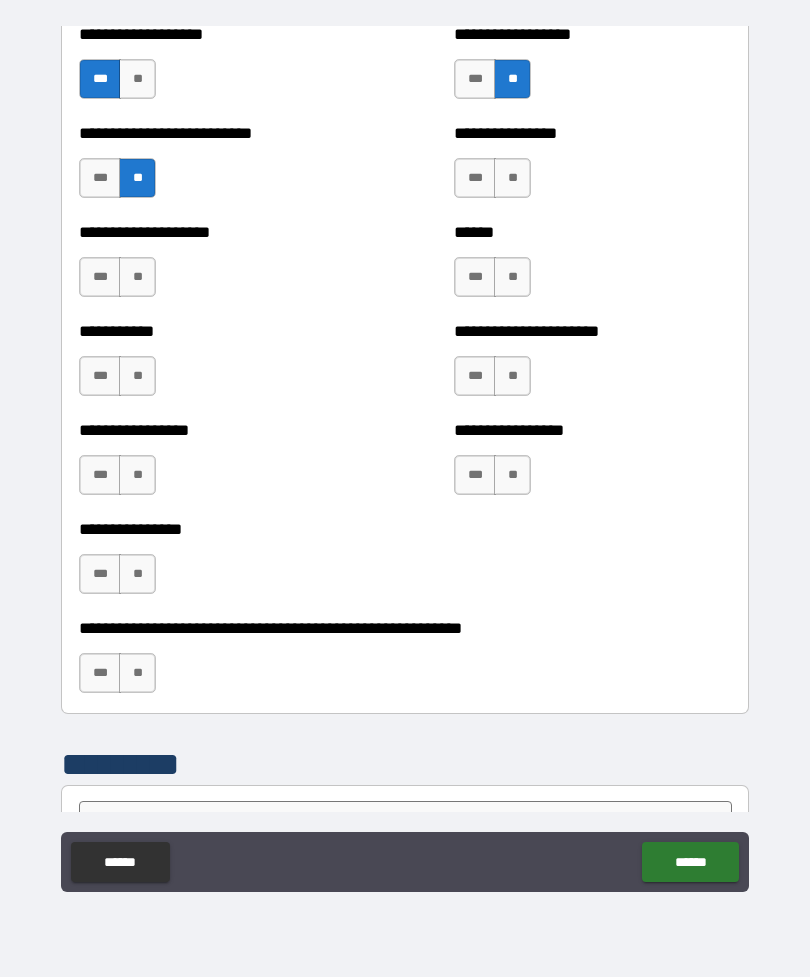 click on "**" at bounding box center [137, 277] 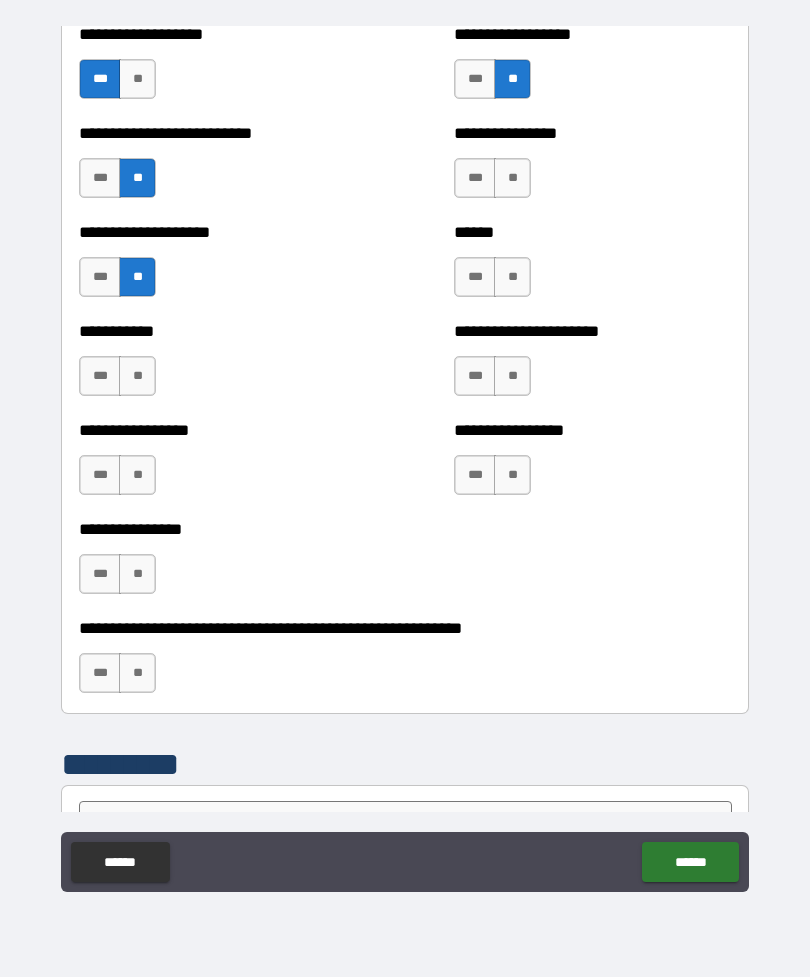 click on "**" at bounding box center (137, 376) 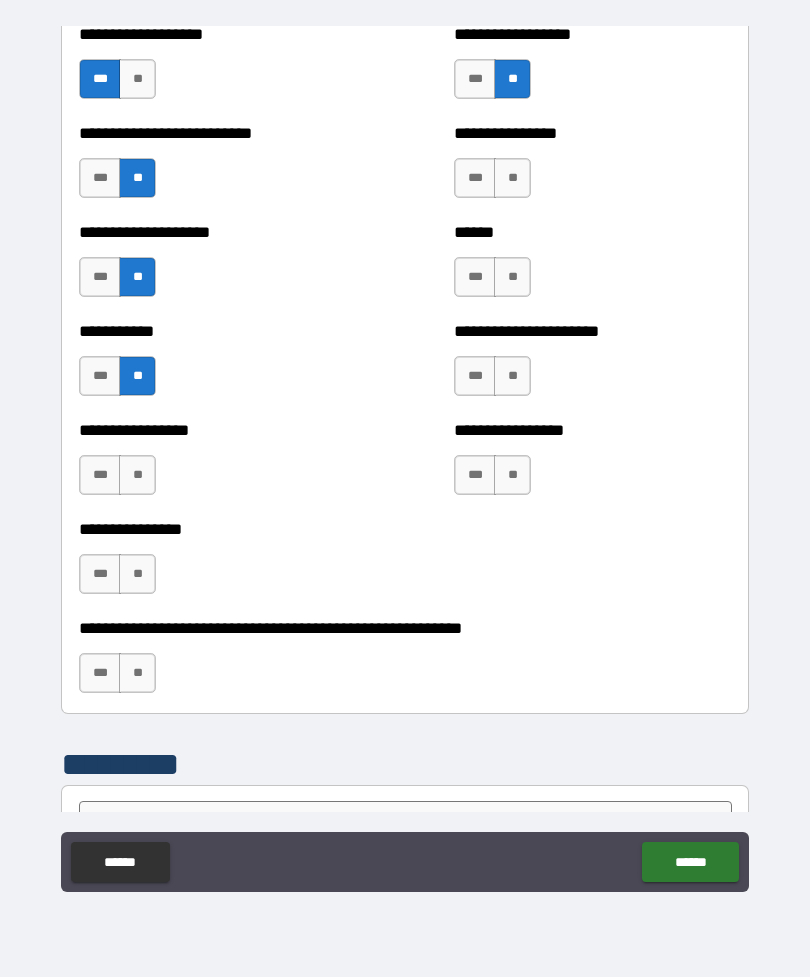 click on "**" at bounding box center [137, 475] 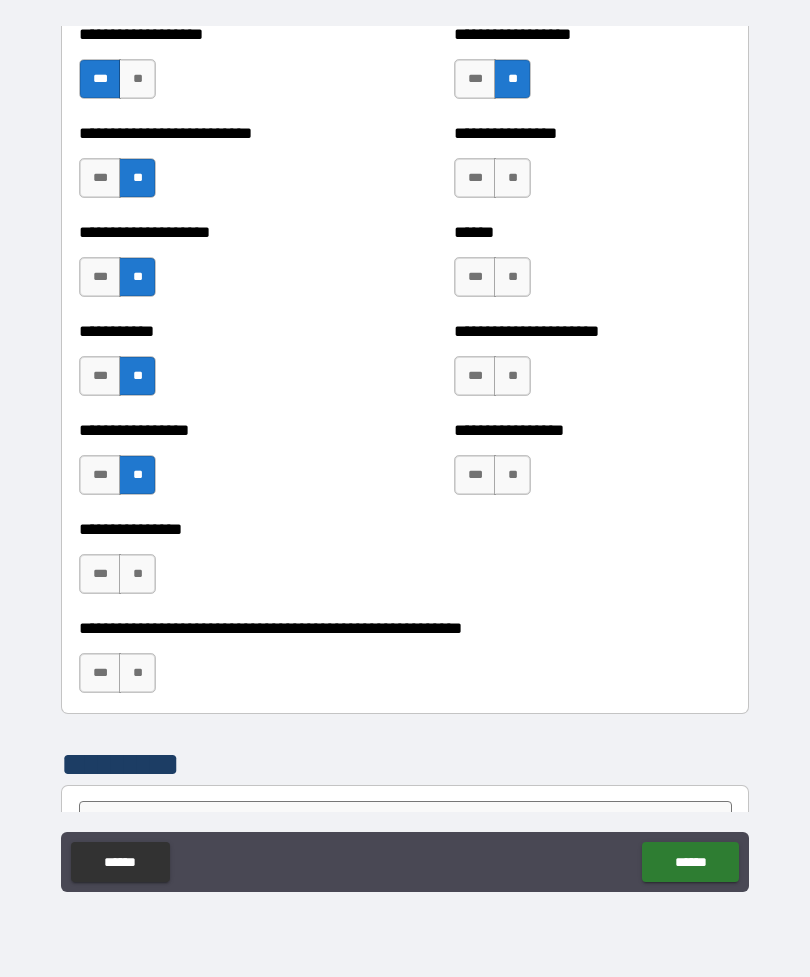 click on "**" at bounding box center [137, 574] 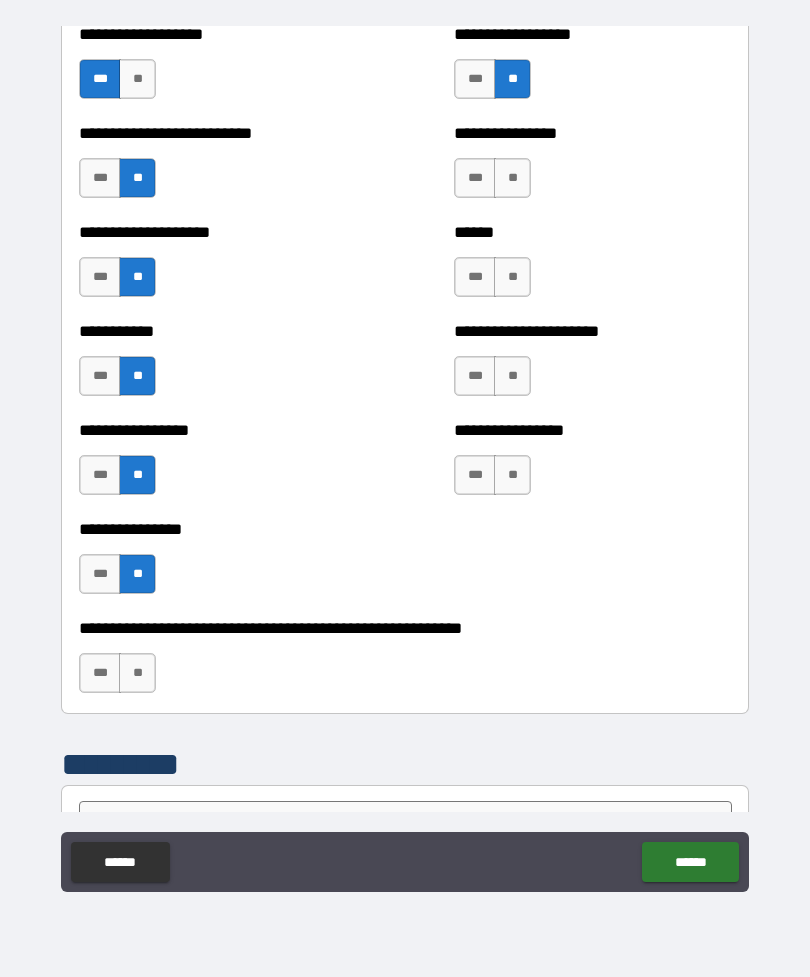 click on "**" at bounding box center [137, 673] 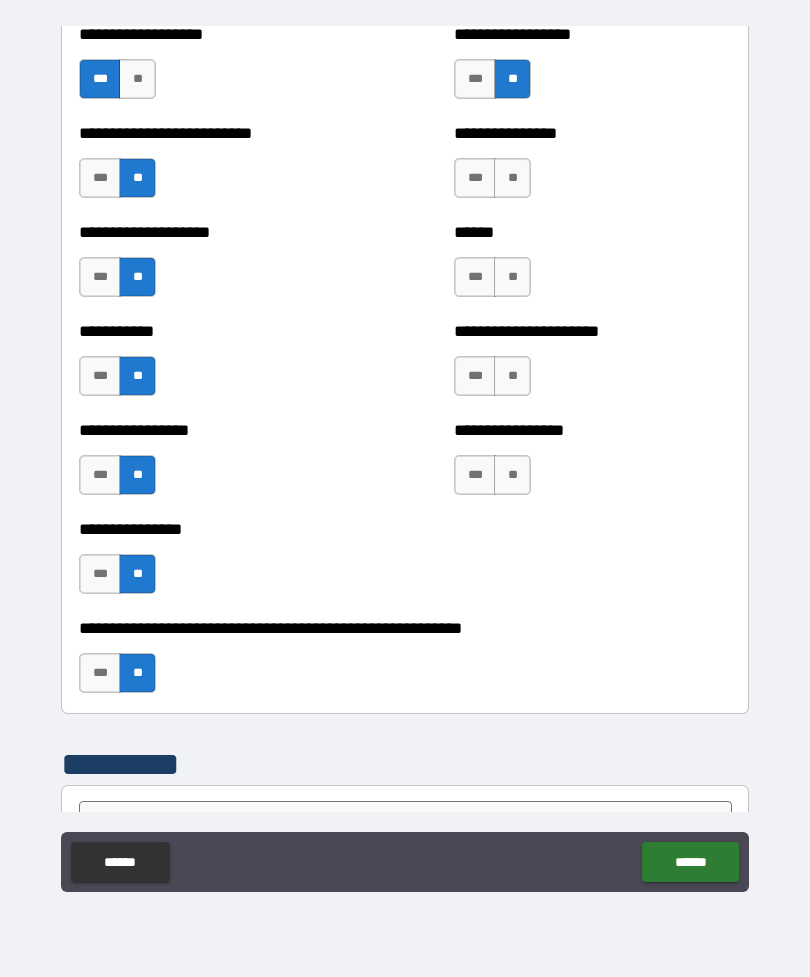 click on "**" at bounding box center (512, 475) 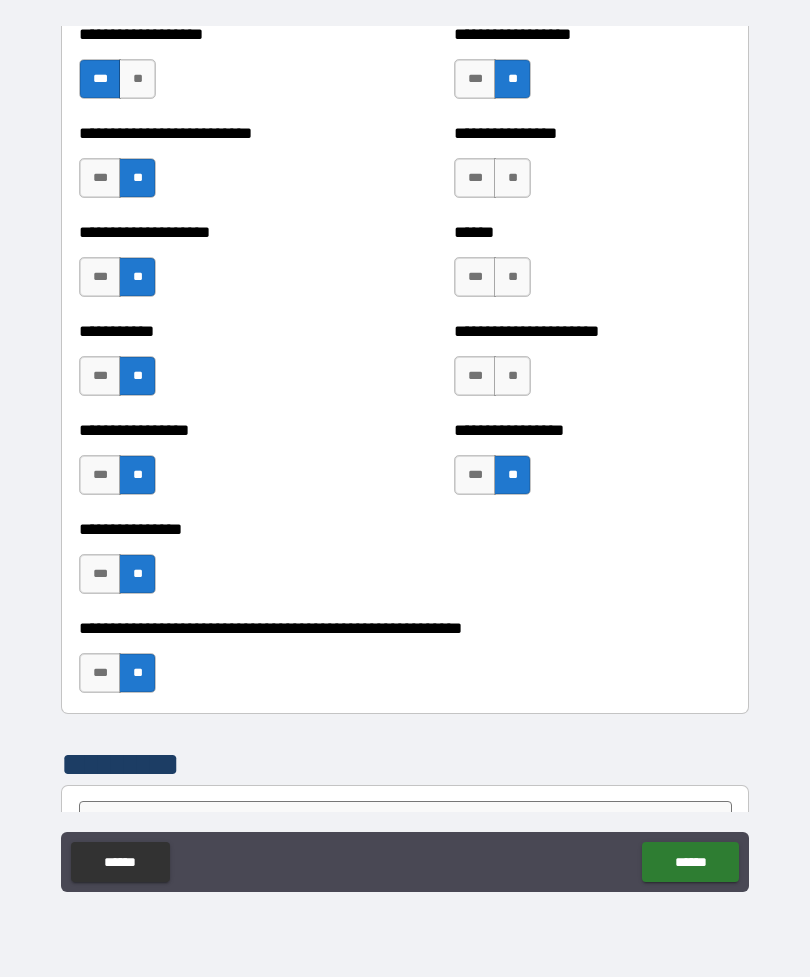 click on "**" at bounding box center [512, 376] 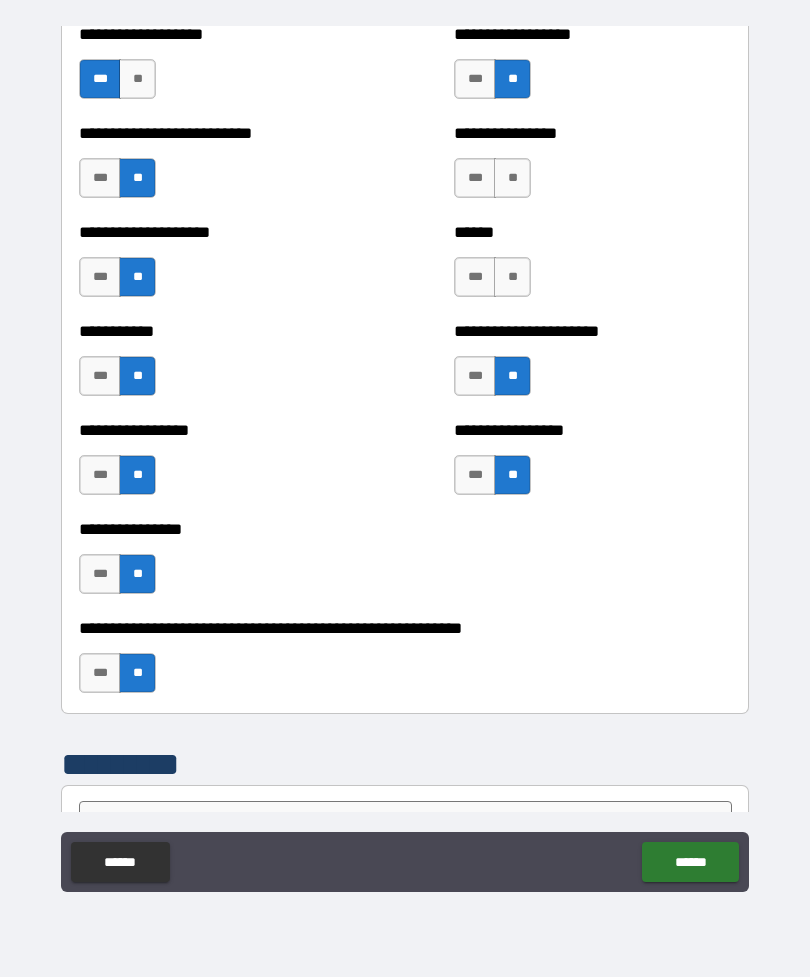 click on "**" at bounding box center [512, 277] 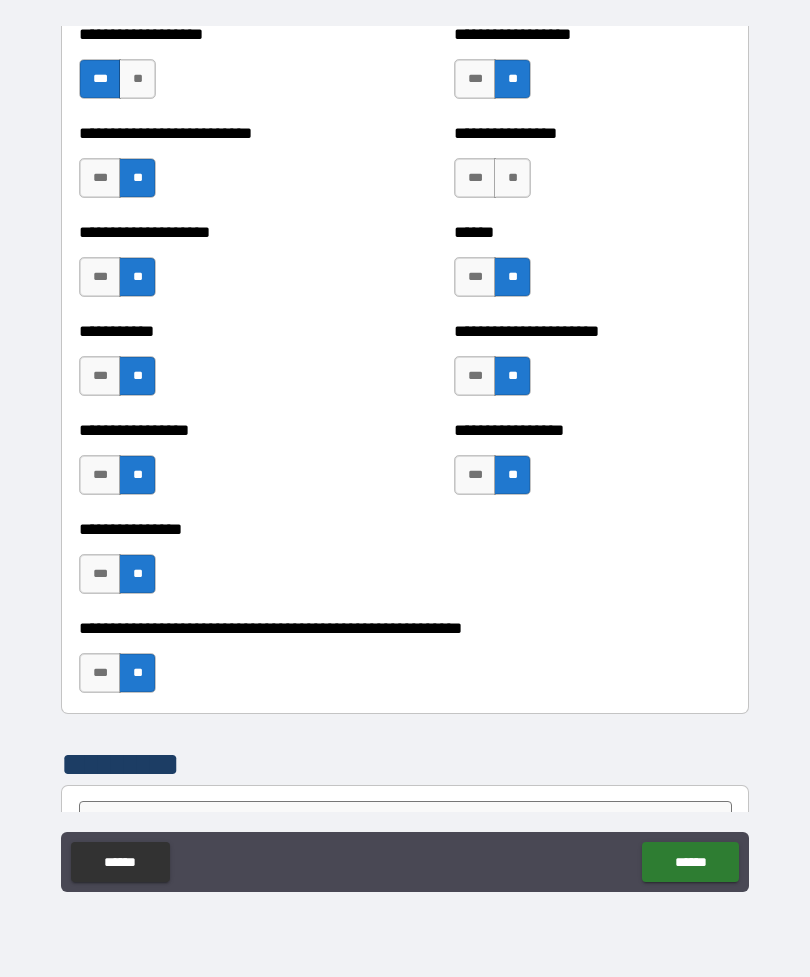 click on "**" at bounding box center (512, 178) 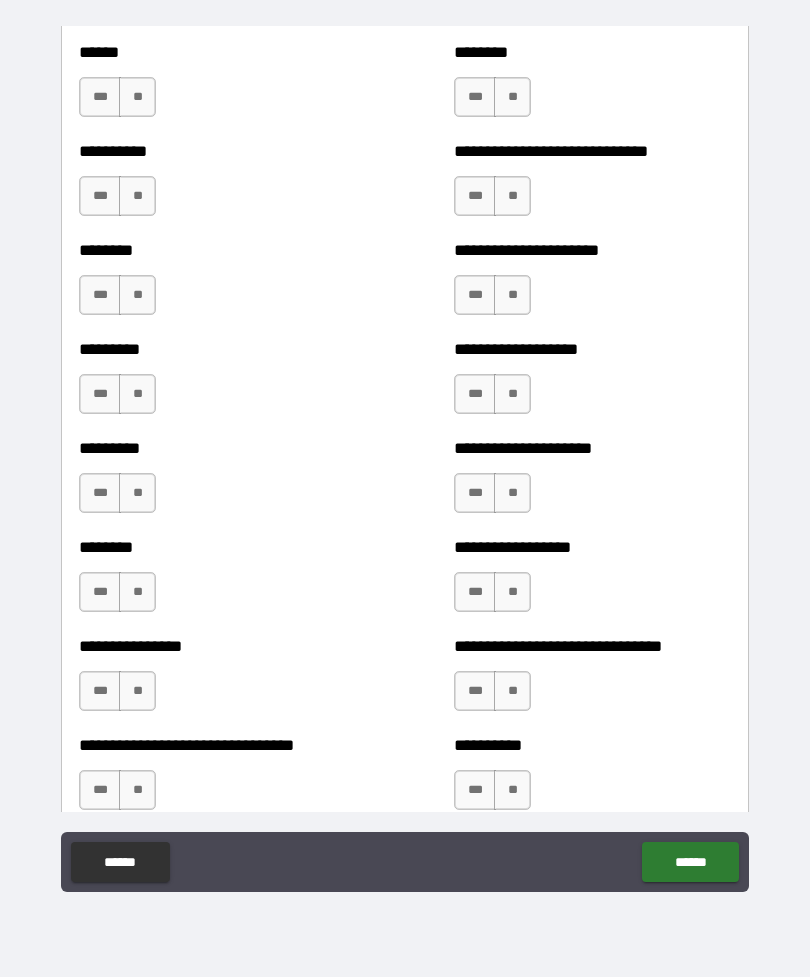 scroll, scrollTop: 7031, scrollLeft: 0, axis: vertical 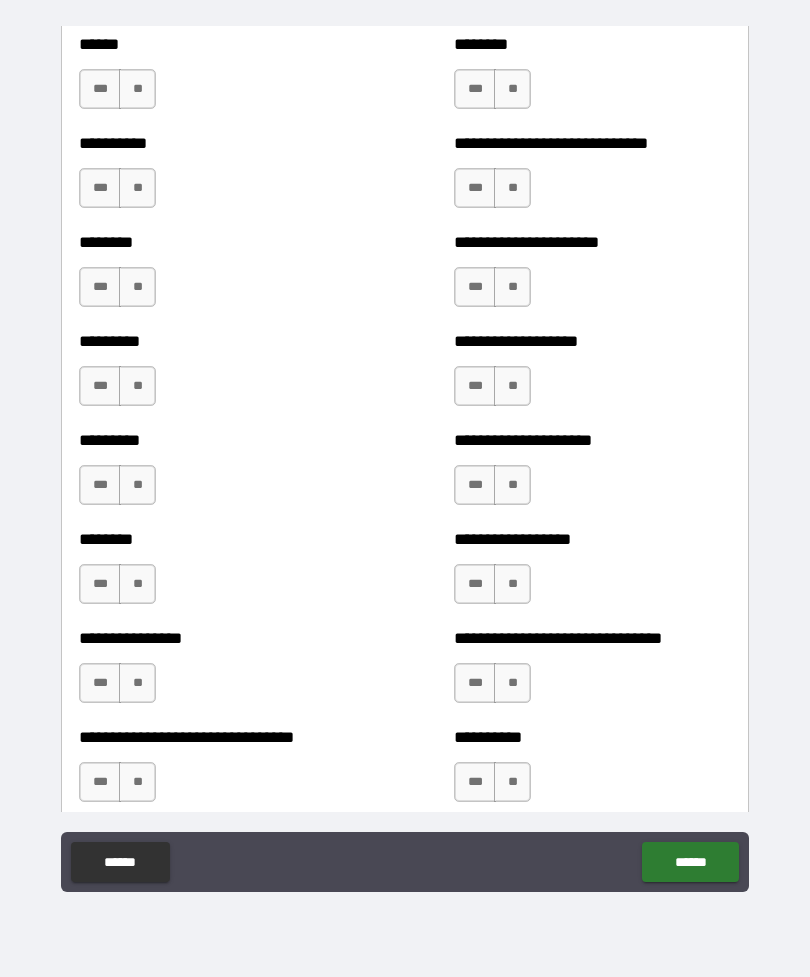 click on "***" at bounding box center (475, 485) 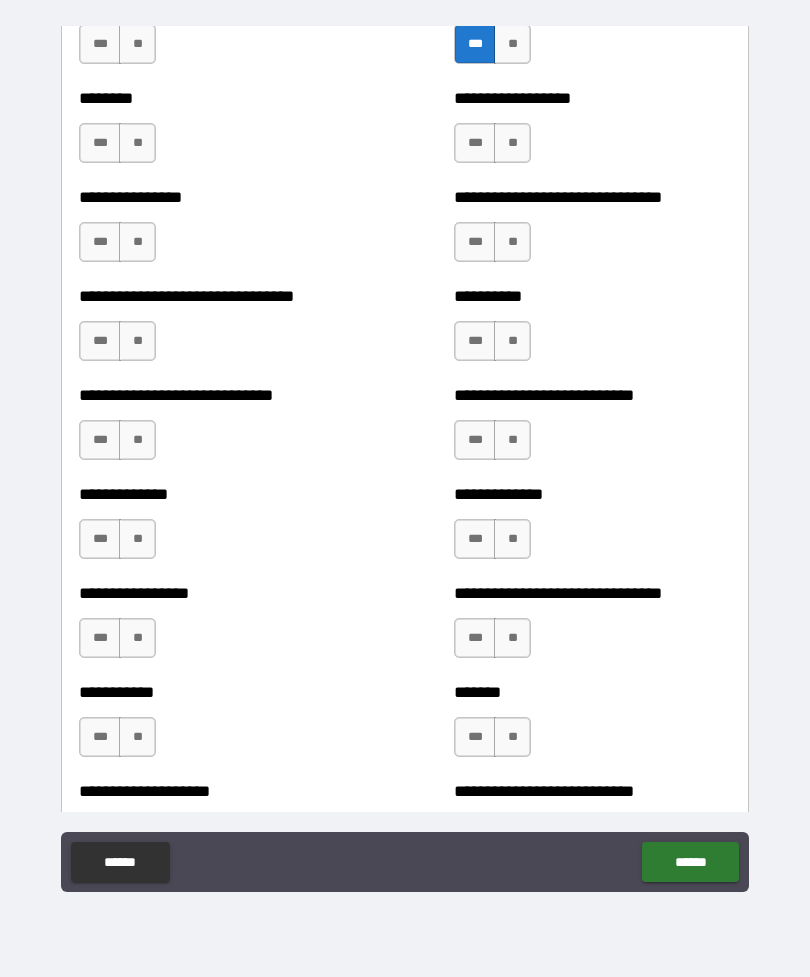 scroll, scrollTop: 7475, scrollLeft: 0, axis: vertical 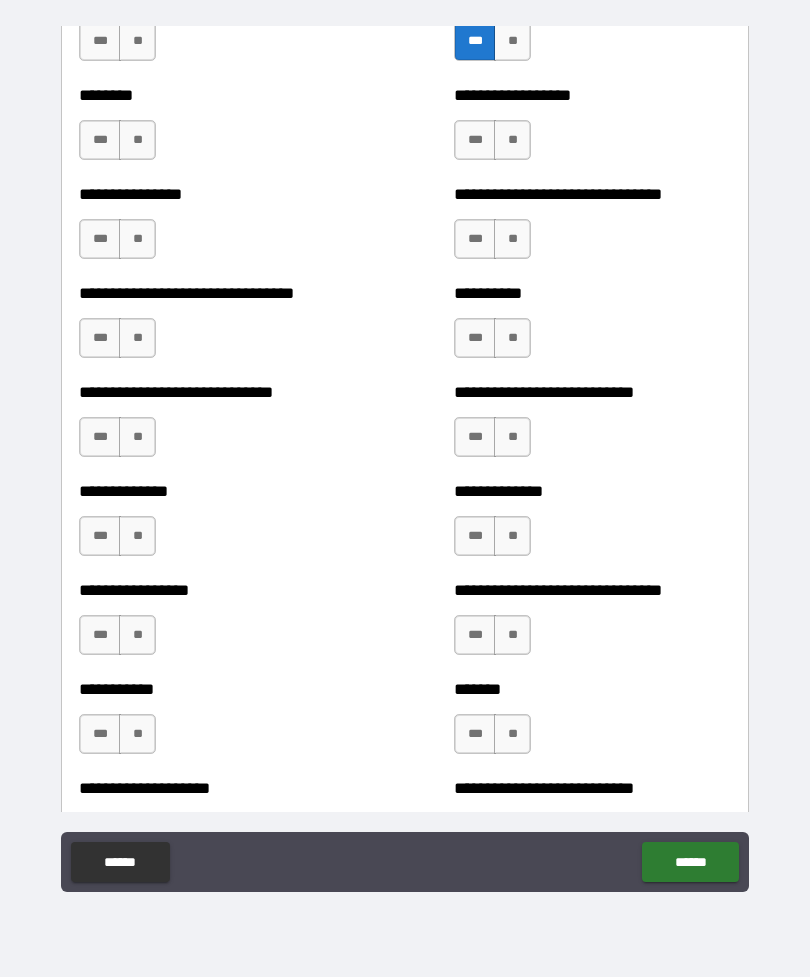 click on "***" at bounding box center (475, 536) 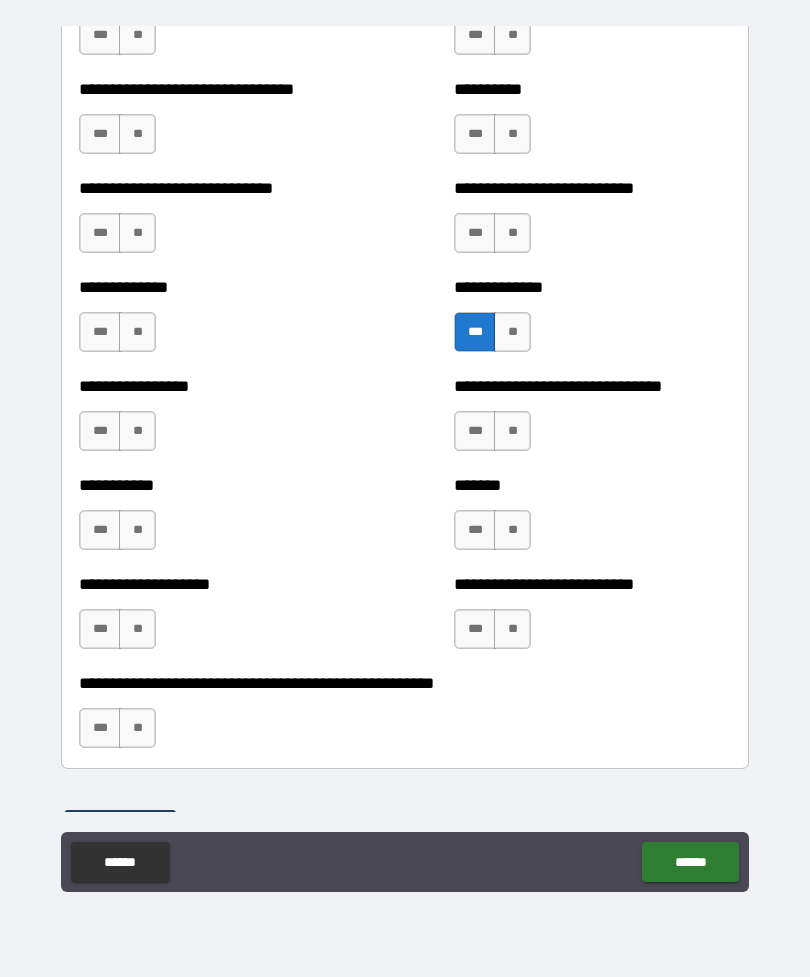 scroll, scrollTop: 7696, scrollLeft: 0, axis: vertical 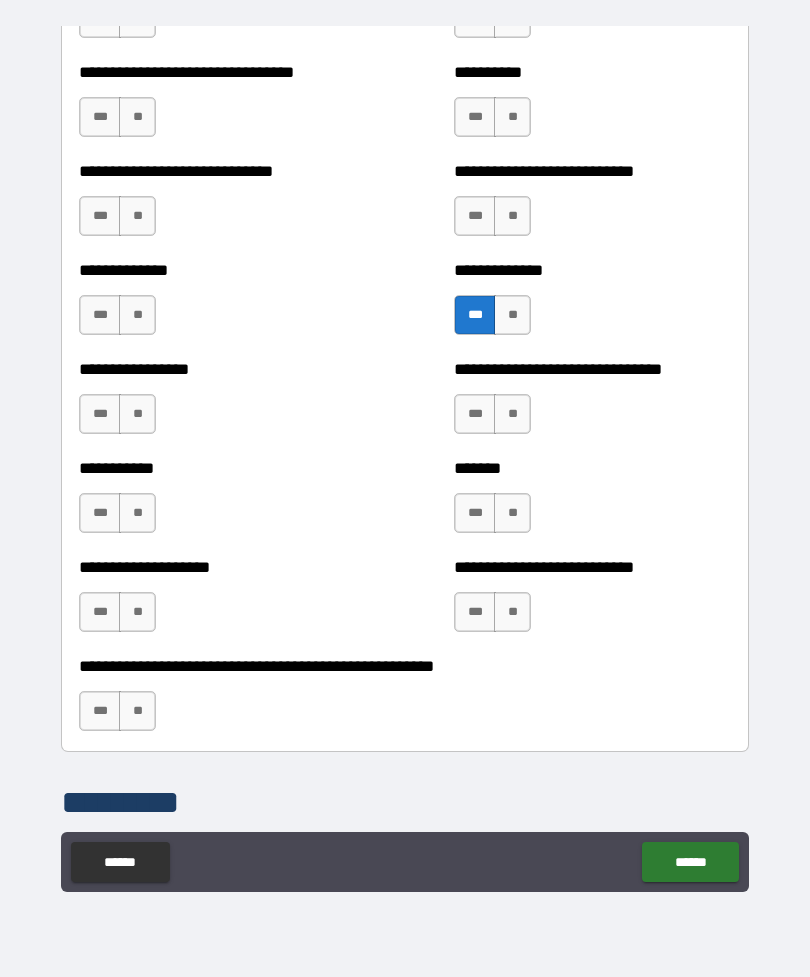 click on "***" at bounding box center [475, 513] 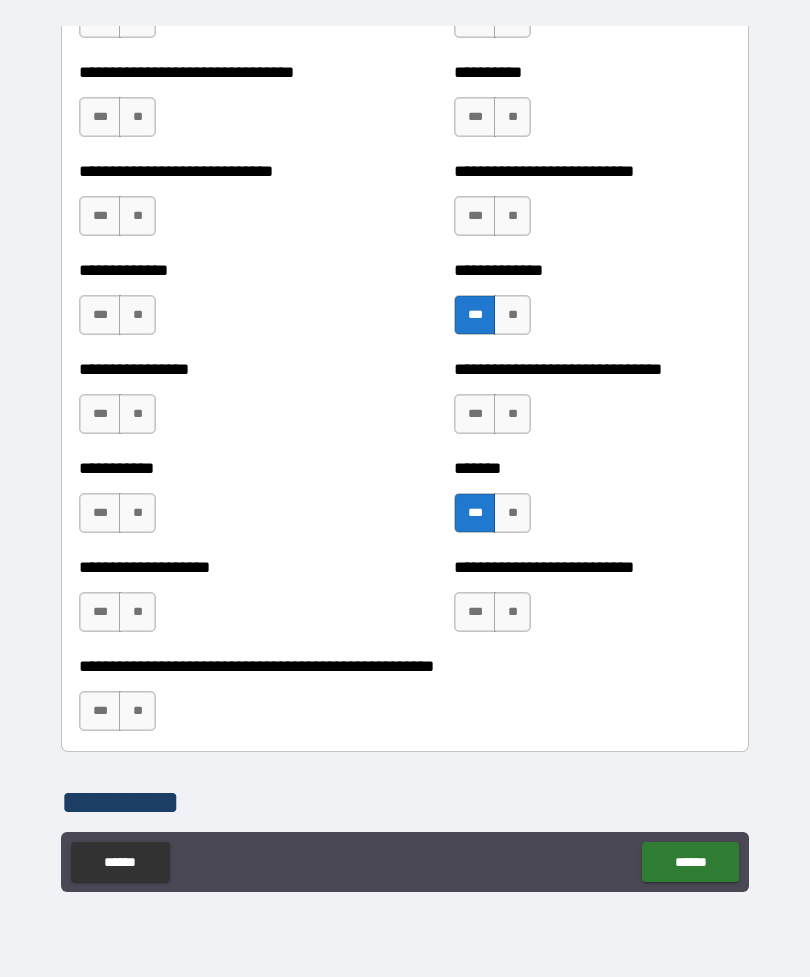 click on "**" at bounding box center [137, 711] 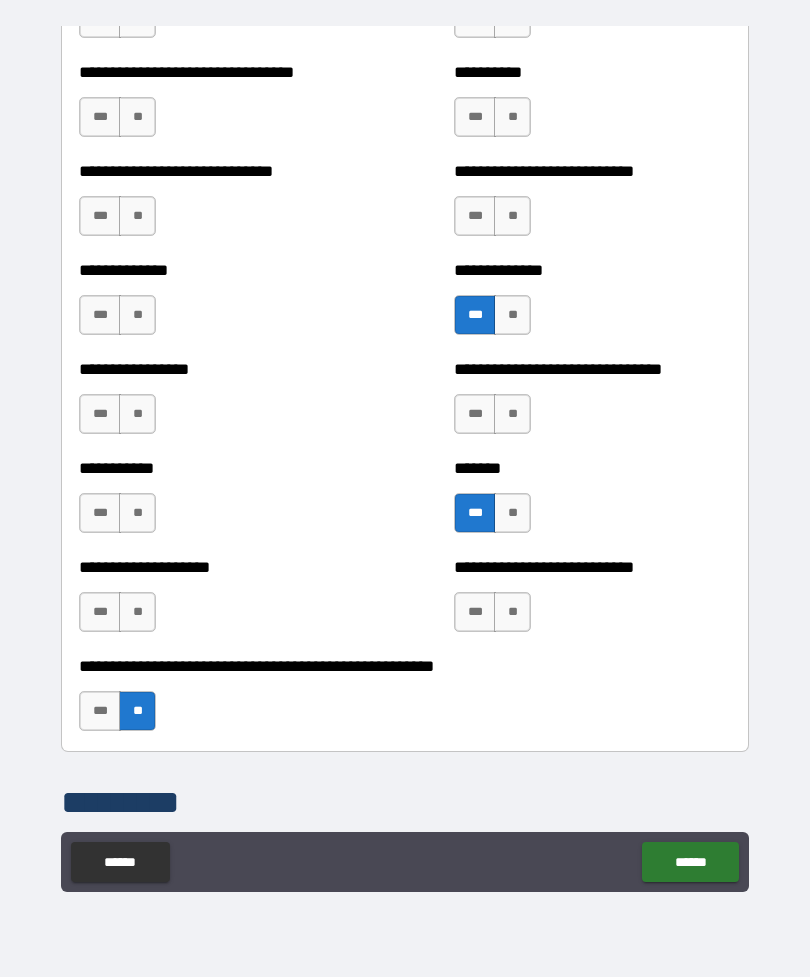 click on "**" at bounding box center (137, 612) 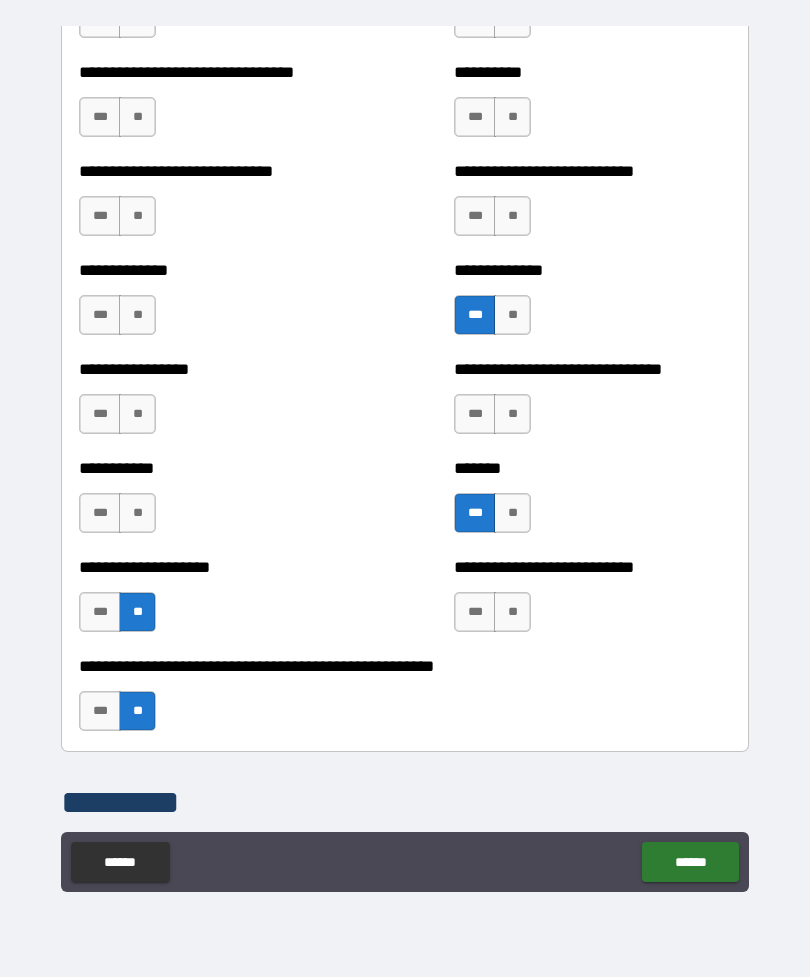 click on "**" at bounding box center [512, 612] 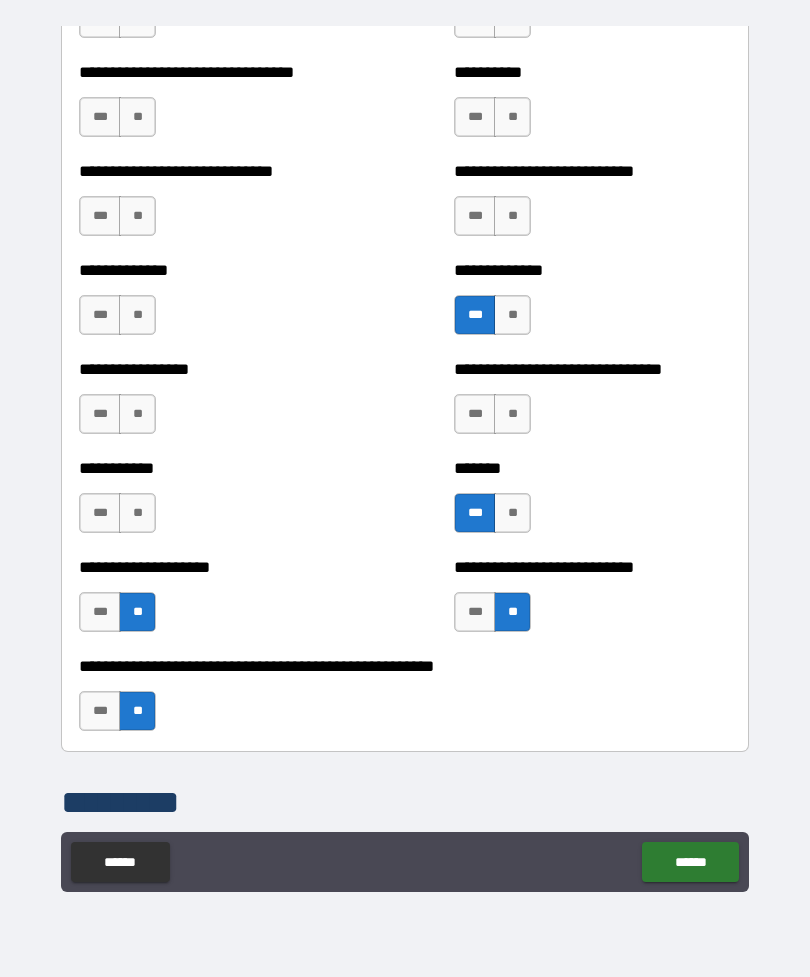 click on "**" at bounding box center [137, 513] 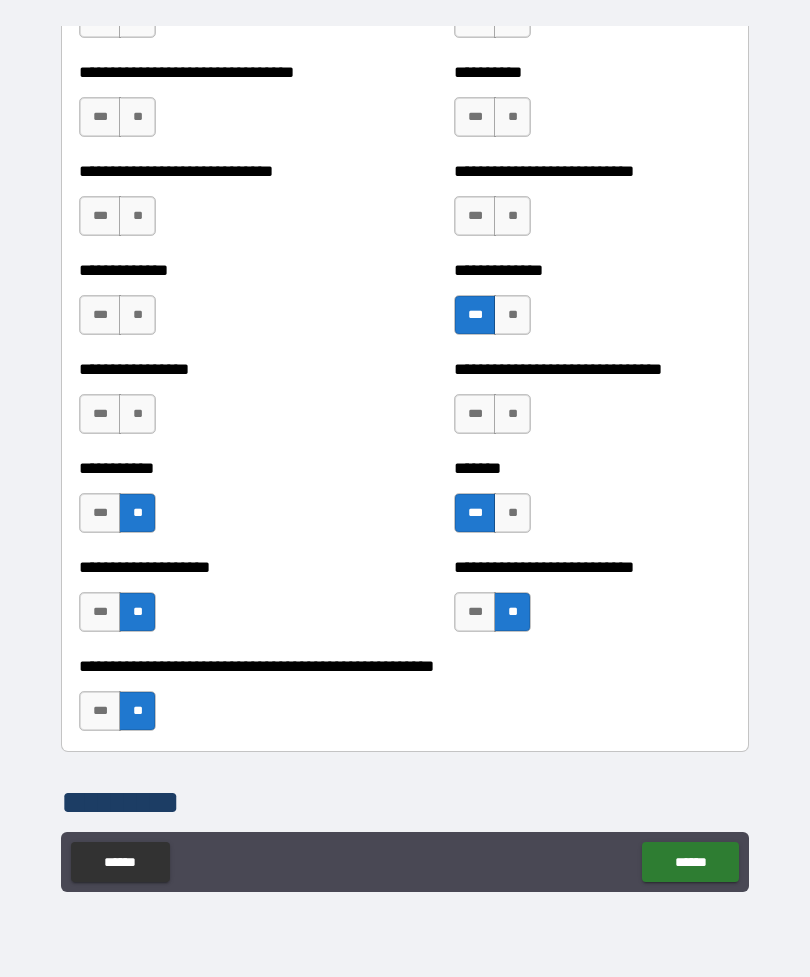 click on "**" at bounding box center (137, 414) 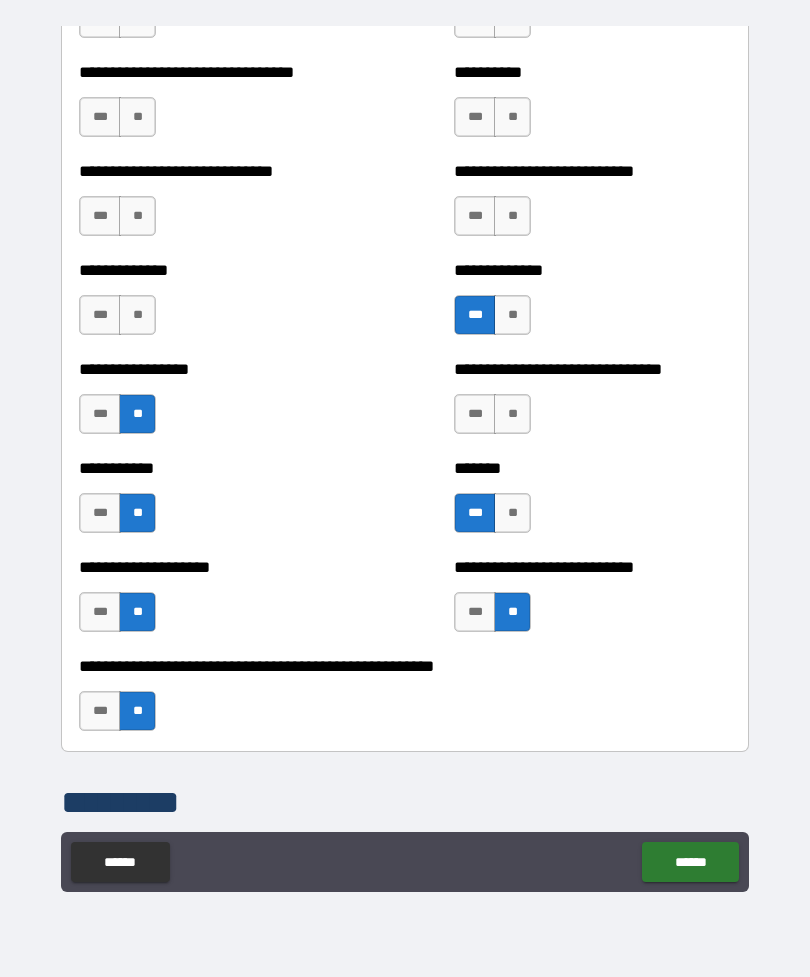 click on "**" at bounding box center [512, 414] 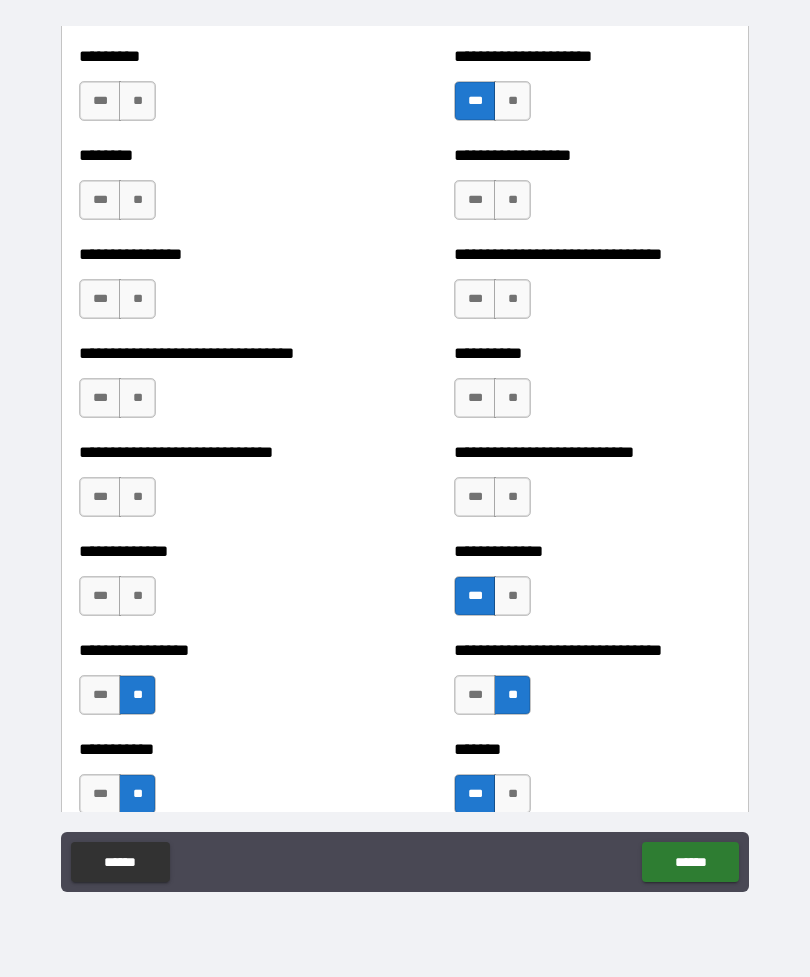 scroll, scrollTop: 7413, scrollLeft: 0, axis: vertical 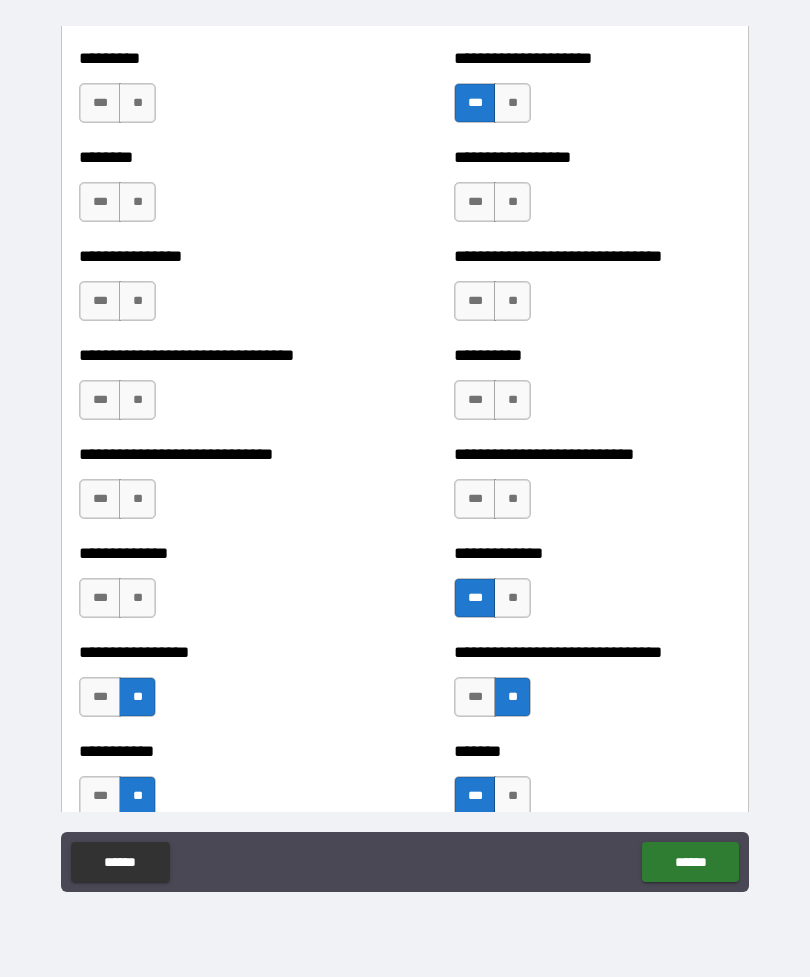 click on "**" at bounding box center (137, 598) 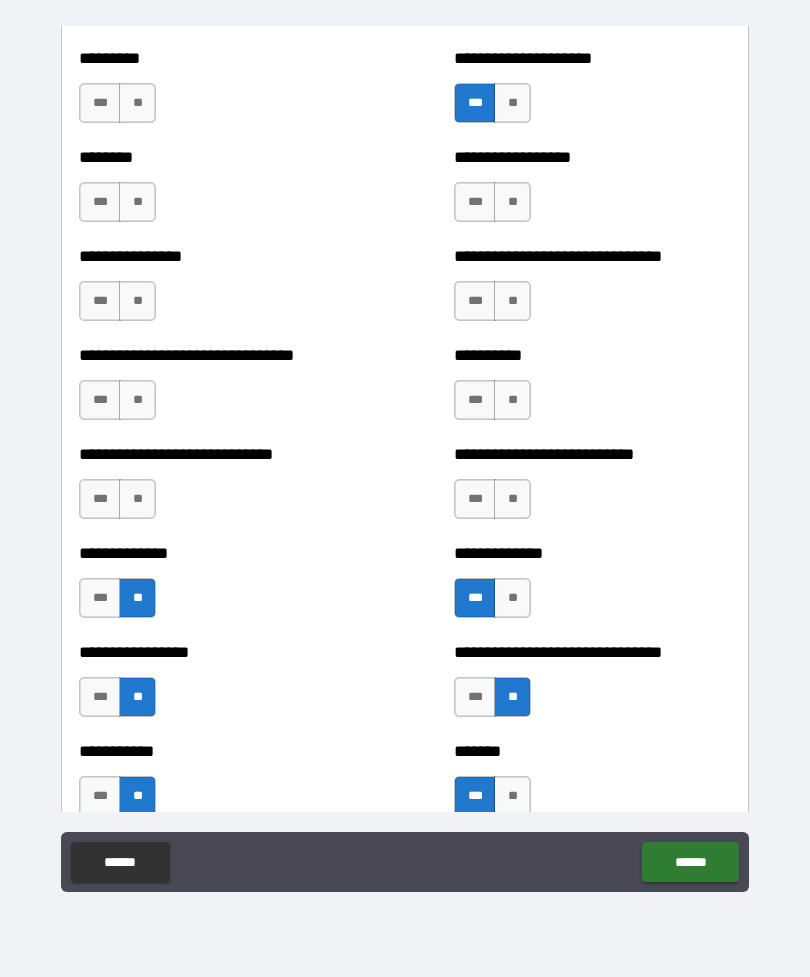 click on "**" at bounding box center (137, 499) 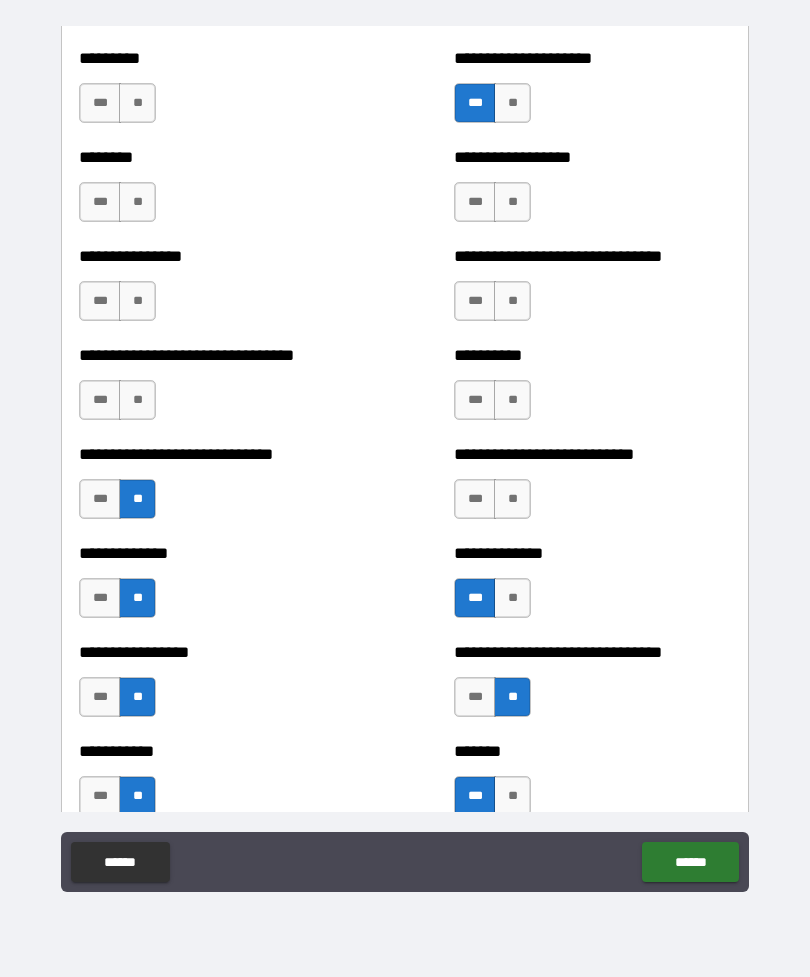click on "**" at bounding box center [137, 400] 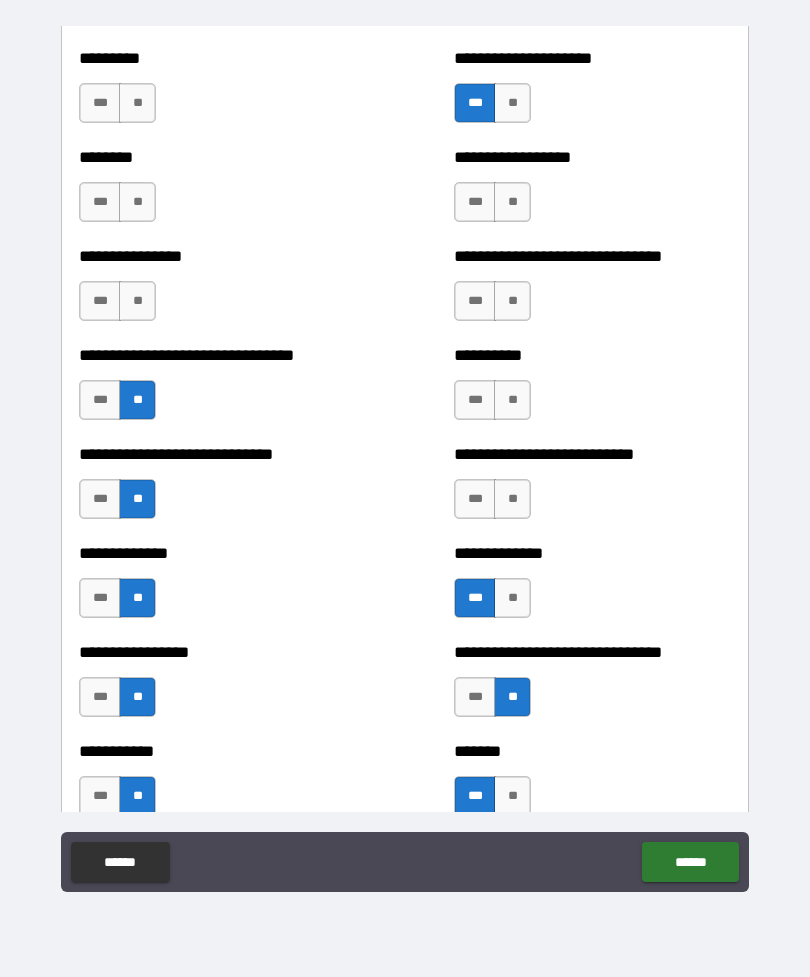 click on "**" at bounding box center (512, 499) 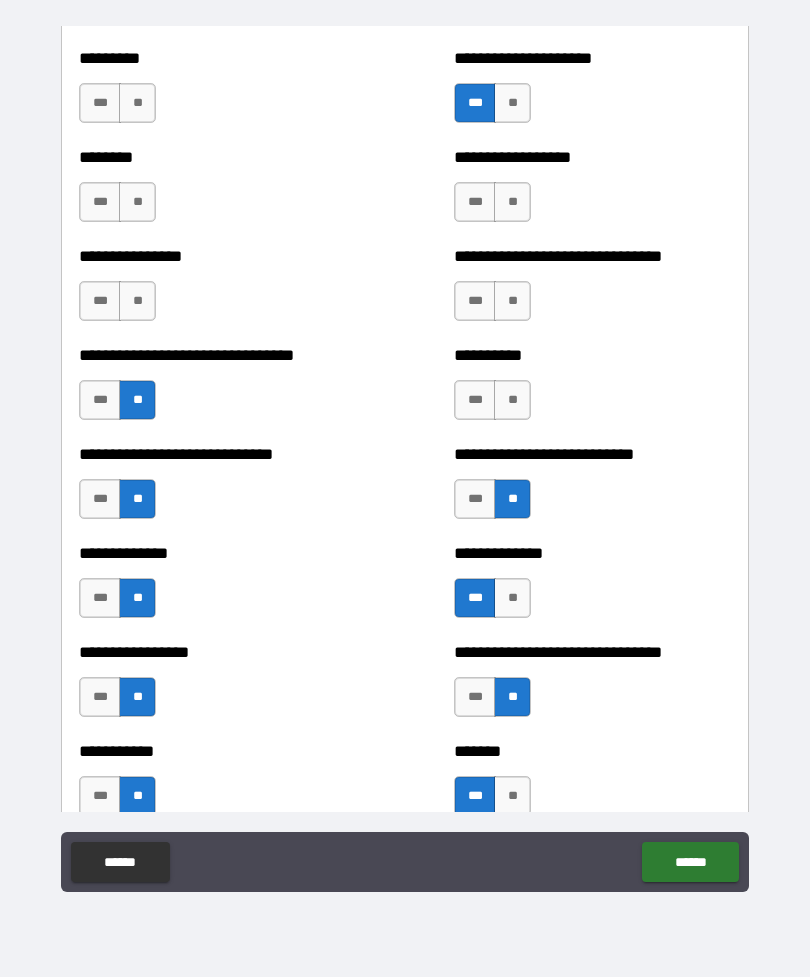 click on "**" at bounding box center [512, 400] 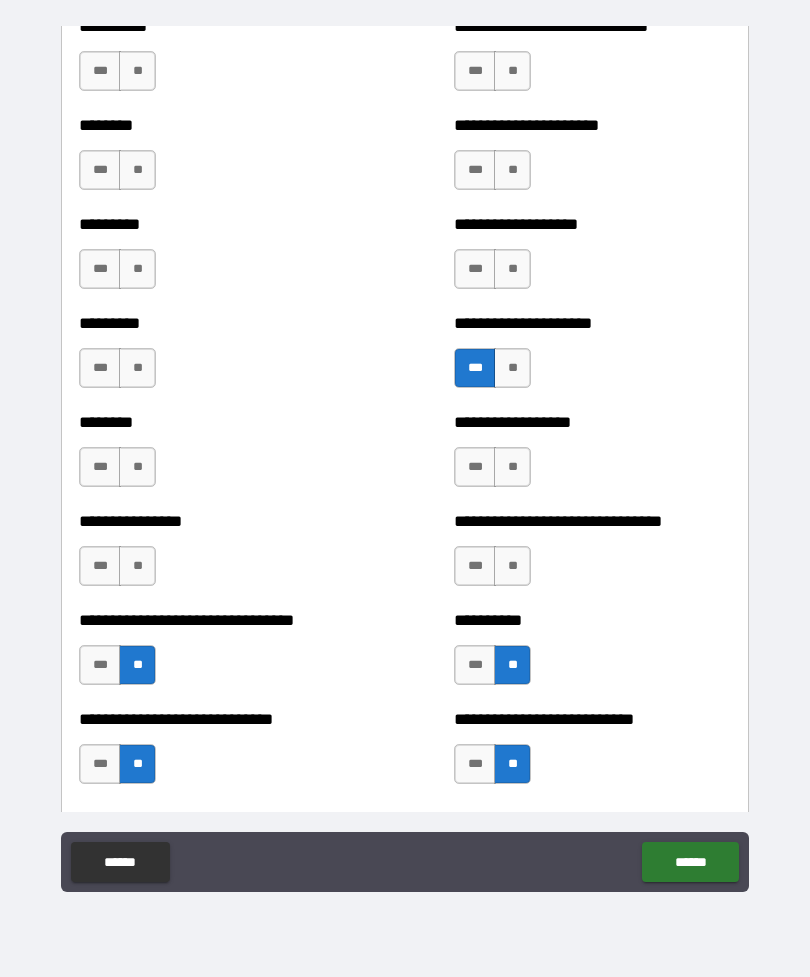 scroll, scrollTop: 7150, scrollLeft: 0, axis: vertical 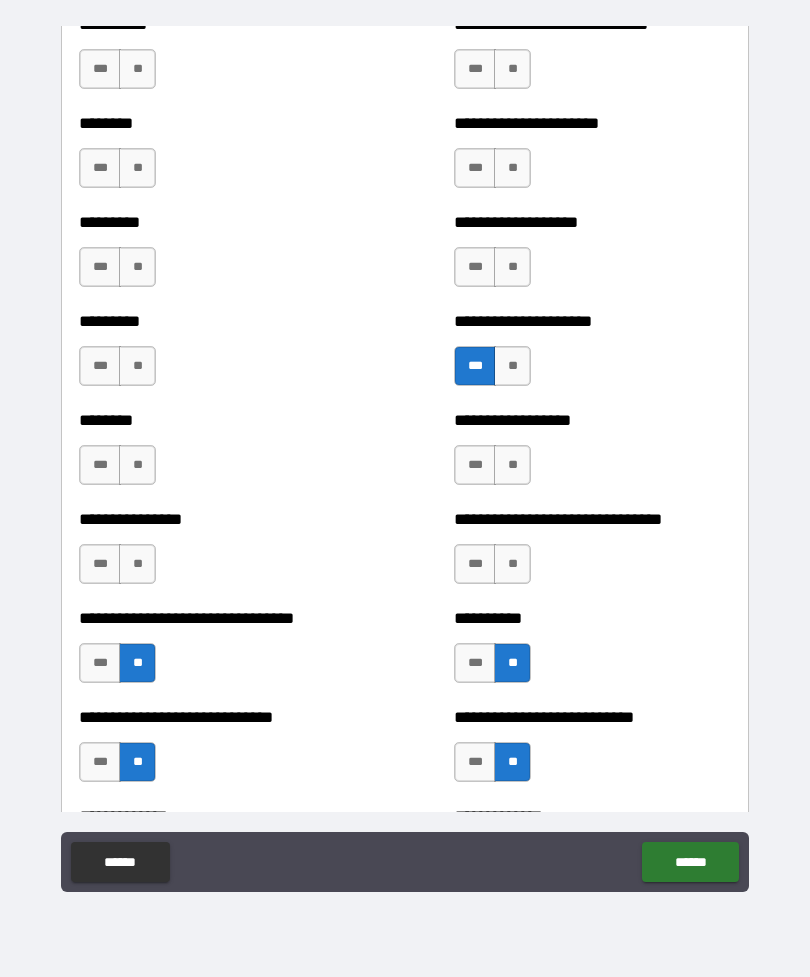 click on "**" at bounding box center [512, 564] 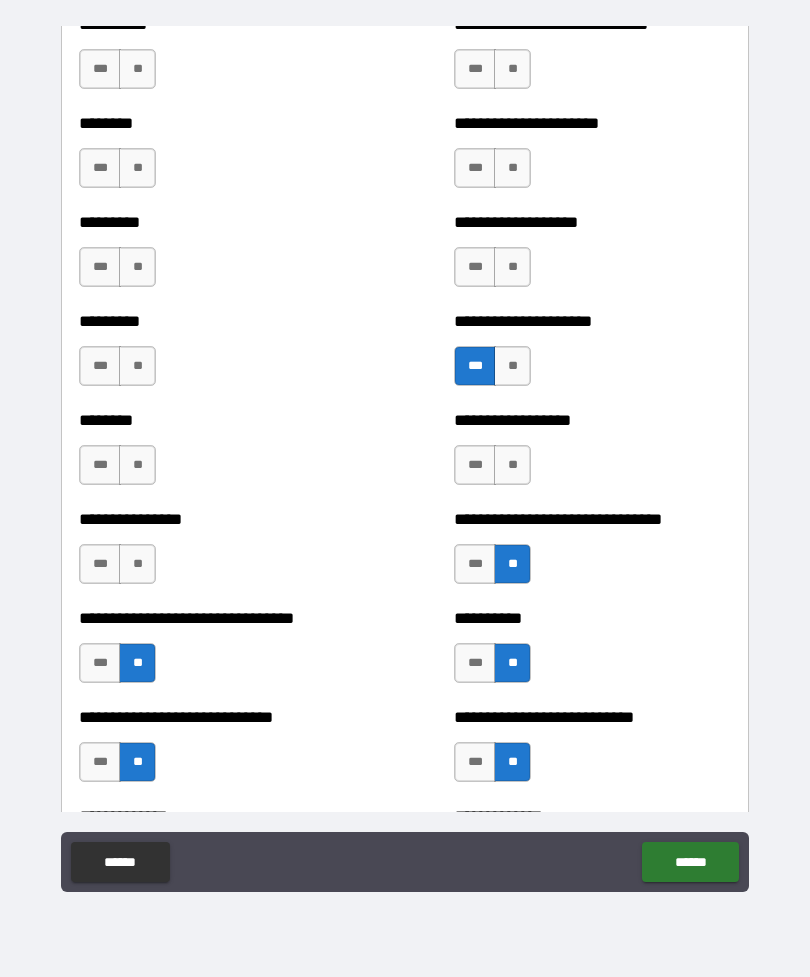 click on "**" at bounding box center [137, 564] 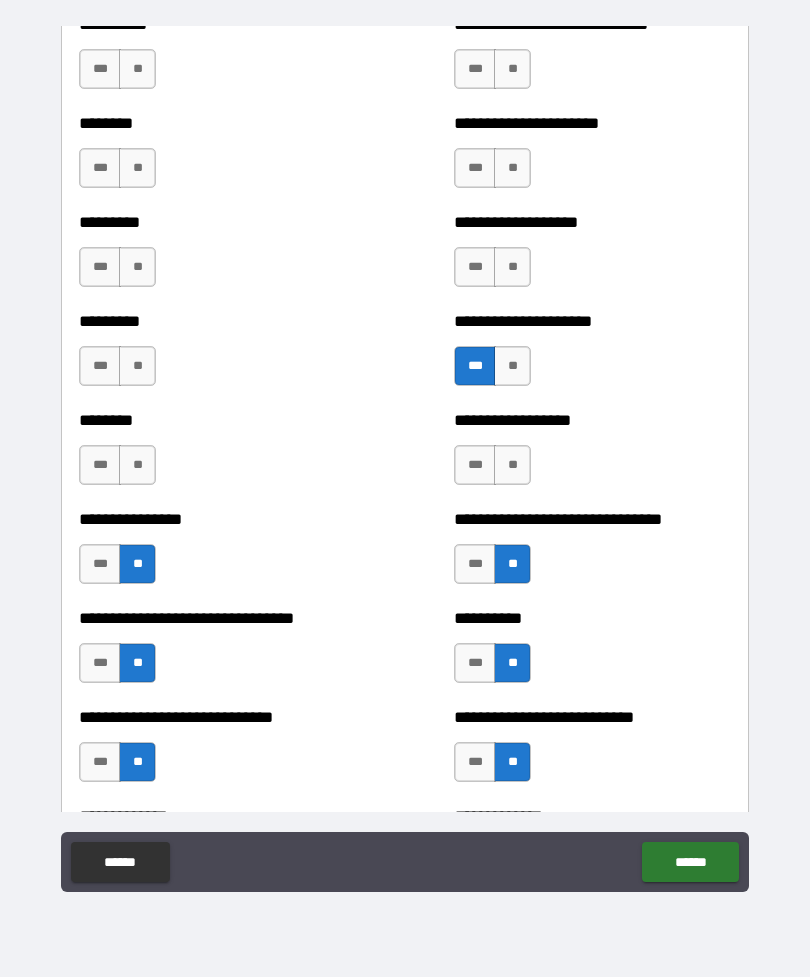 click on "**" at bounding box center (137, 465) 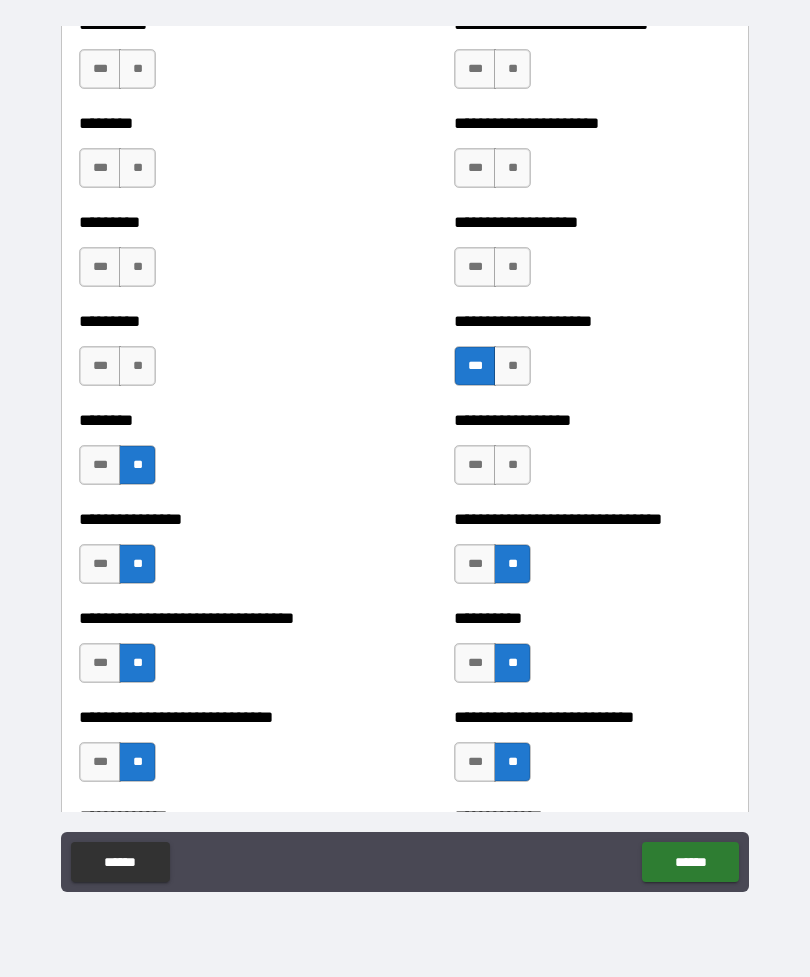click on "**" at bounding box center (512, 465) 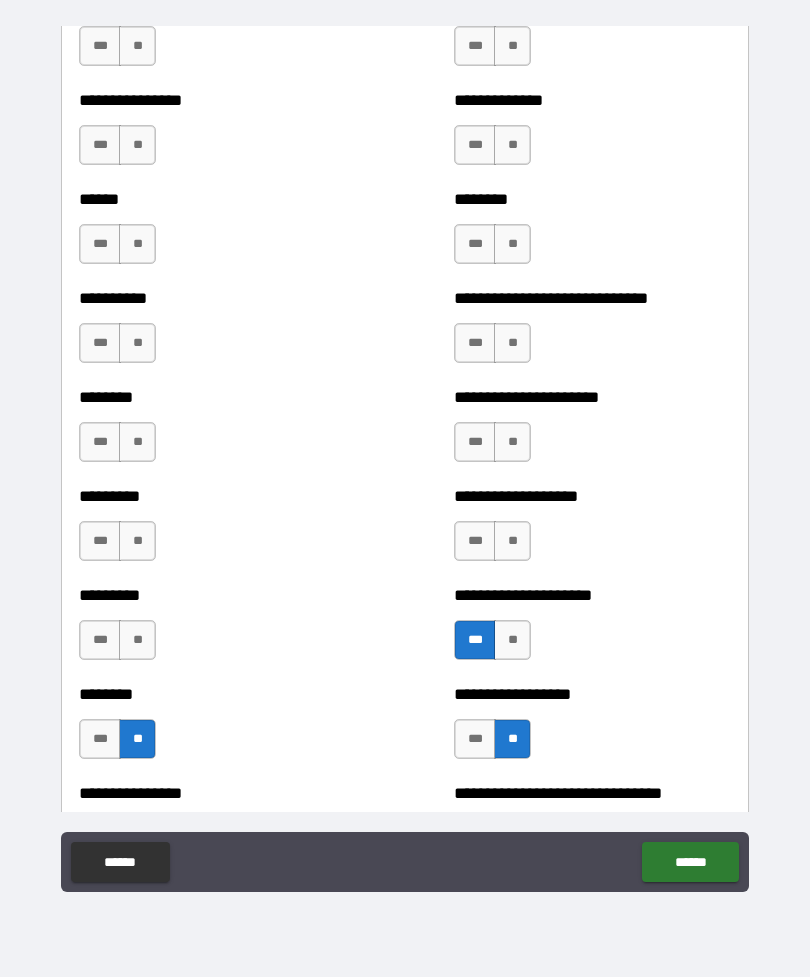 scroll, scrollTop: 6877, scrollLeft: 0, axis: vertical 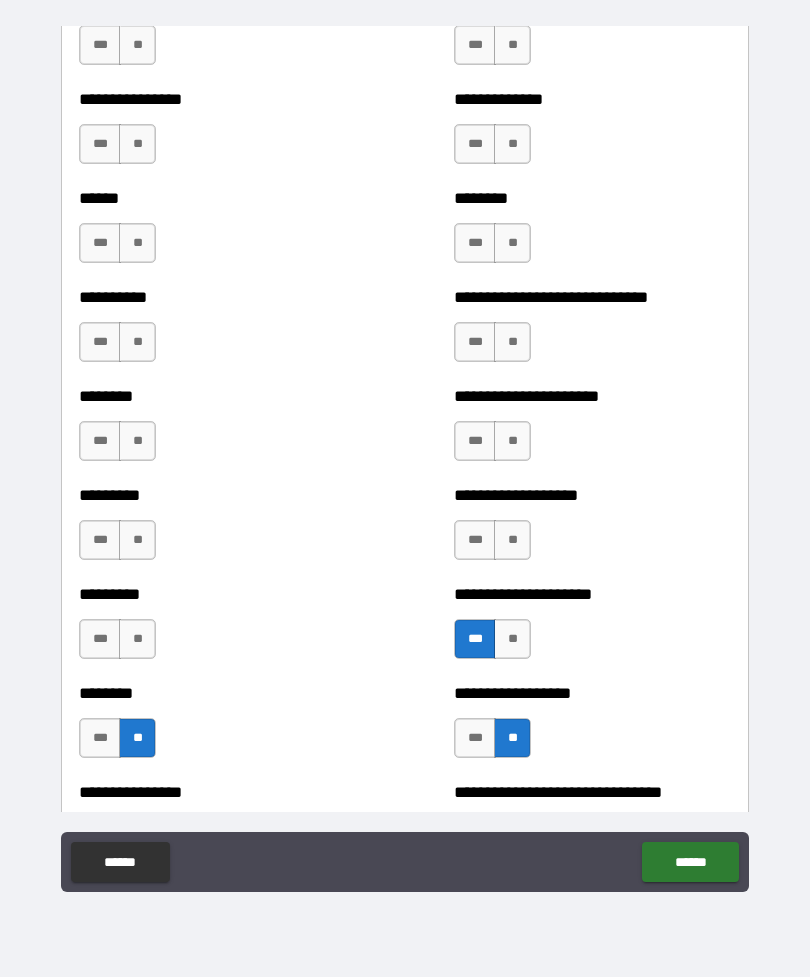 click on "**" at bounding box center (137, 639) 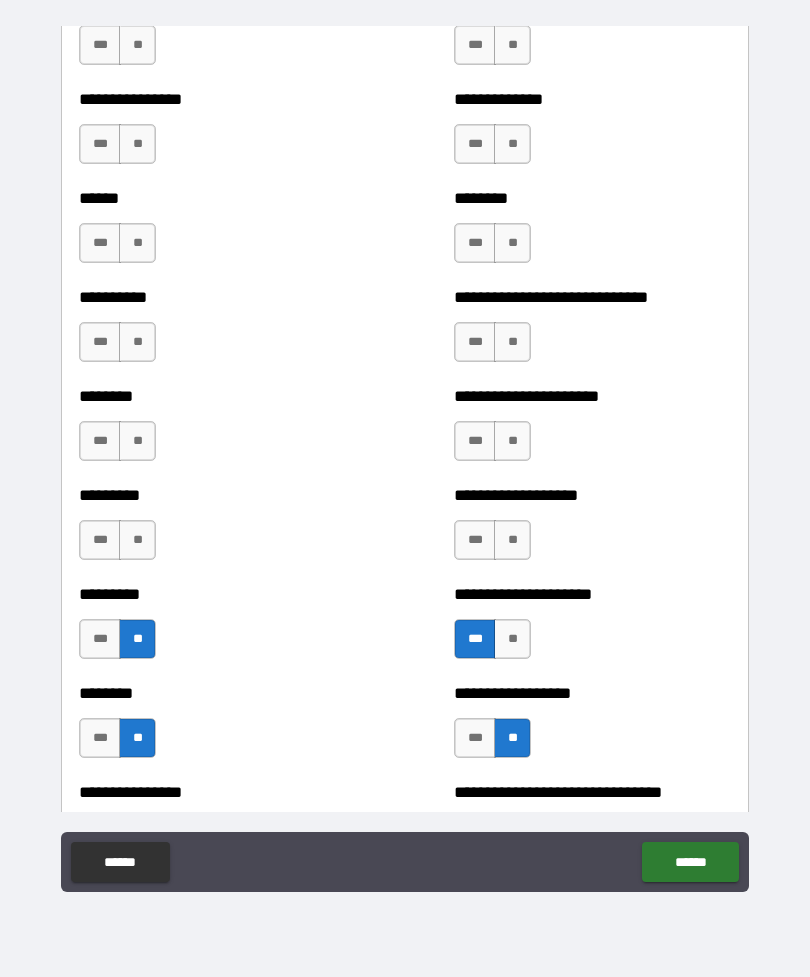 click on "**" at bounding box center (137, 540) 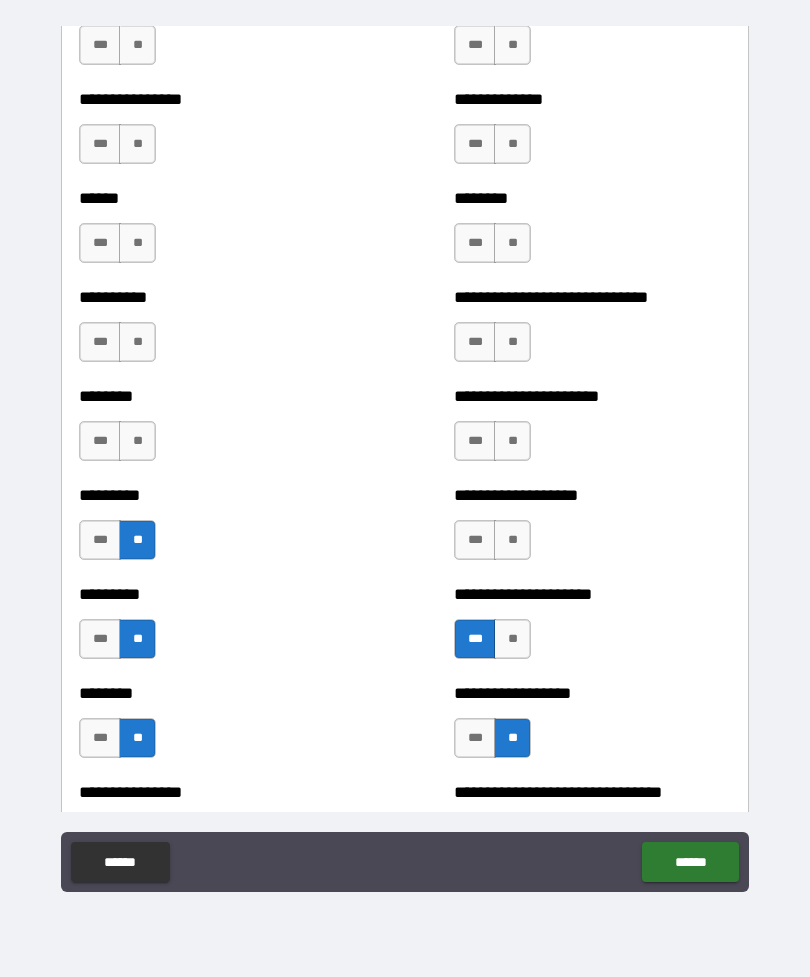 click on "**" at bounding box center [512, 540] 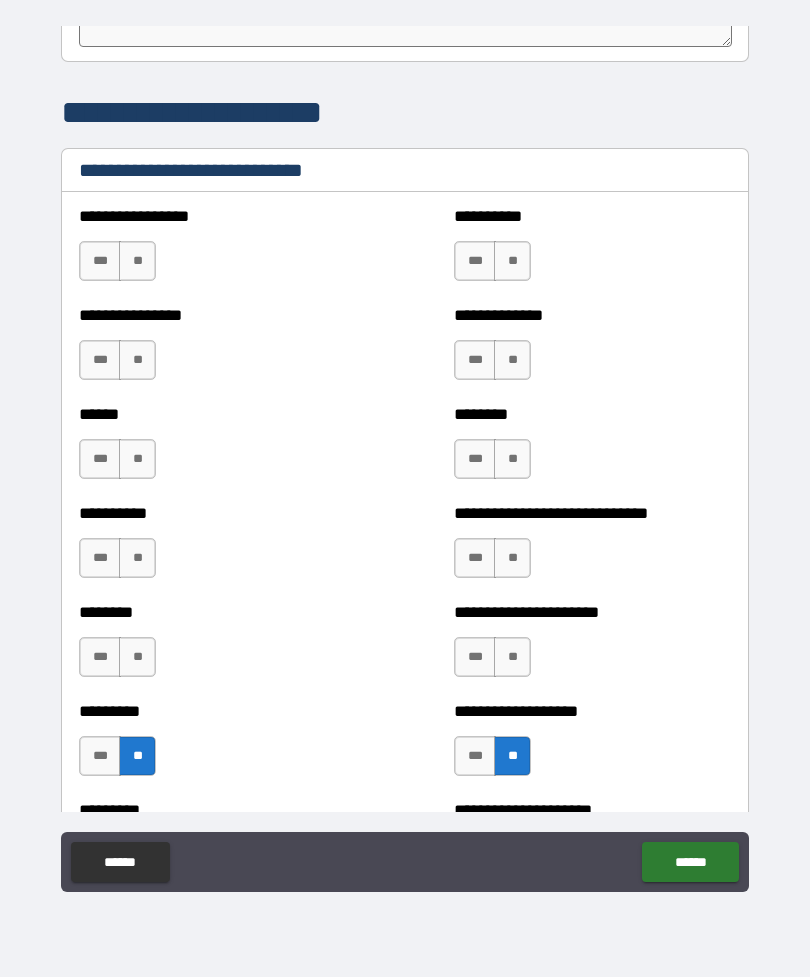 scroll, scrollTop: 6655, scrollLeft: 0, axis: vertical 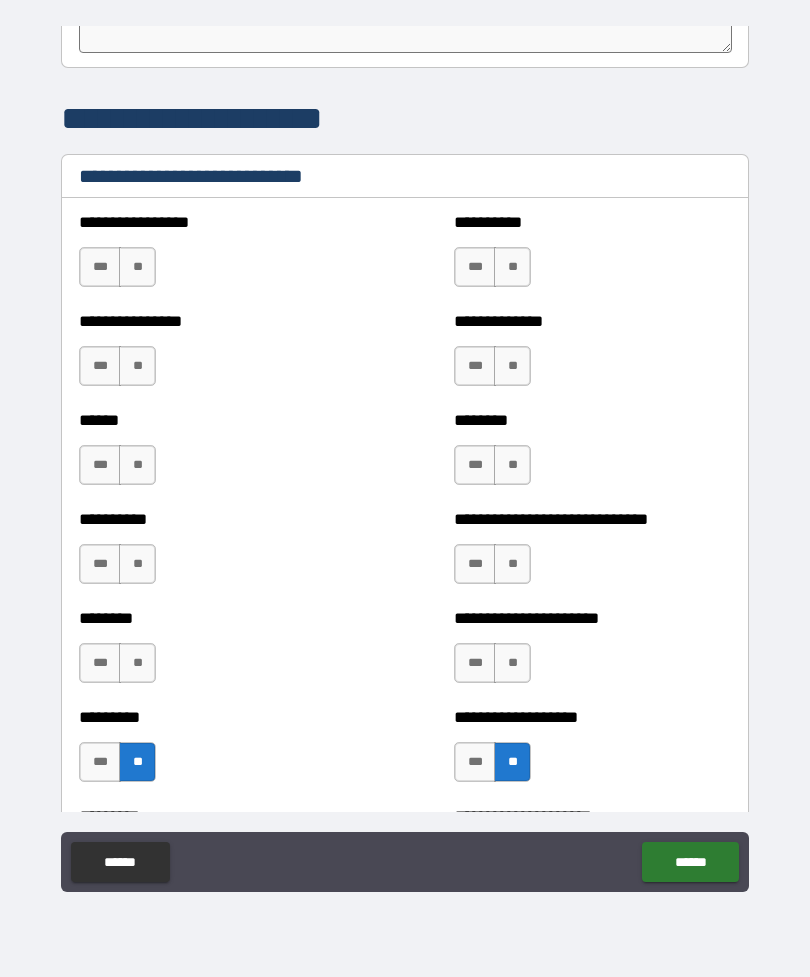 click on "**" at bounding box center (137, 663) 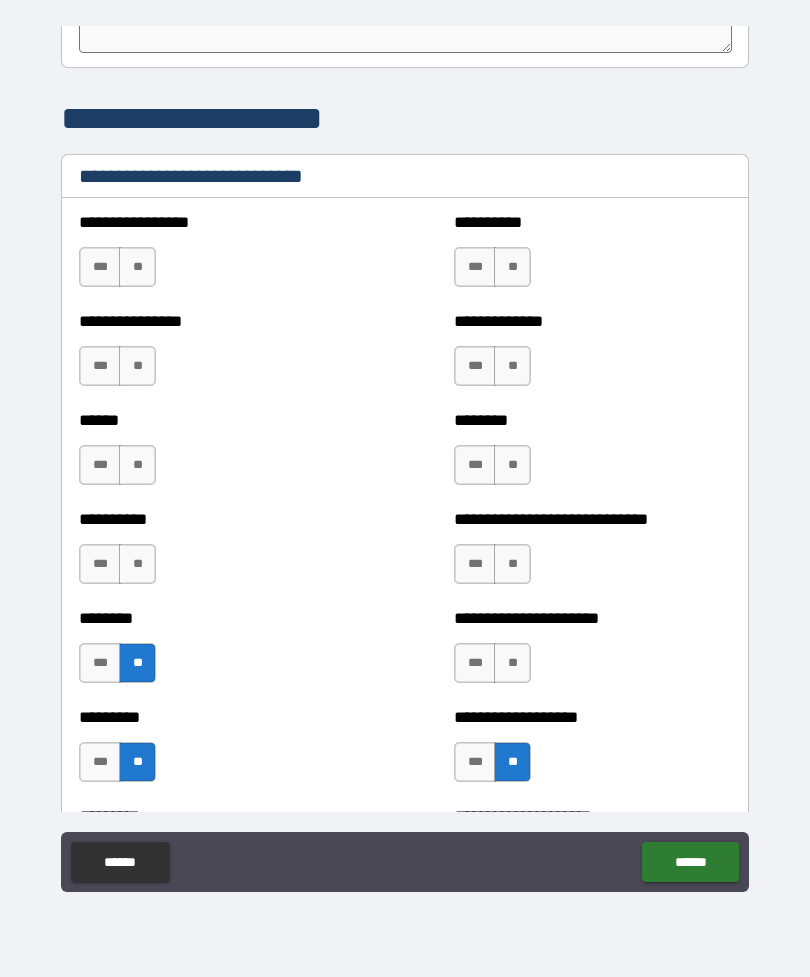 click on "***" at bounding box center [475, 663] 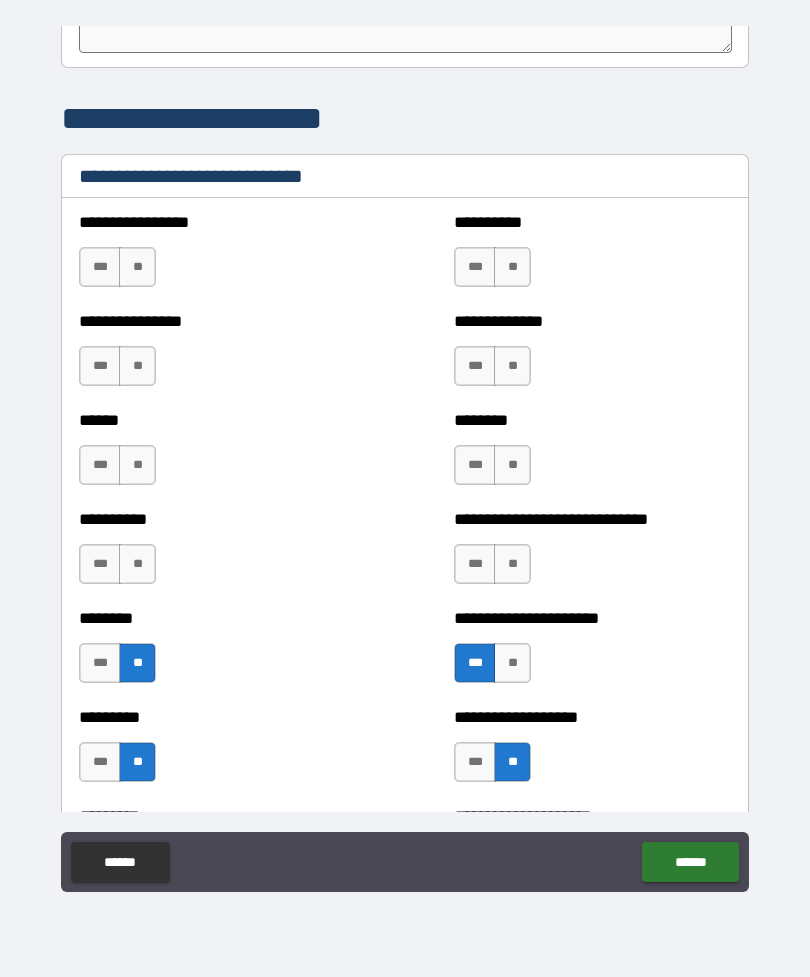 click on "**" at bounding box center [512, 564] 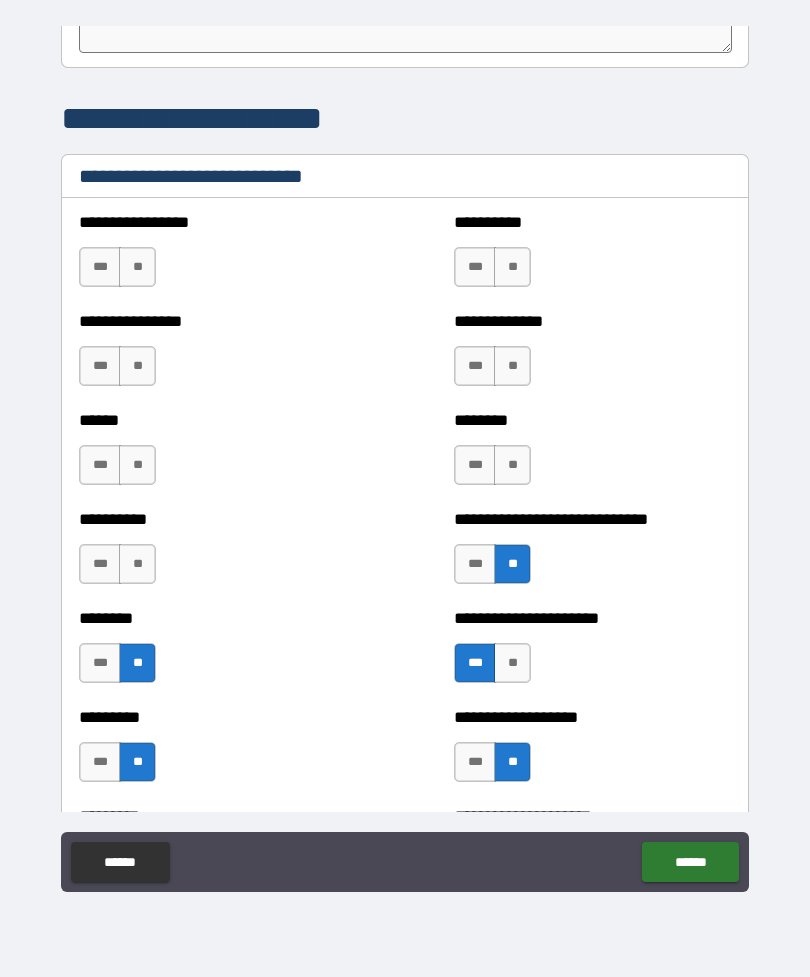 click on "***" at bounding box center (475, 366) 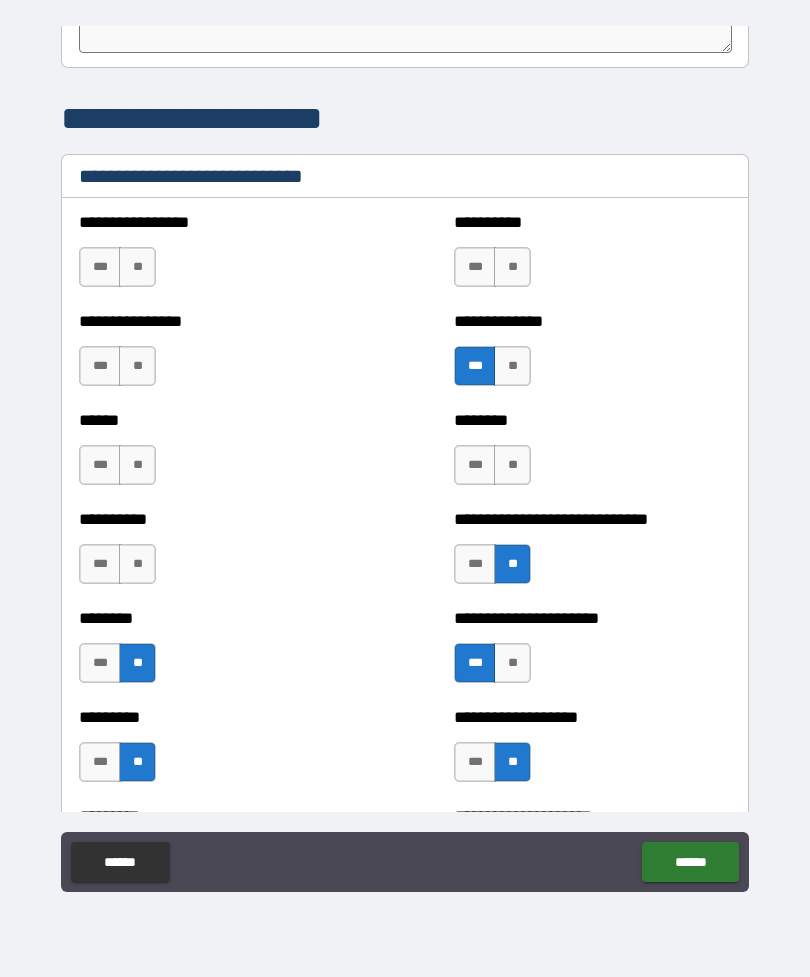 click on "**" at bounding box center [512, 465] 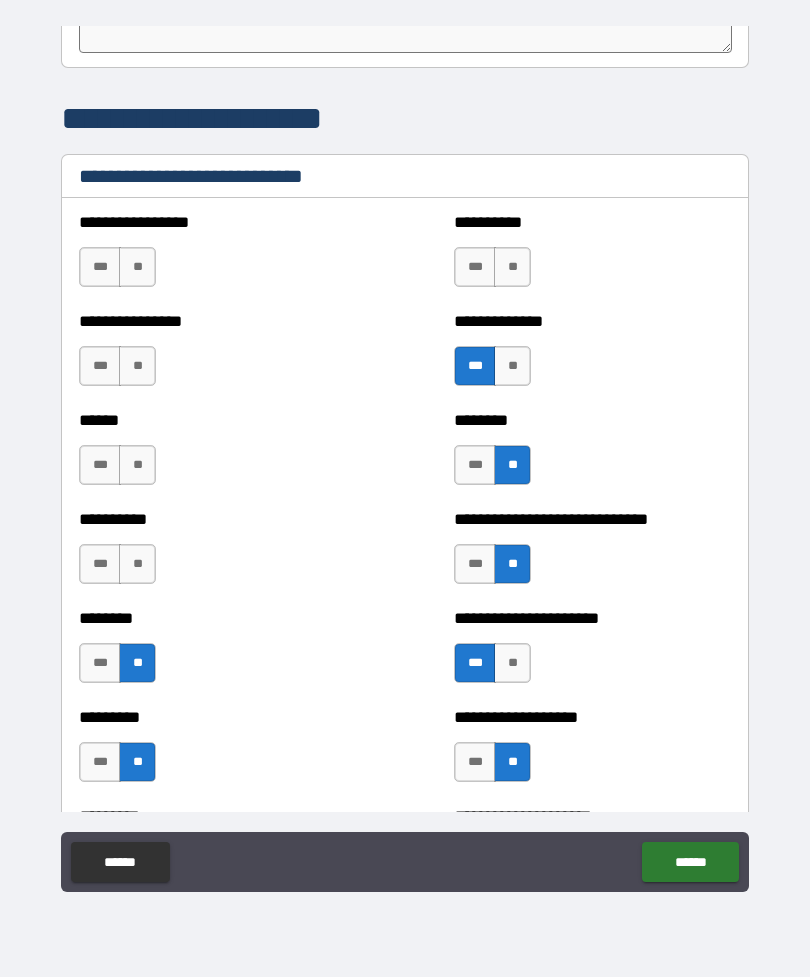 click on "**" at bounding box center (137, 564) 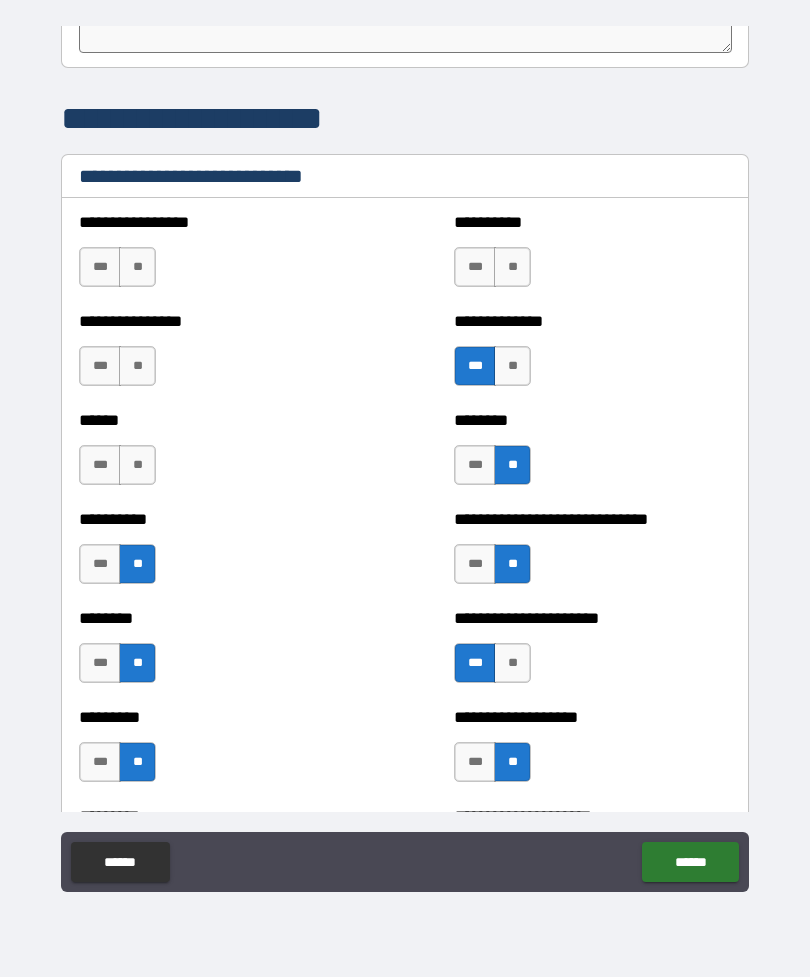 click on "***" at bounding box center (475, 564) 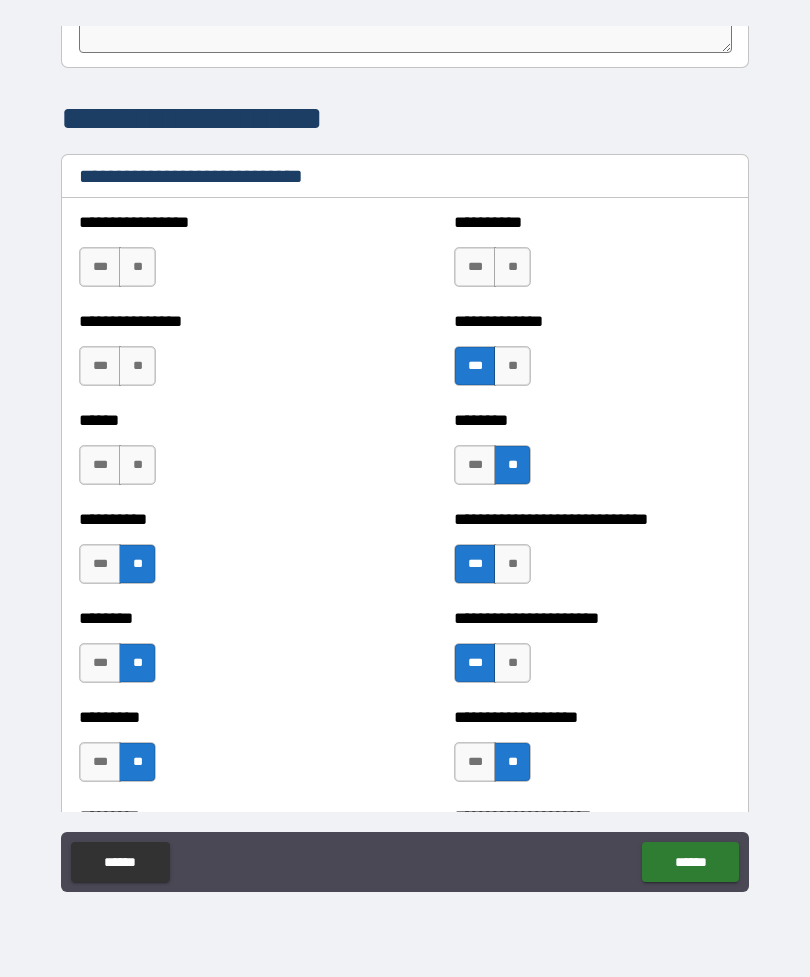 click on "**" at bounding box center [137, 465] 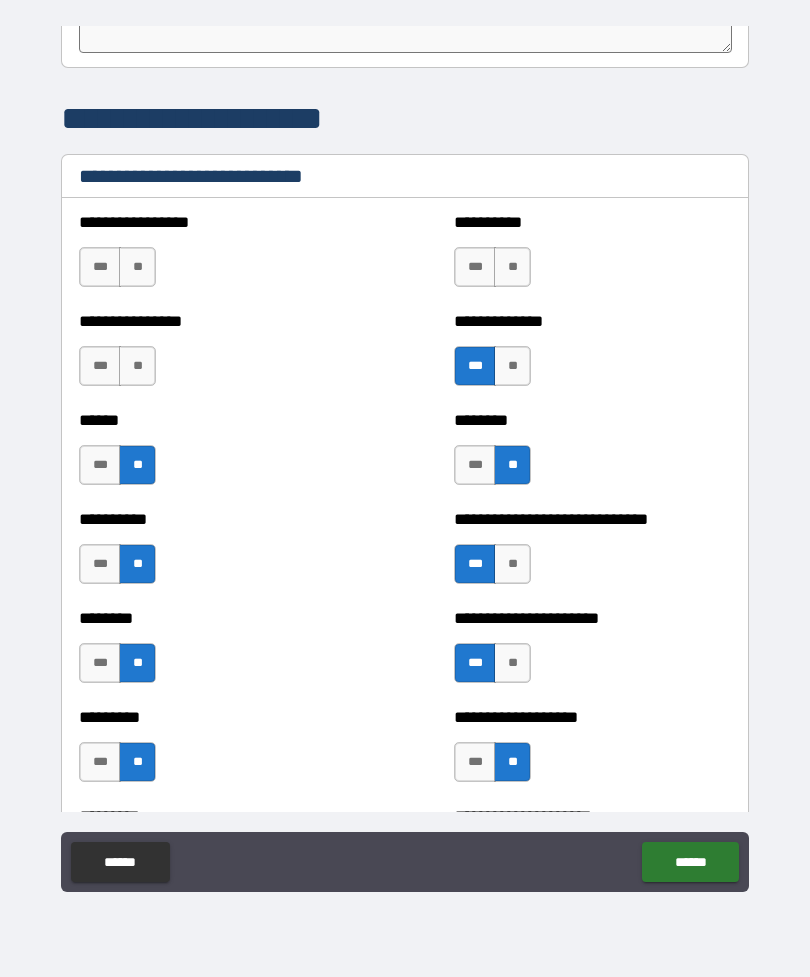 click on "**" at bounding box center [137, 465] 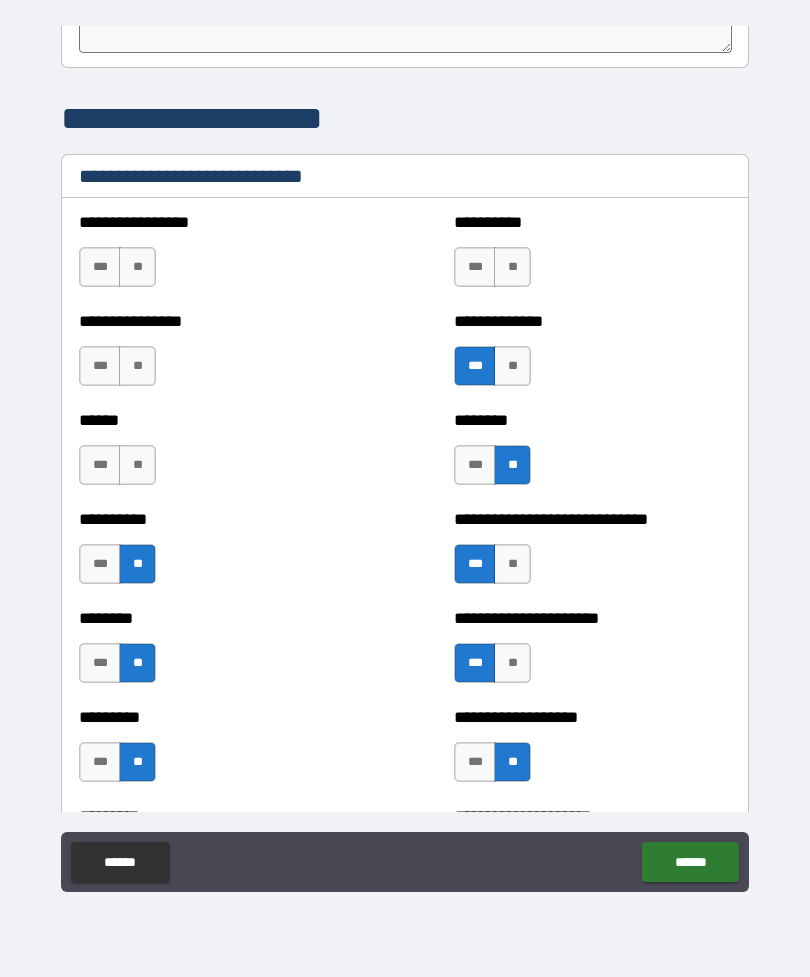click on "**" at bounding box center (137, 465) 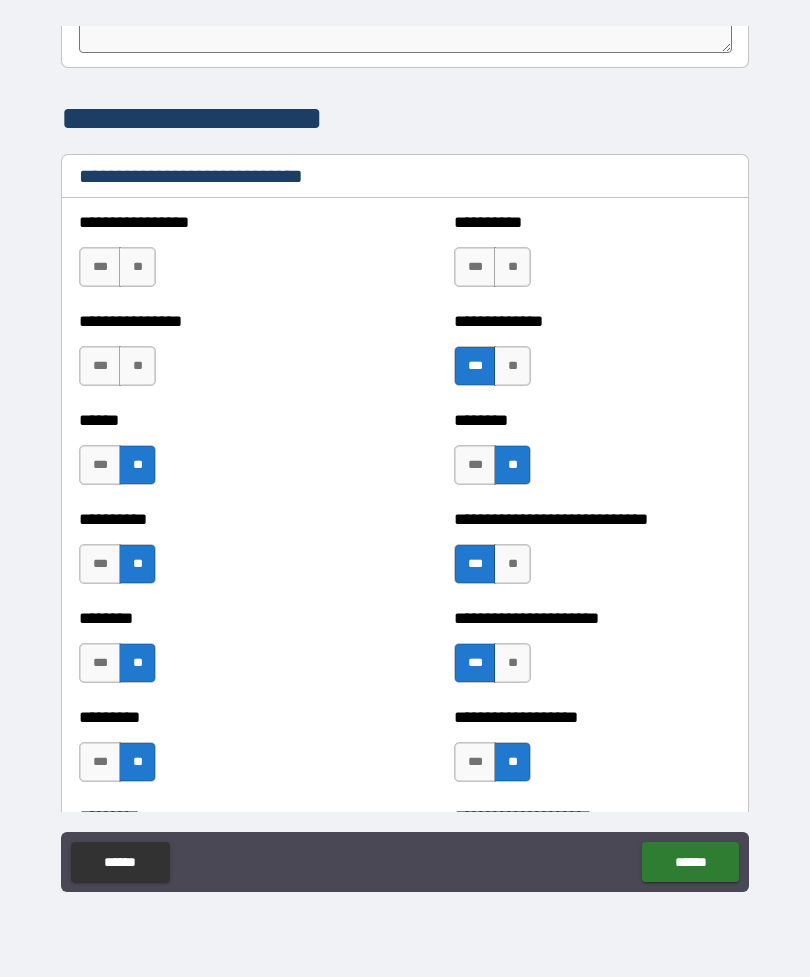 click on "**" at bounding box center (137, 366) 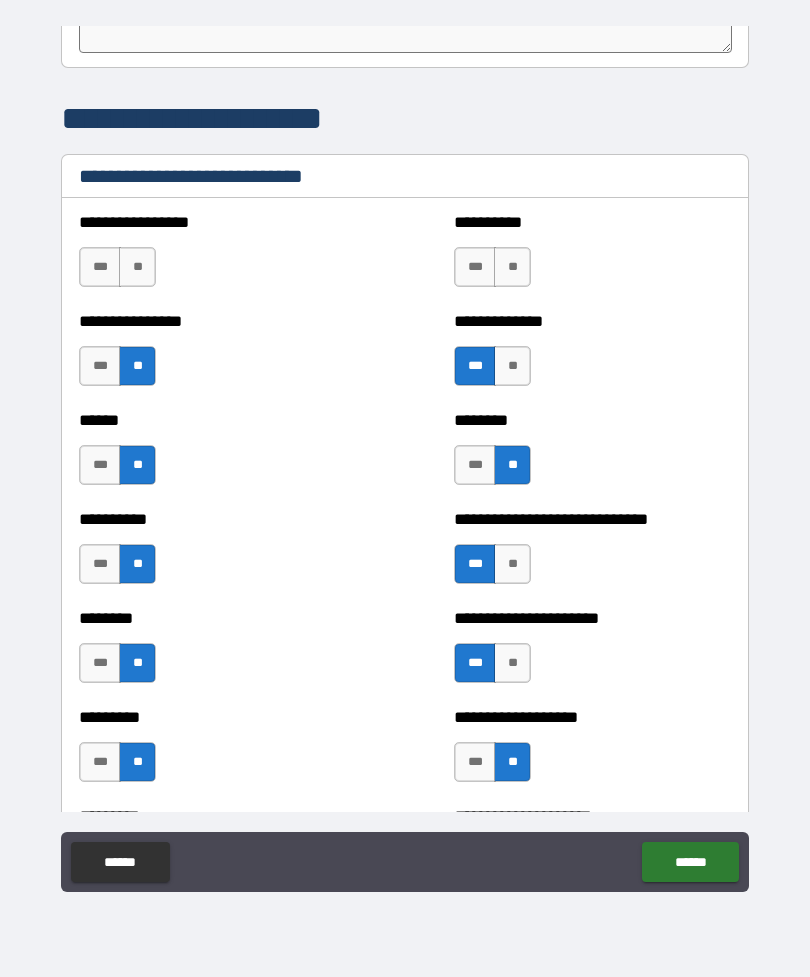 click on "**" at bounding box center (137, 267) 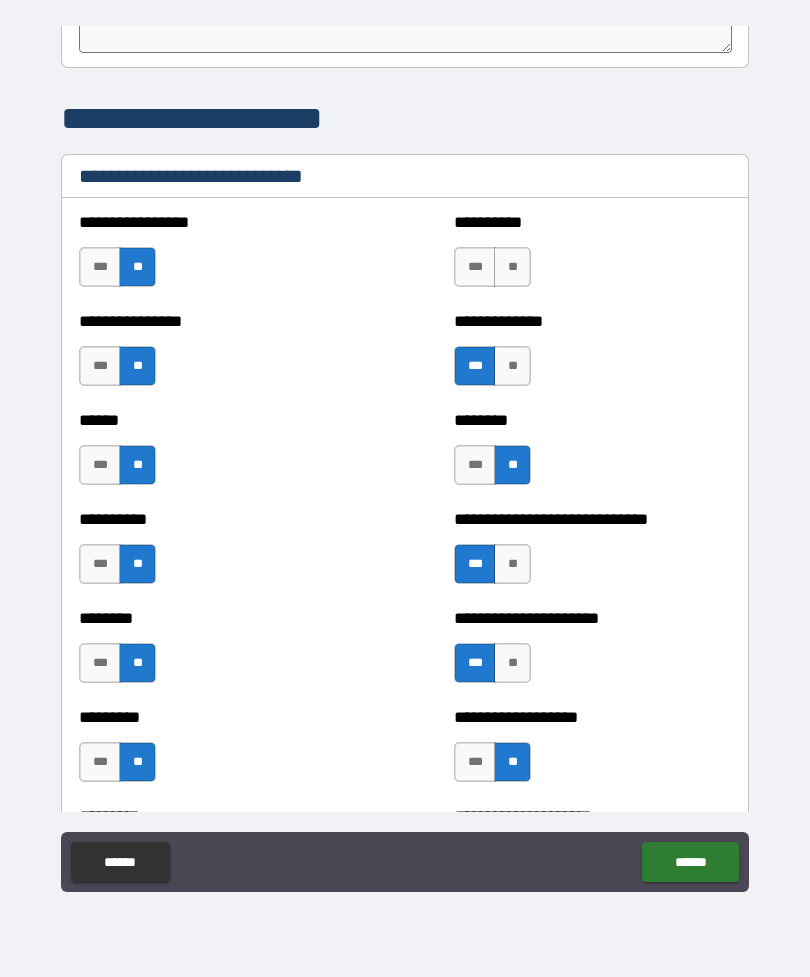 click on "**" at bounding box center (512, 267) 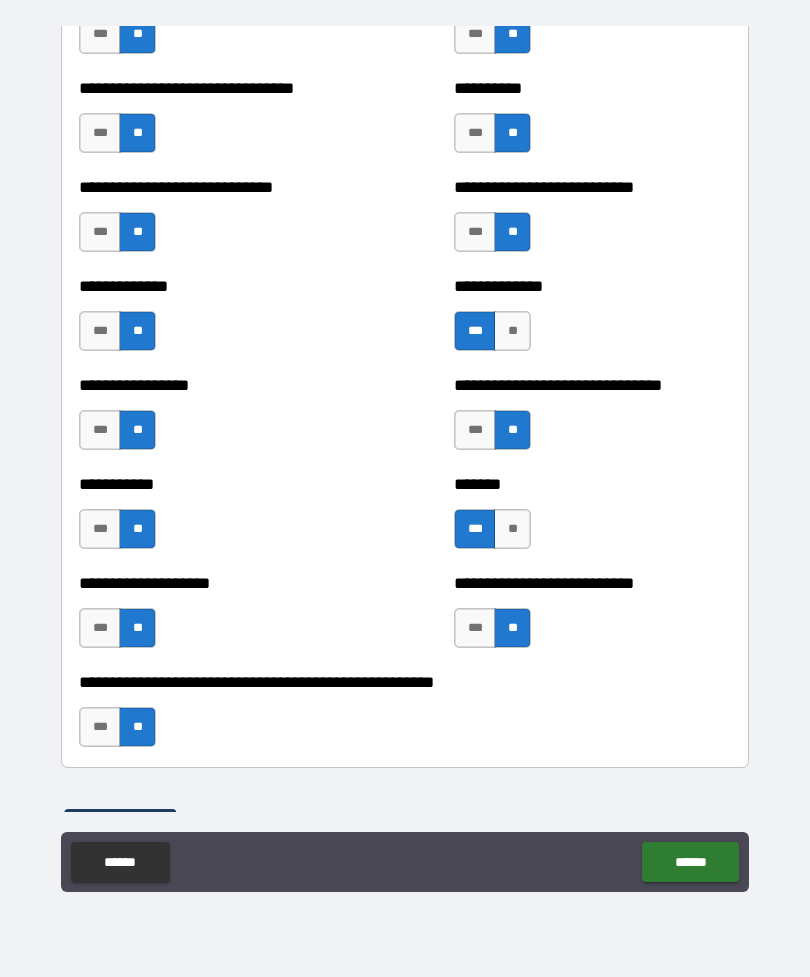 click on "******" at bounding box center [690, 862] 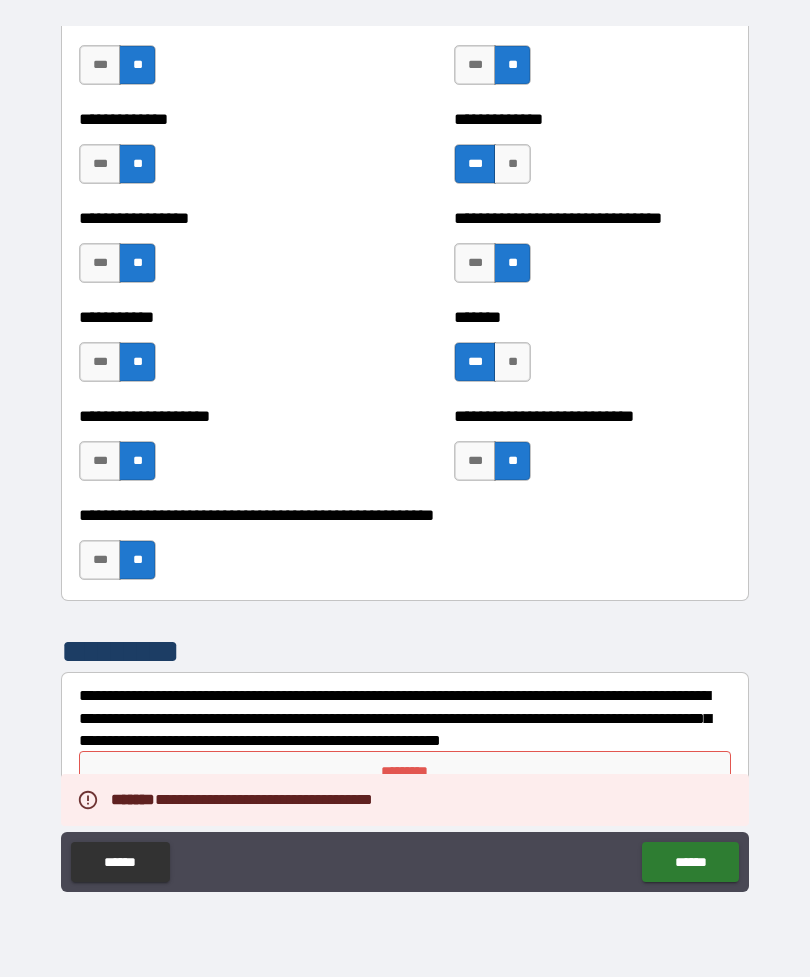 scroll, scrollTop: 7847, scrollLeft: 0, axis: vertical 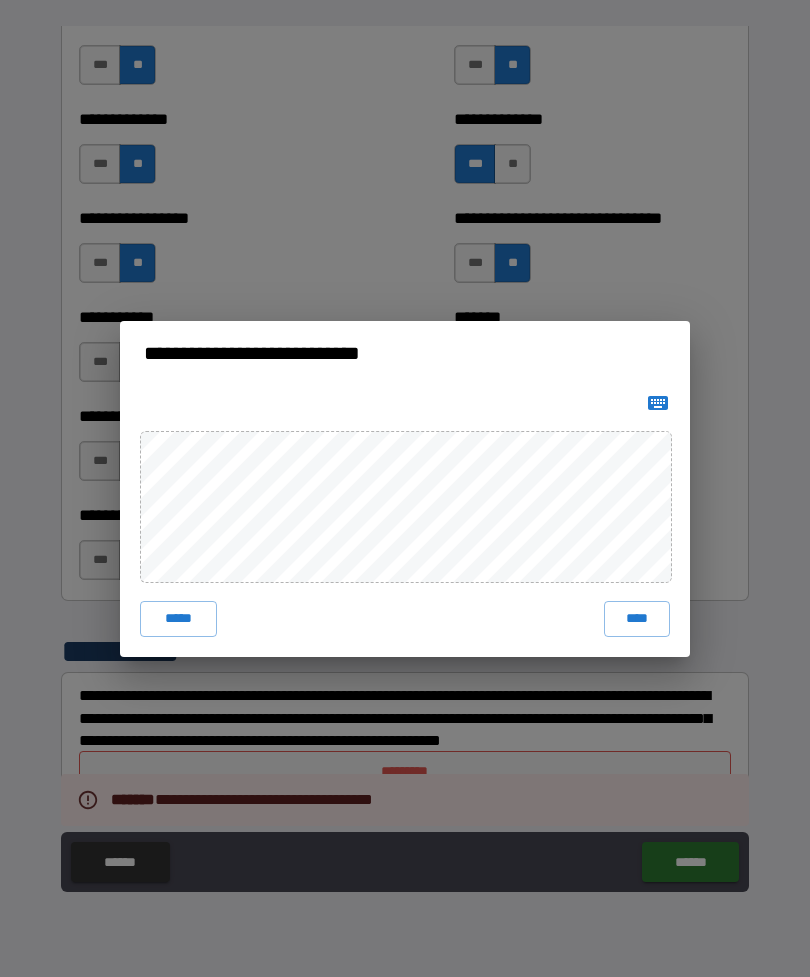 click on "****" at bounding box center [637, 619] 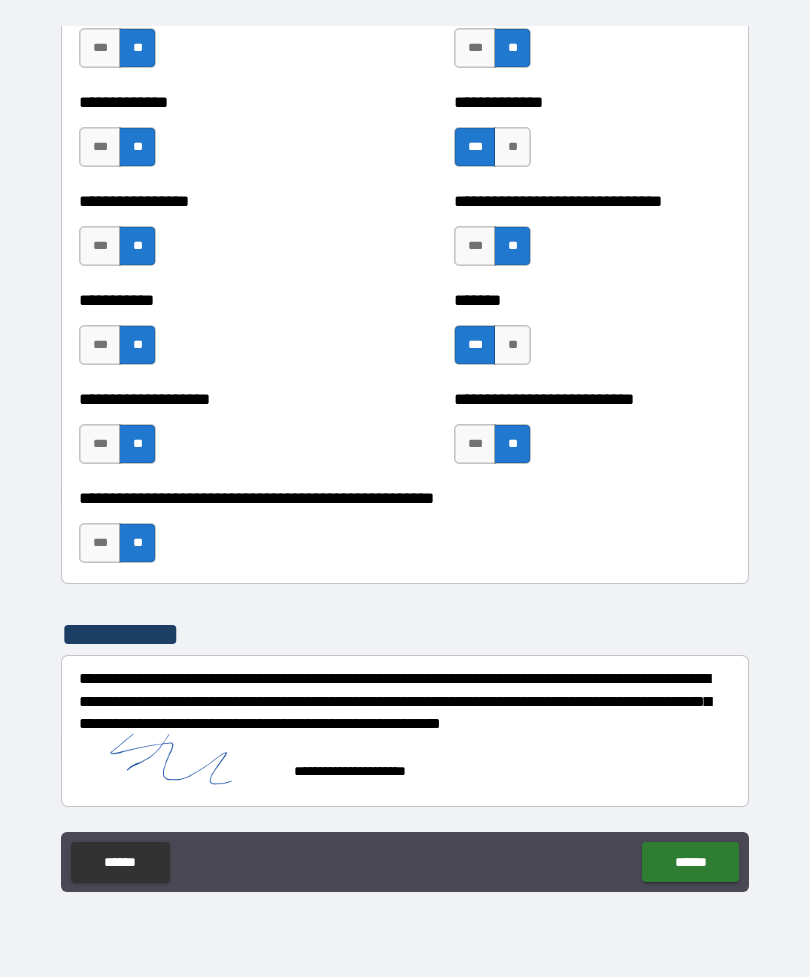 scroll, scrollTop: 7864, scrollLeft: 0, axis: vertical 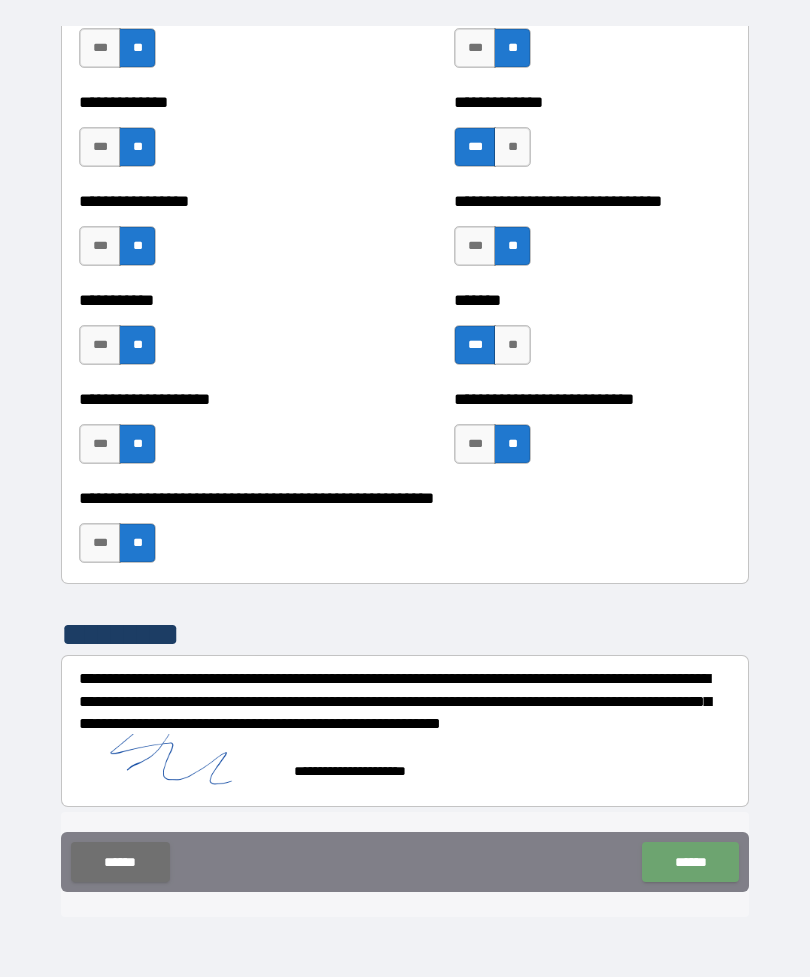 click on "******" at bounding box center (690, 862) 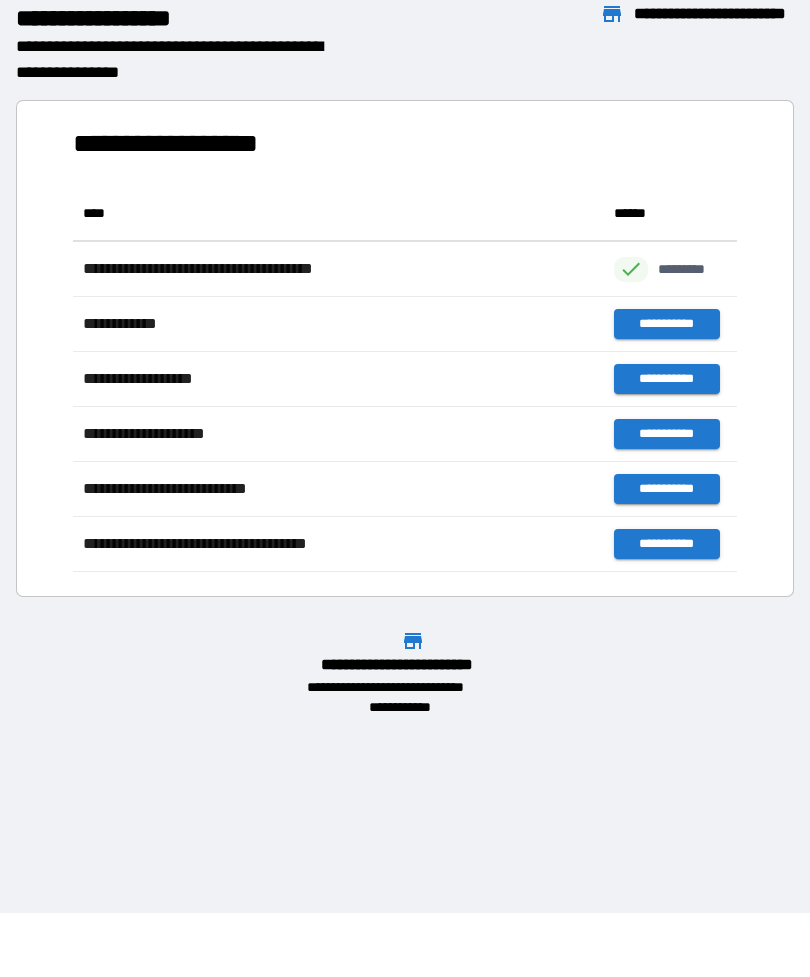 scroll, scrollTop: 1, scrollLeft: 1, axis: both 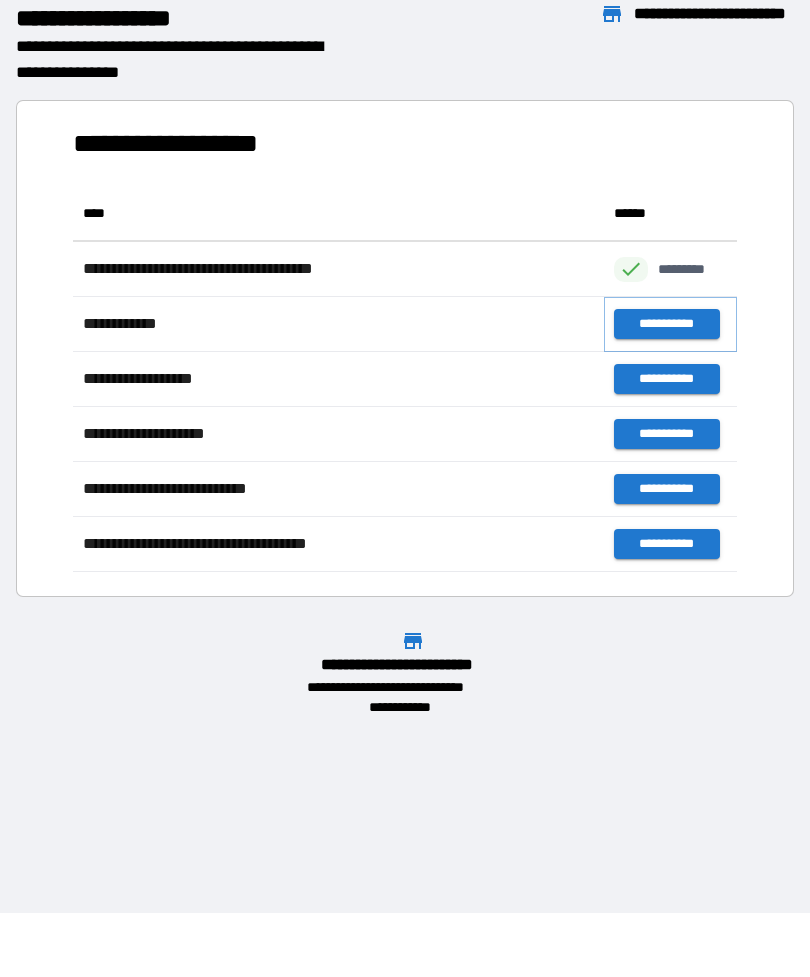 click on "**********" at bounding box center [666, 324] 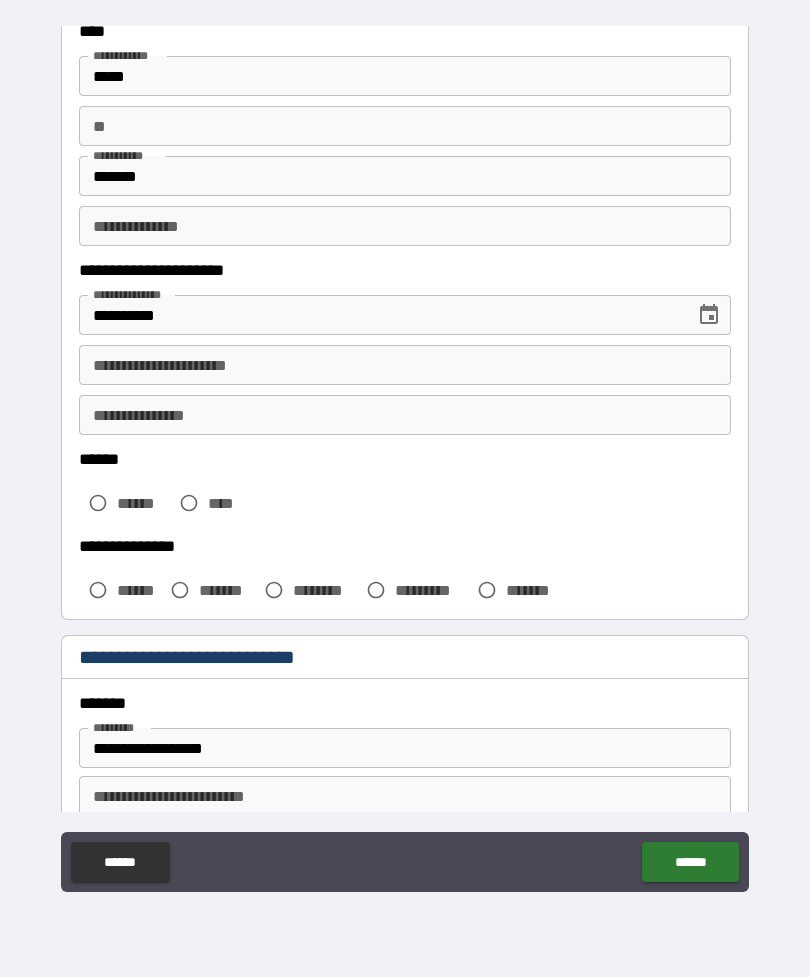 scroll, scrollTop: 122, scrollLeft: 0, axis: vertical 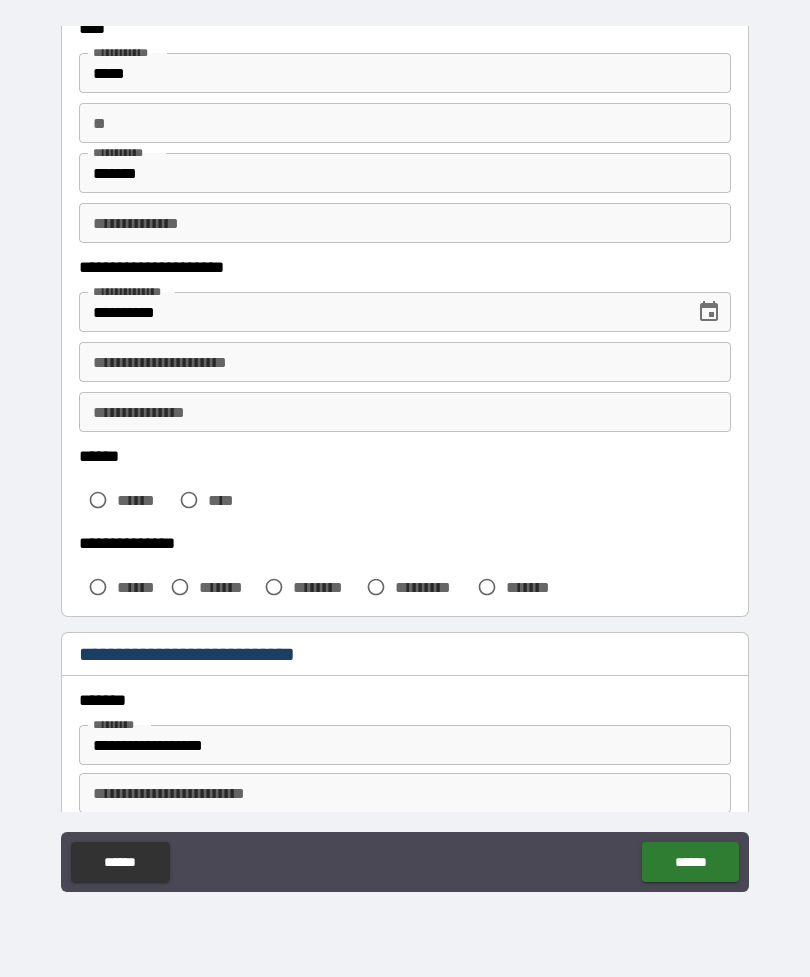 click on "******" at bounding box center [124, 500] 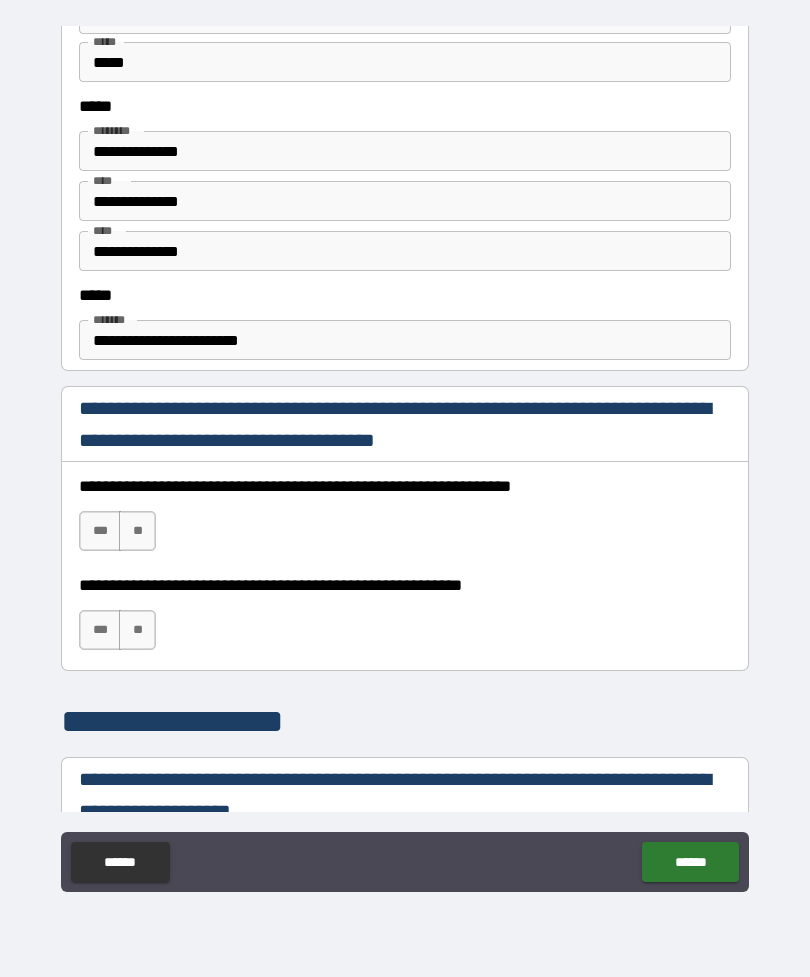 scroll, scrollTop: 1004, scrollLeft: 0, axis: vertical 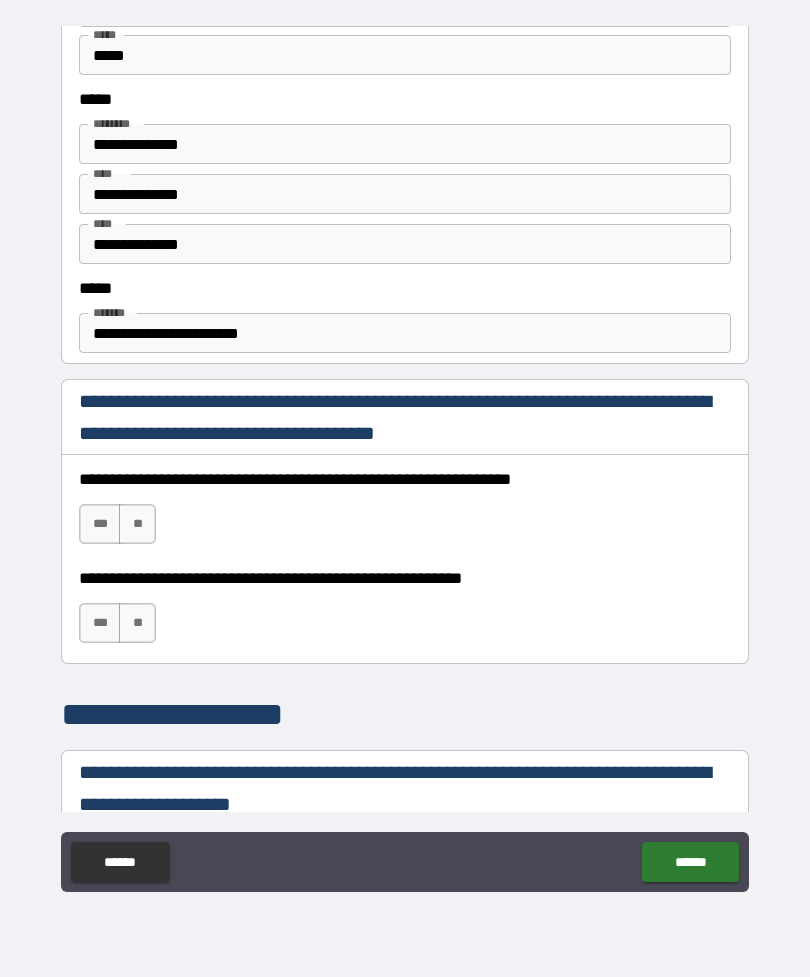 click on "***" at bounding box center (100, 524) 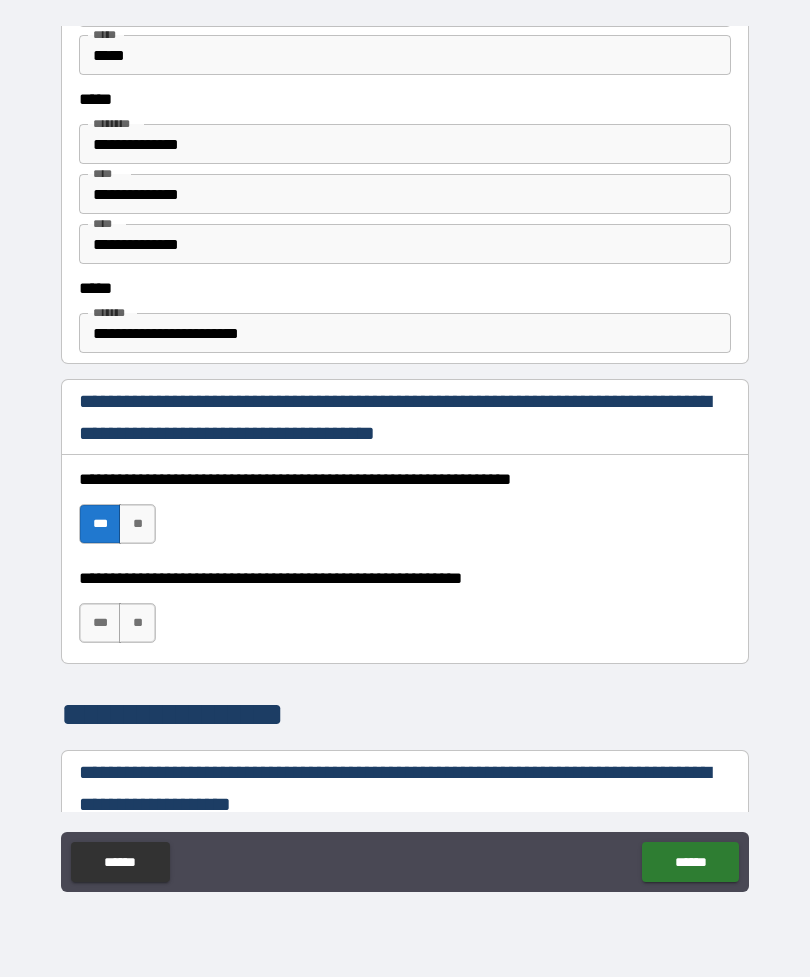 click on "***" at bounding box center (100, 623) 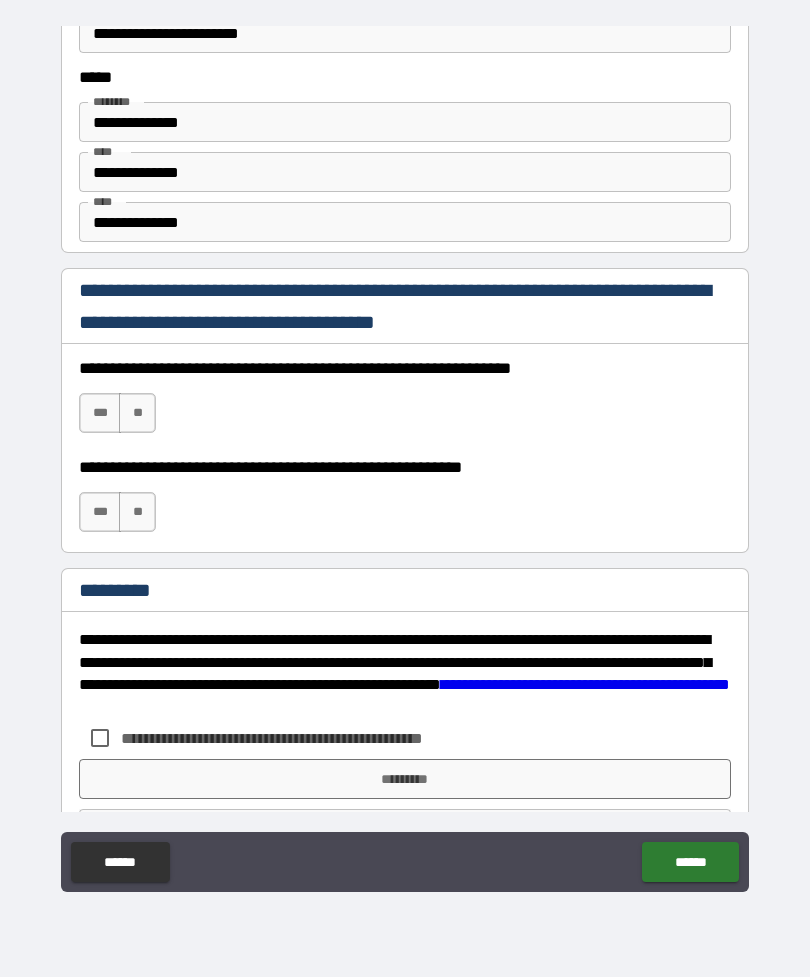 scroll, scrollTop: 2770, scrollLeft: 0, axis: vertical 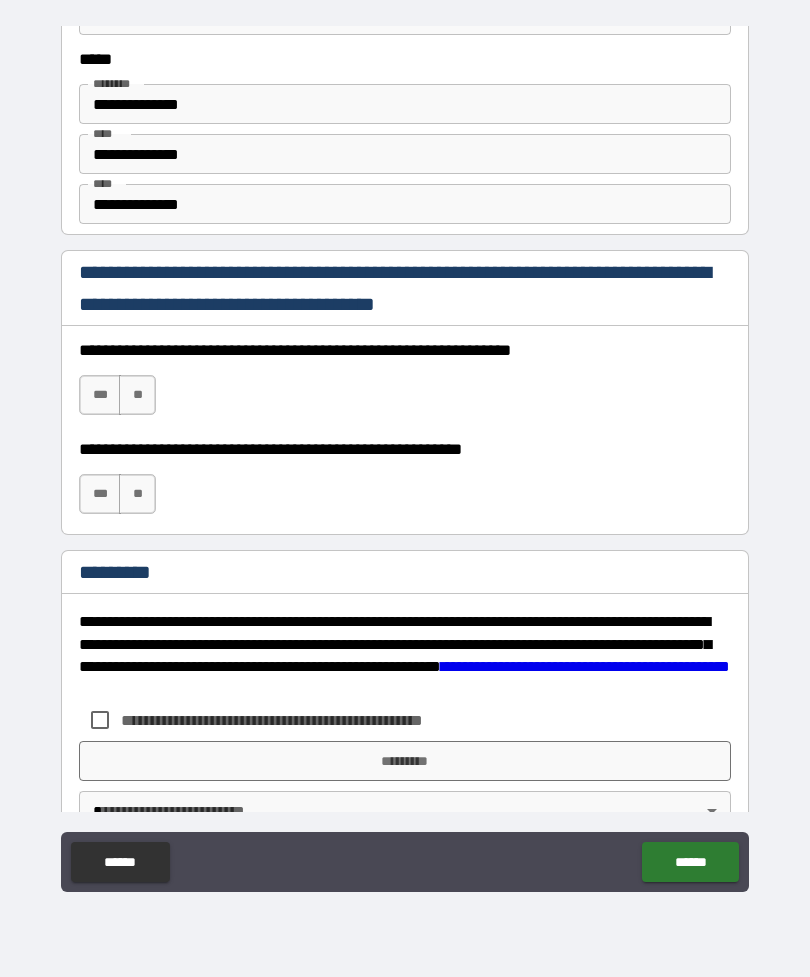 click on "***" at bounding box center (100, 395) 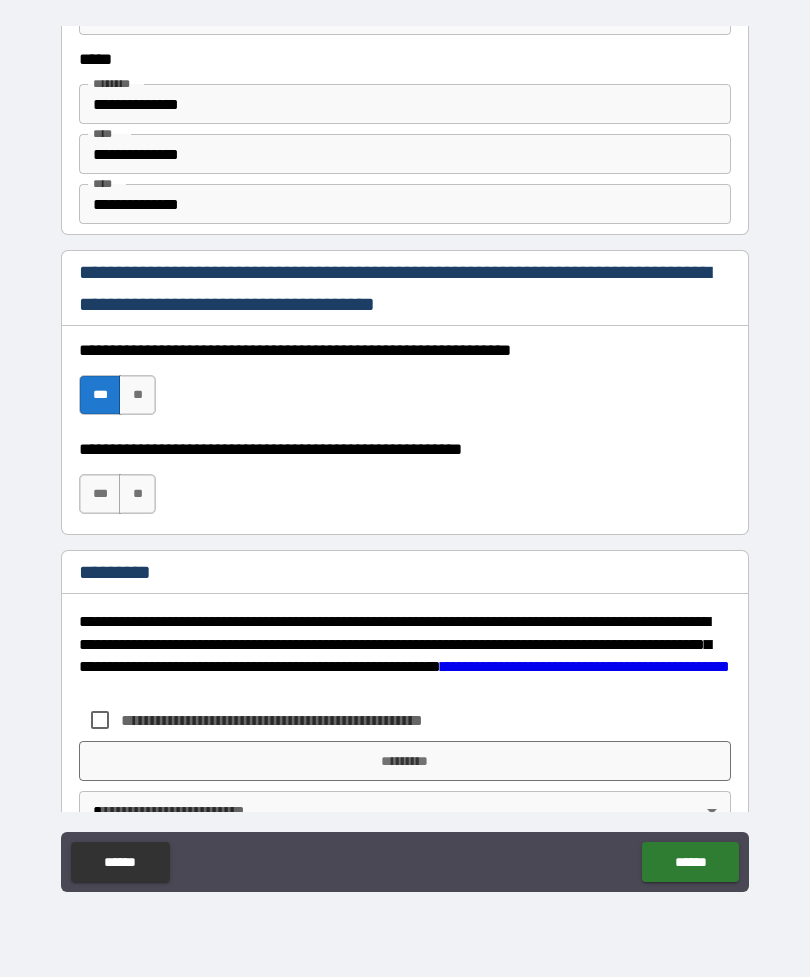 click on "***" at bounding box center (100, 494) 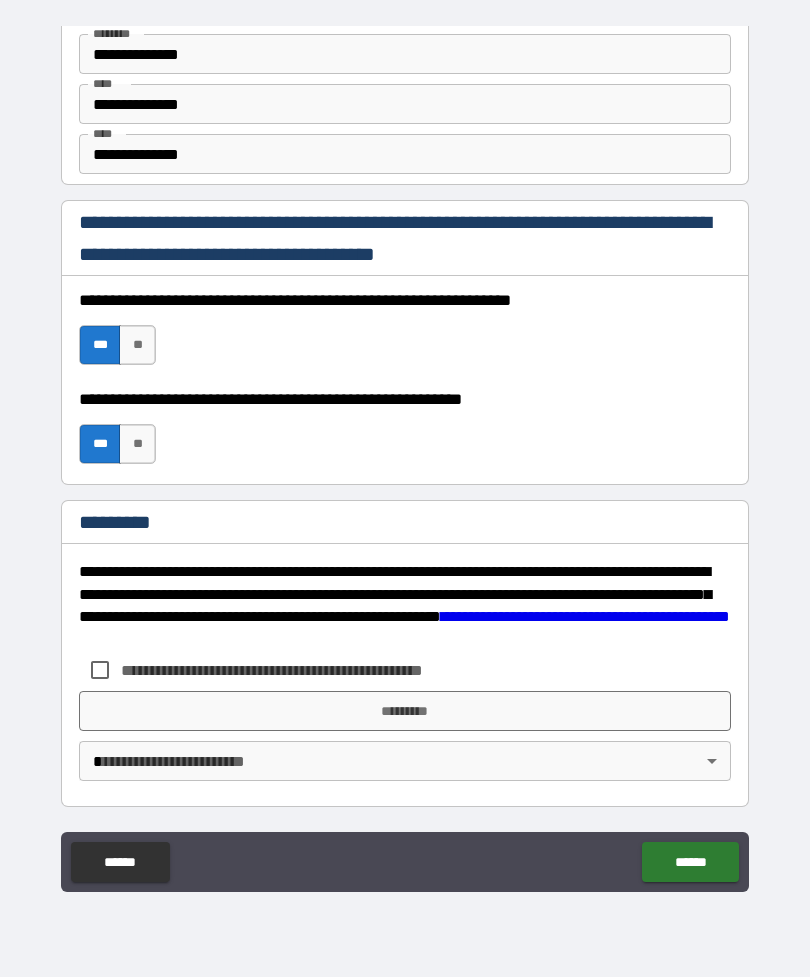 scroll, scrollTop: 2820, scrollLeft: 0, axis: vertical 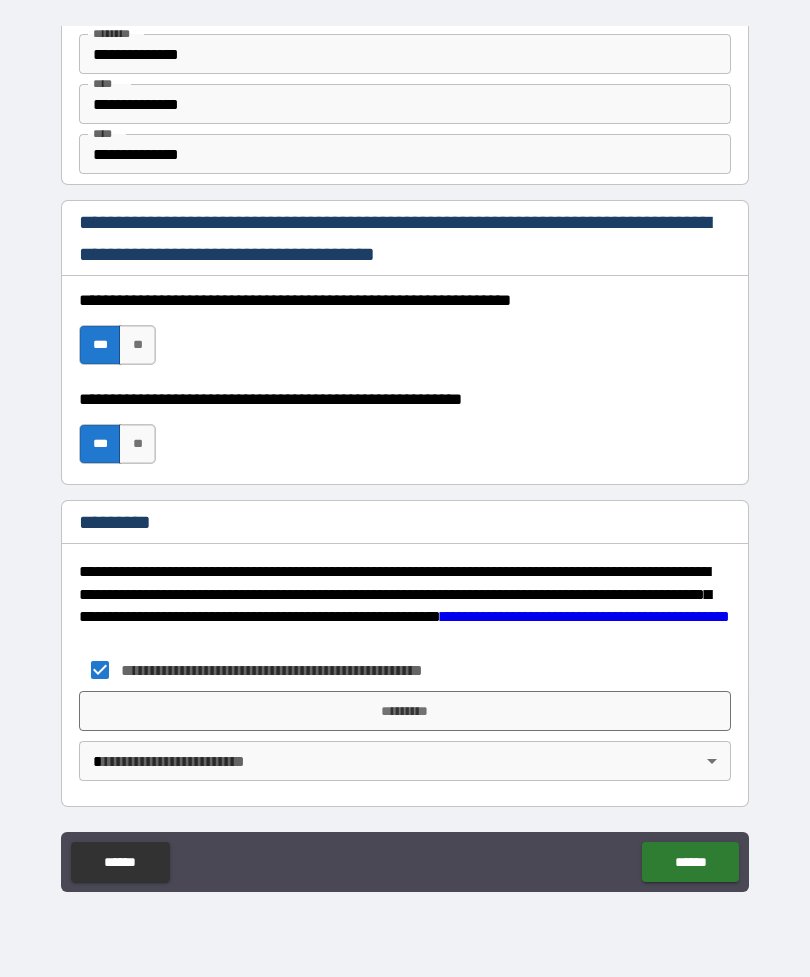 click on "**********" at bounding box center (405, 456) 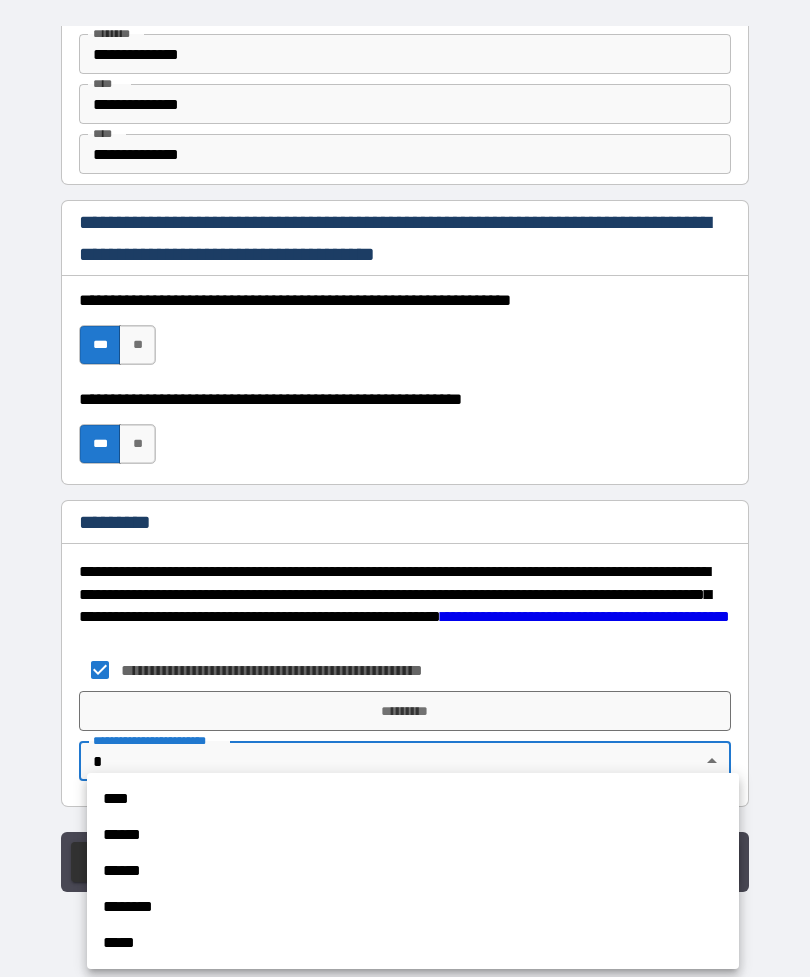 click on "****" at bounding box center (413, 799) 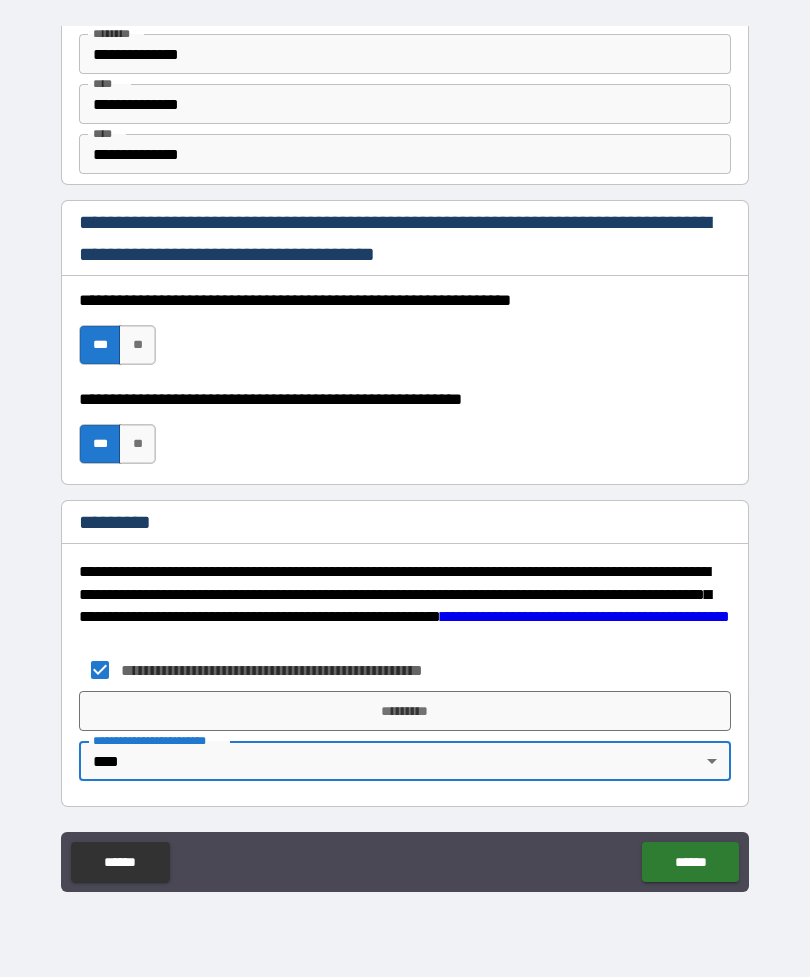 click on "*********" at bounding box center [405, 711] 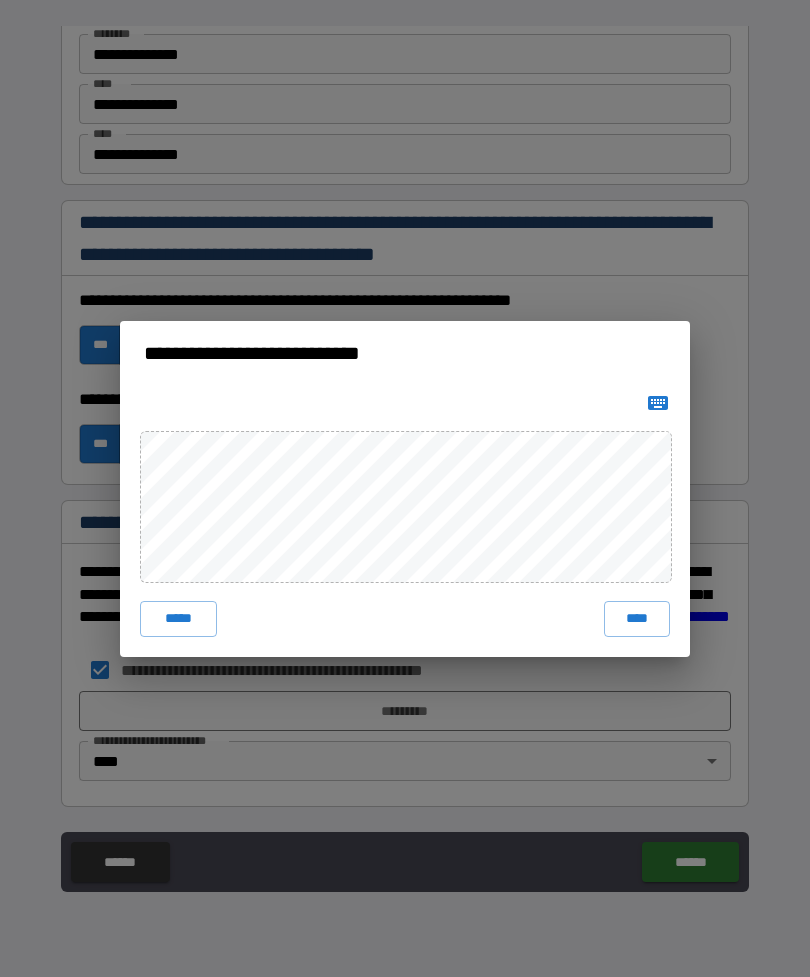 click on "****" at bounding box center (637, 619) 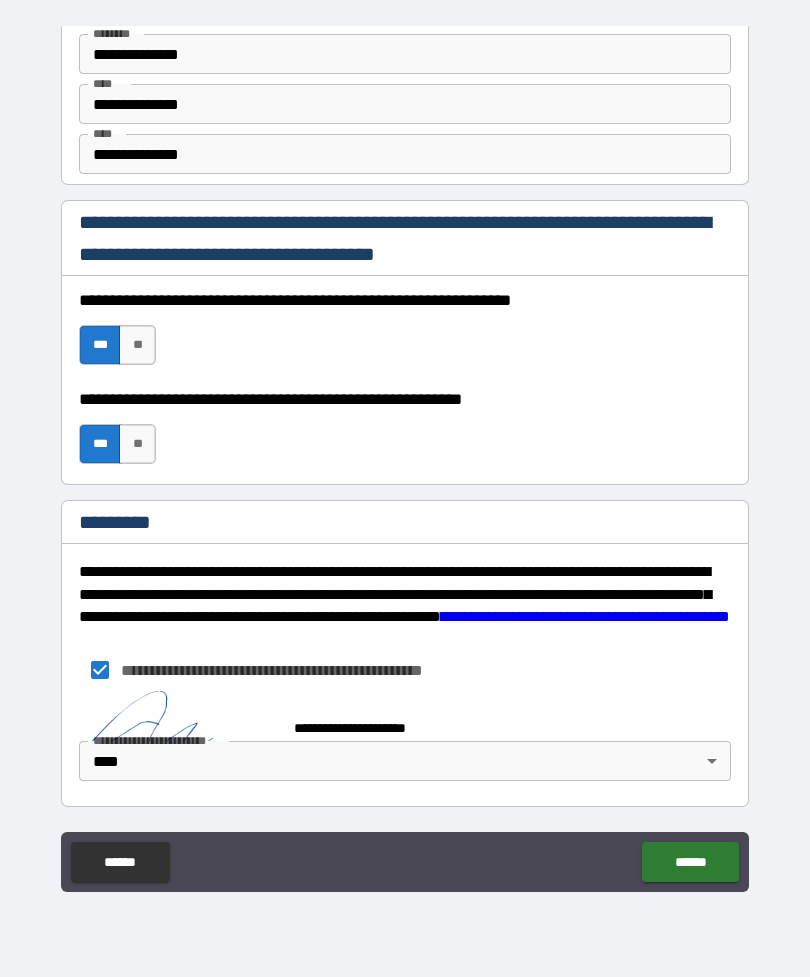 scroll, scrollTop: 2810, scrollLeft: 0, axis: vertical 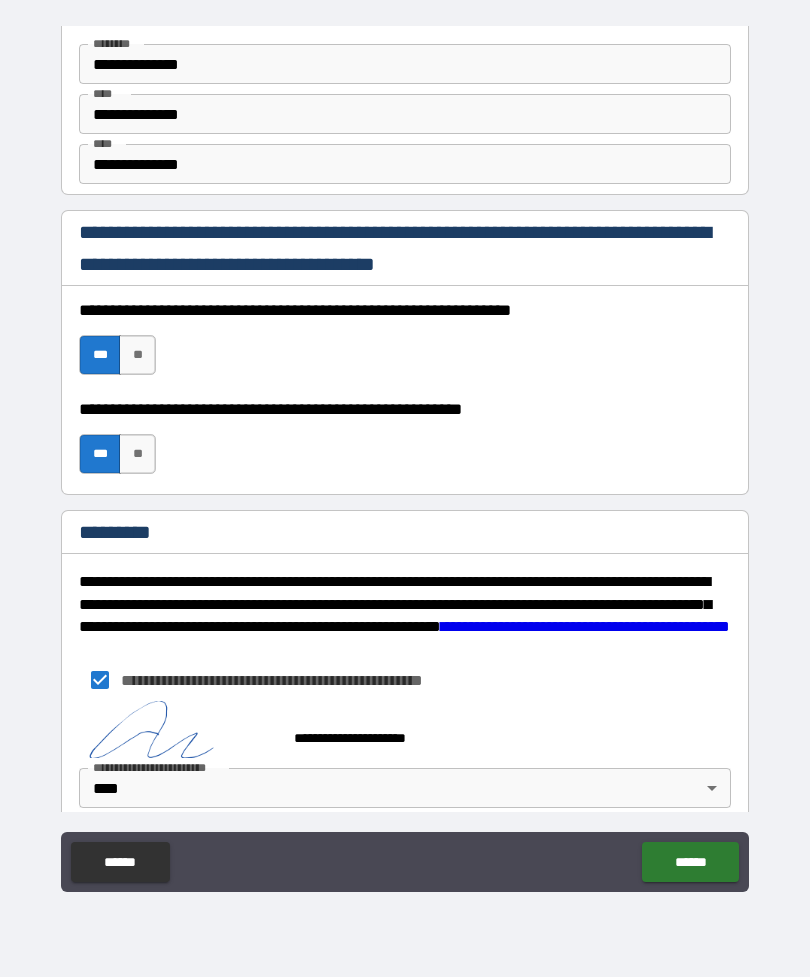 click on "******" at bounding box center [690, 862] 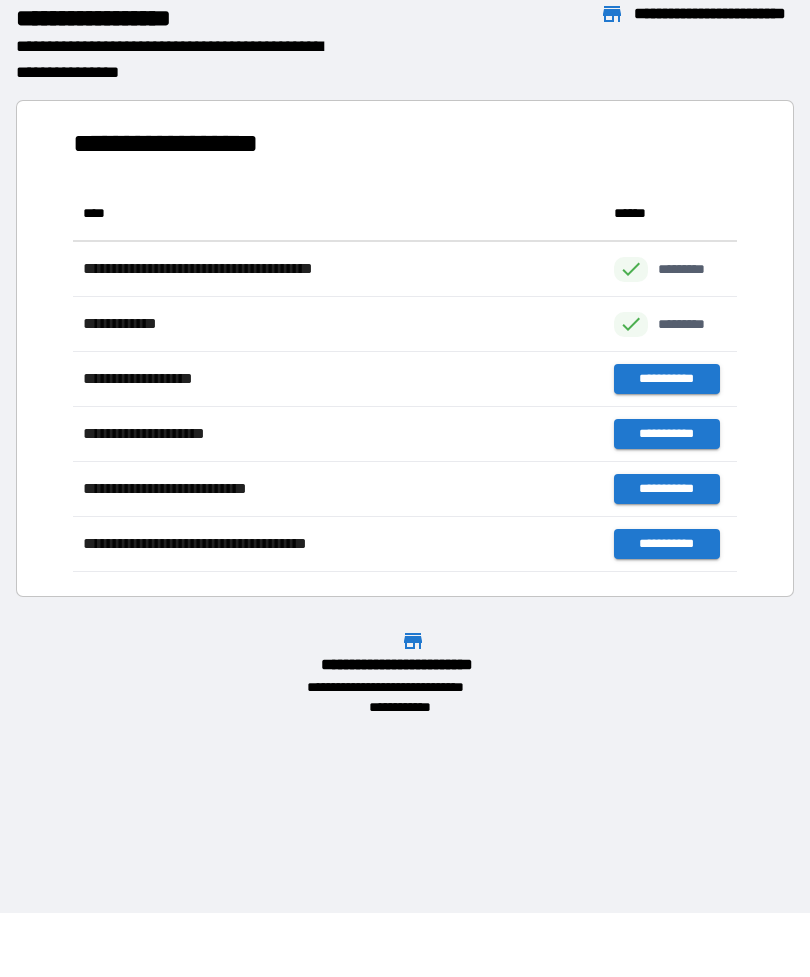 scroll, scrollTop: 1, scrollLeft: 1, axis: both 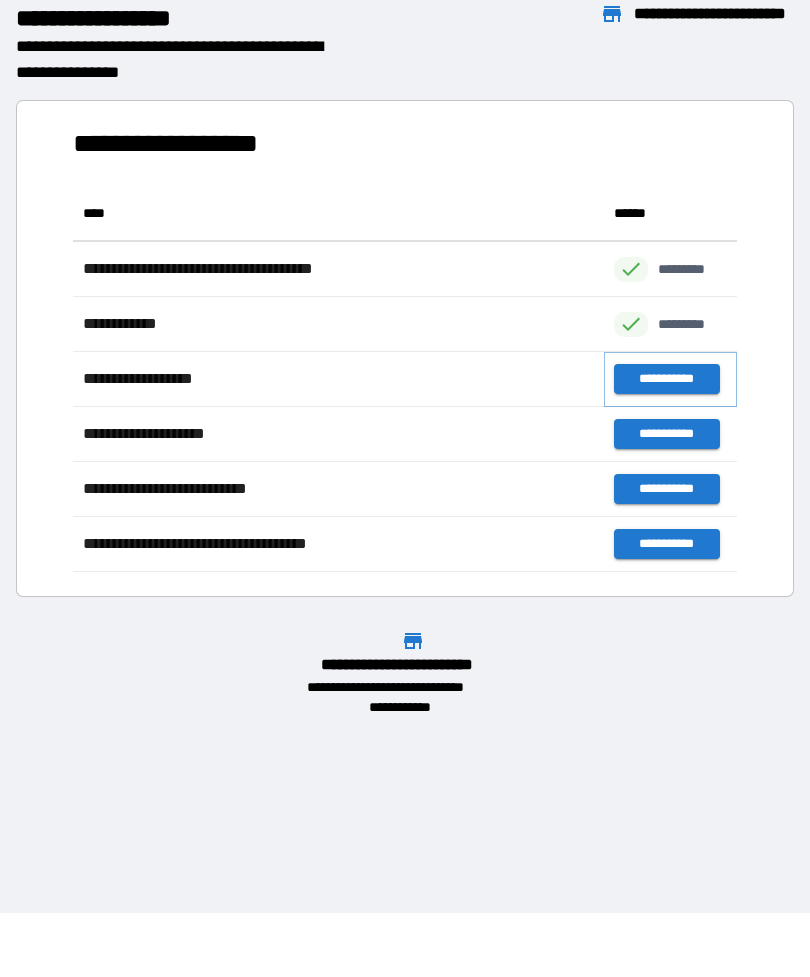 click on "**********" at bounding box center (666, 379) 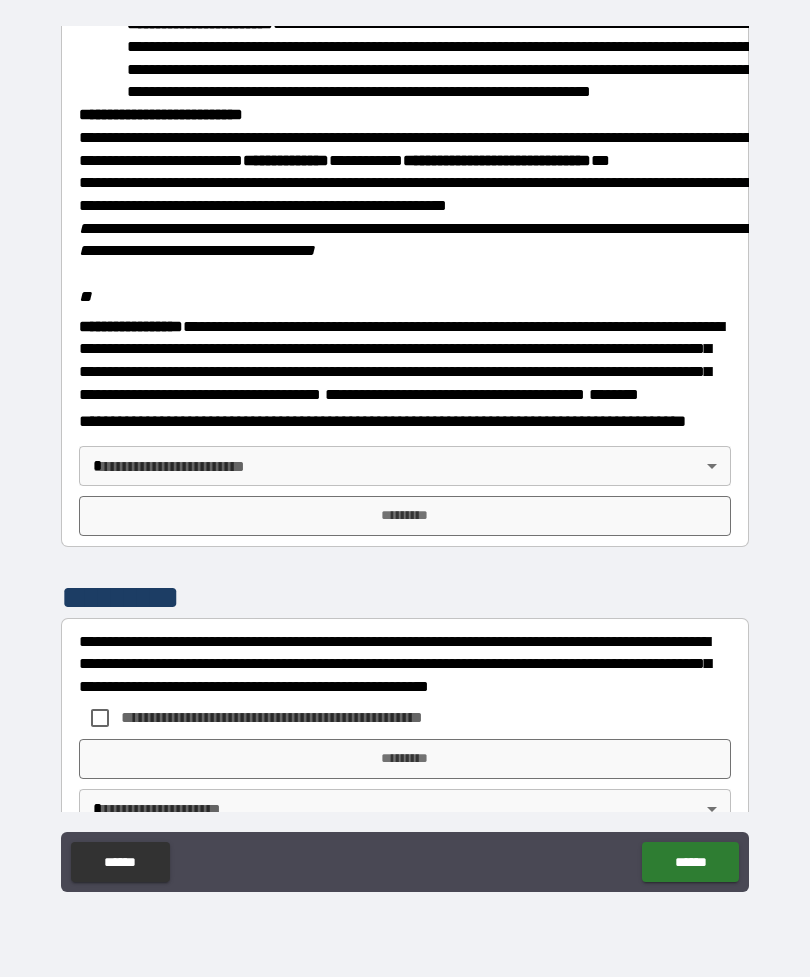 scroll, scrollTop: 2135, scrollLeft: 0, axis: vertical 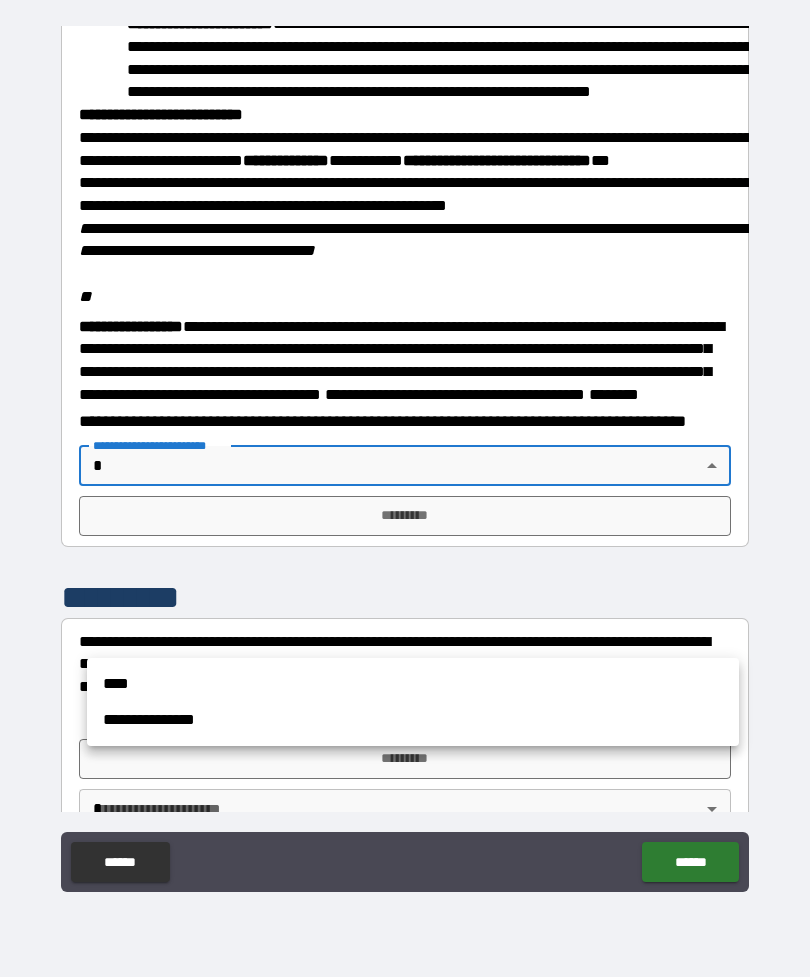 click on "****" at bounding box center (413, 684) 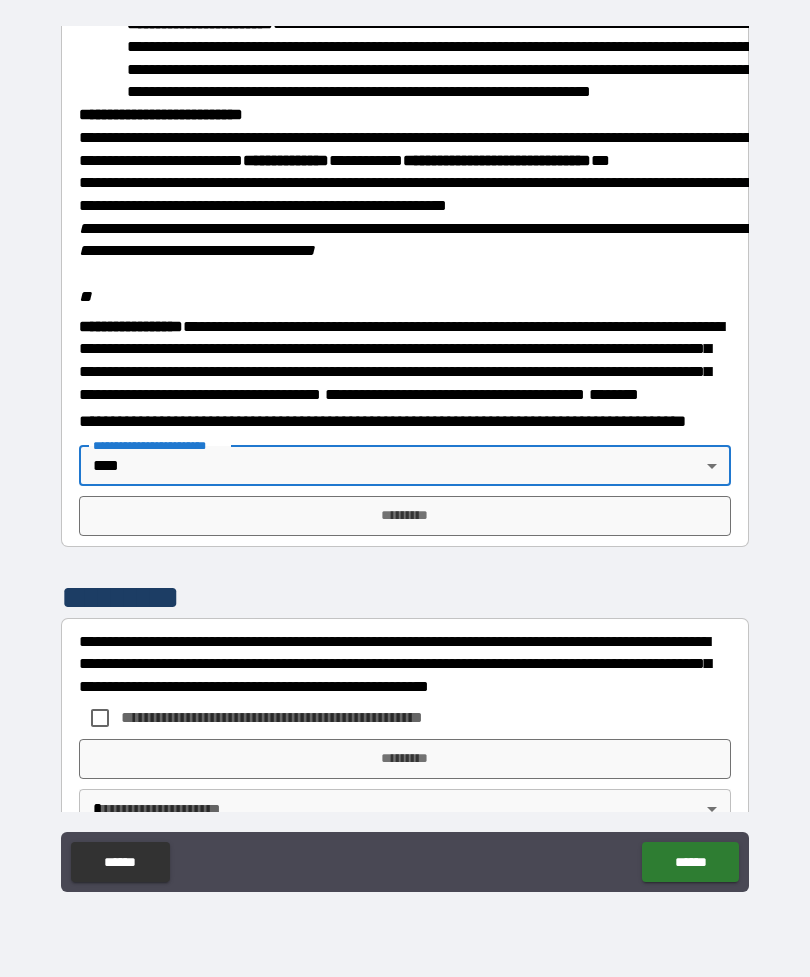 click on "*********" at bounding box center [405, 516] 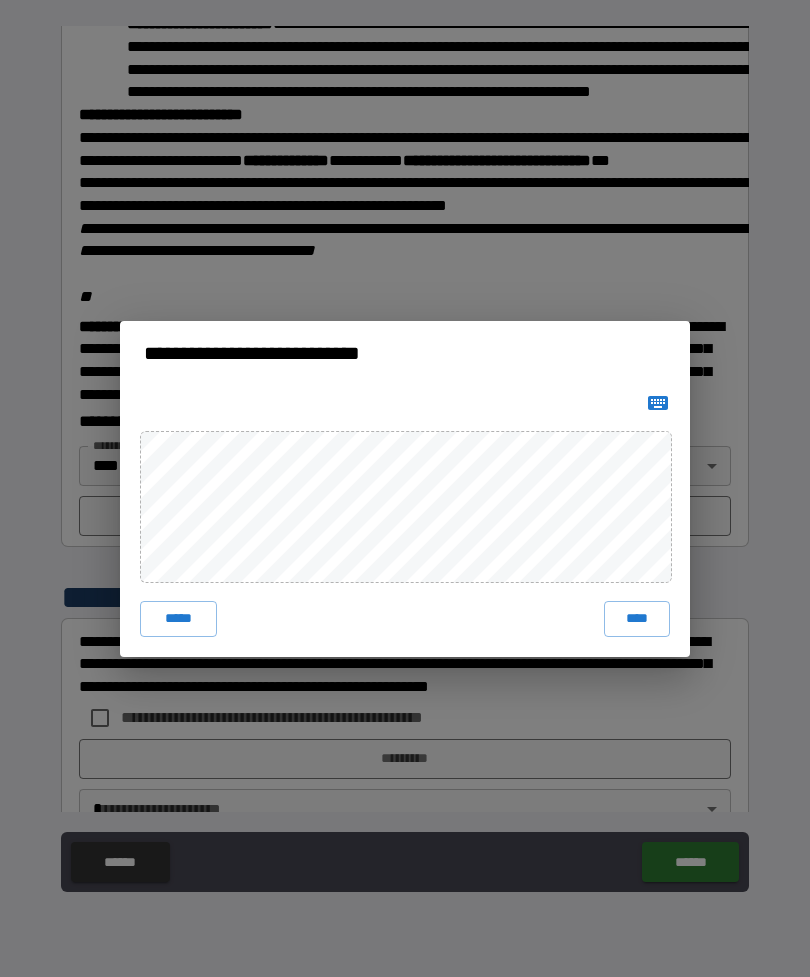 click on "****" at bounding box center (637, 619) 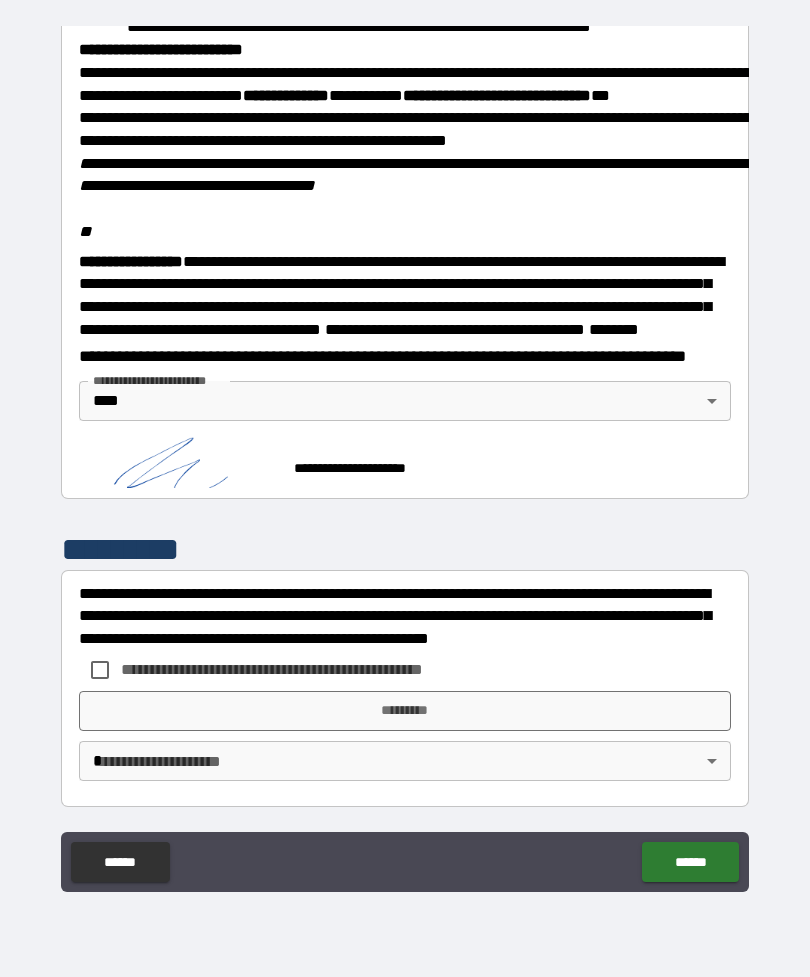 scroll, scrollTop: 2362, scrollLeft: 0, axis: vertical 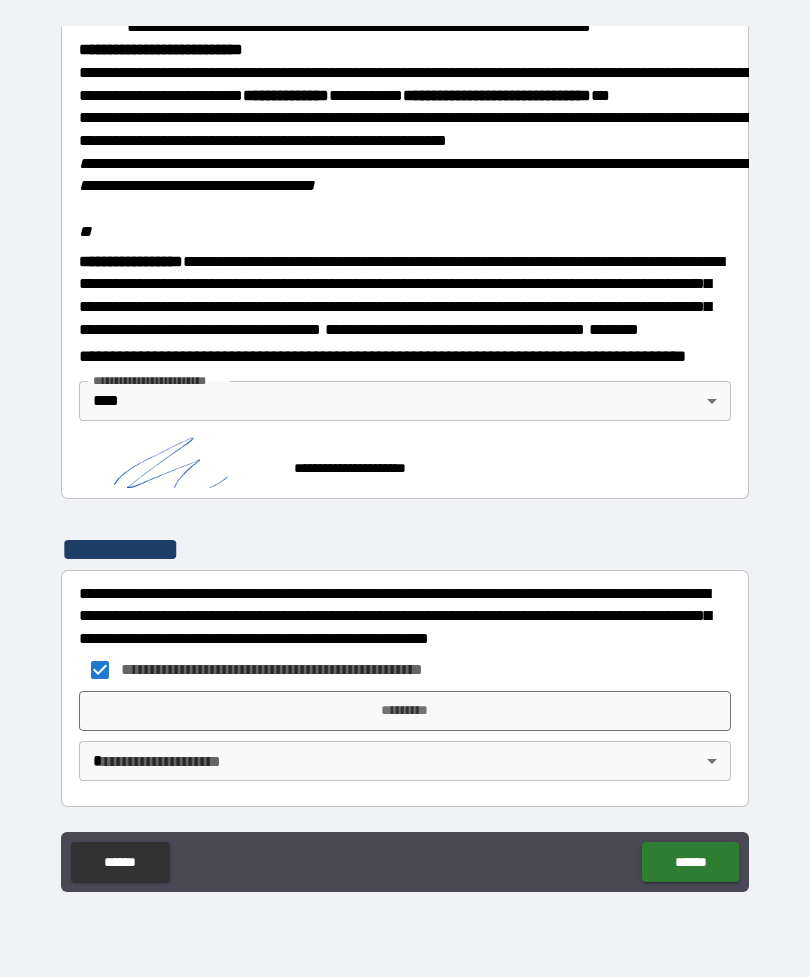click on "**********" at bounding box center (405, 456) 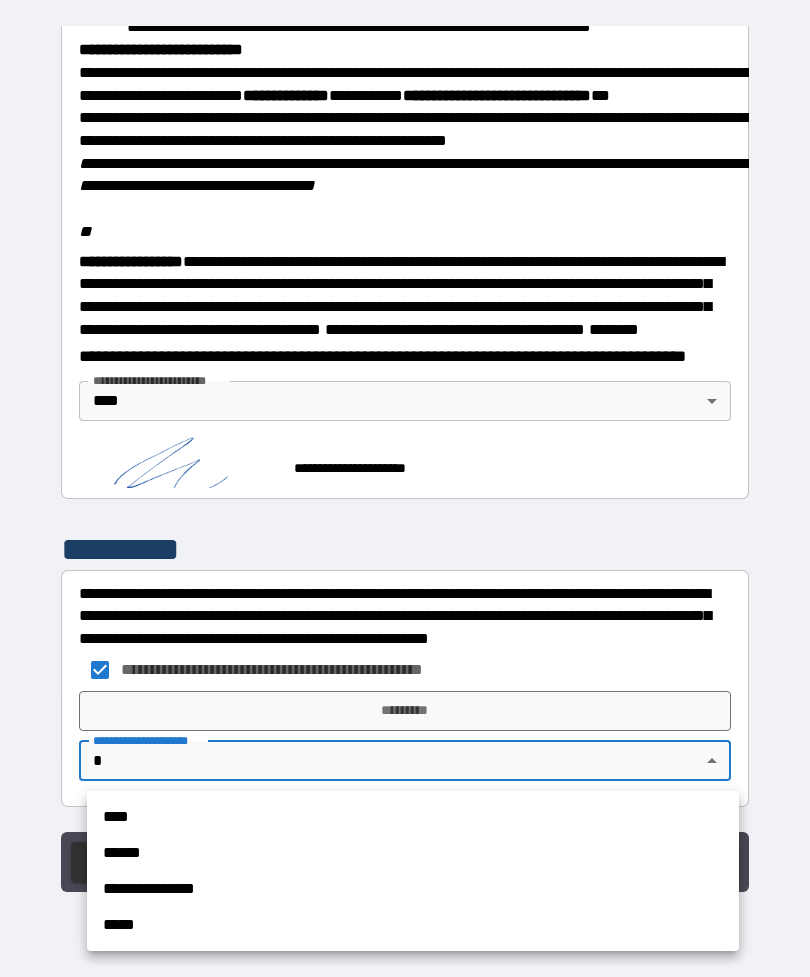 click on "****" at bounding box center (413, 817) 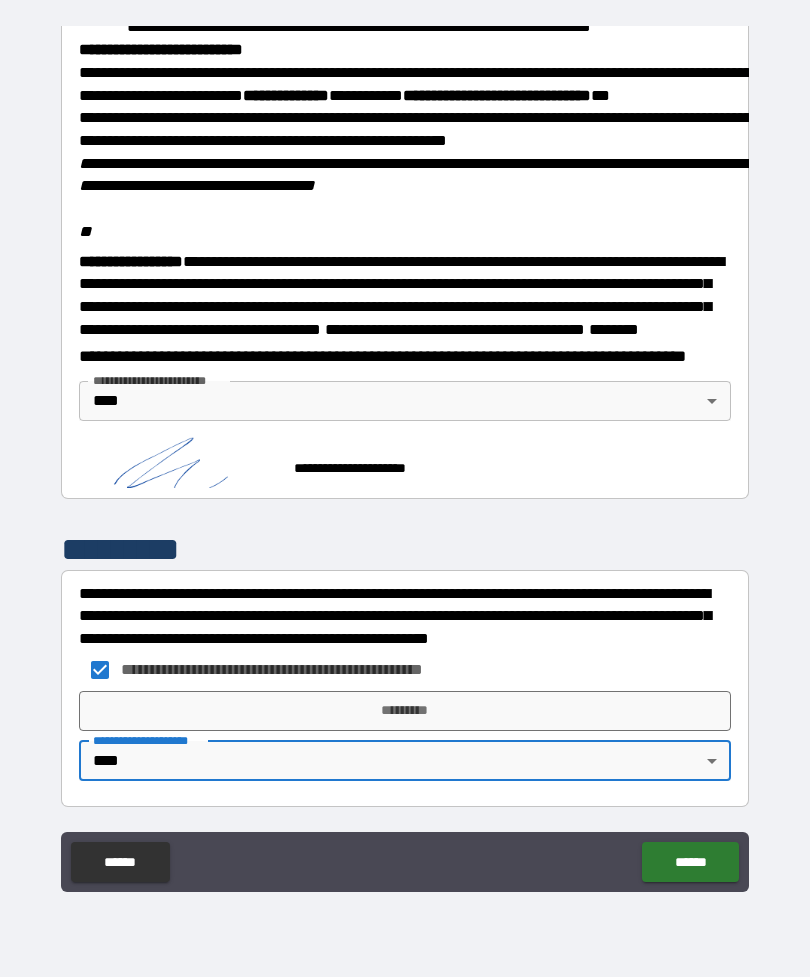 click on "*********" at bounding box center (405, 711) 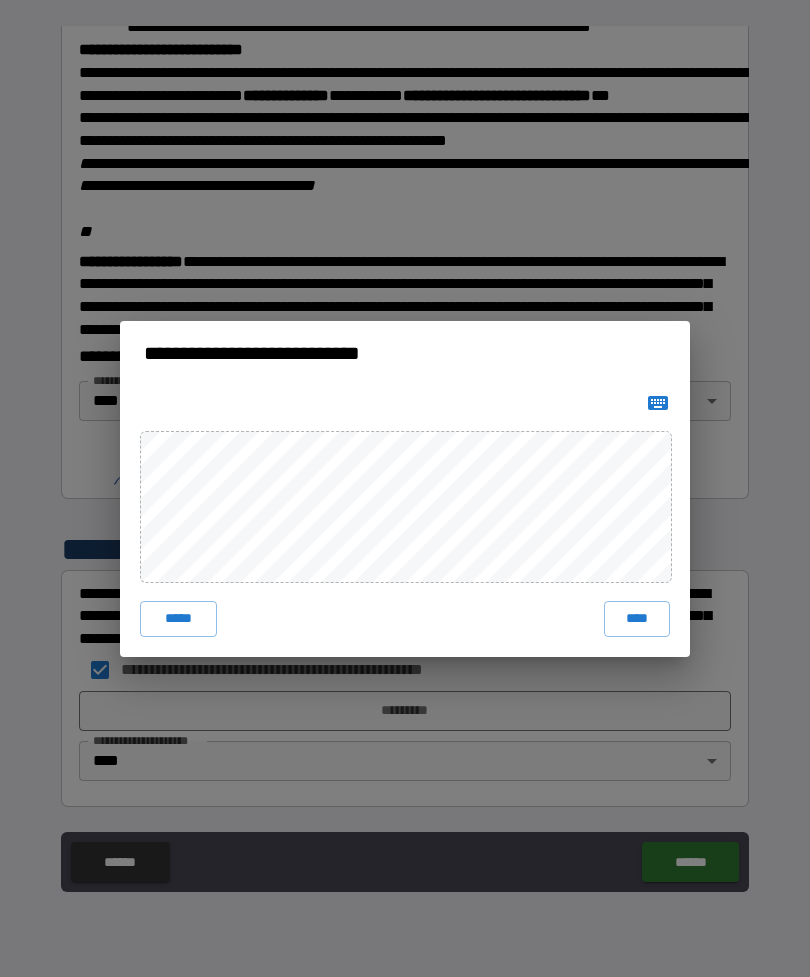 click on "****" at bounding box center (637, 619) 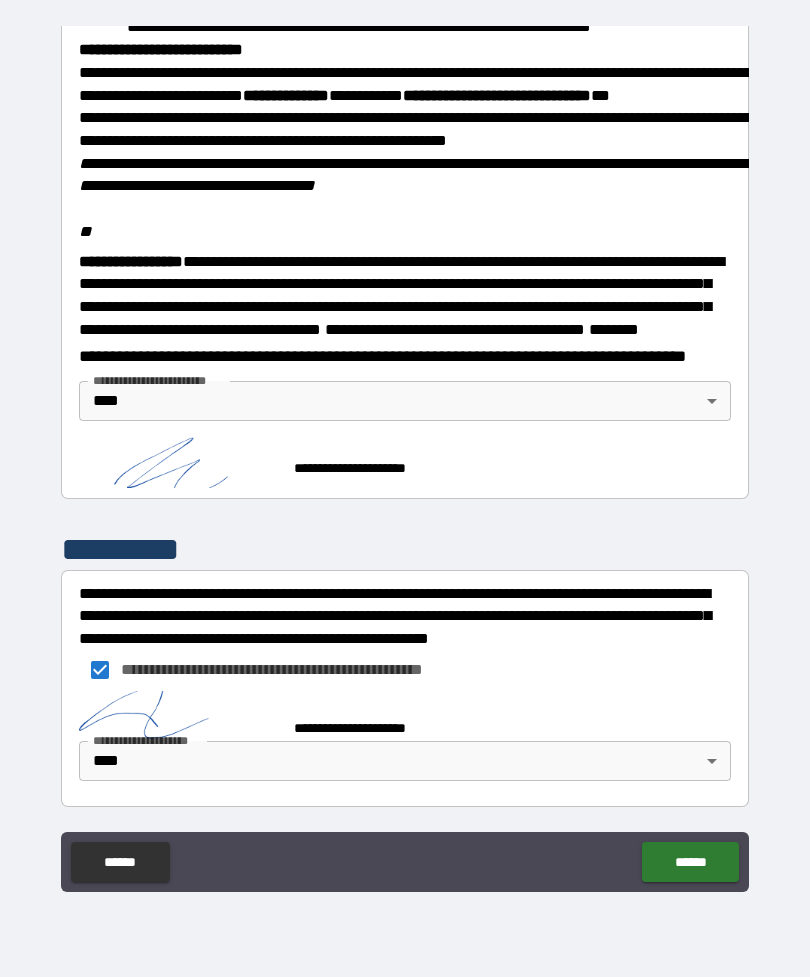 scroll, scrollTop: 2352, scrollLeft: 0, axis: vertical 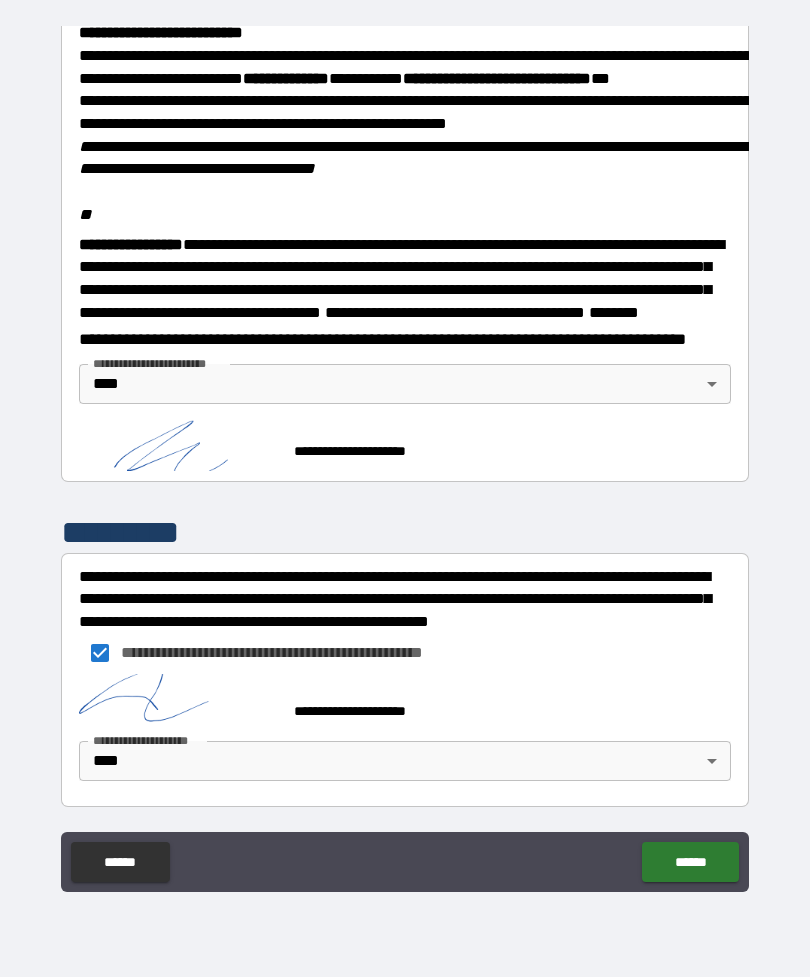click on "******" at bounding box center (690, 862) 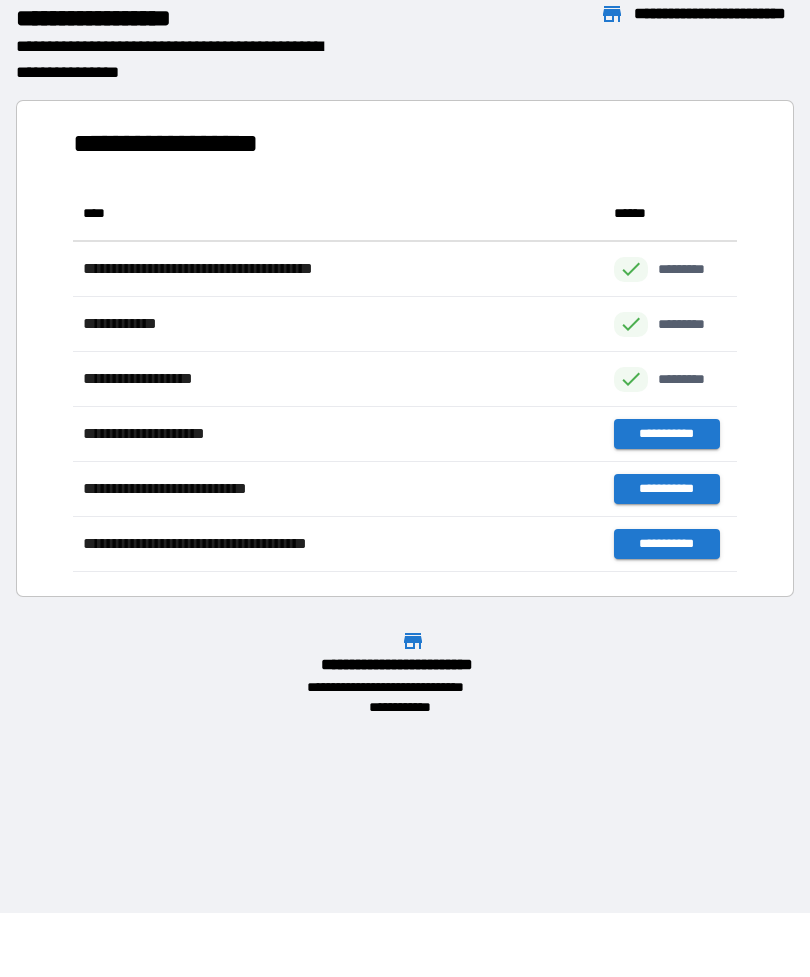 scroll, scrollTop: 1, scrollLeft: 1, axis: both 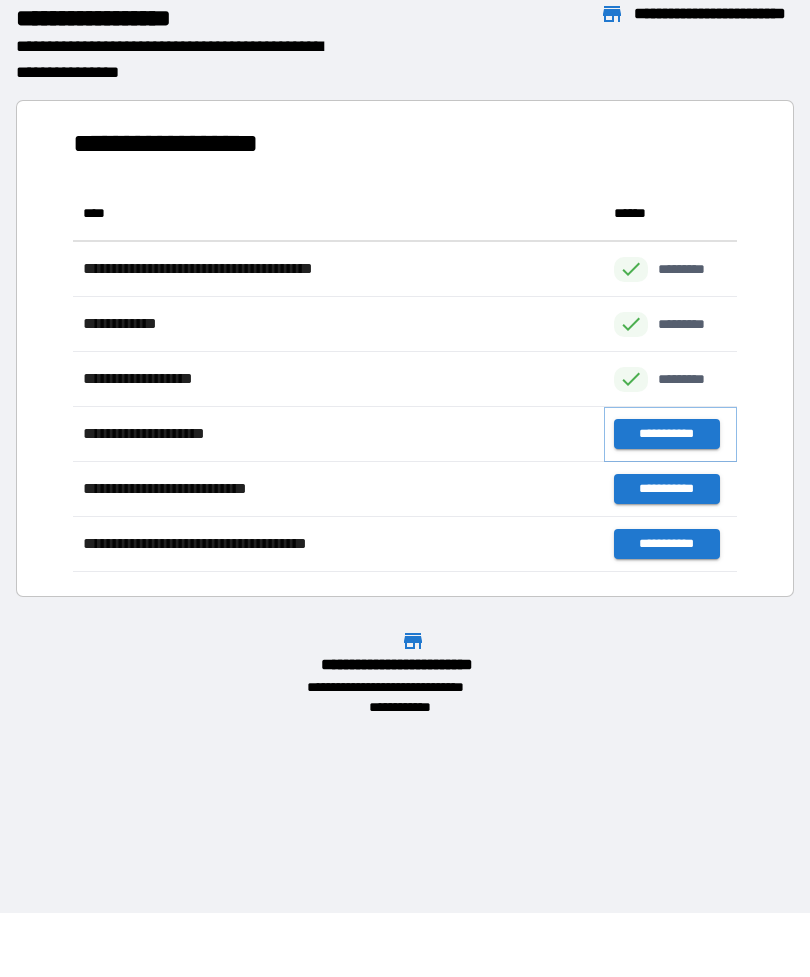 click on "**********" at bounding box center (666, 434) 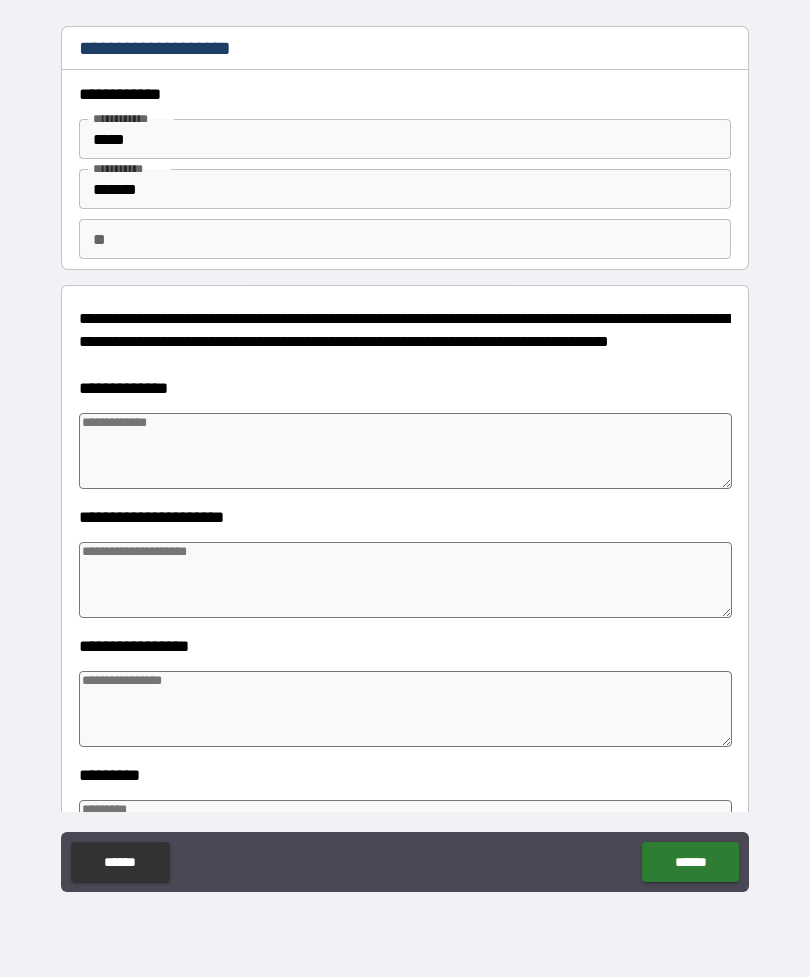type on "*" 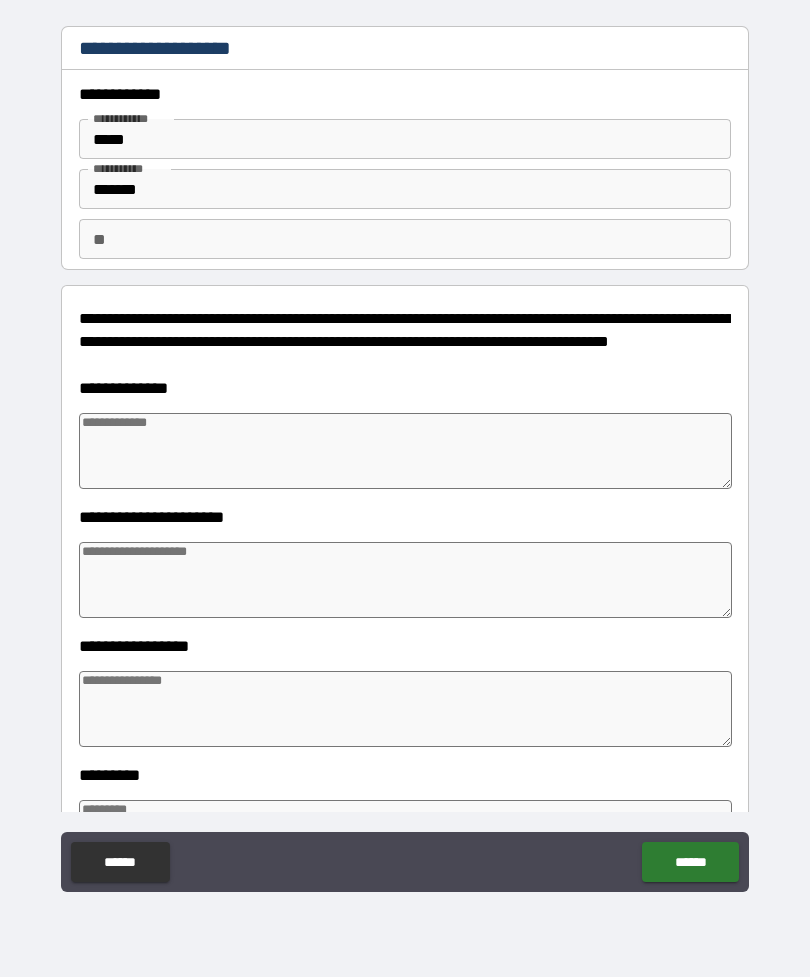 type on "*" 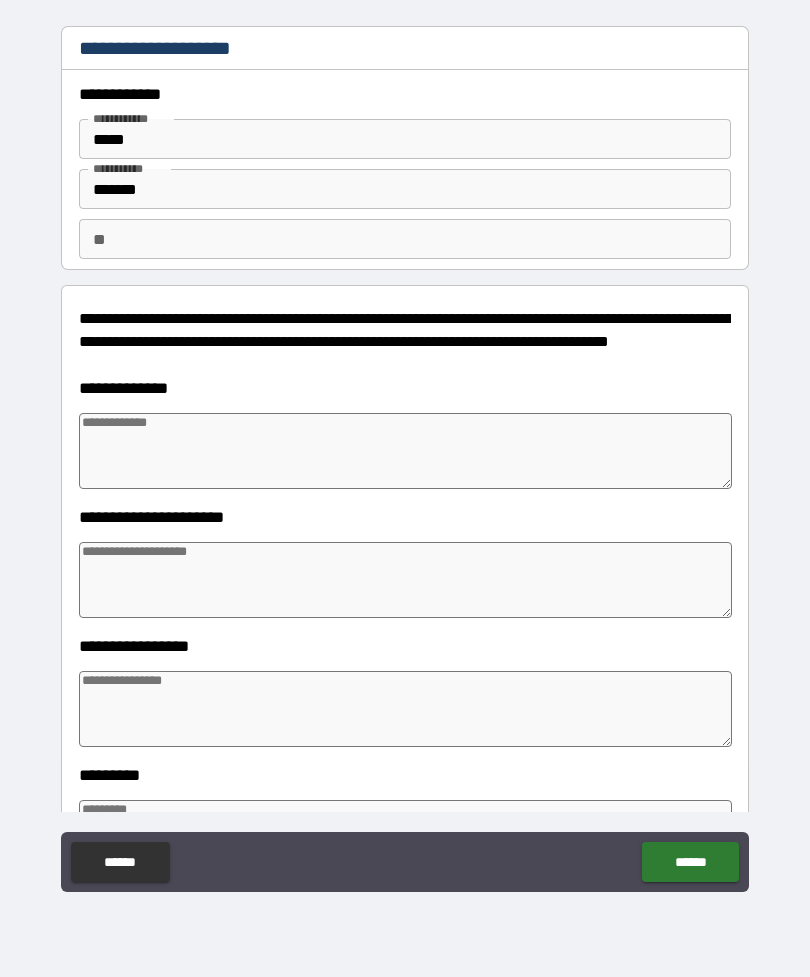 scroll, scrollTop: 0, scrollLeft: 0, axis: both 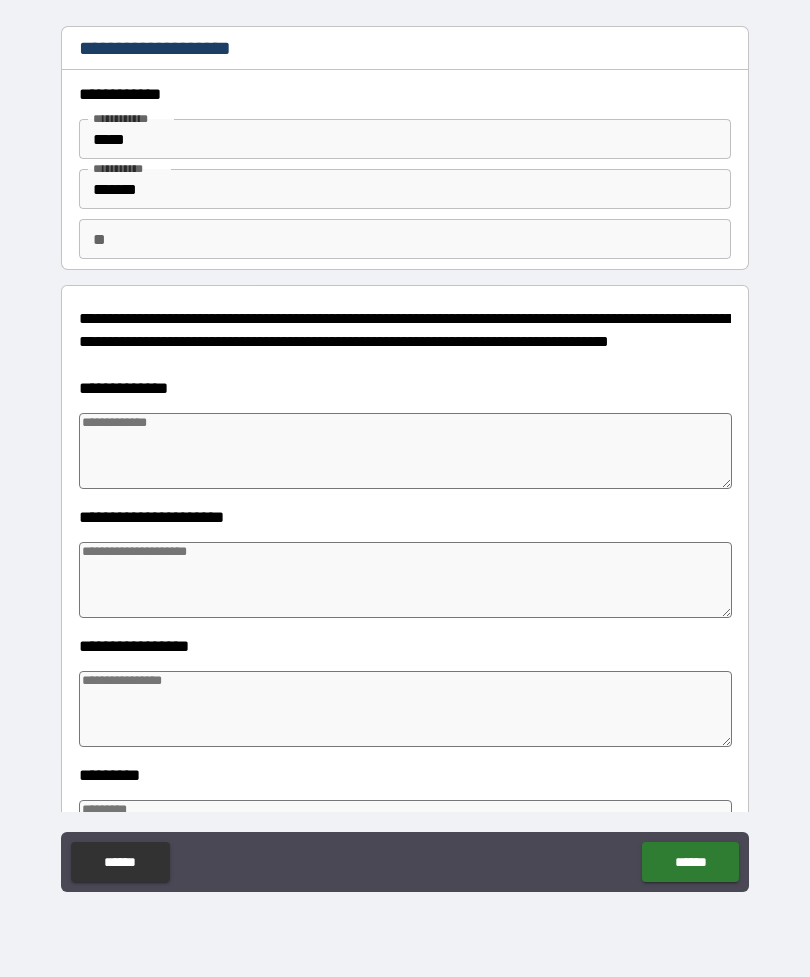 click at bounding box center [405, 451] 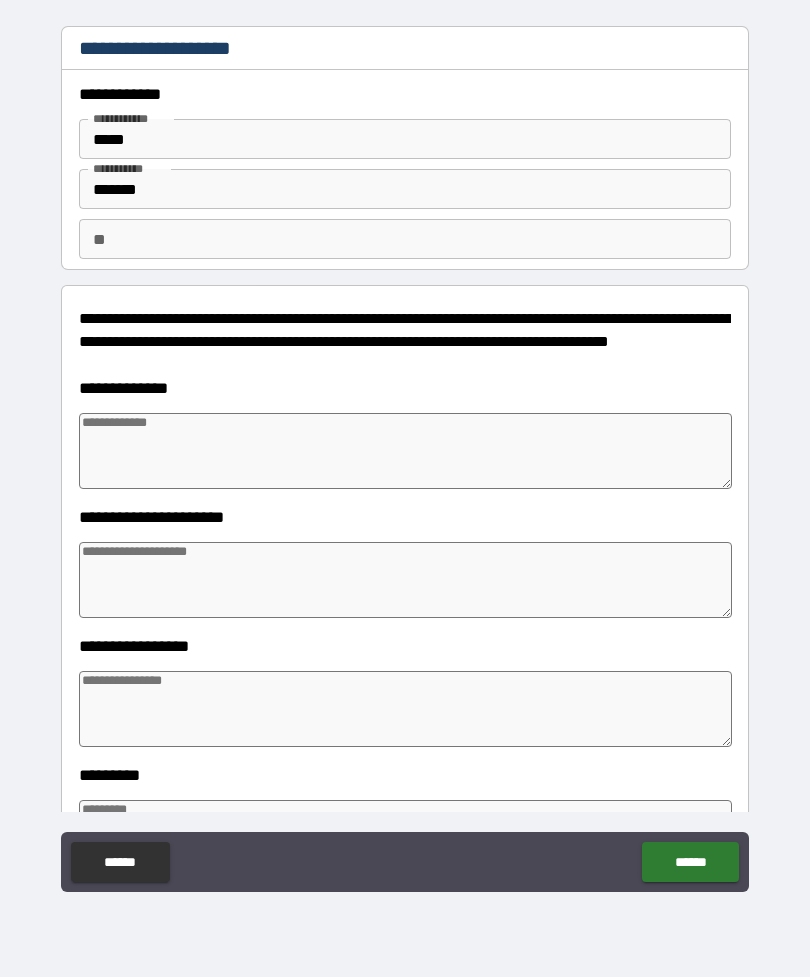 type on "*" 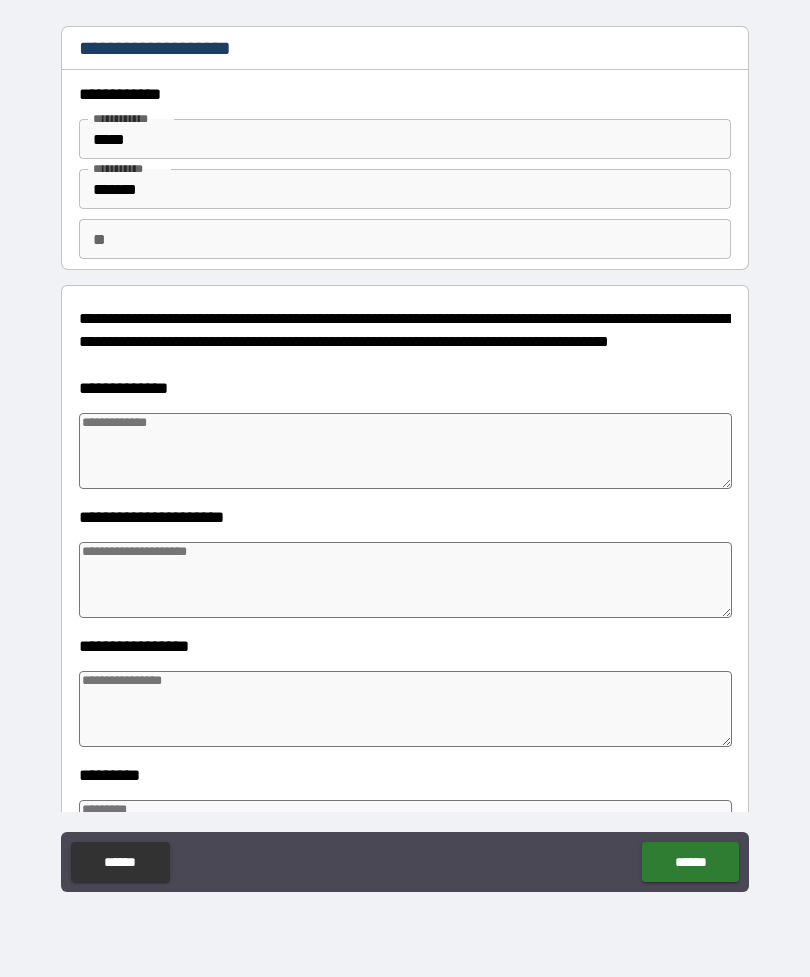 type on "*" 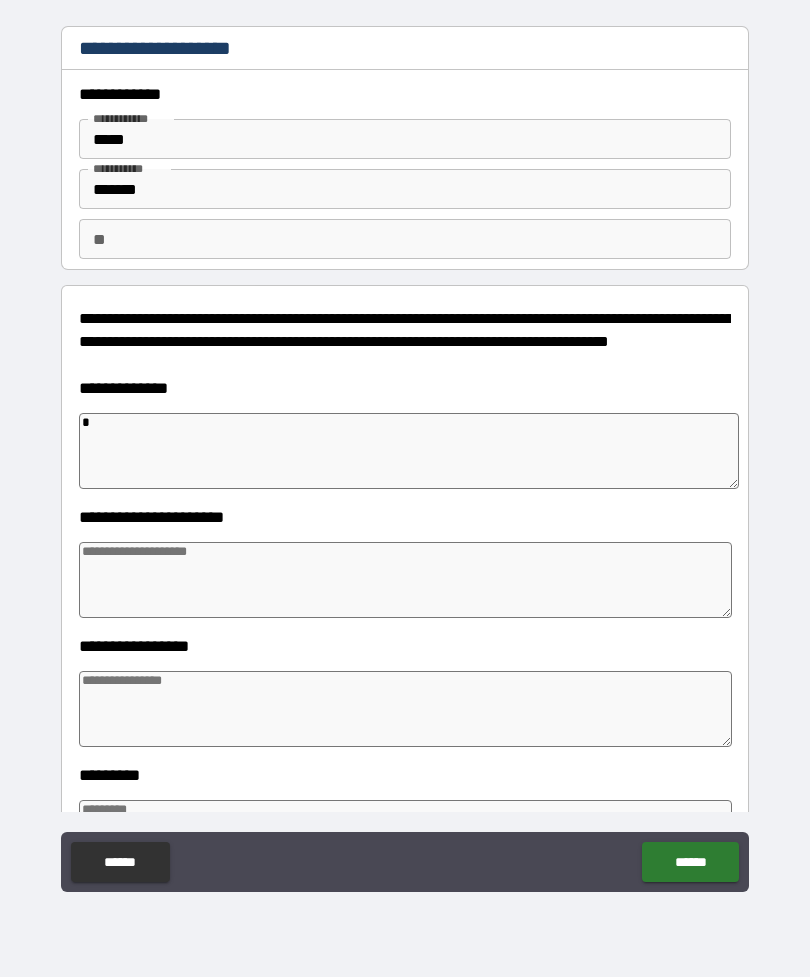 type on "*" 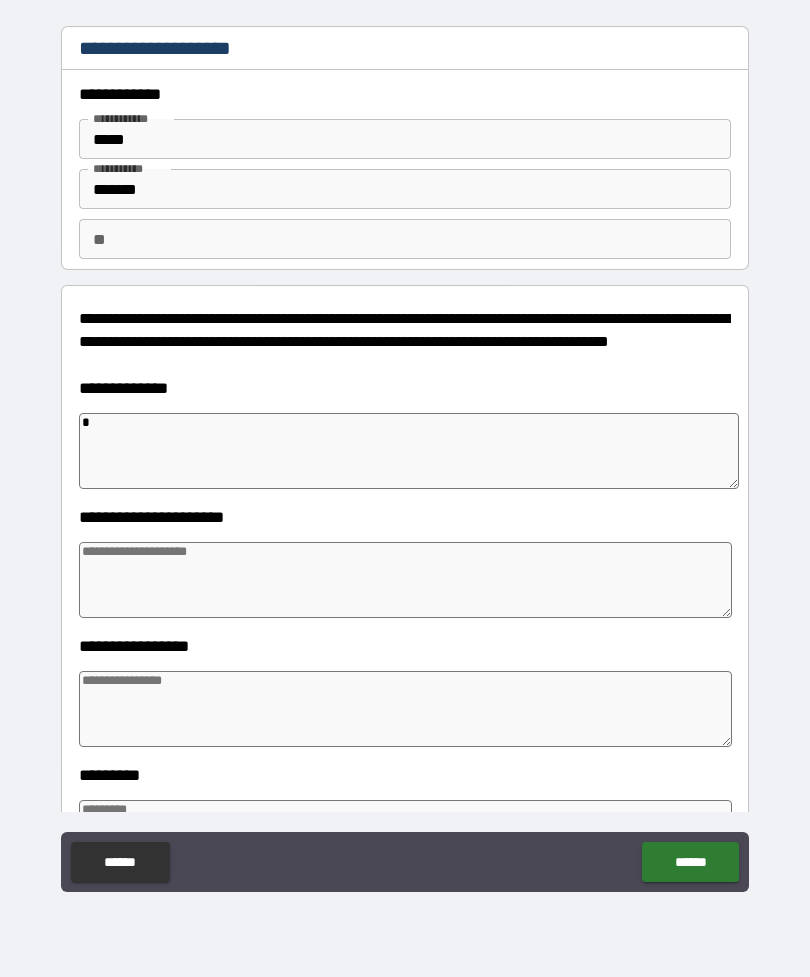type on "*" 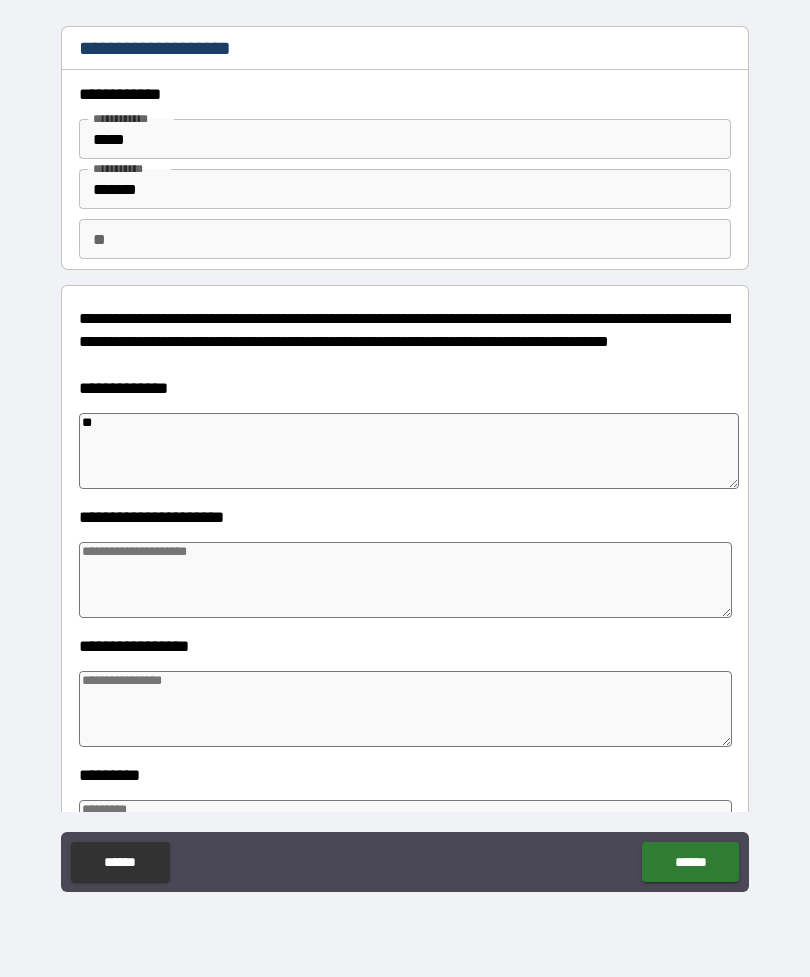 type on "***" 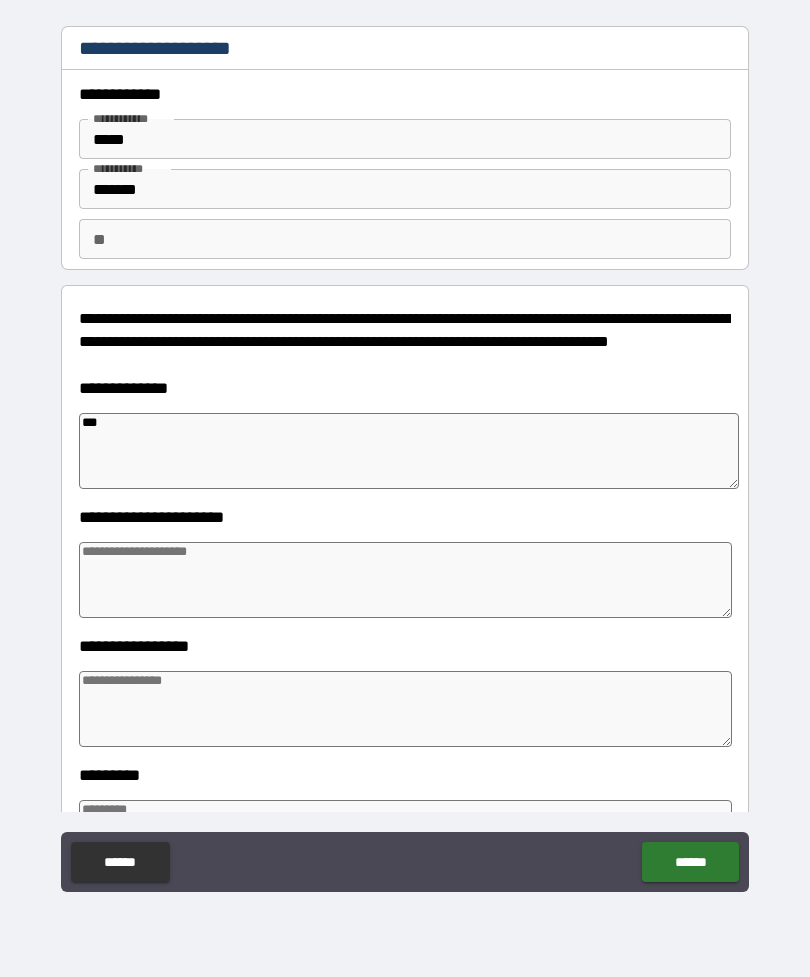 type on "*" 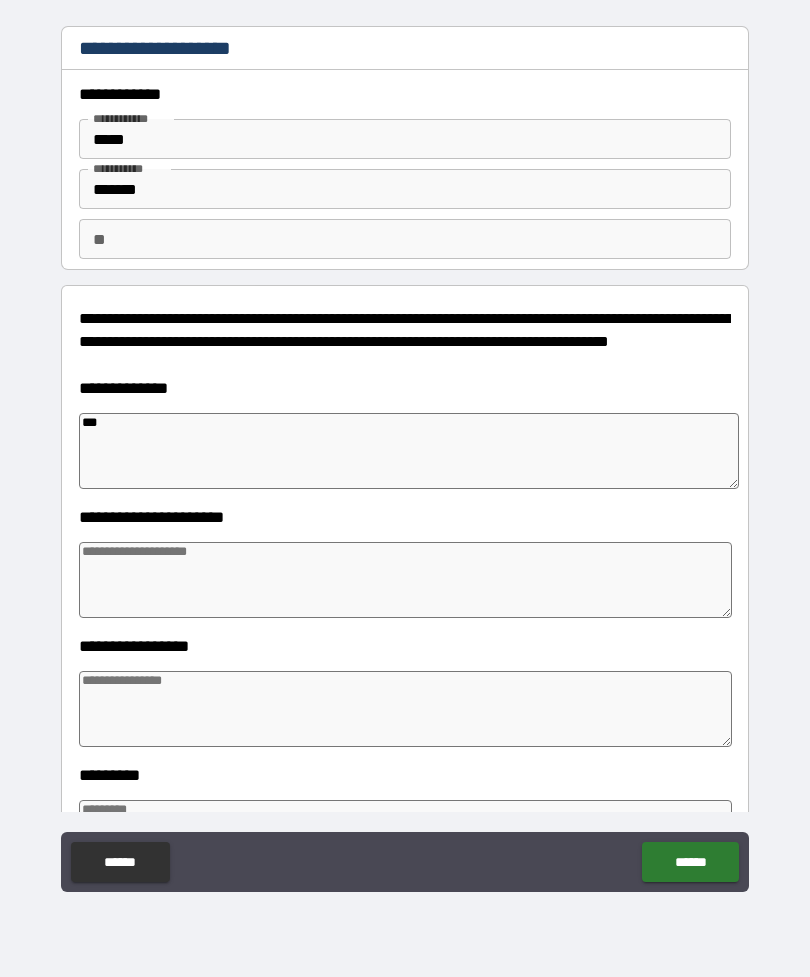 type on "*" 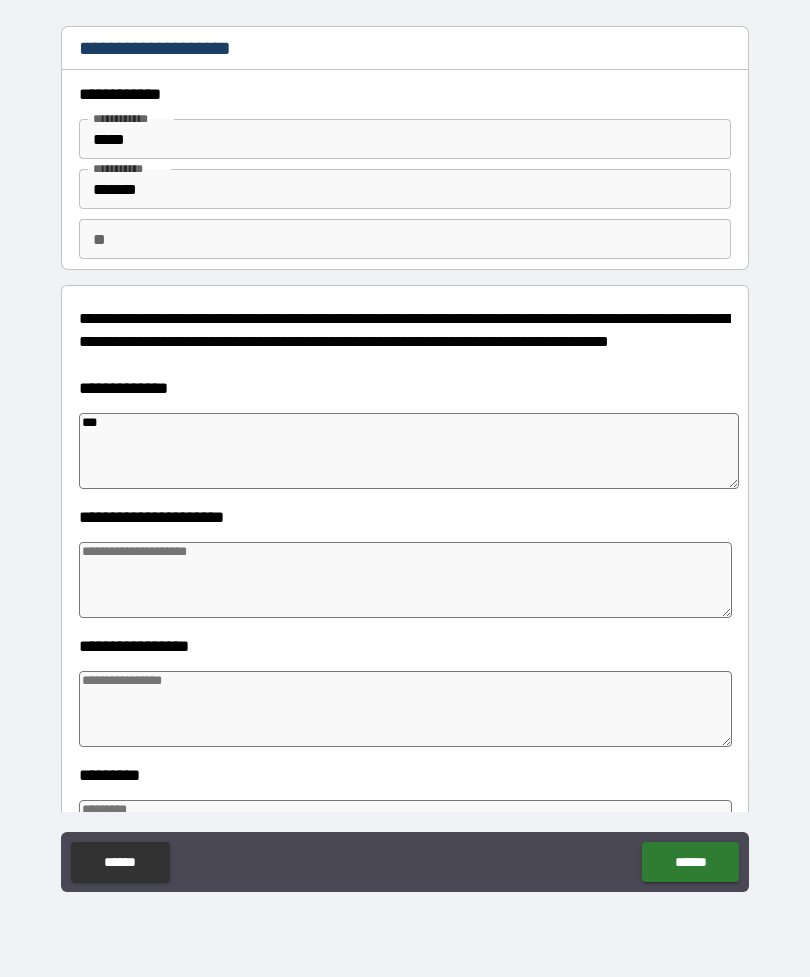 type on "*" 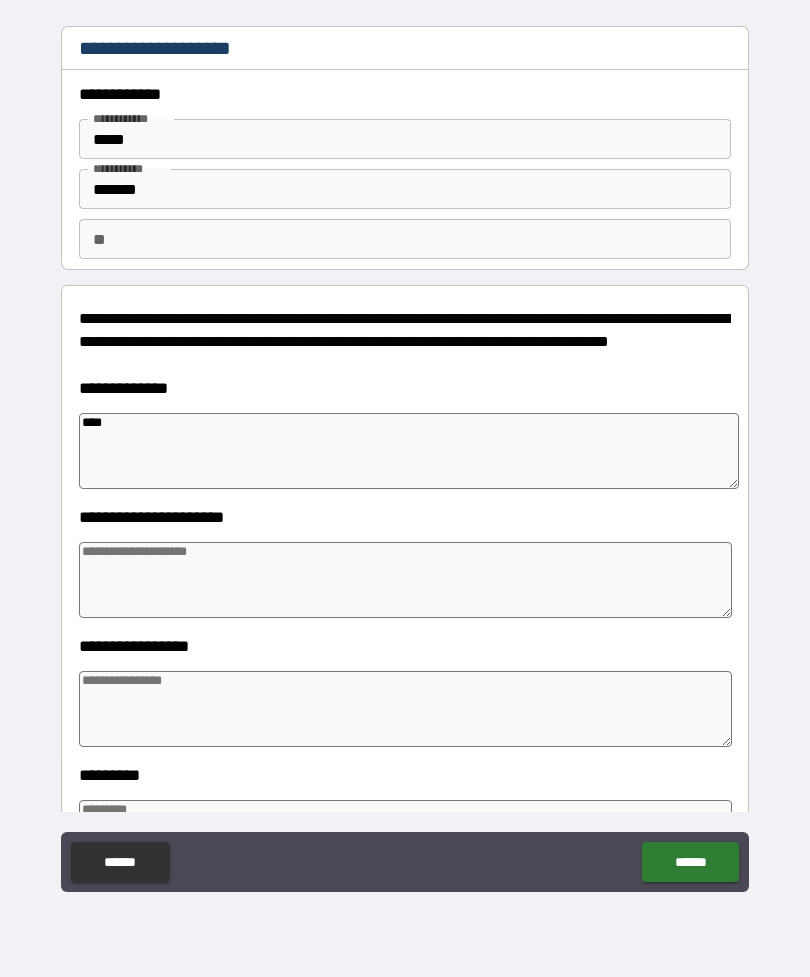 type on "*" 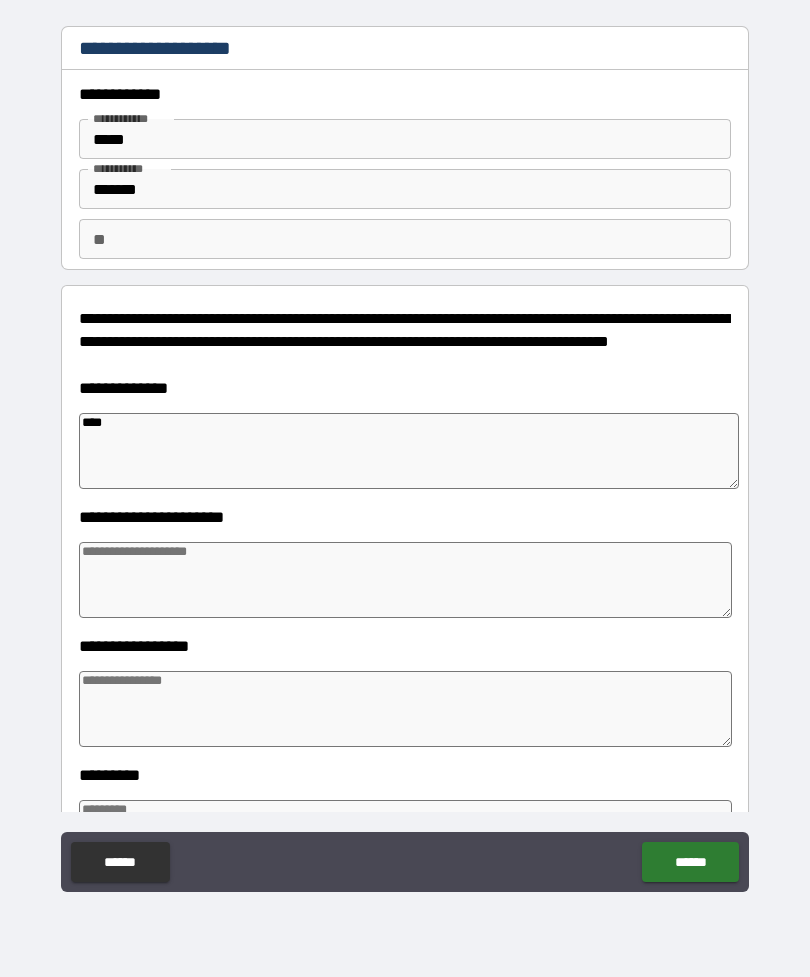 type on "*****" 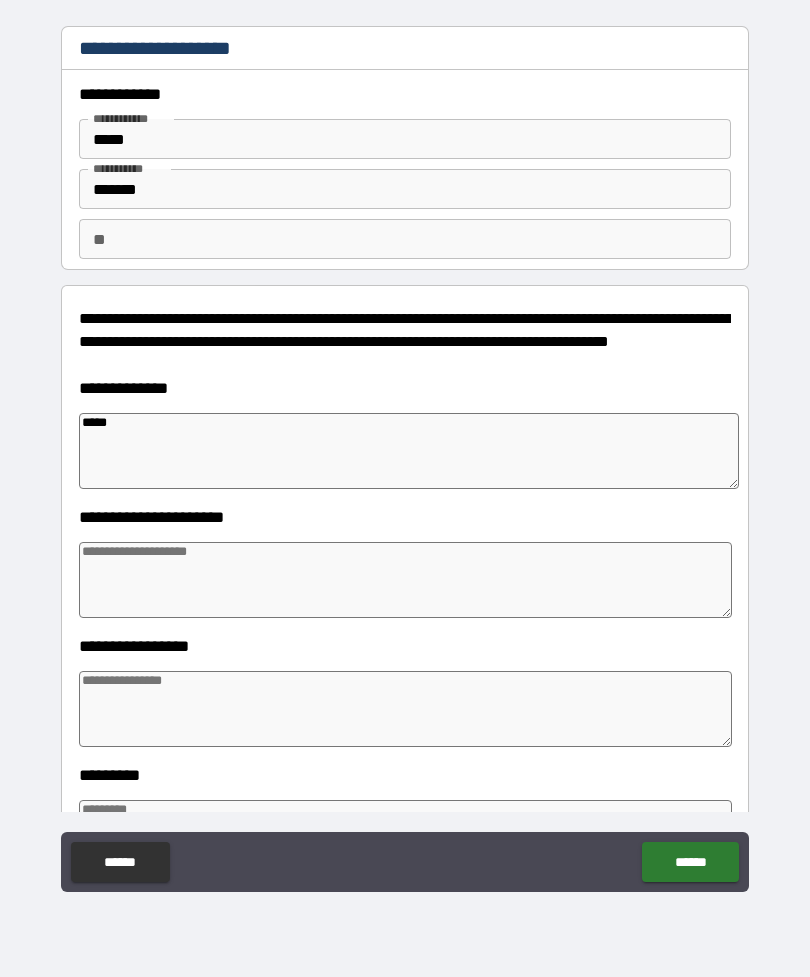 type on "*" 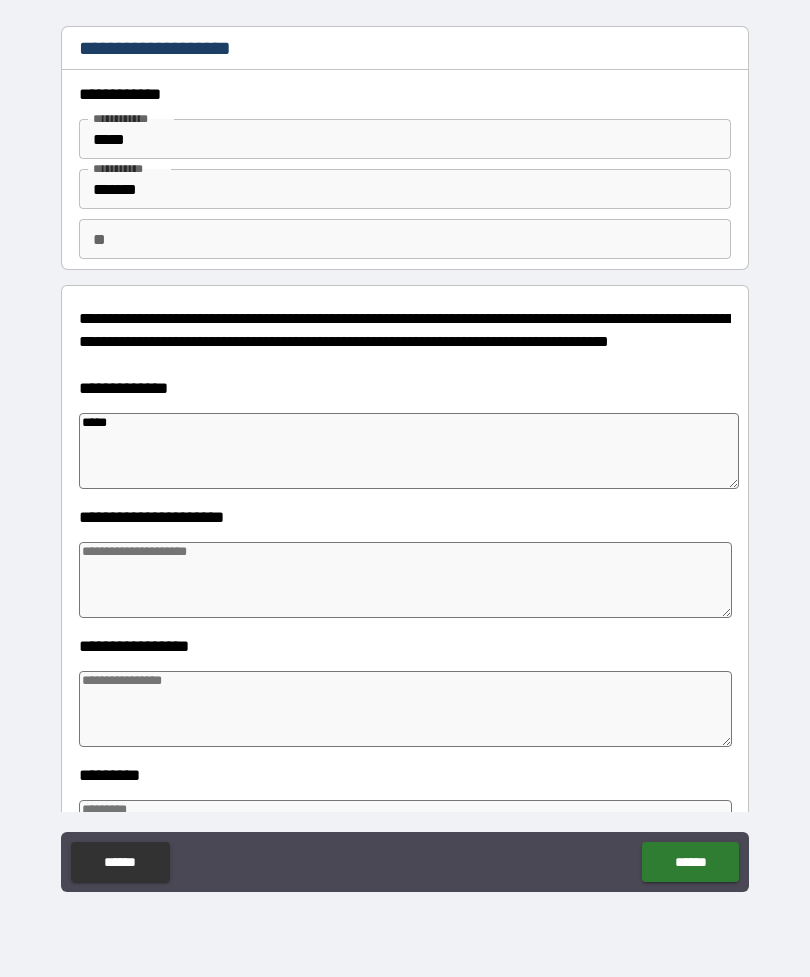 type on "*" 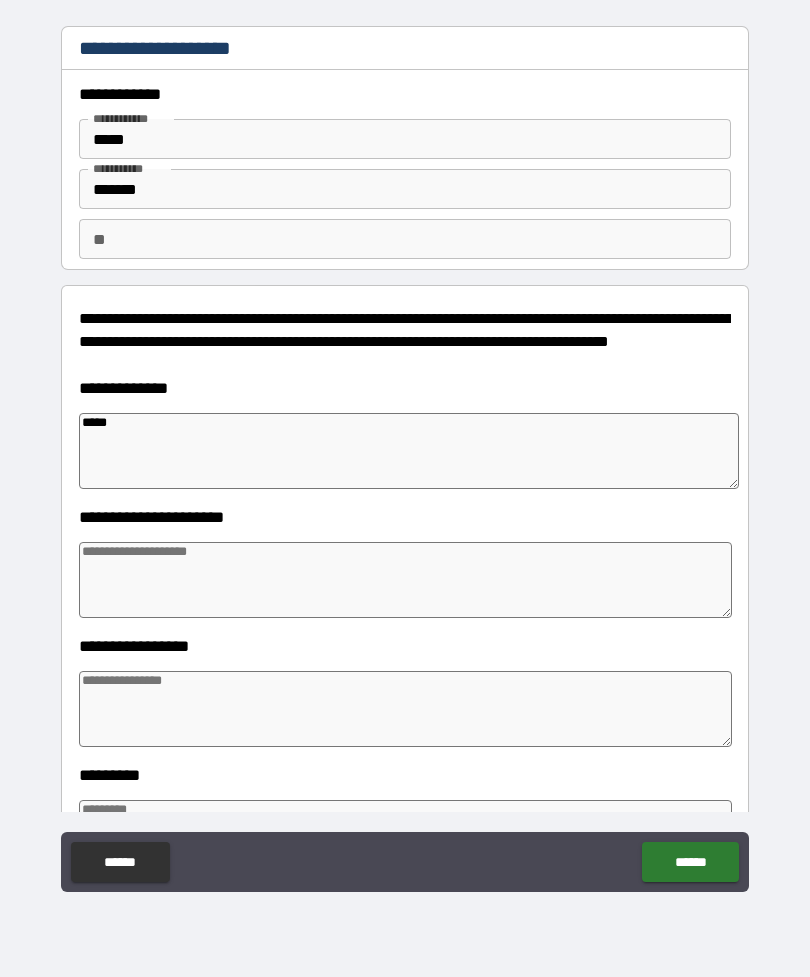 type on "*" 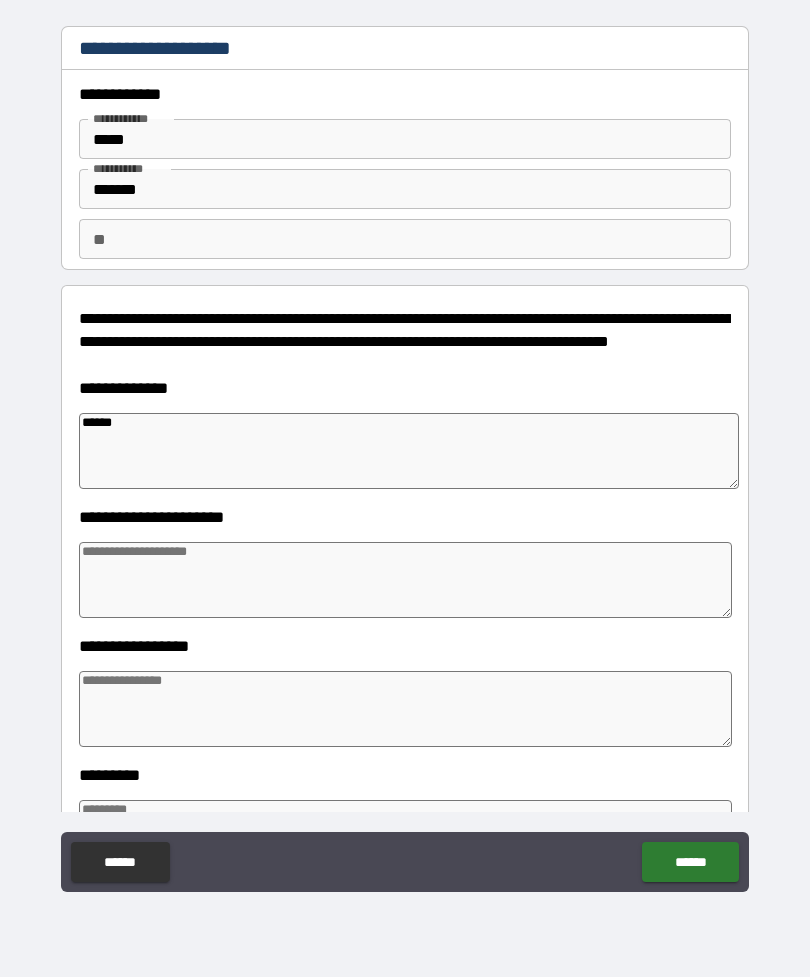 type on "*******" 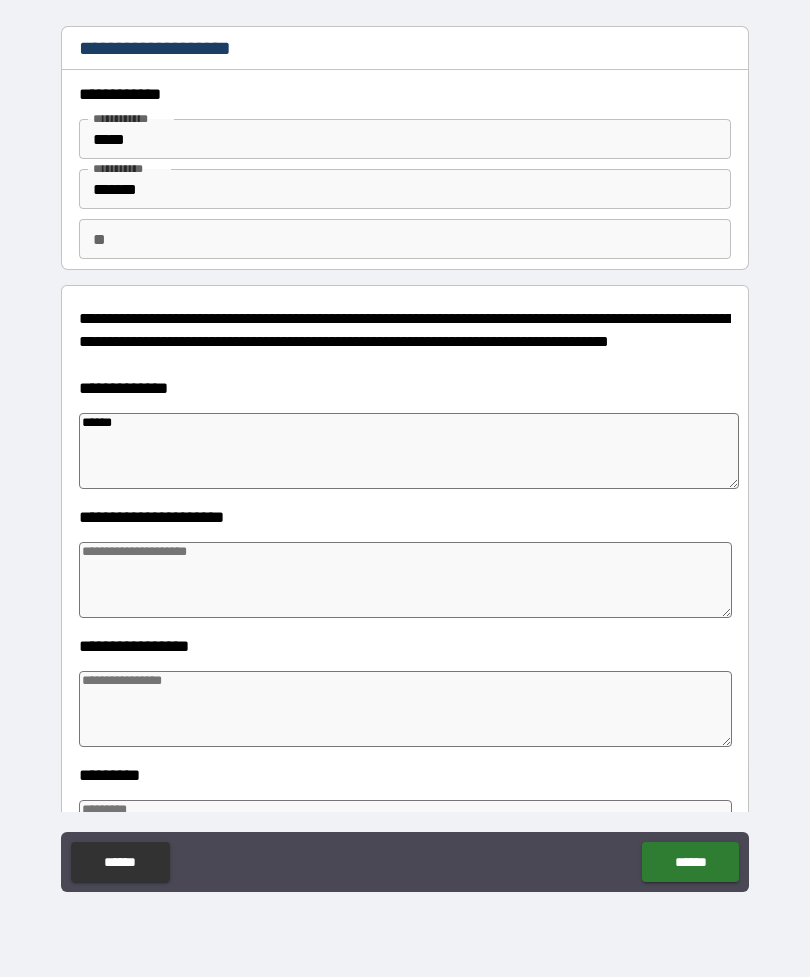 type on "*" 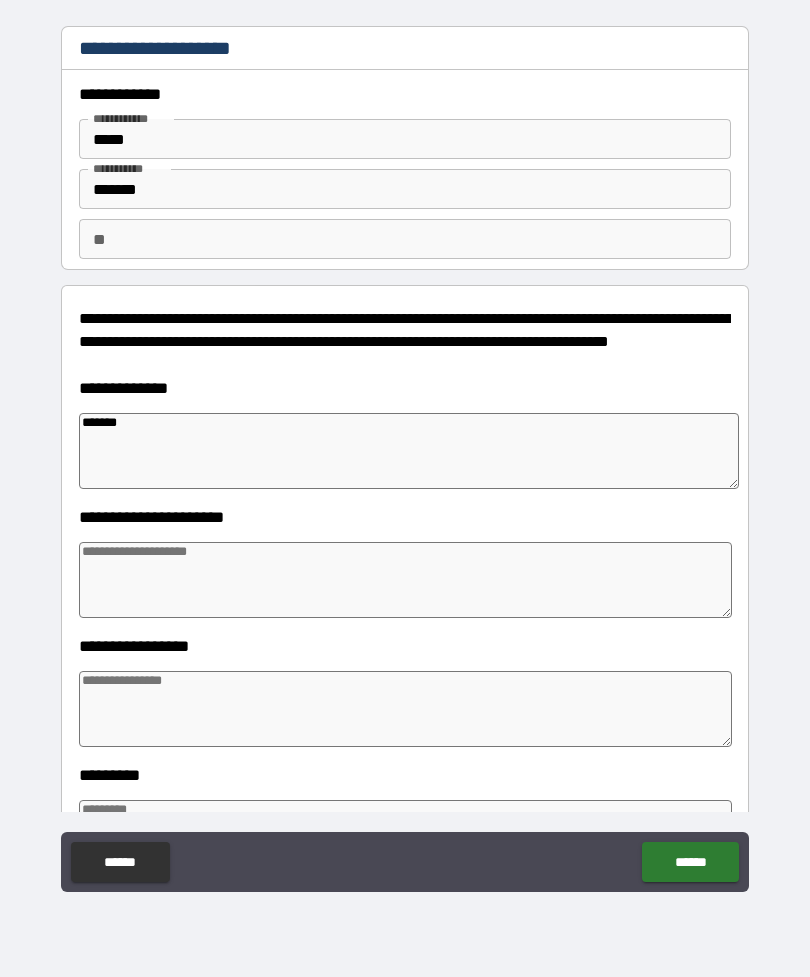 type on "********" 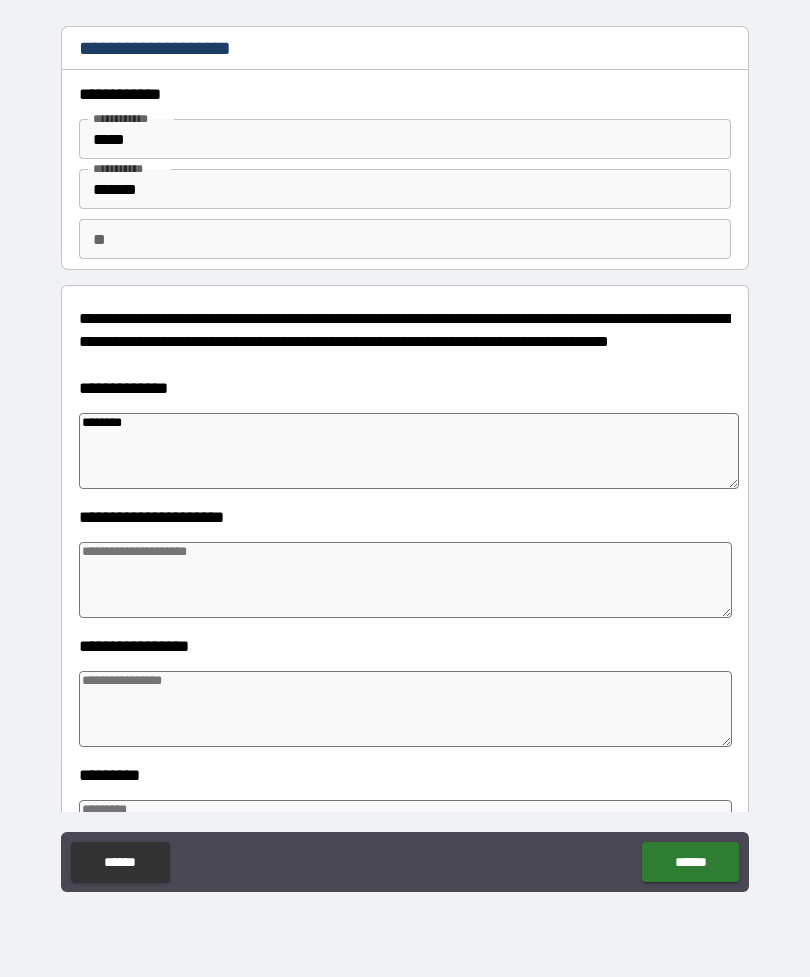 type on "*" 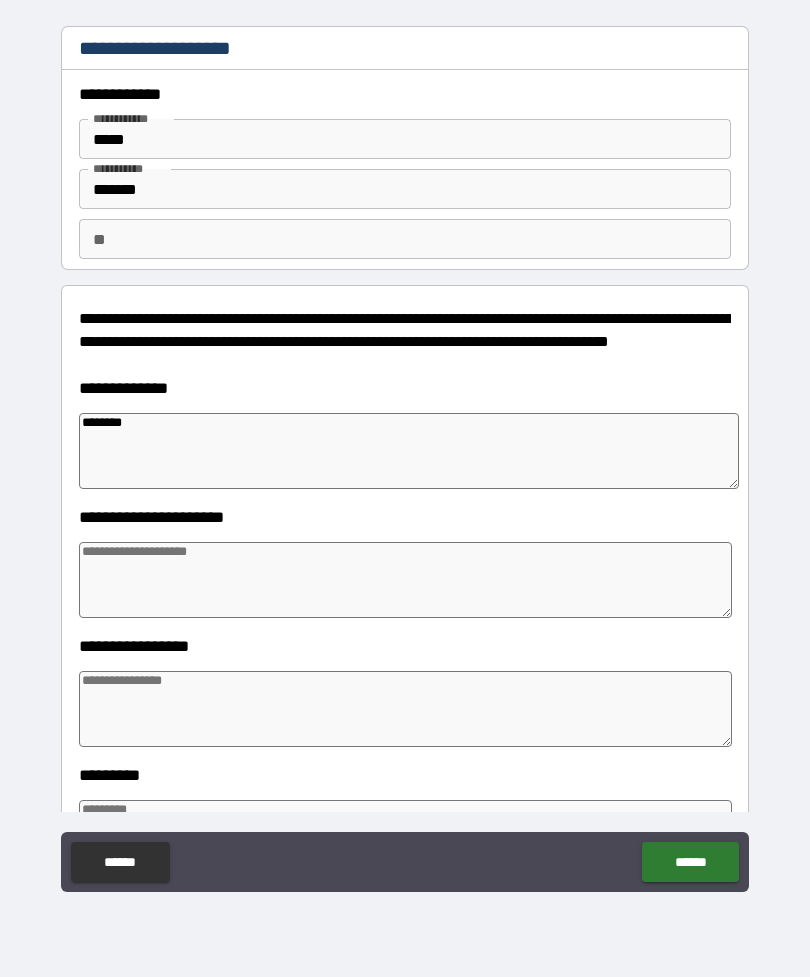 type on "*********" 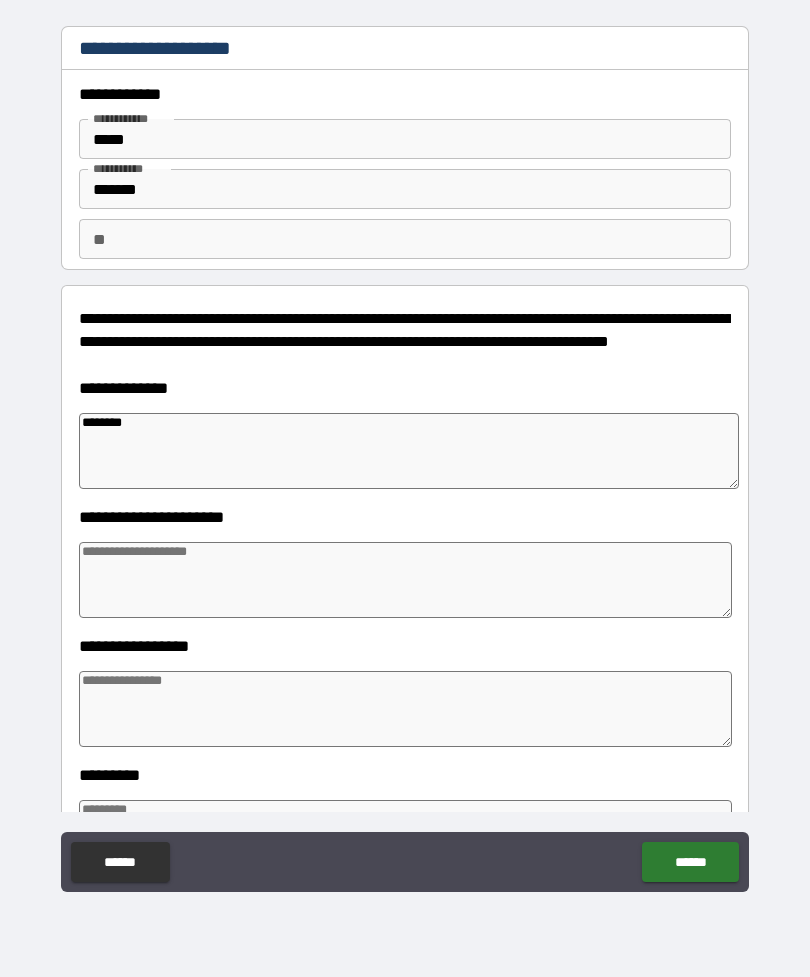 type on "*" 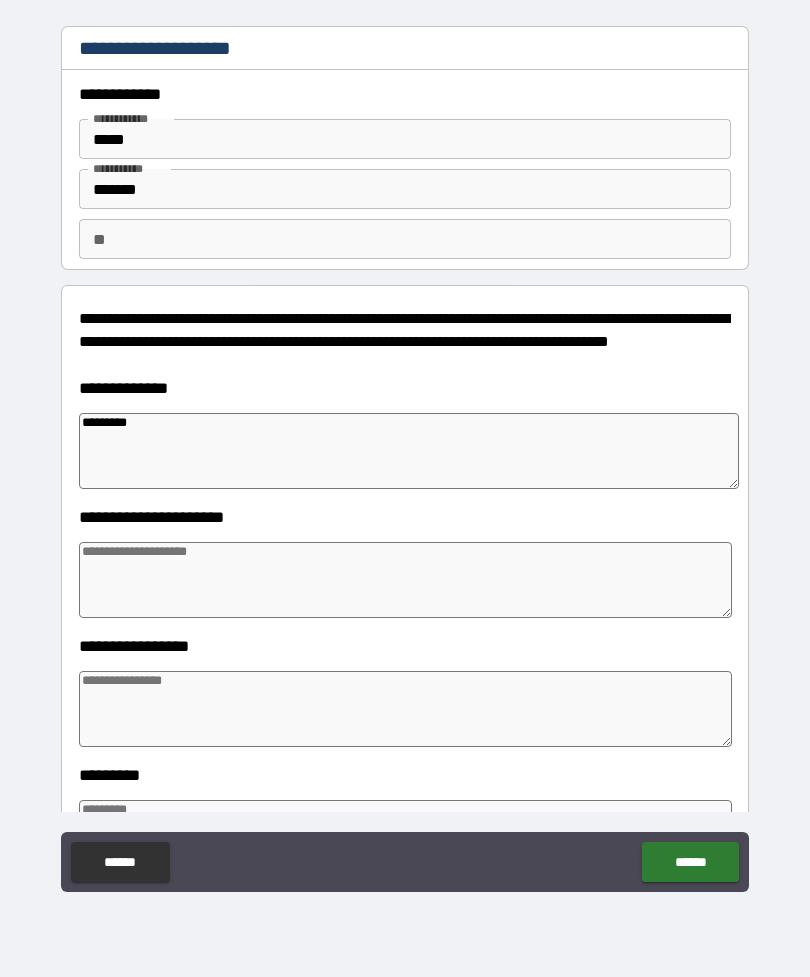 type on "*********" 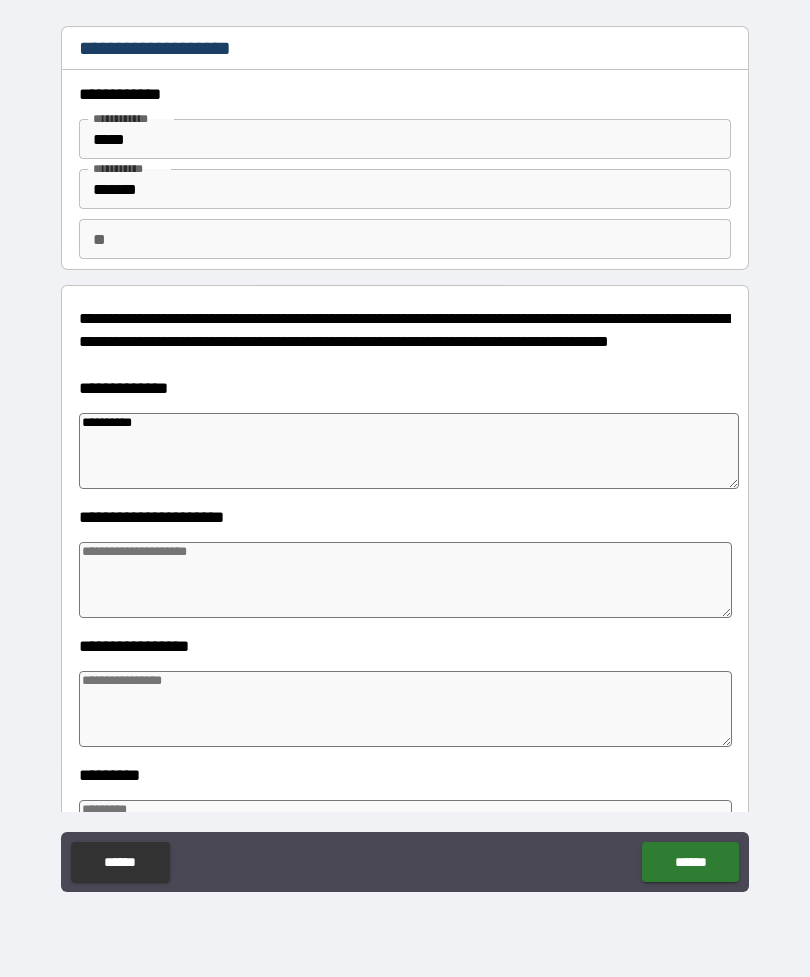 type on "*" 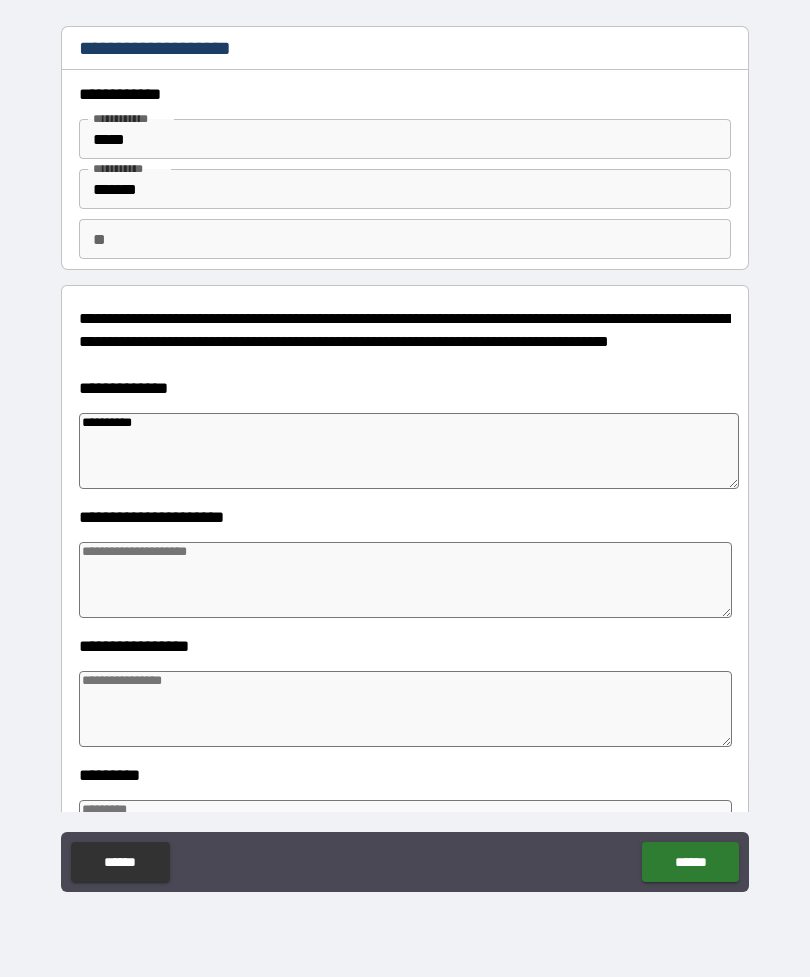 type on "*" 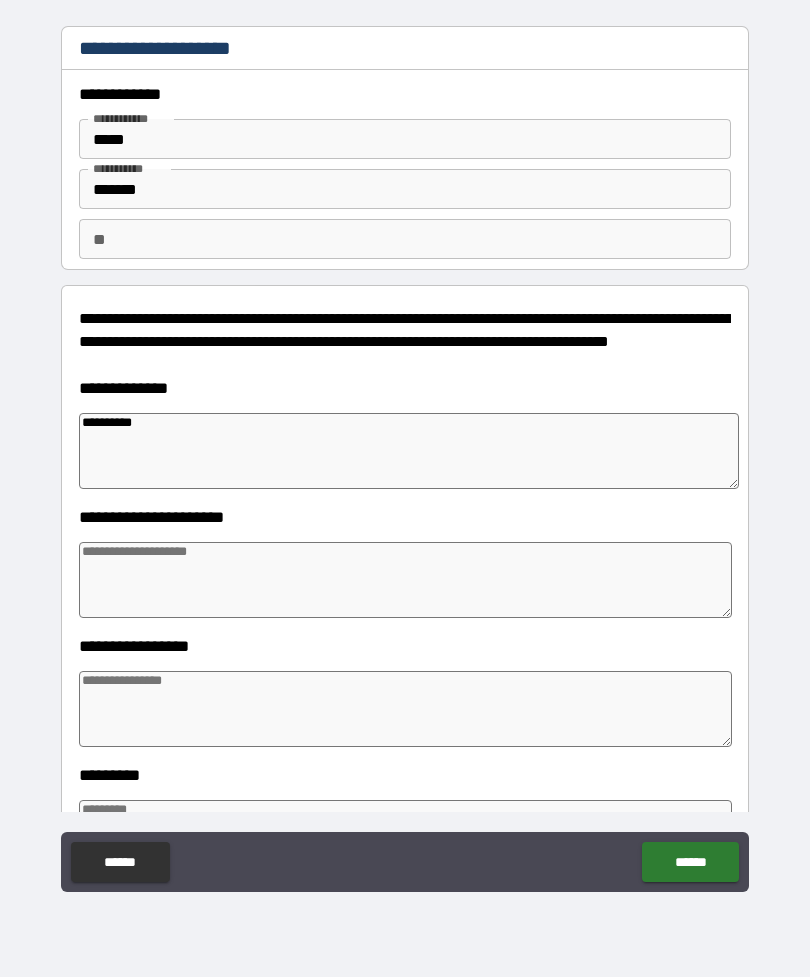 type on "*" 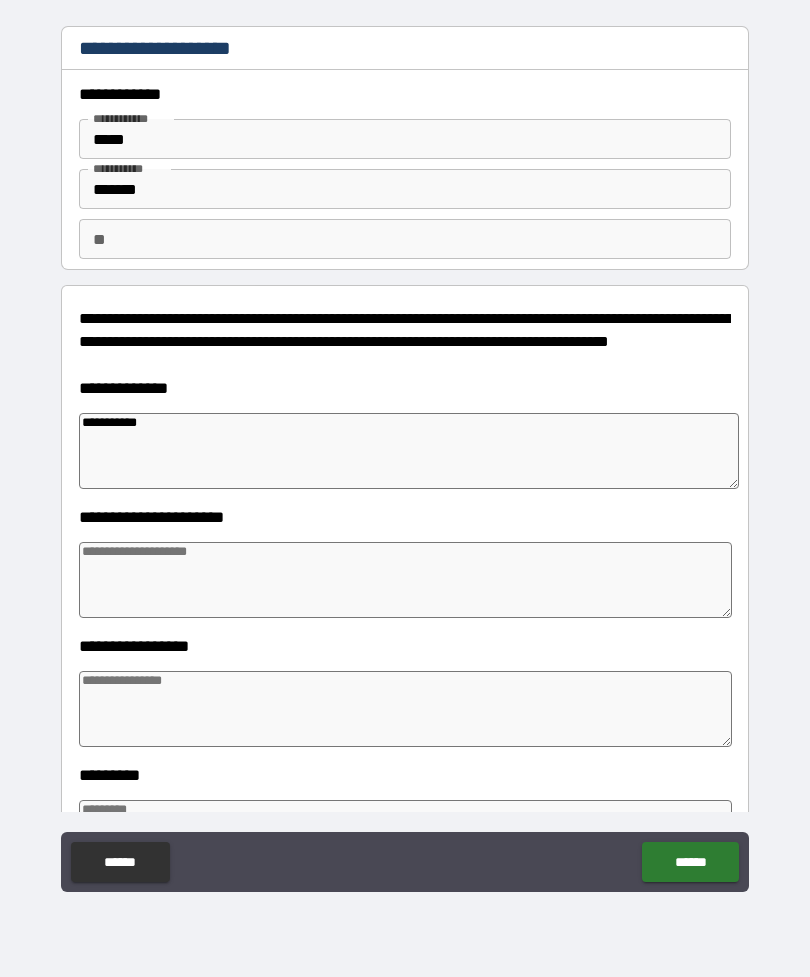 type on "*" 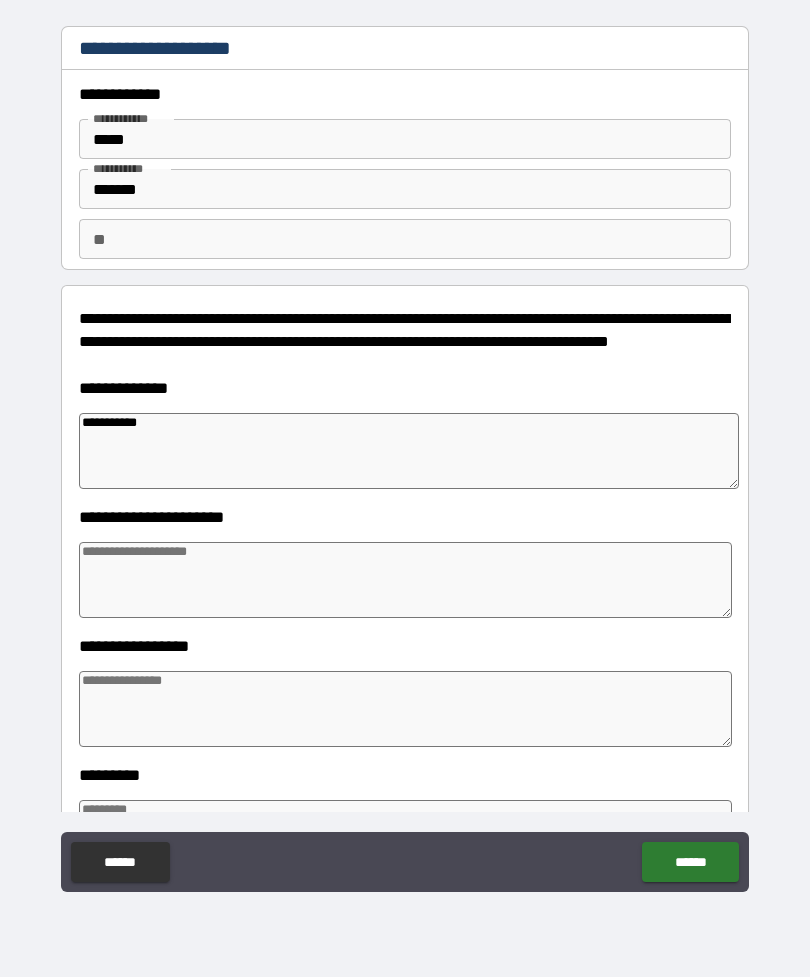 type on "*" 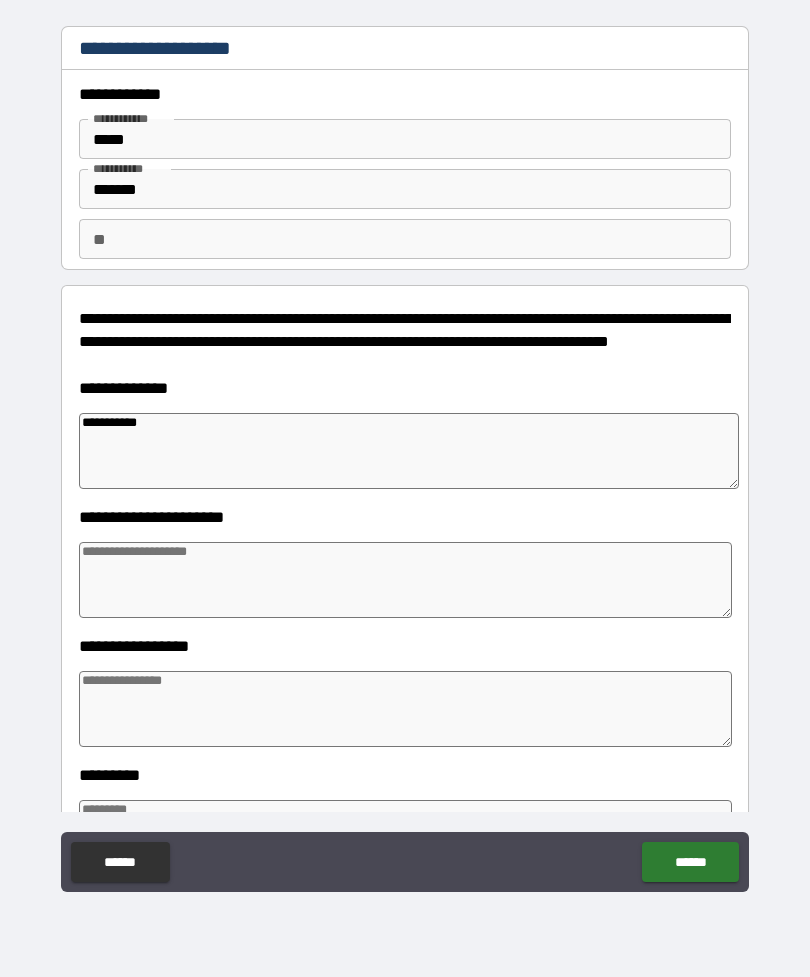 type on "*" 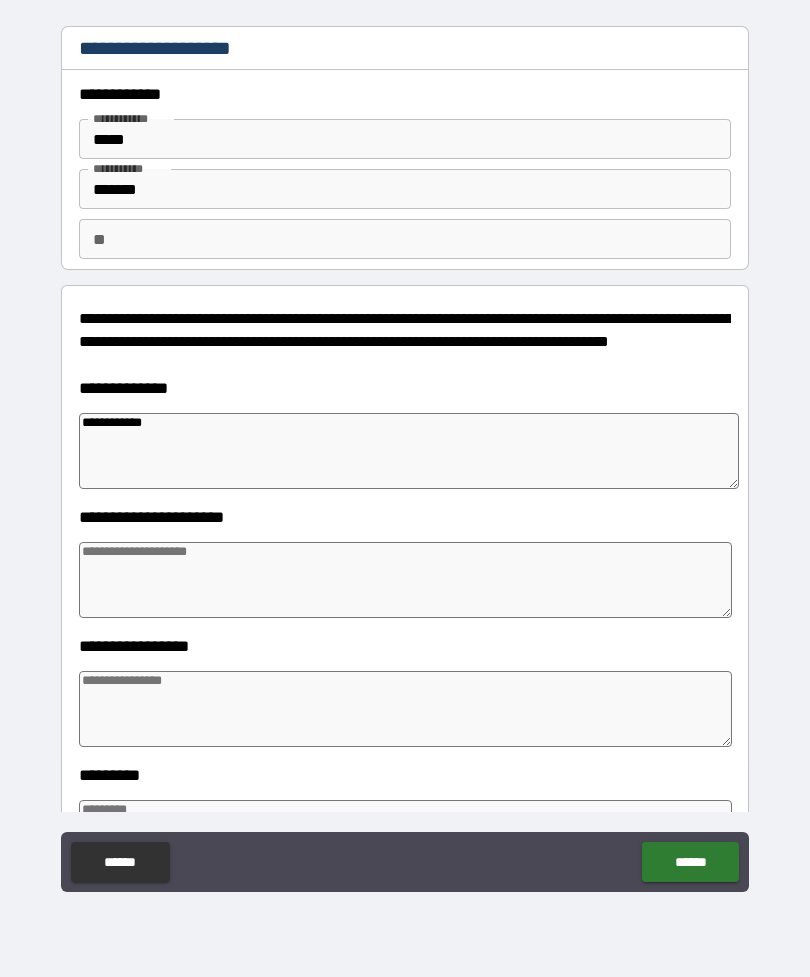 type on "*" 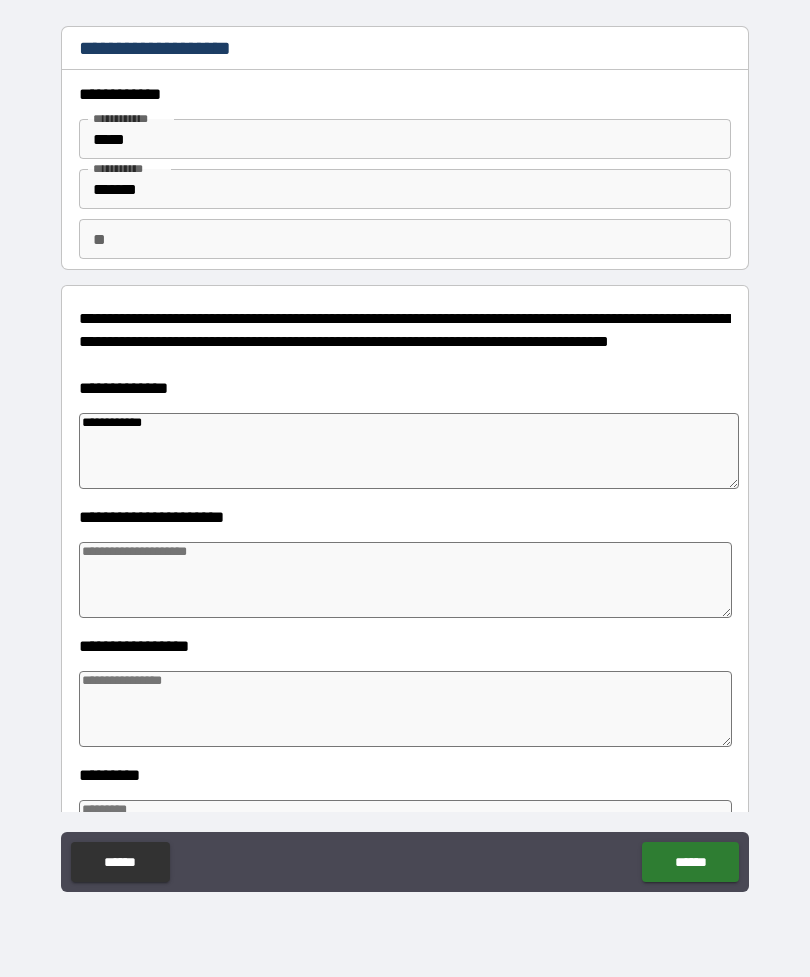 type on "**********" 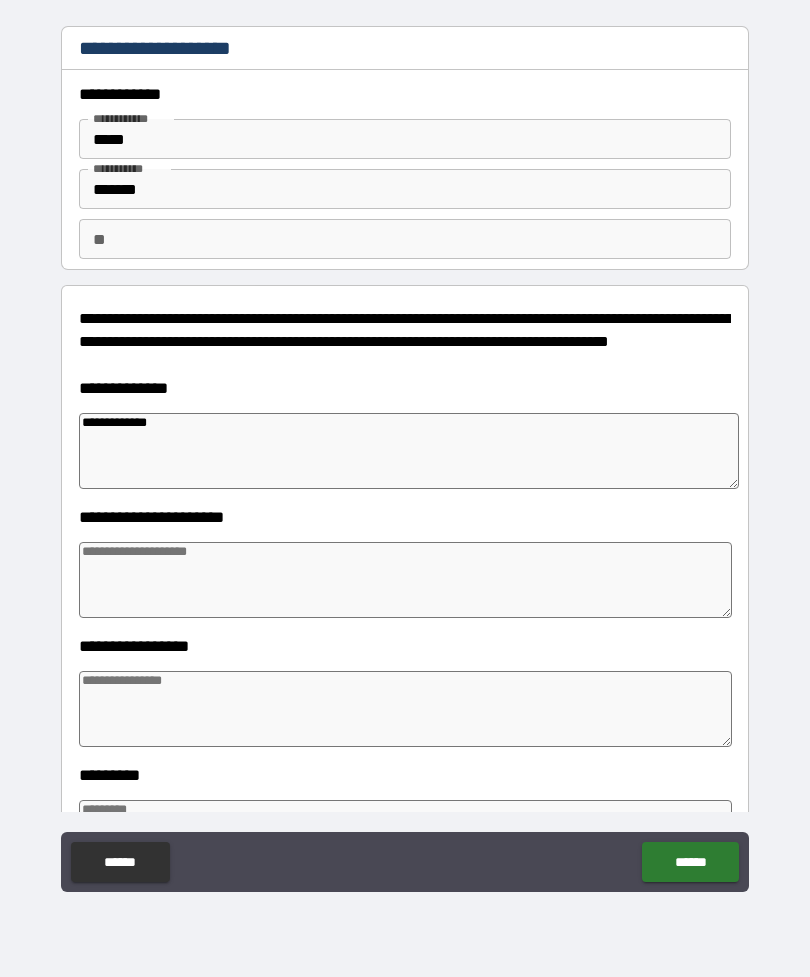 type on "*" 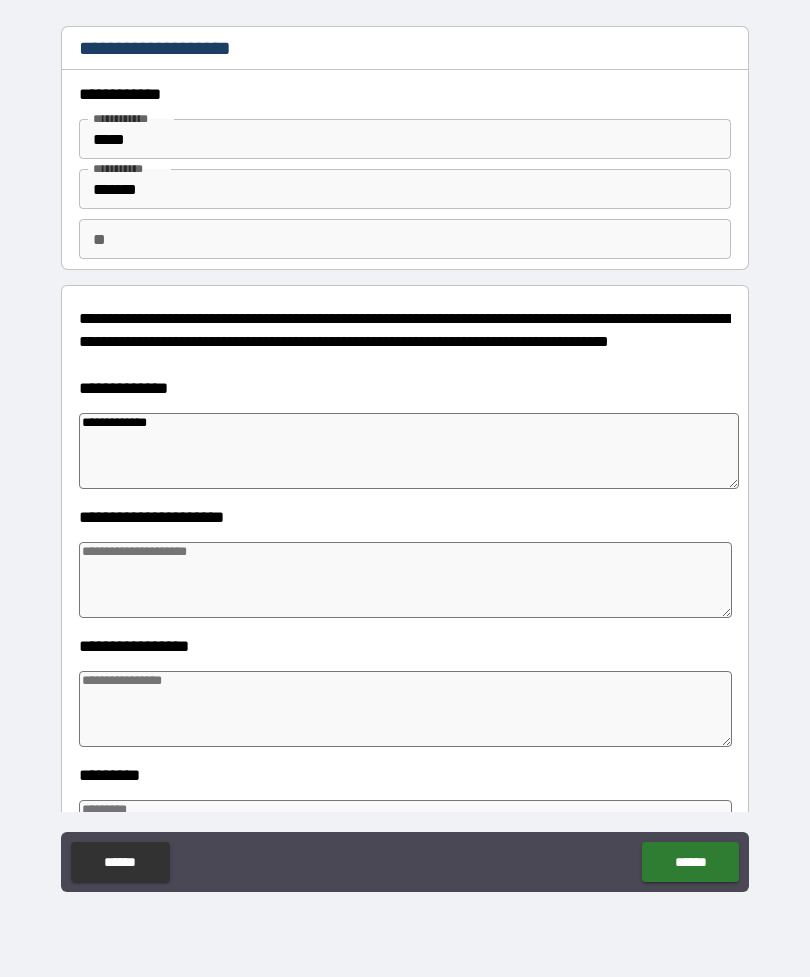 type on "*" 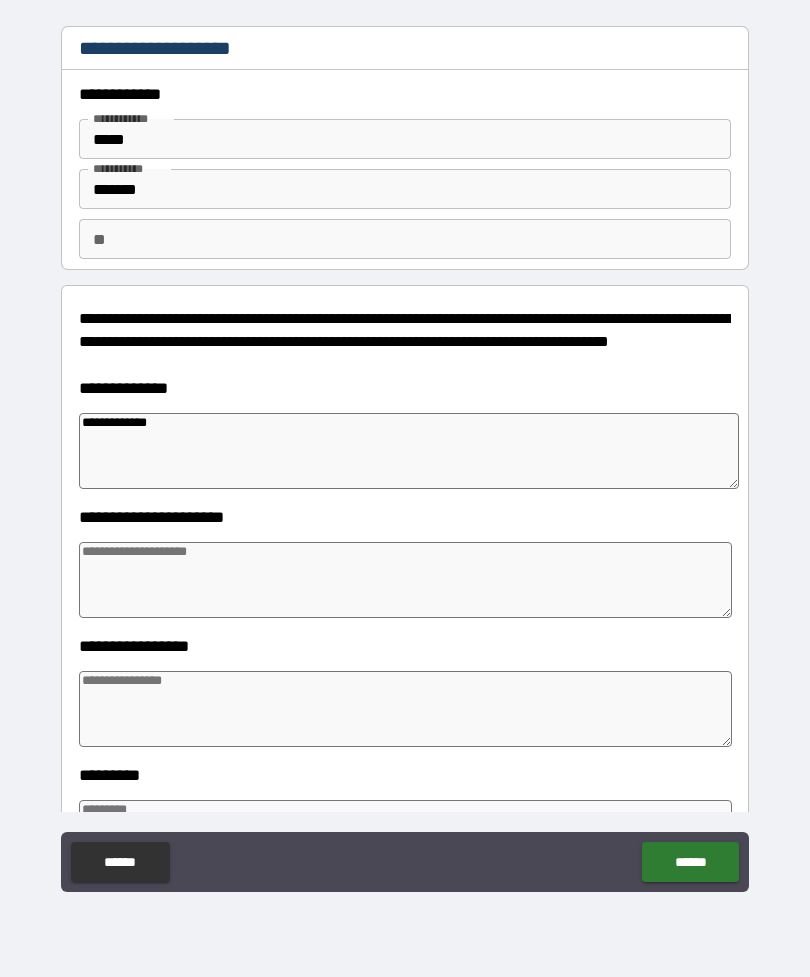 type on "*" 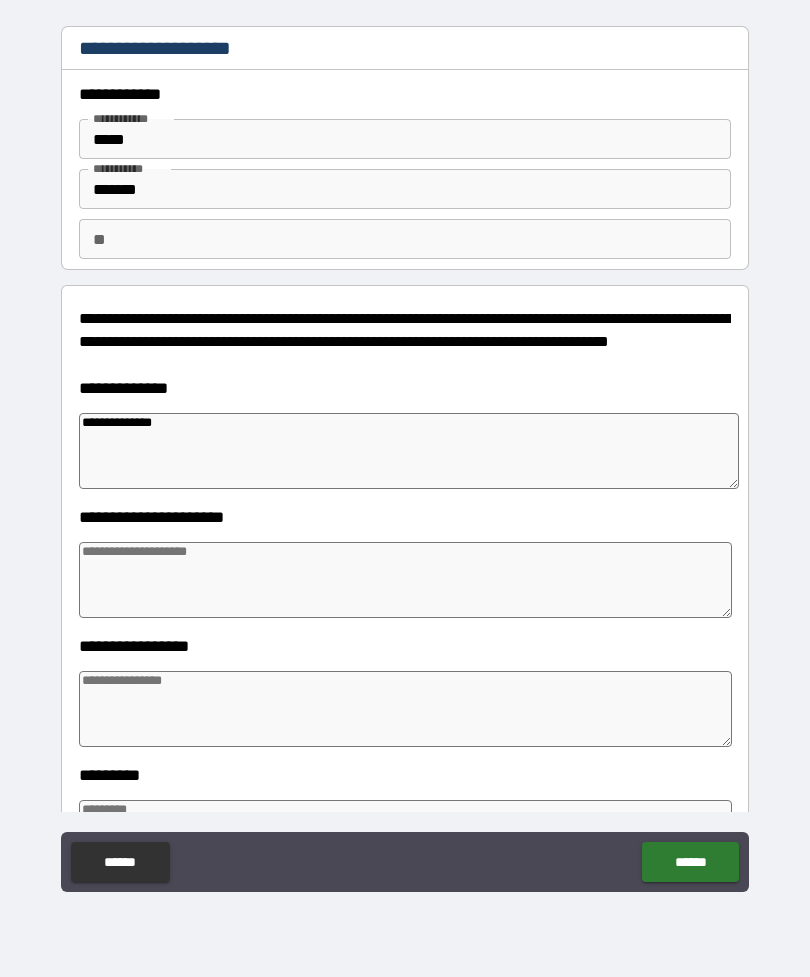 type on "**********" 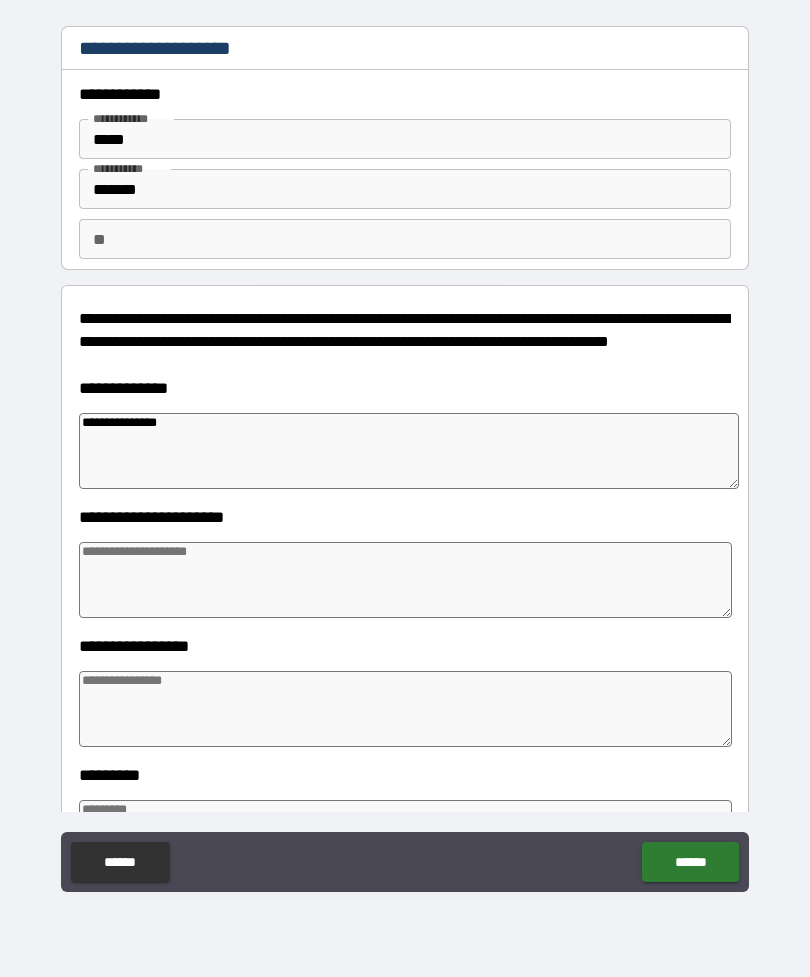 type on "*" 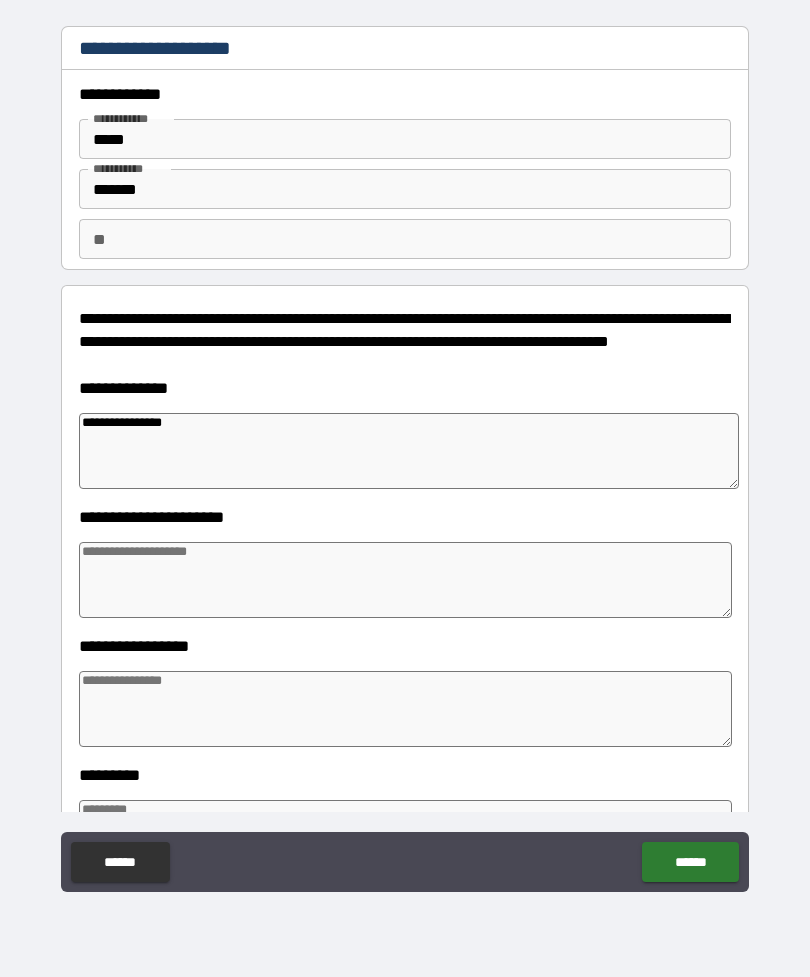type on "*" 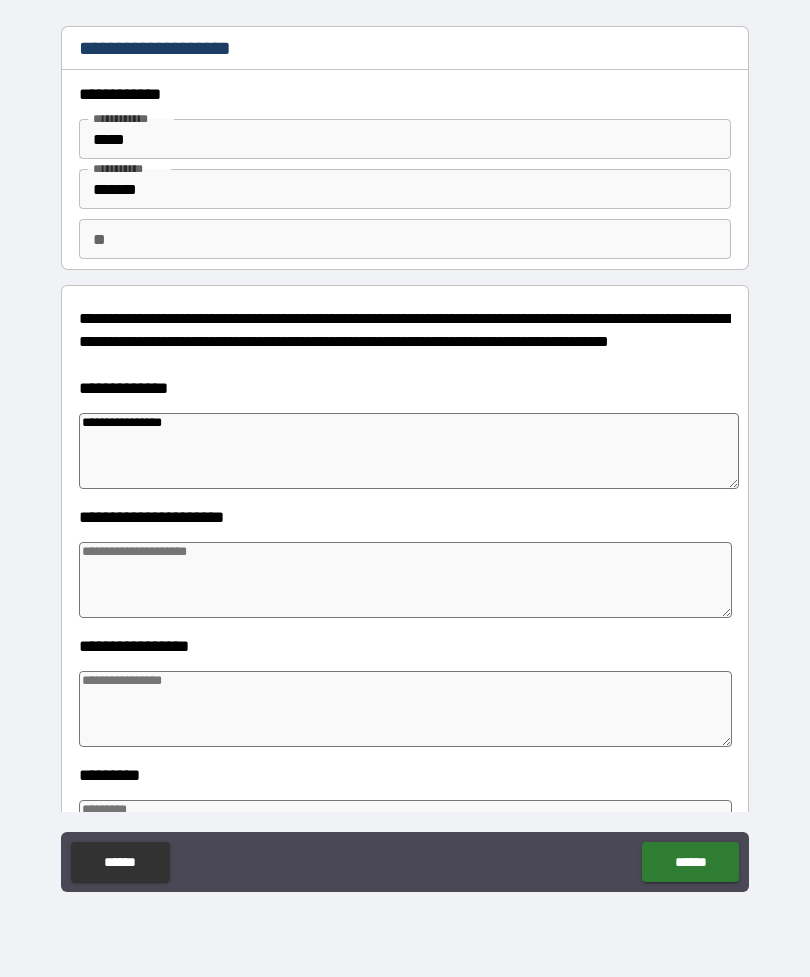 type on "*" 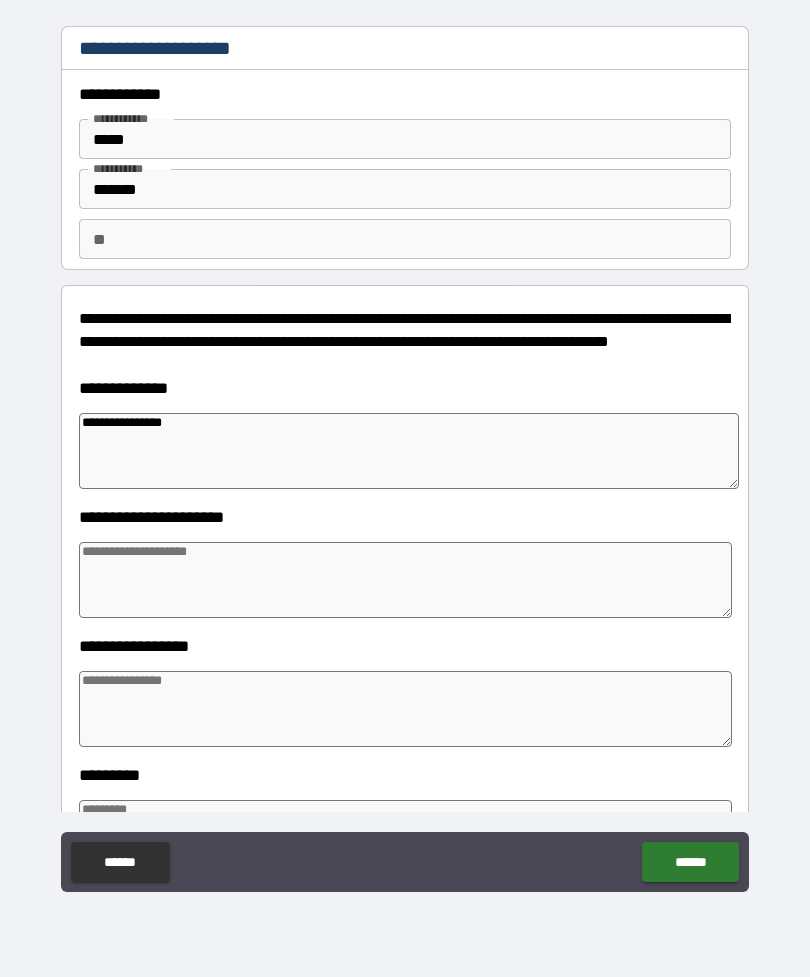 type on "*" 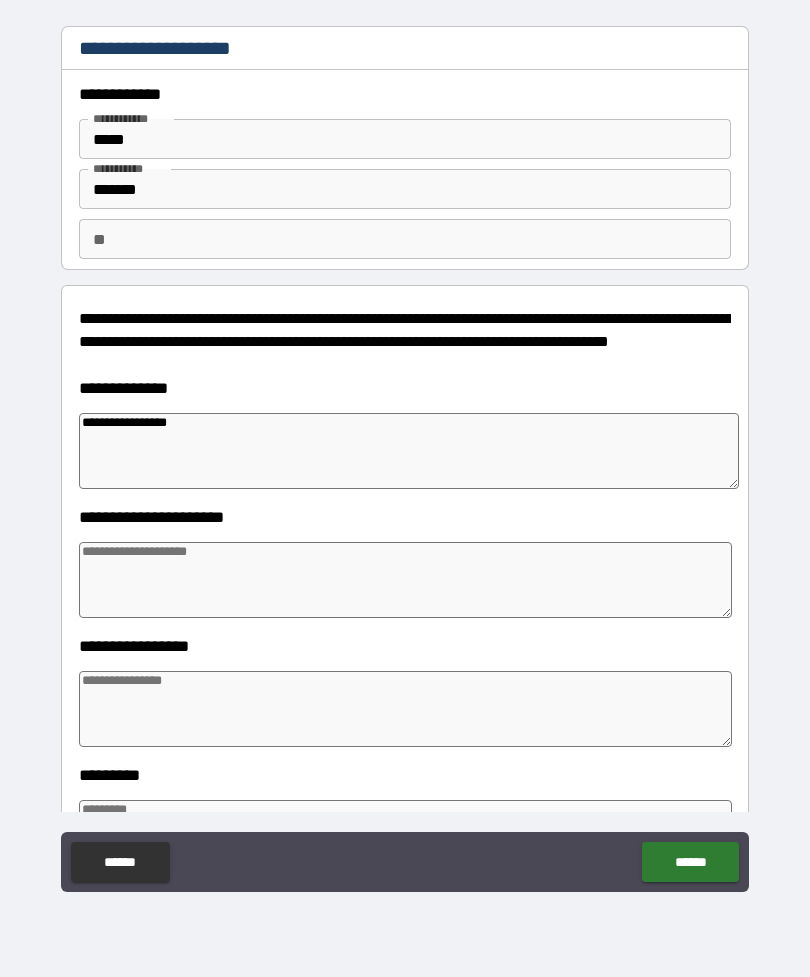 type on "*" 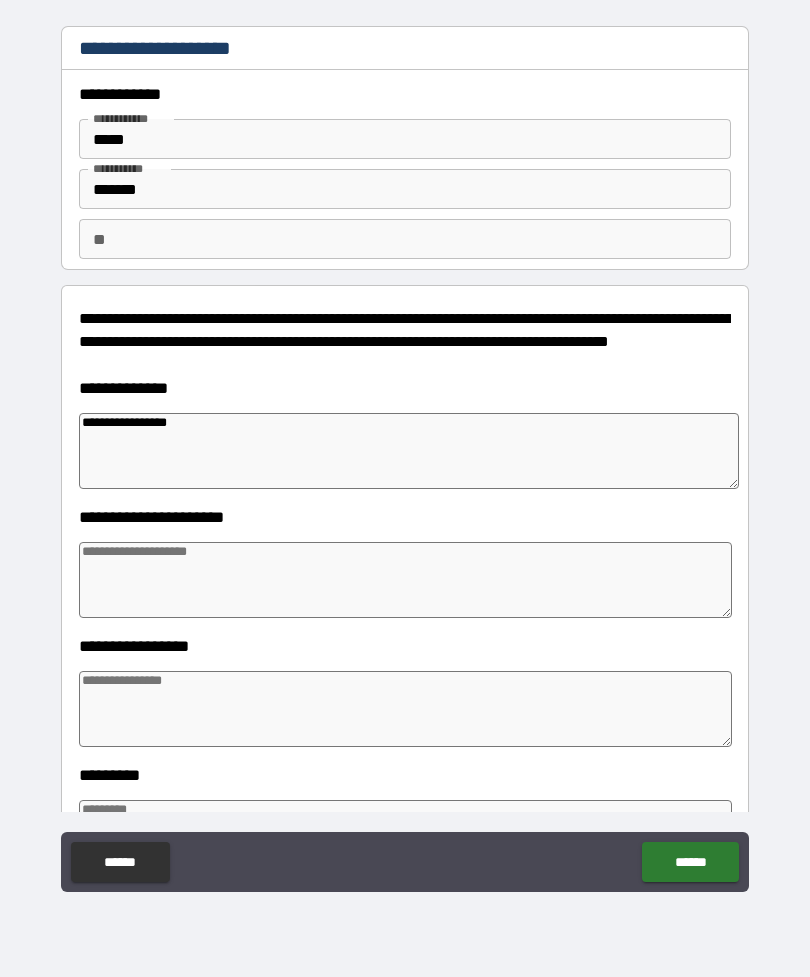 type on "**********" 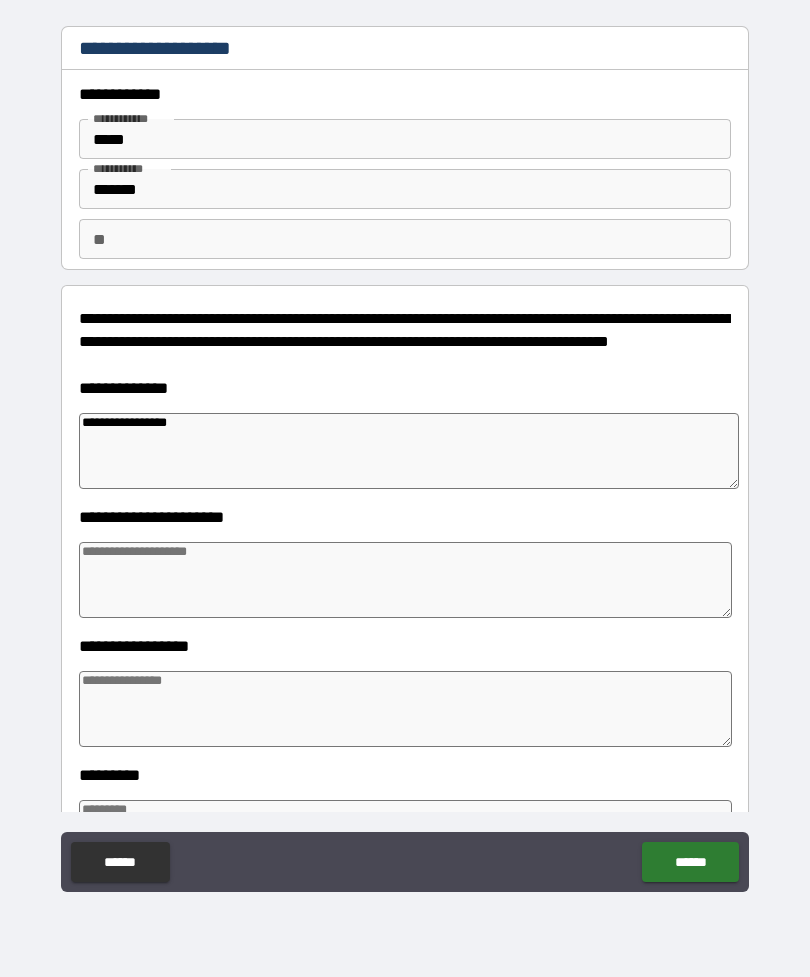 type on "*" 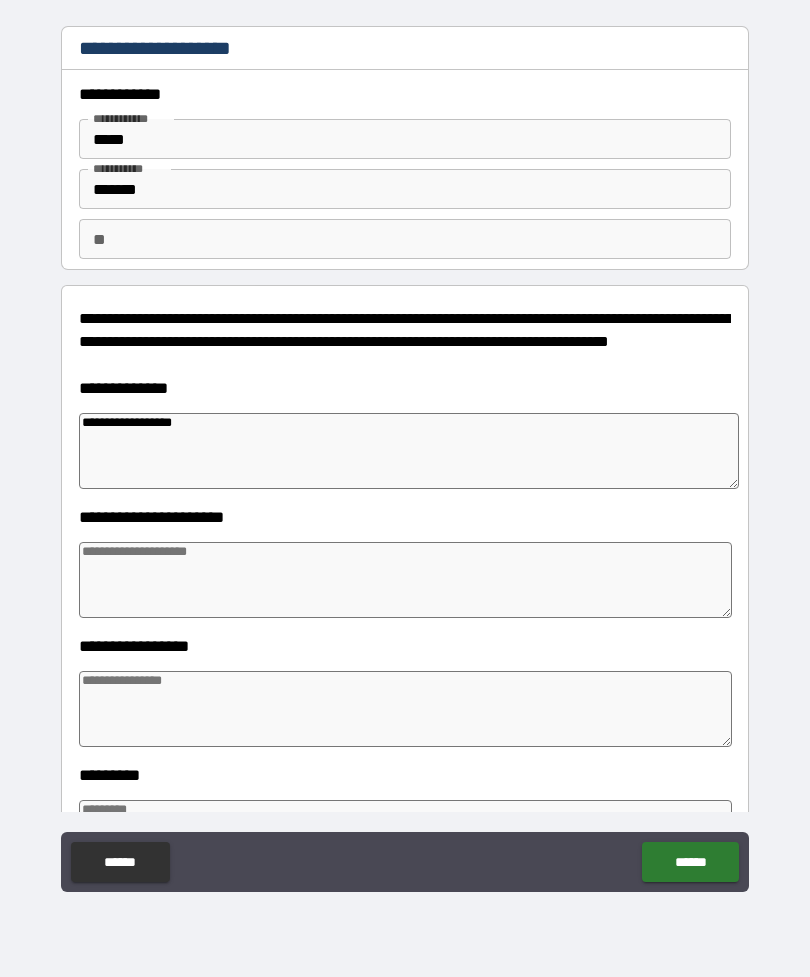 type on "**********" 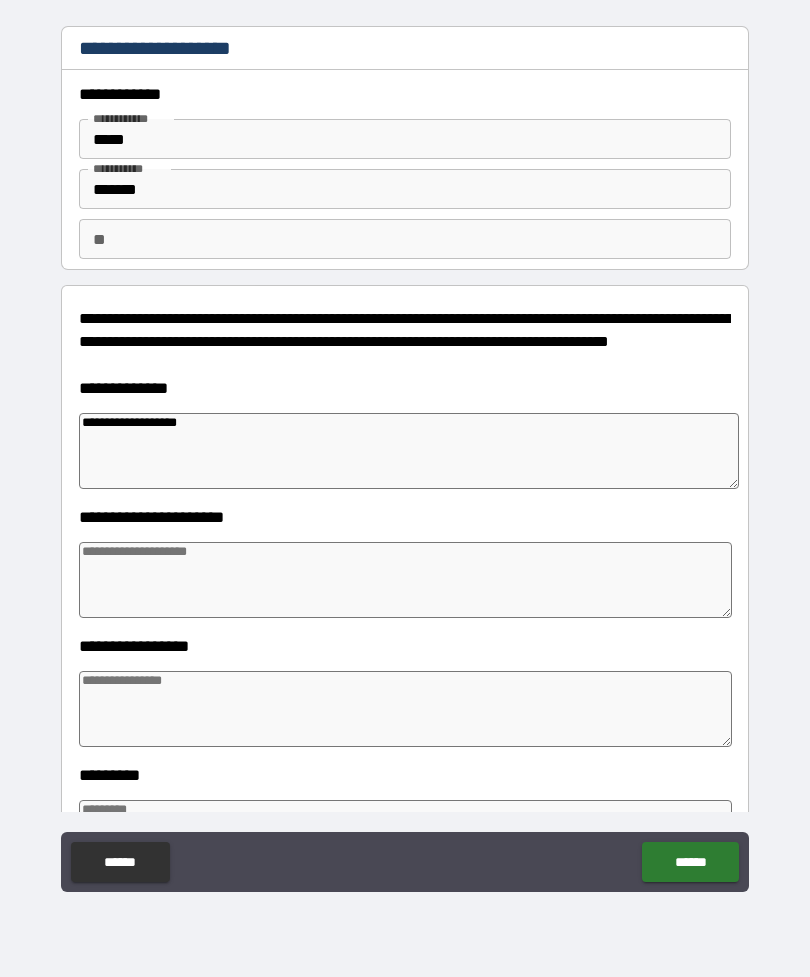 type on "*" 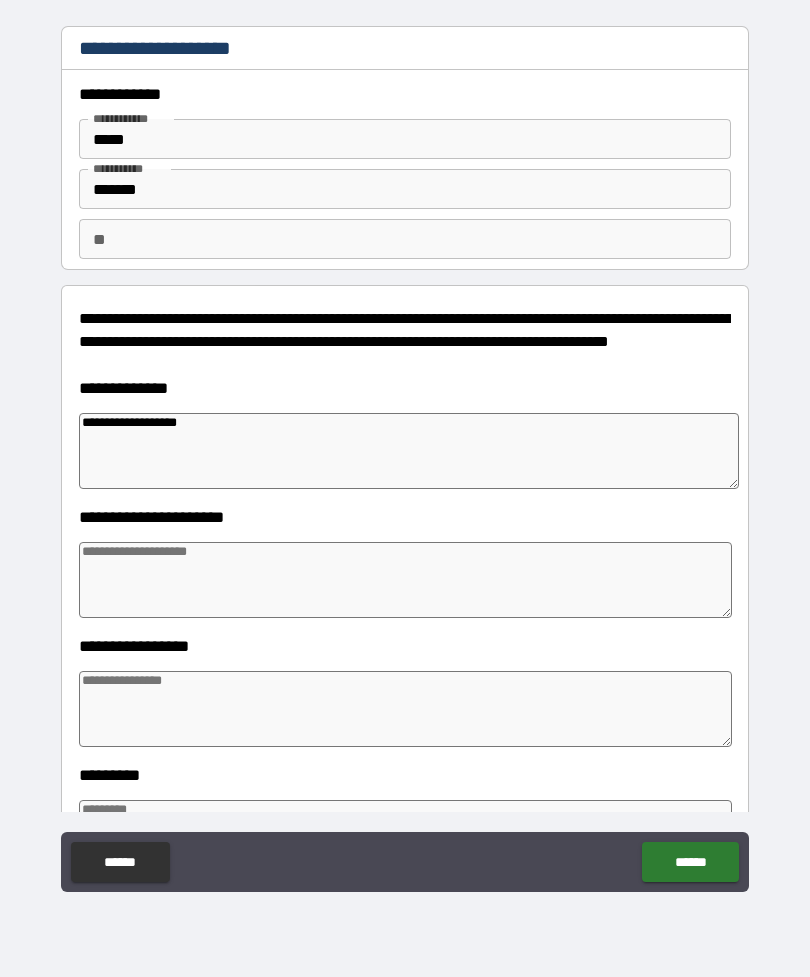 type on "**********" 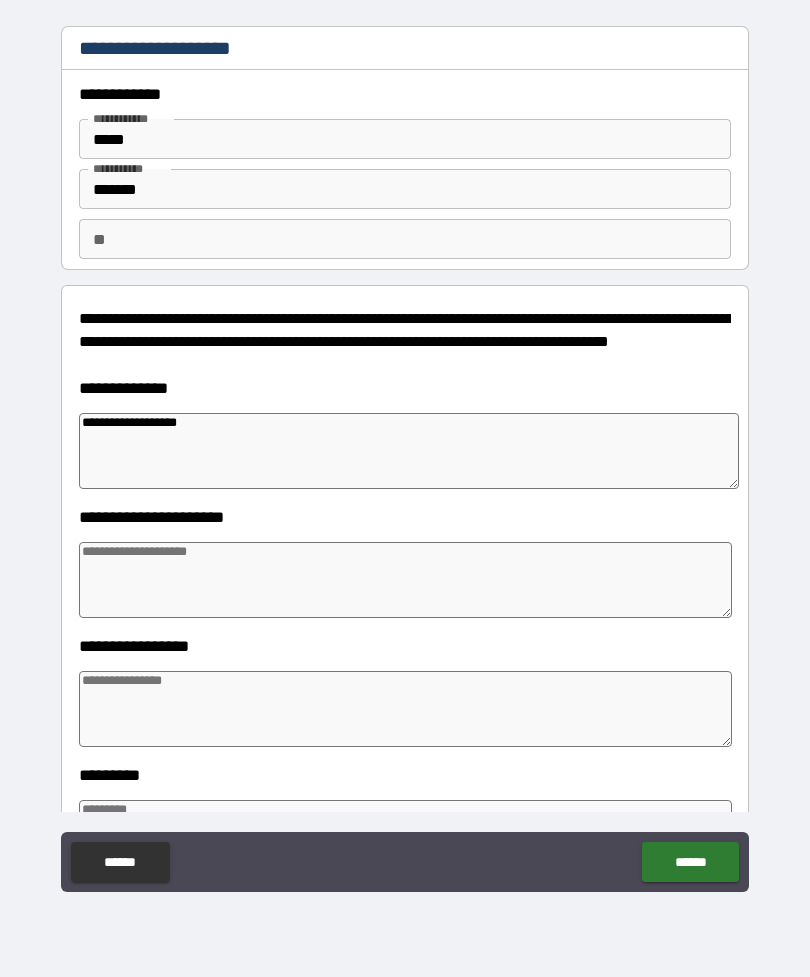 type on "*" 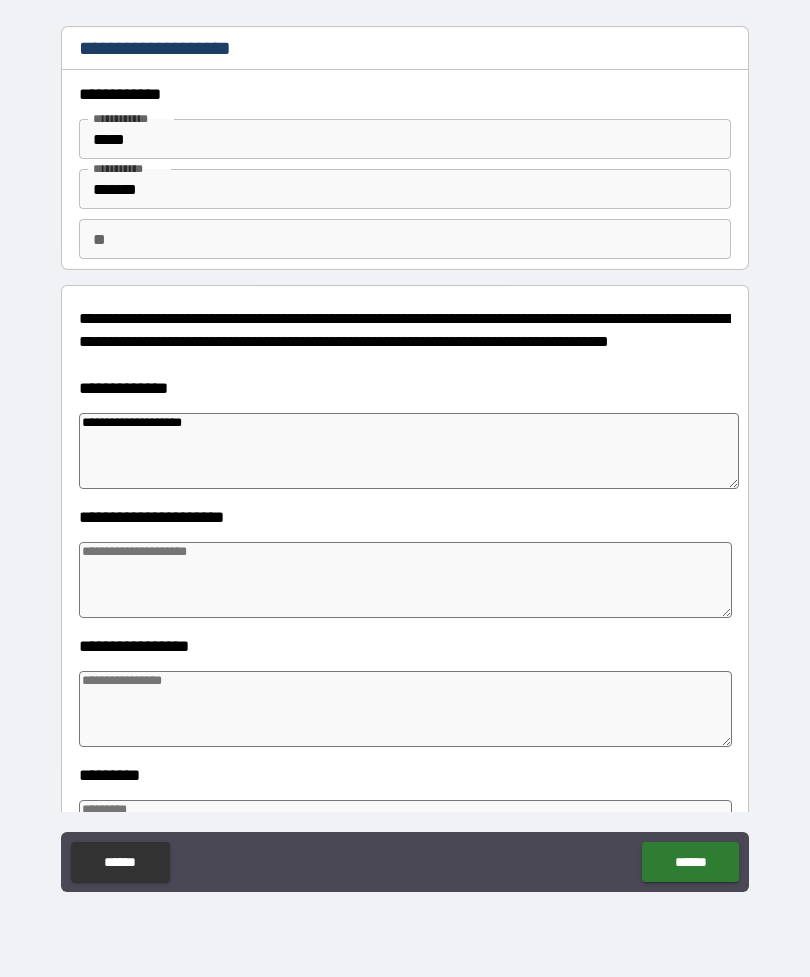 type on "**********" 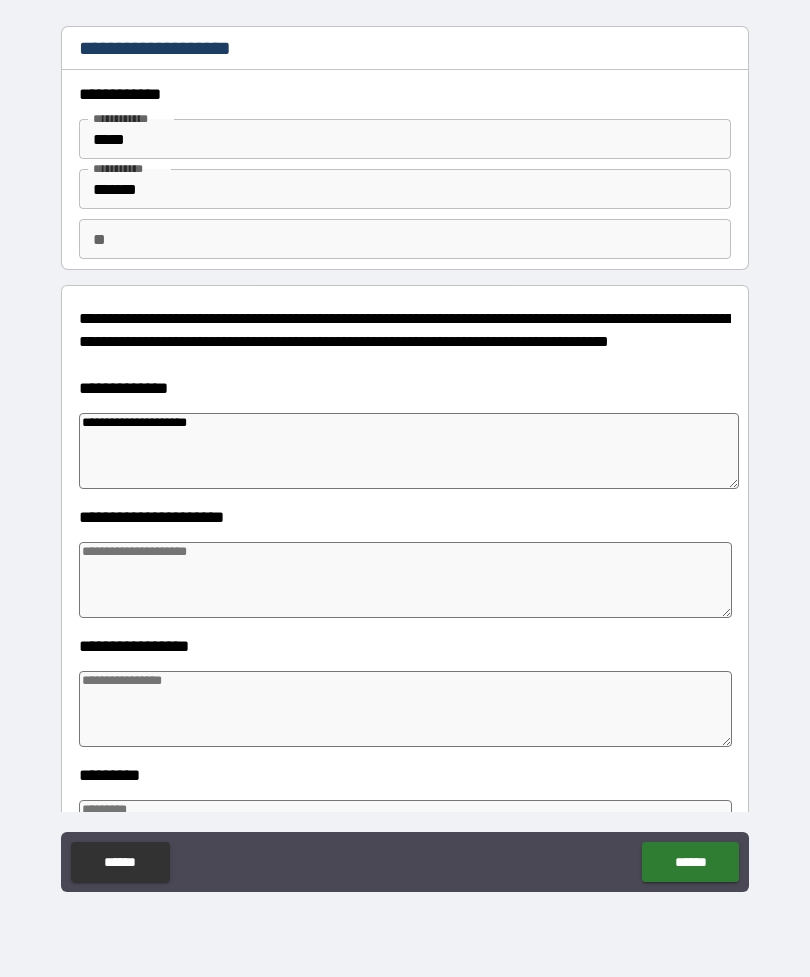 type on "*" 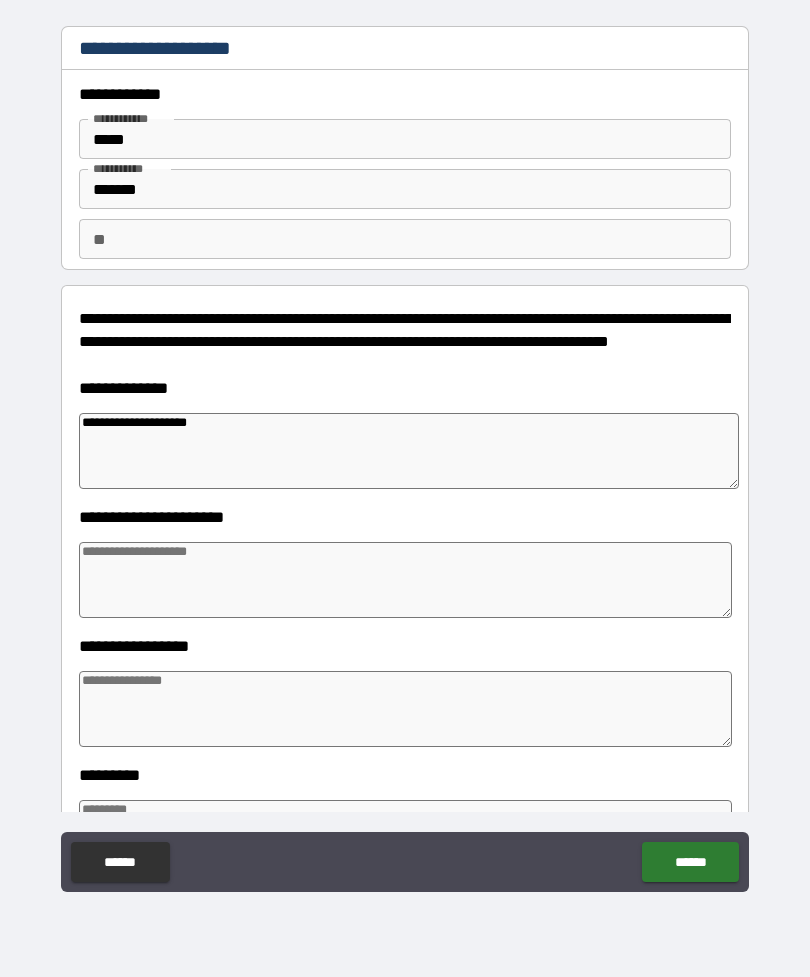 type on "**********" 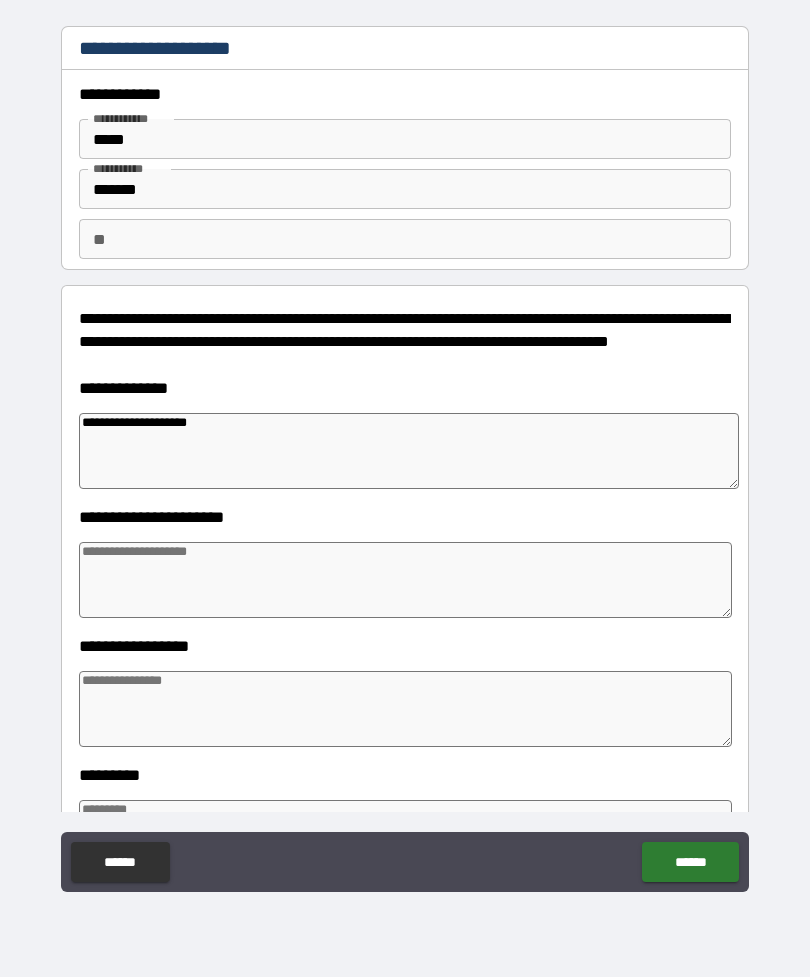 type on "*" 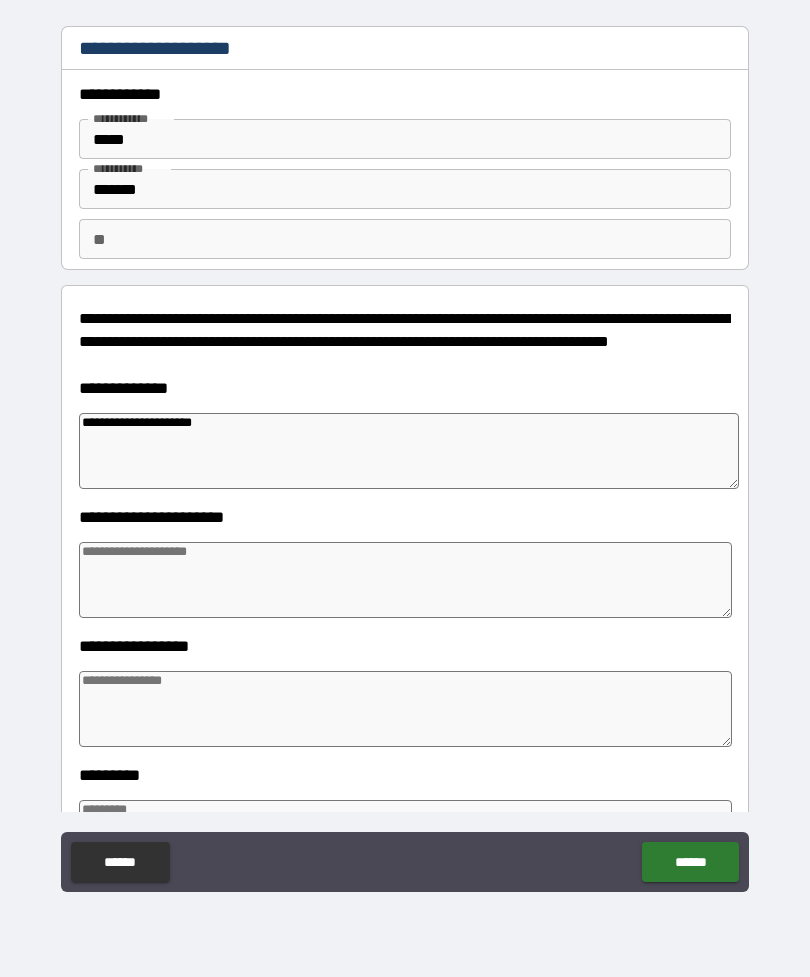type on "*" 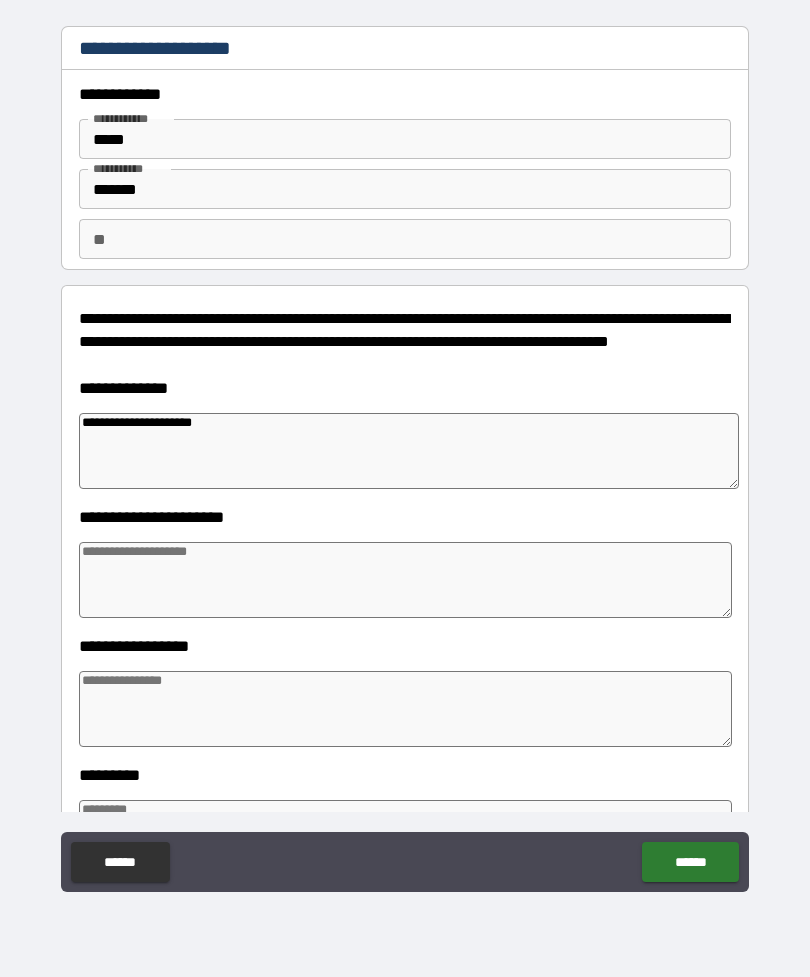 type on "**********" 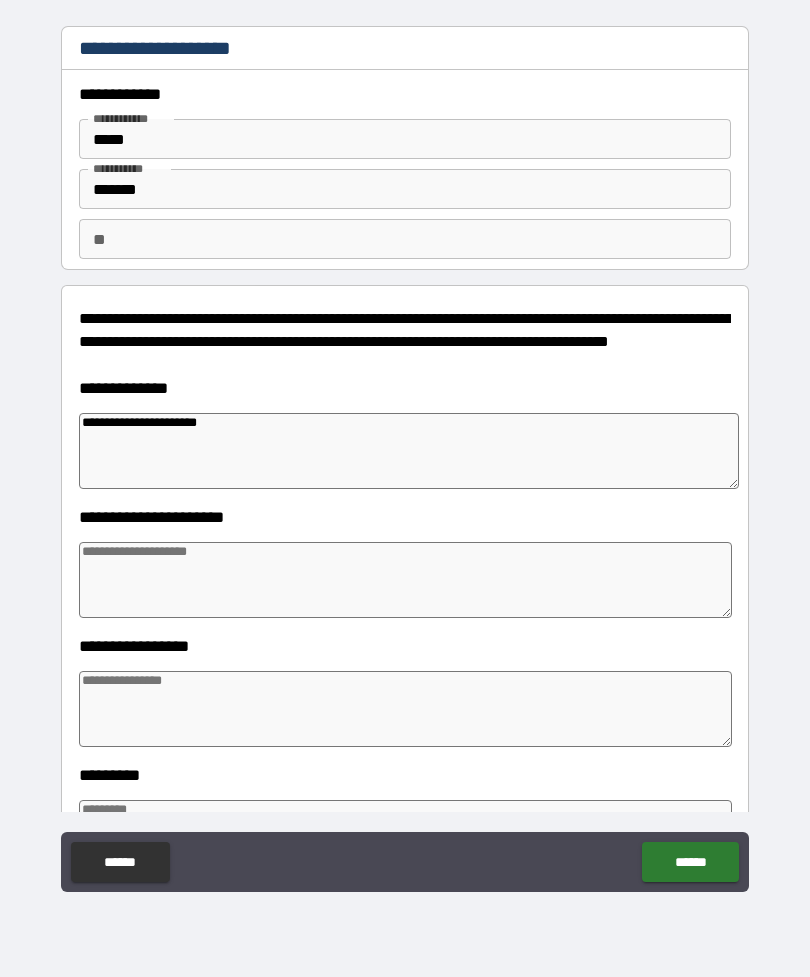type on "*" 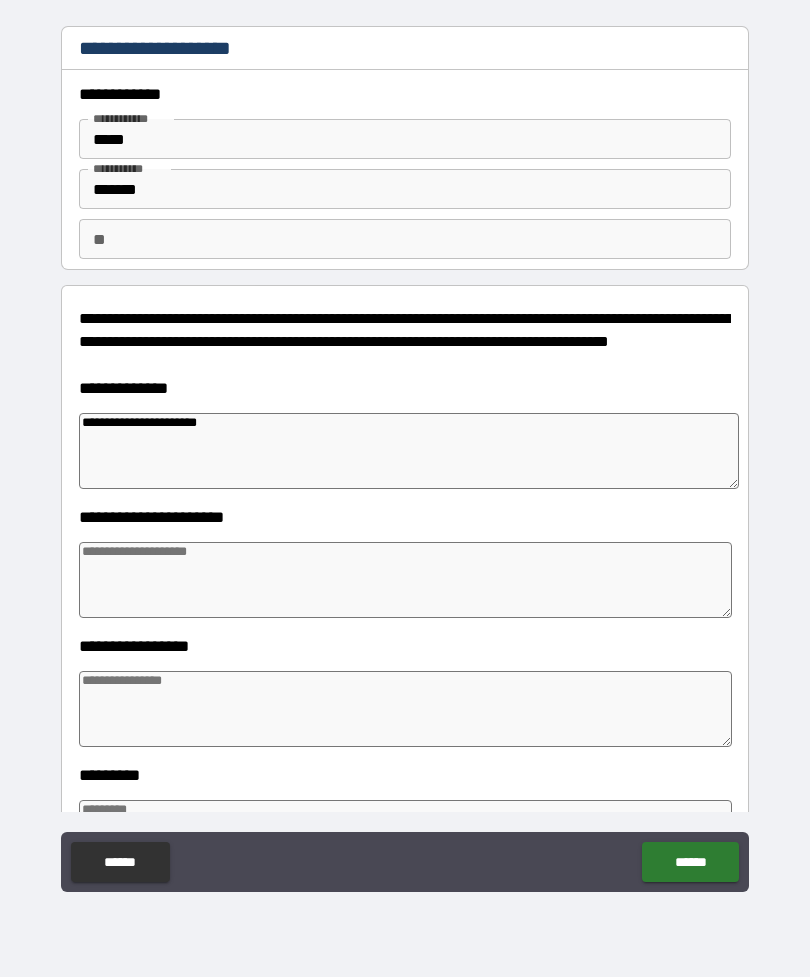 type on "**********" 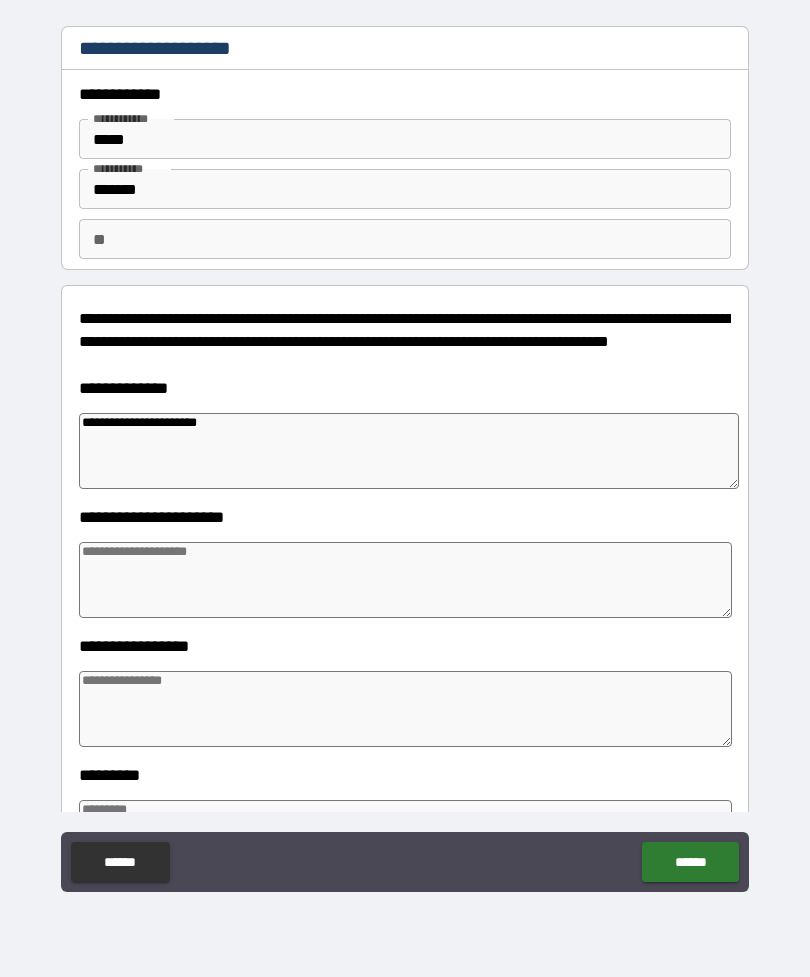 type on "*" 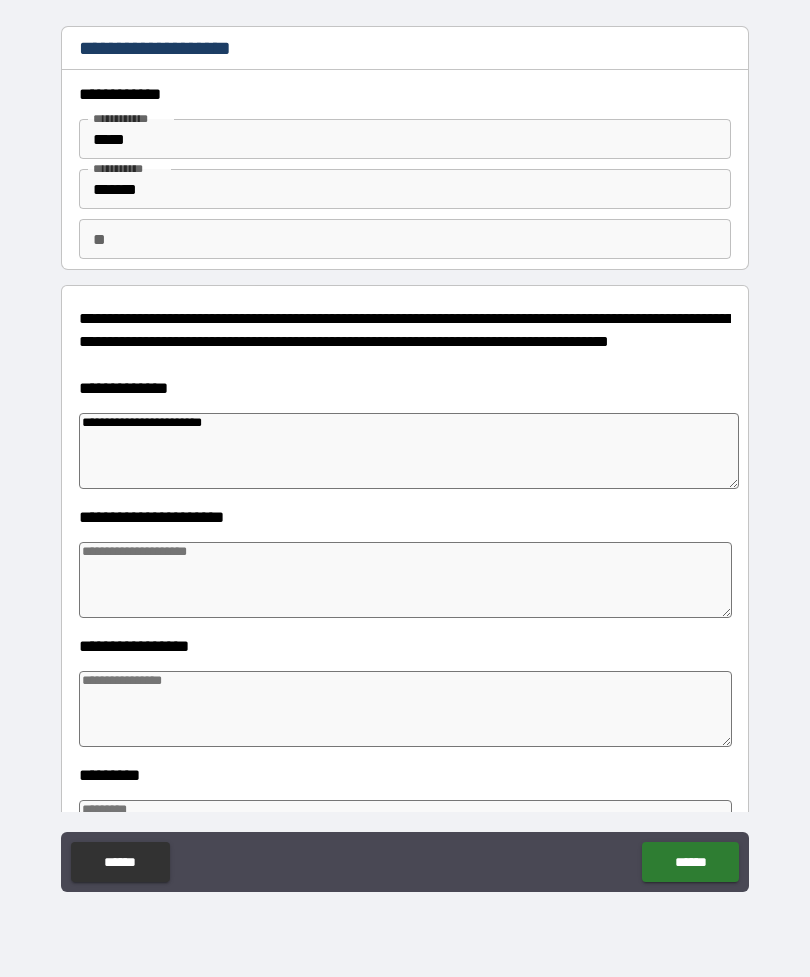 type on "*" 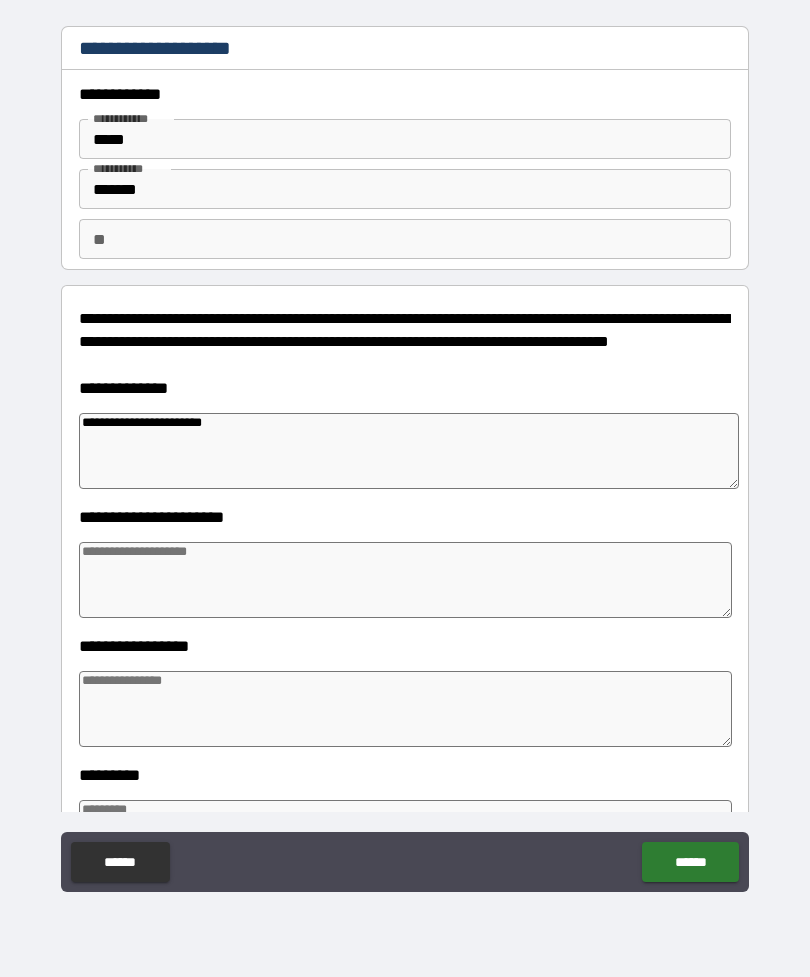 type on "**********" 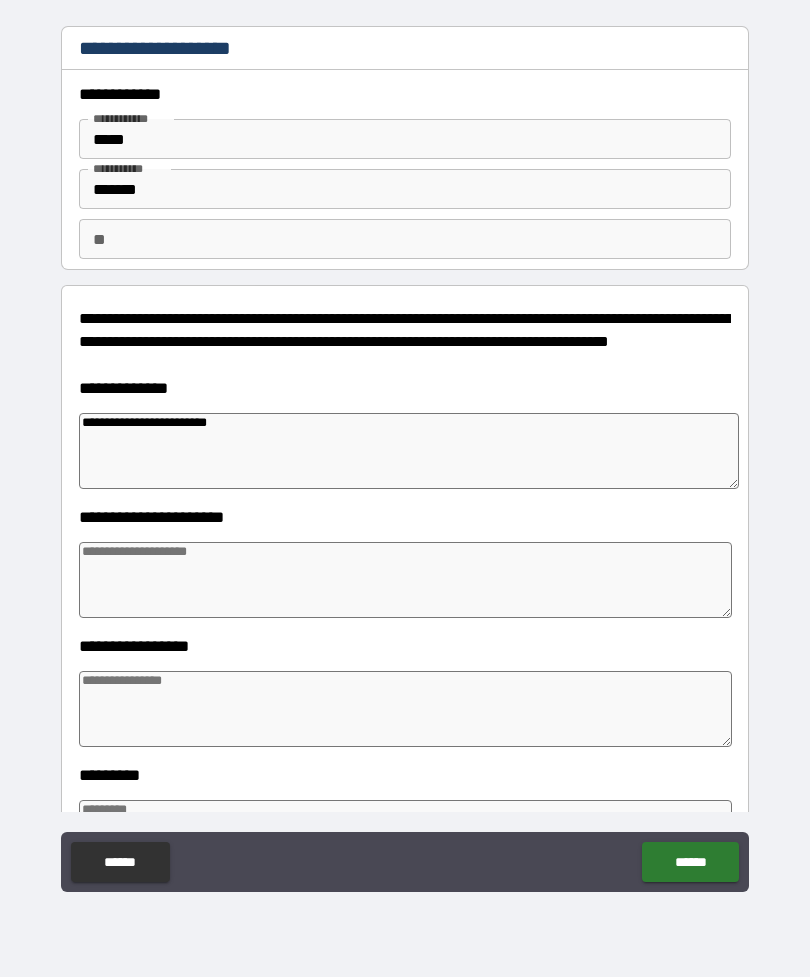 type on "*" 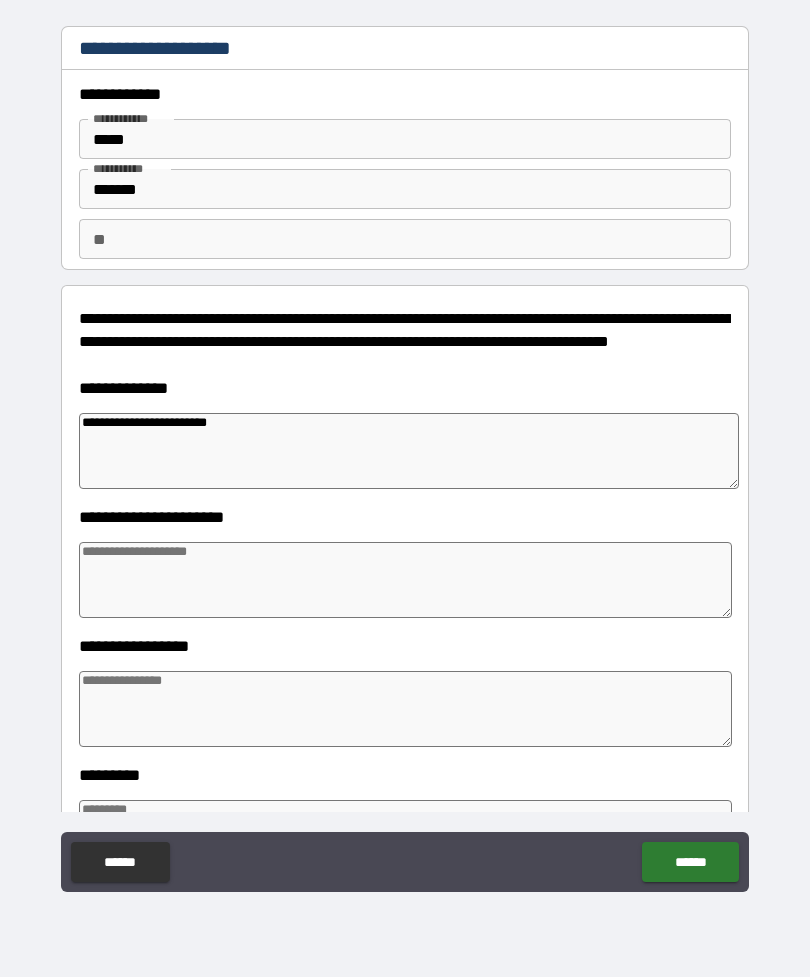 type on "*" 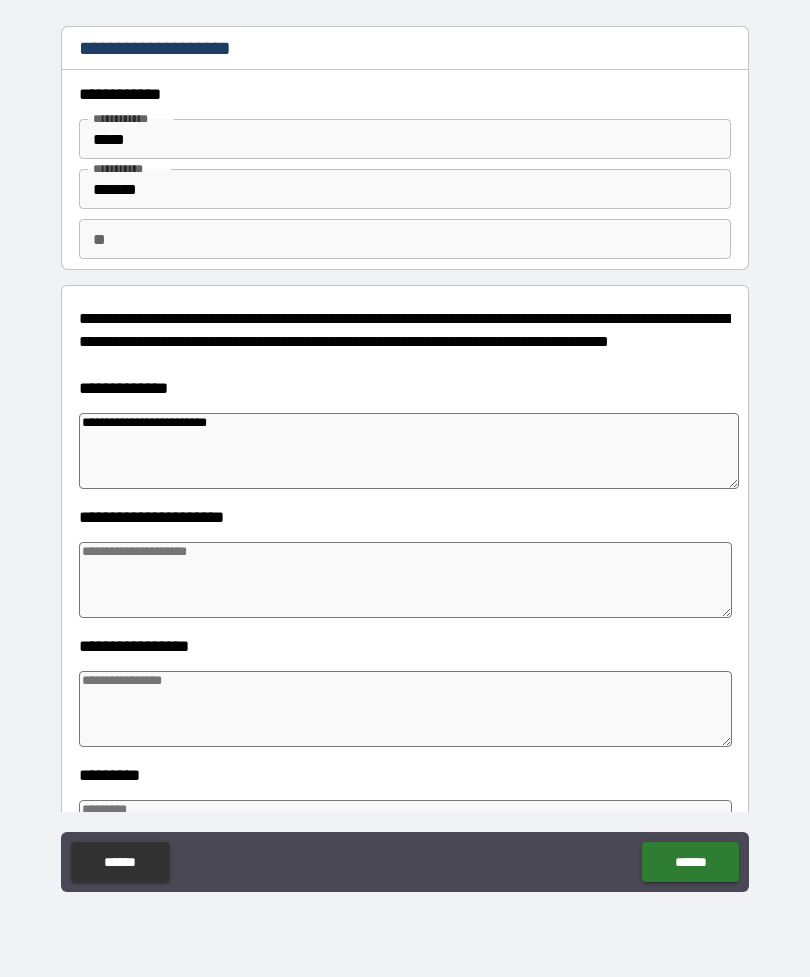 type on "*" 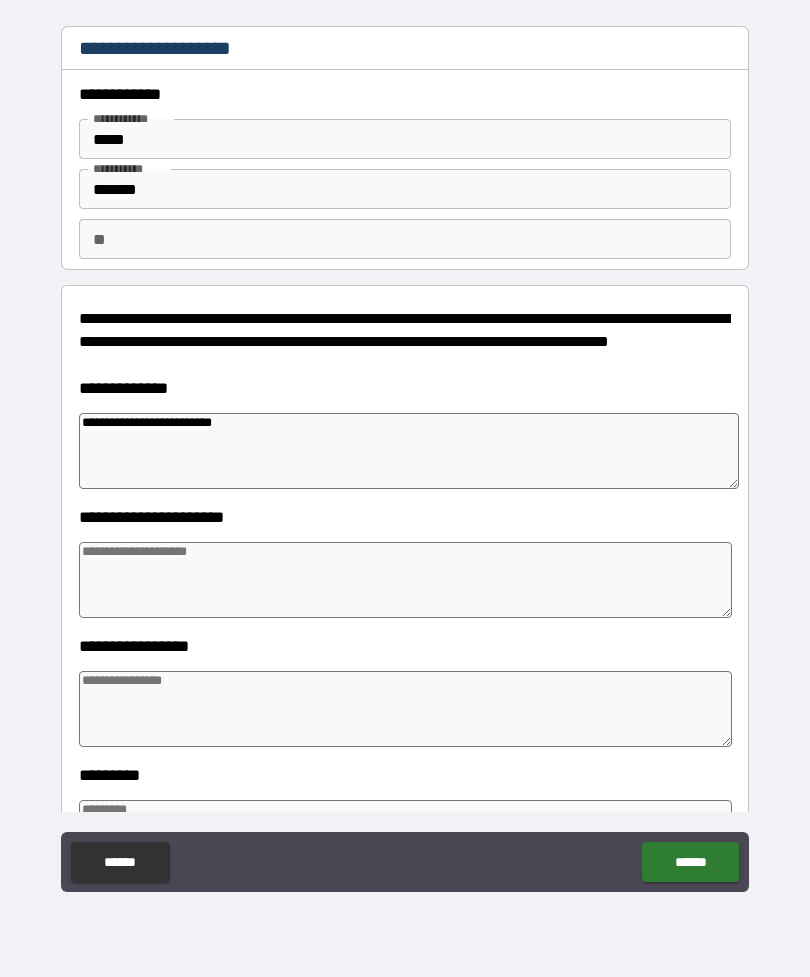 type on "*" 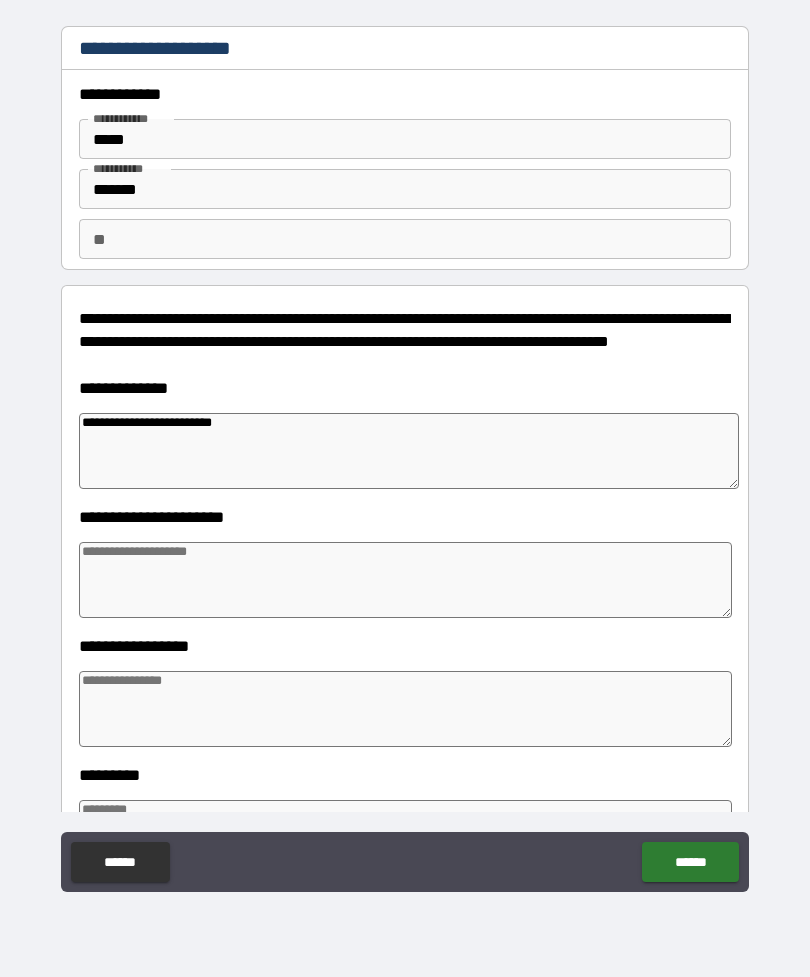 type on "*" 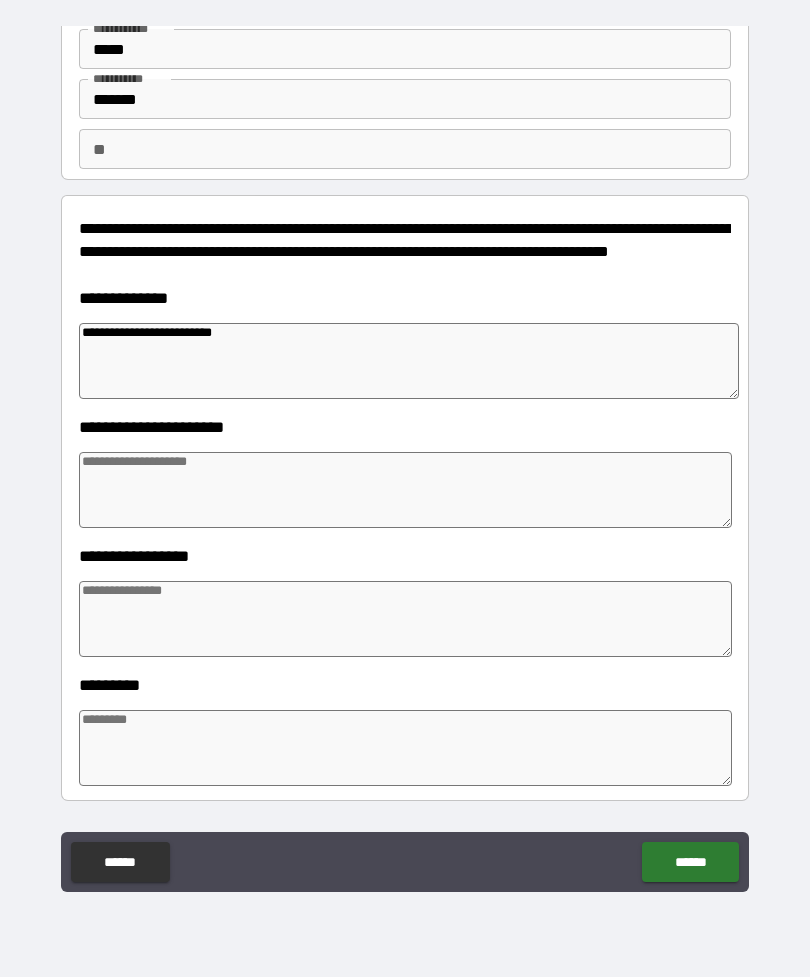 scroll, scrollTop: 87, scrollLeft: 0, axis: vertical 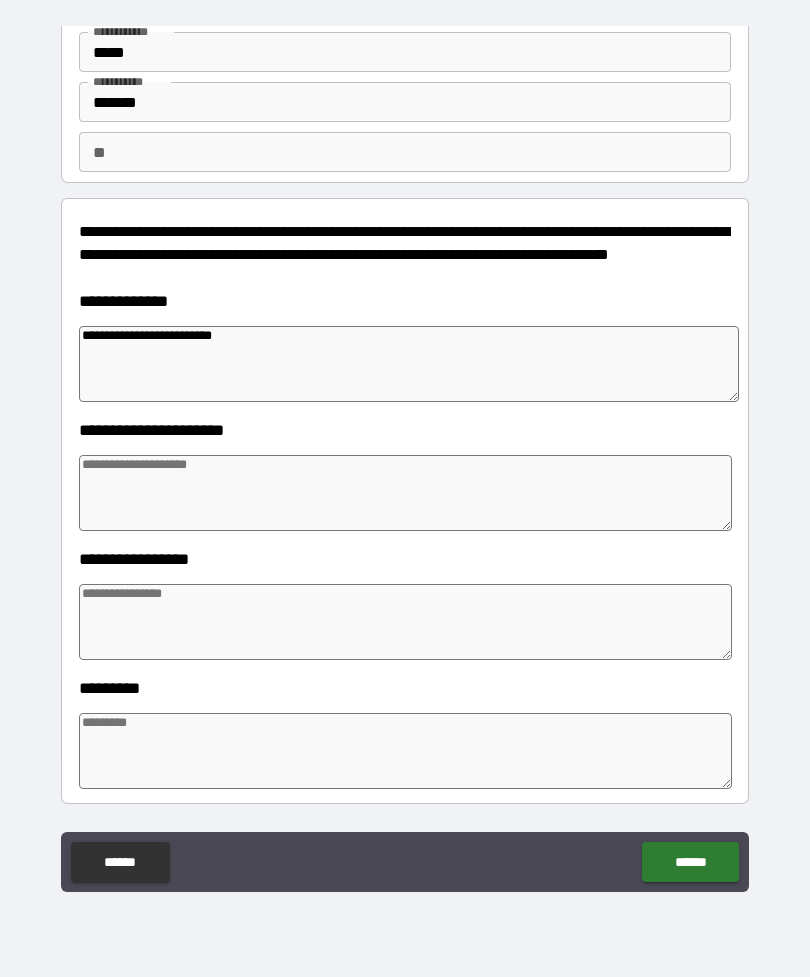 click at bounding box center (405, 493) 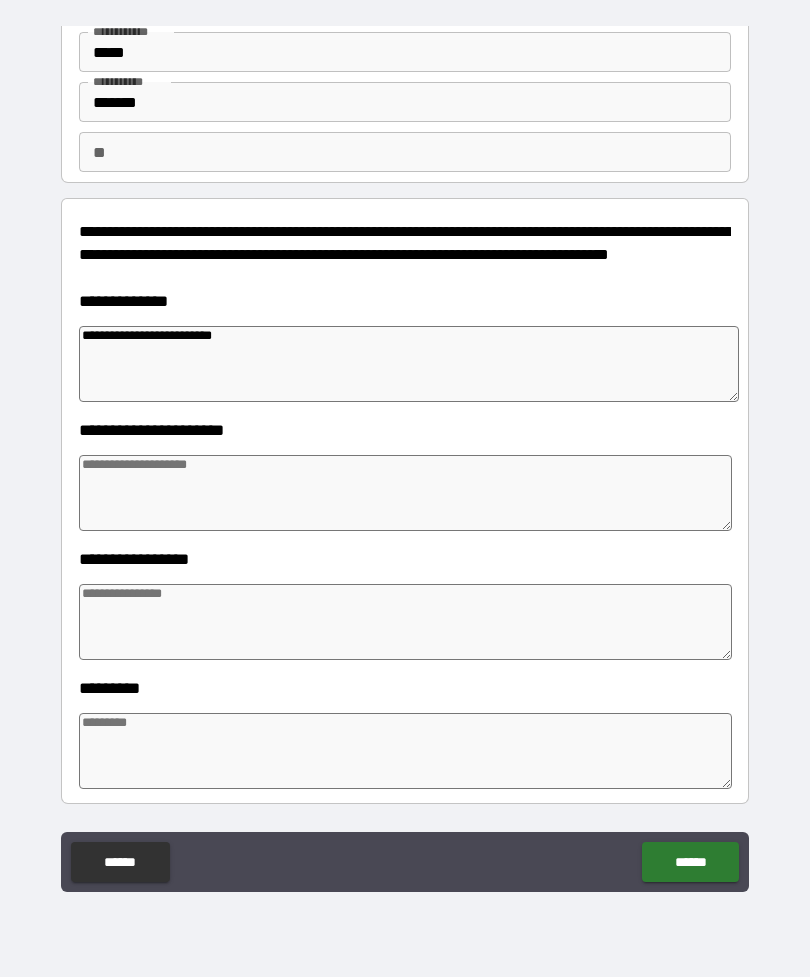 type on "*" 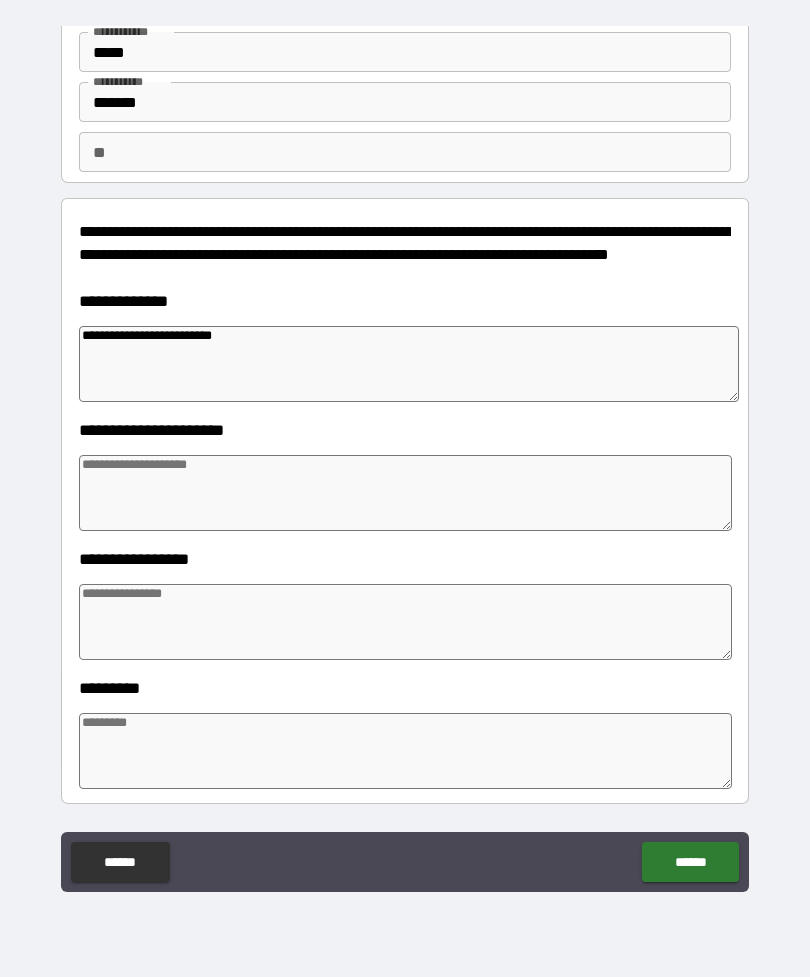 type on "*" 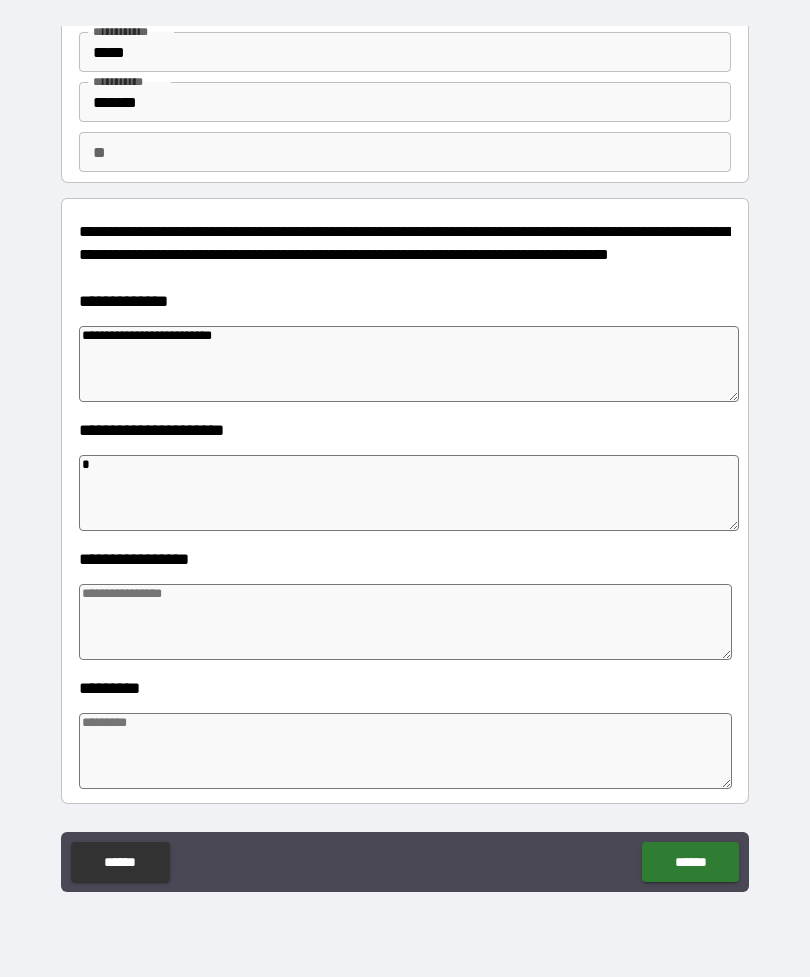 type on "*" 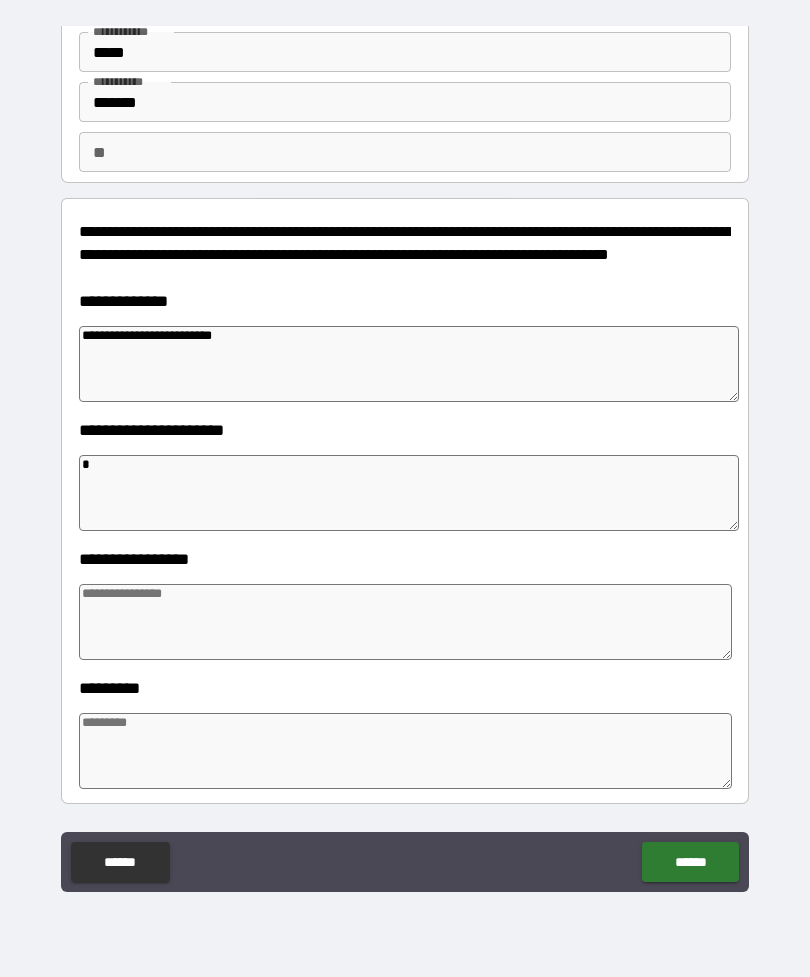 type on "*" 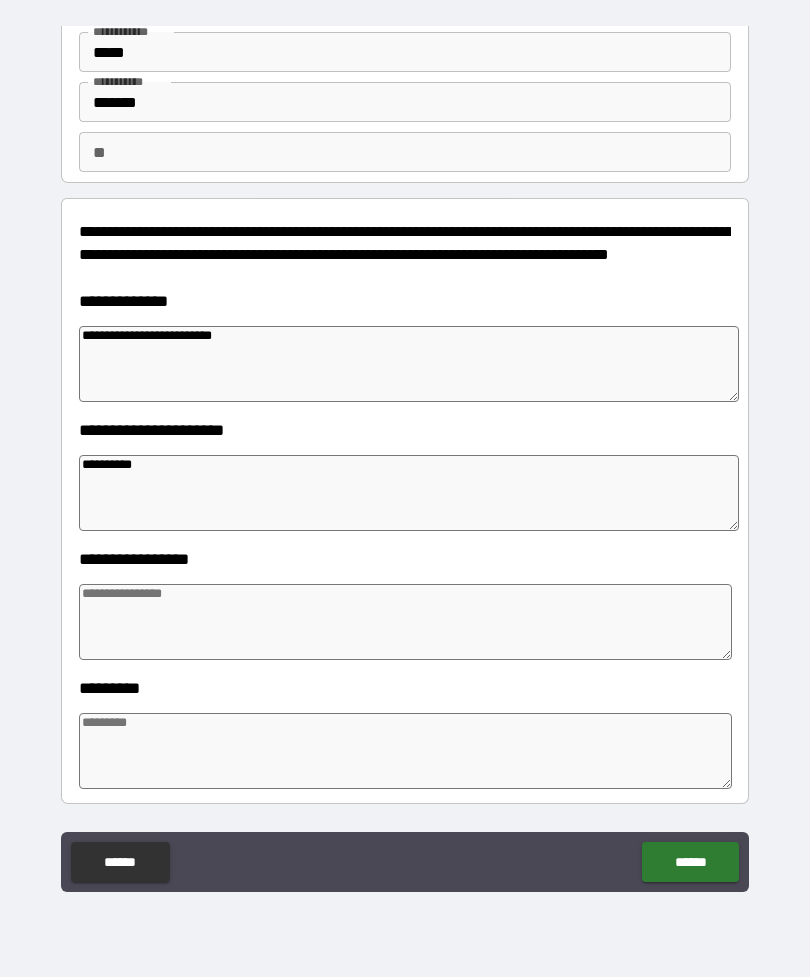 click at bounding box center [405, 622] 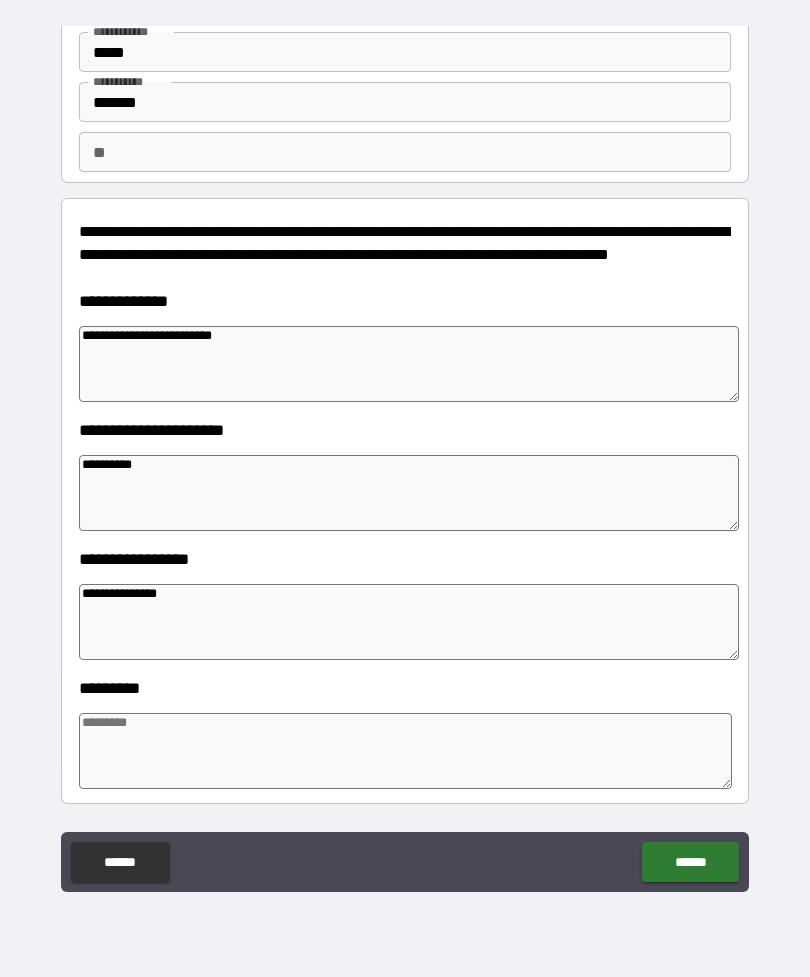 click on "******" at bounding box center (690, 862) 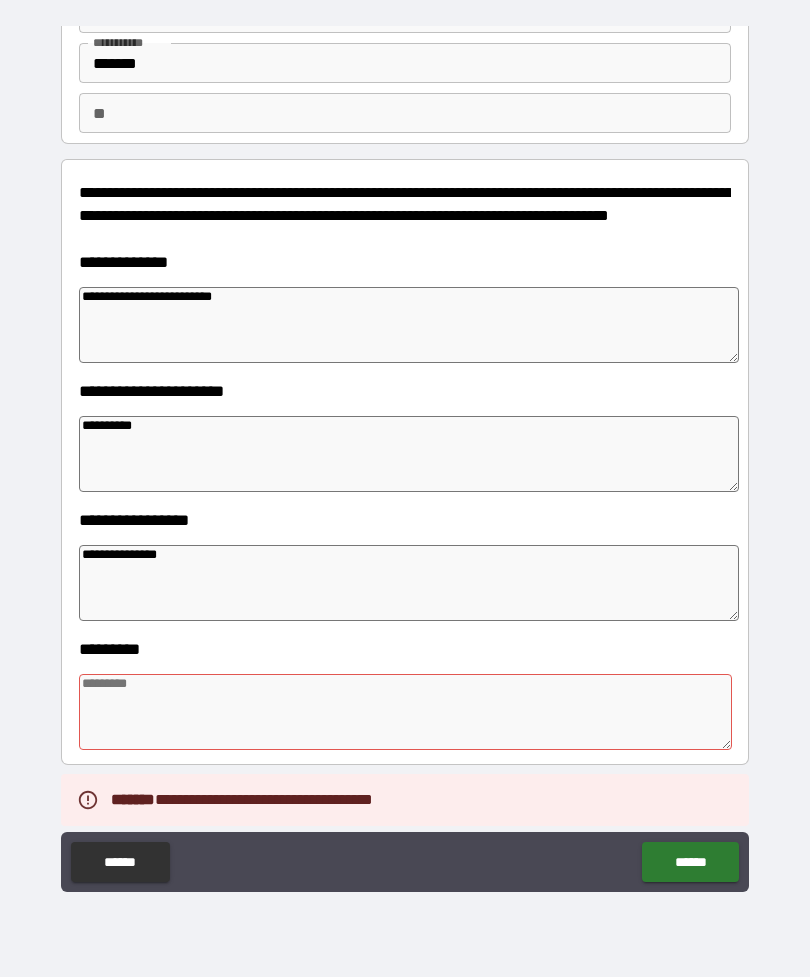 scroll, scrollTop: 175, scrollLeft: 0, axis: vertical 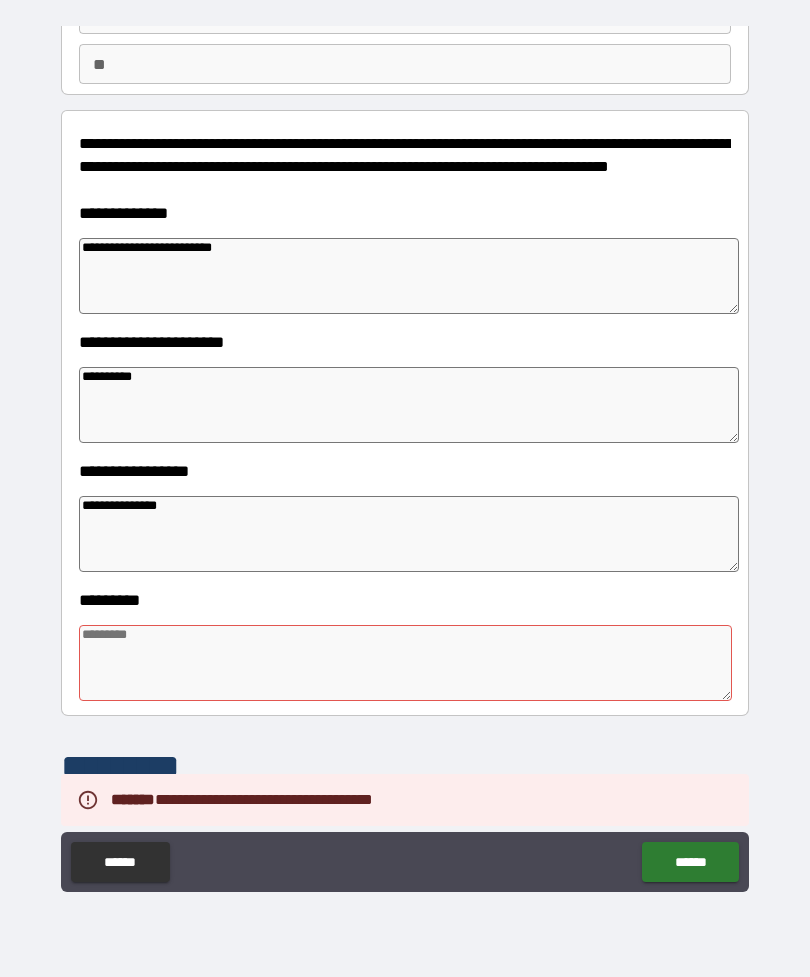 click at bounding box center [405, 663] 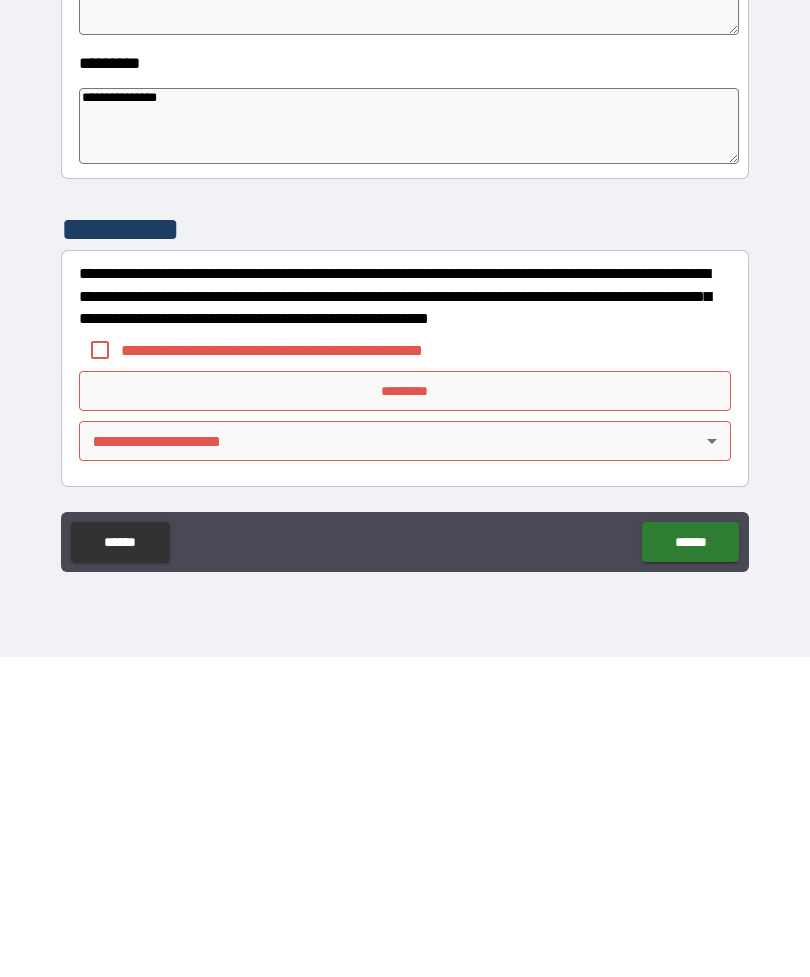 scroll, scrollTop: 392, scrollLeft: 0, axis: vertical 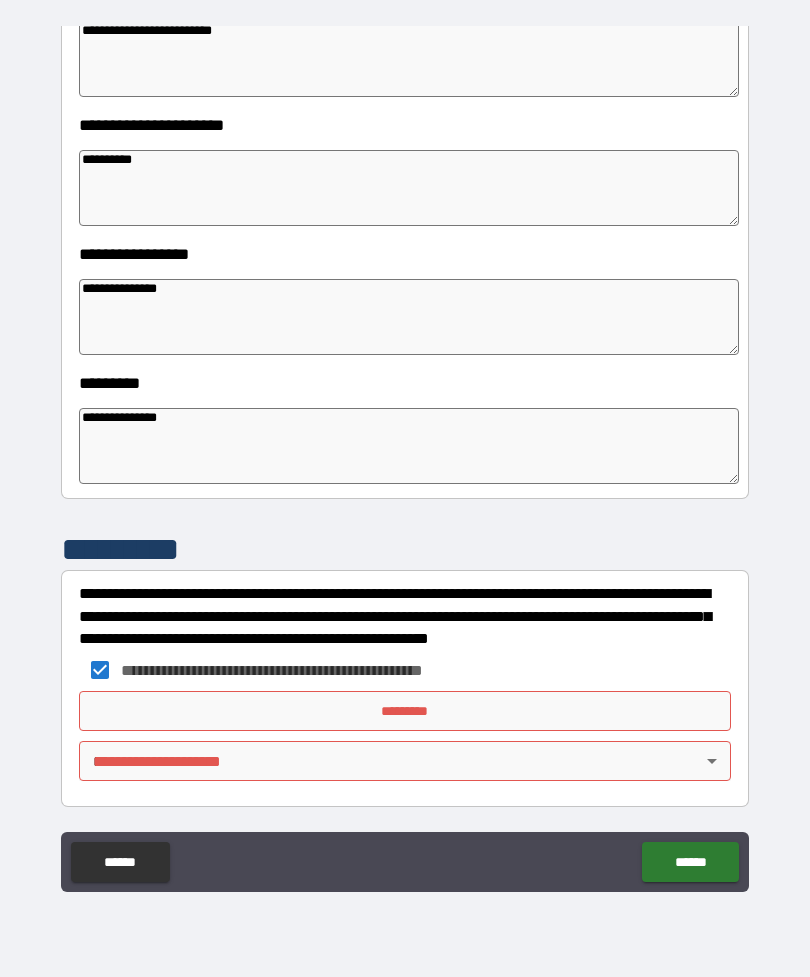 click on "*********" at bounding box center [405, 711] 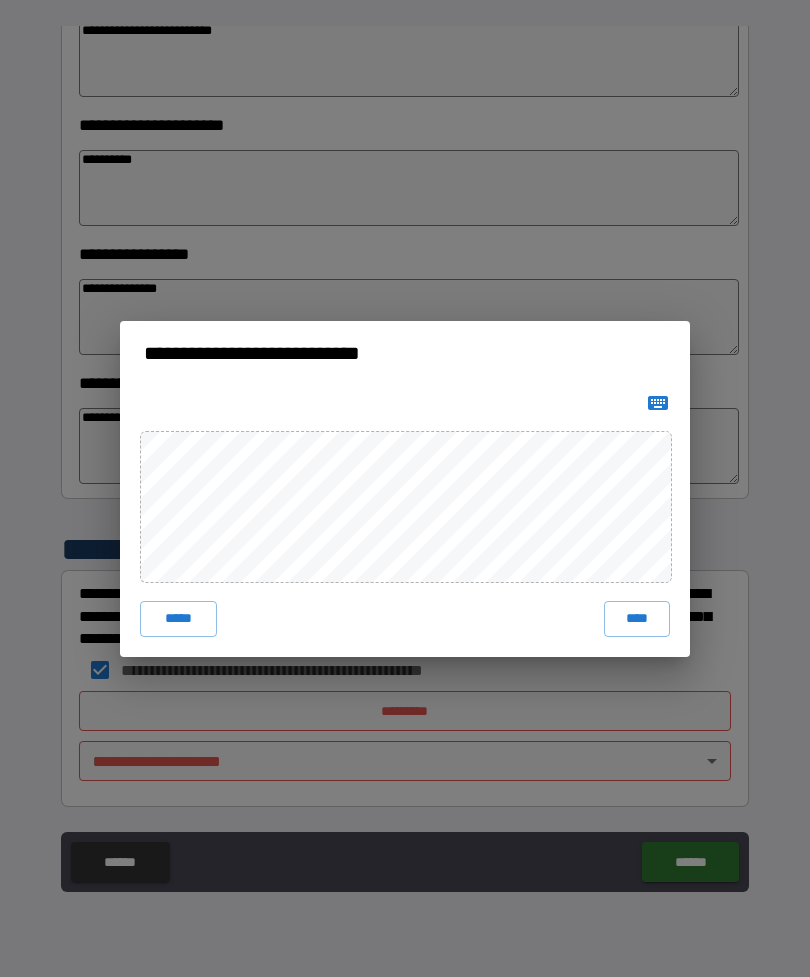 click on "****" at bounding box center [637, 619] 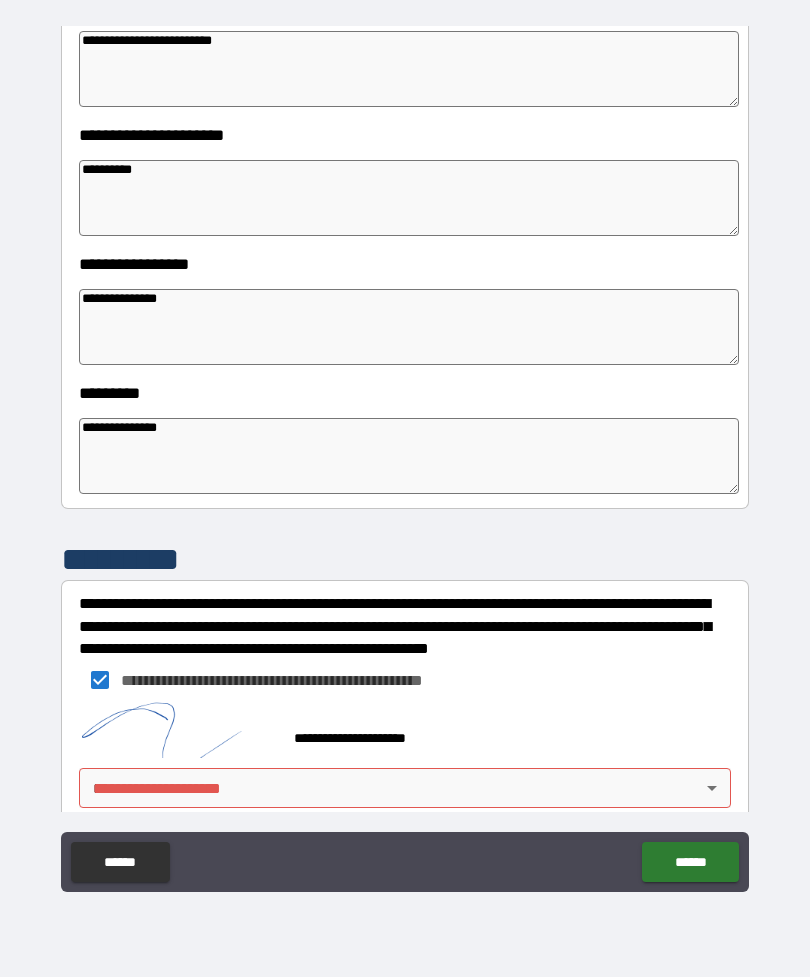 click on "**********" at bounding box center [405, 456] 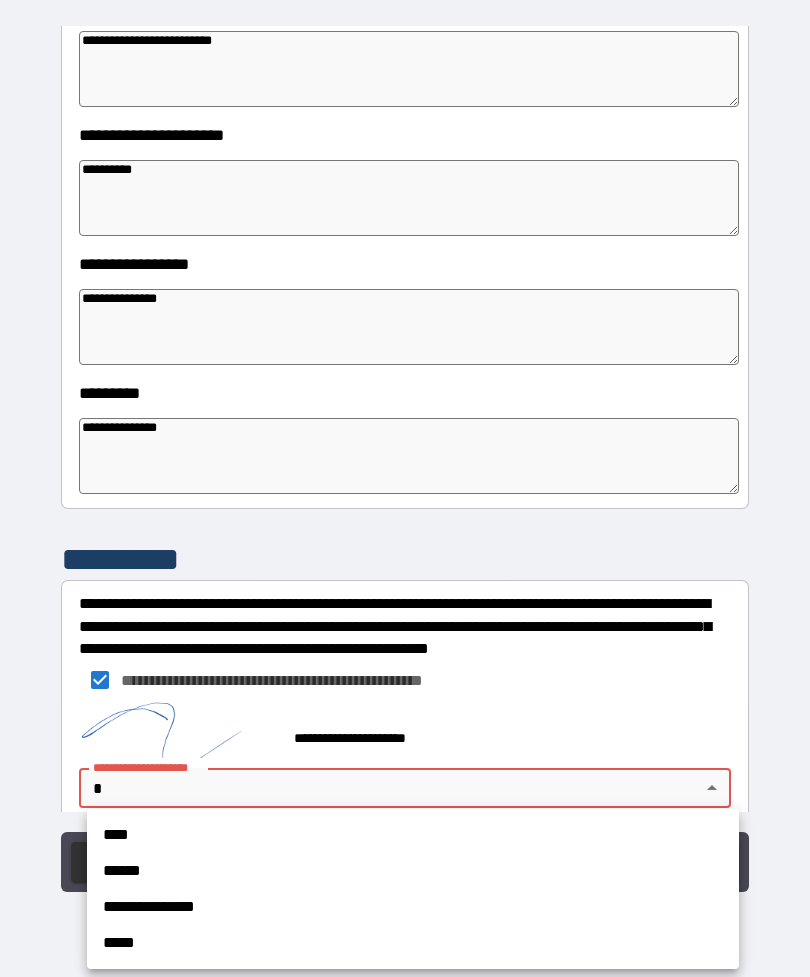 click on "****" at bounding box center [413, 835] 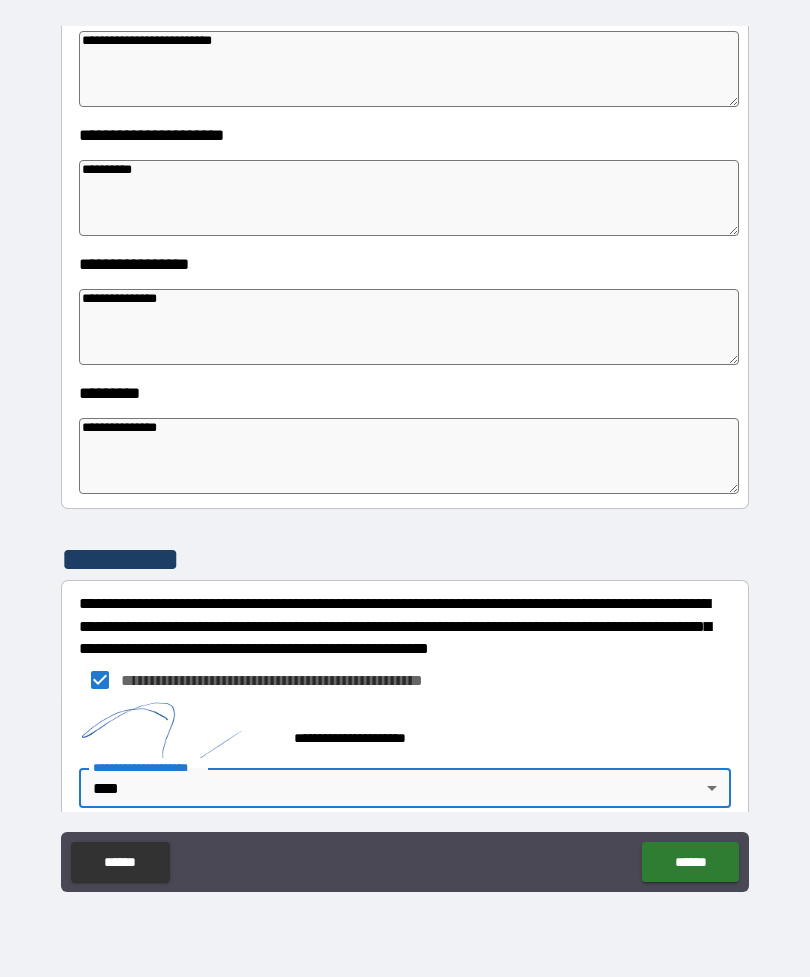click on "******" at bounding box center (690, 862) 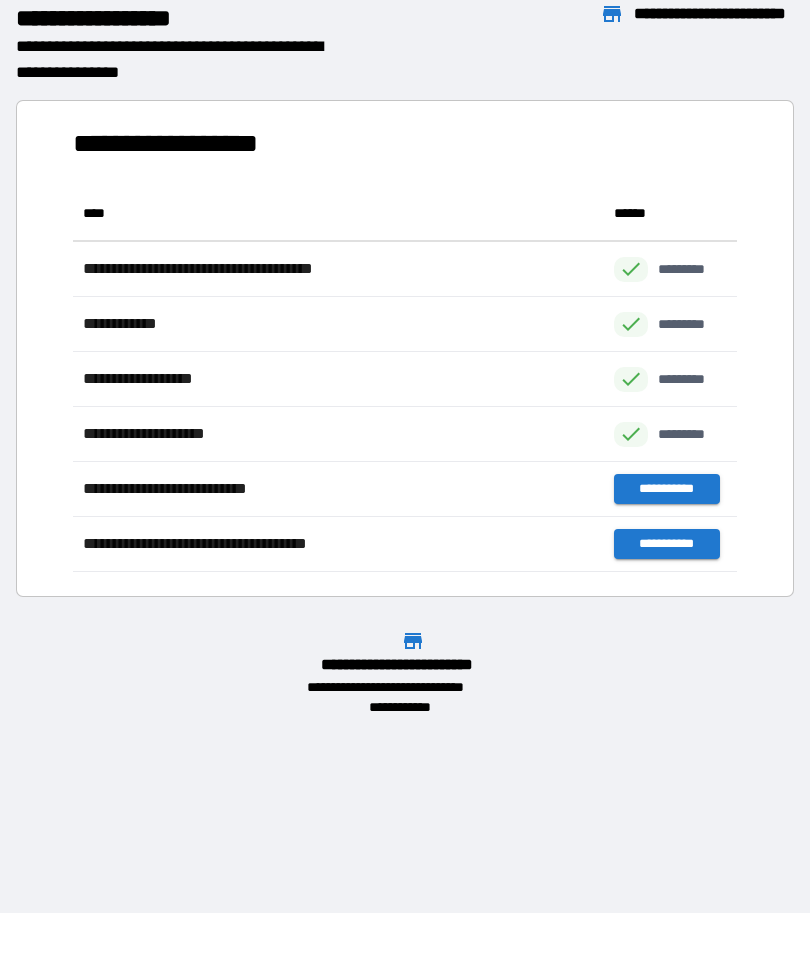 scroll, scrollTop: 1, scrollLeft: 1, axis: both 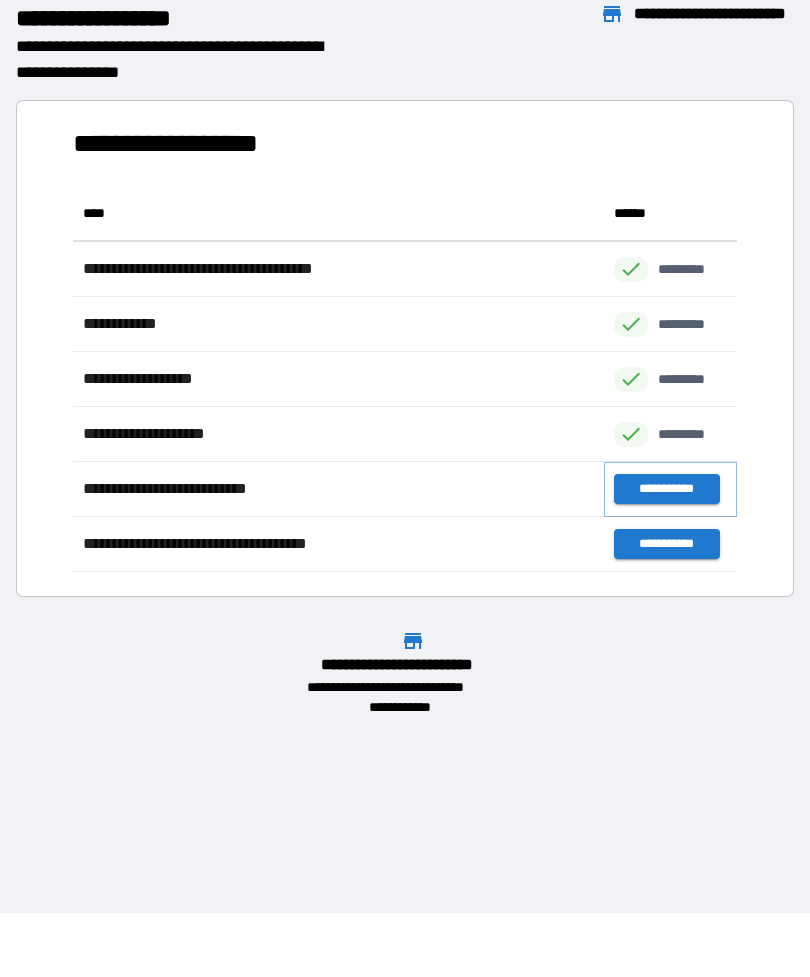 click on "**********" at bounding box center (666, 489) 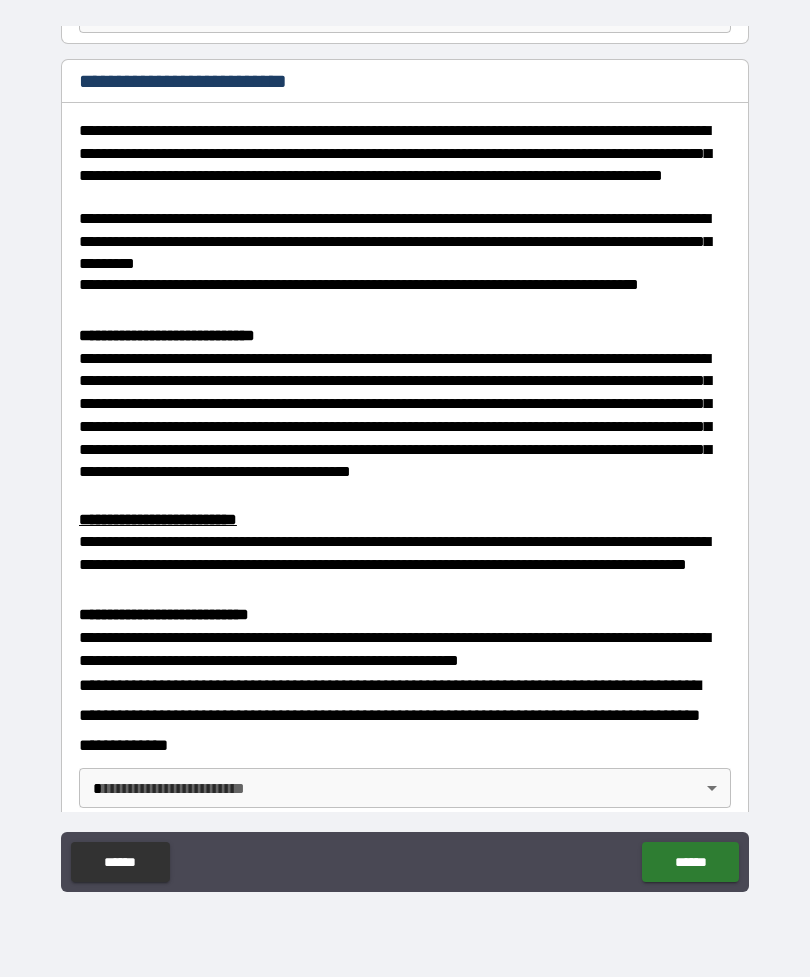scroll, scrollTop: 507, scrollLeft: 0, axis: vertical 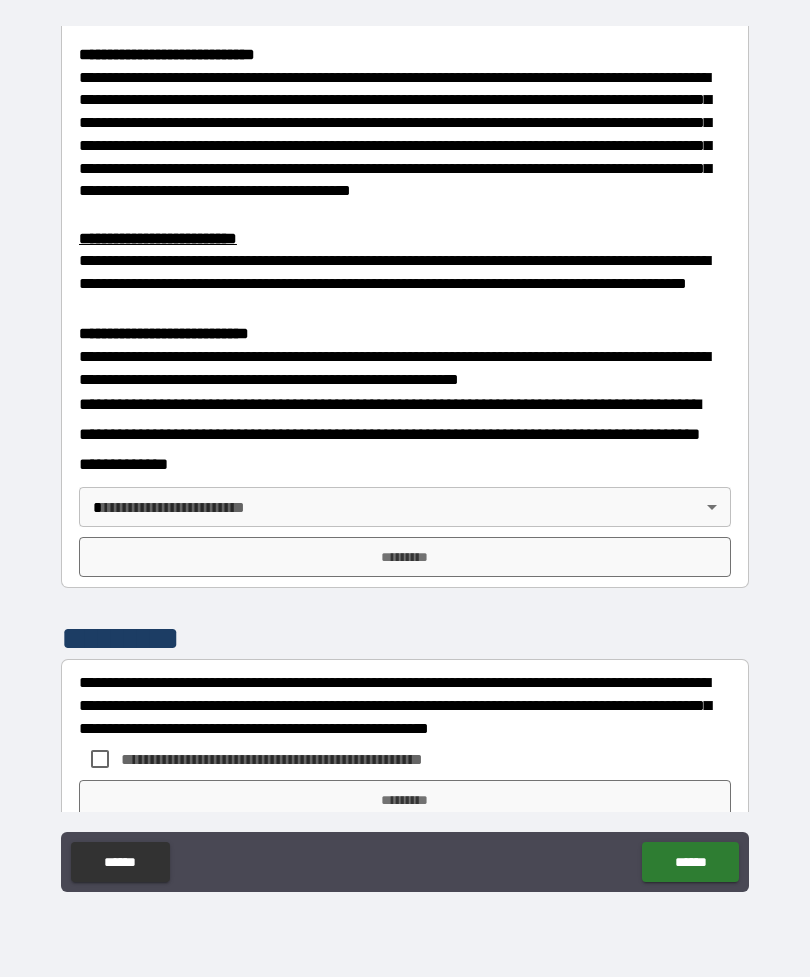 click on "*********" at bounding box center (405, 638) 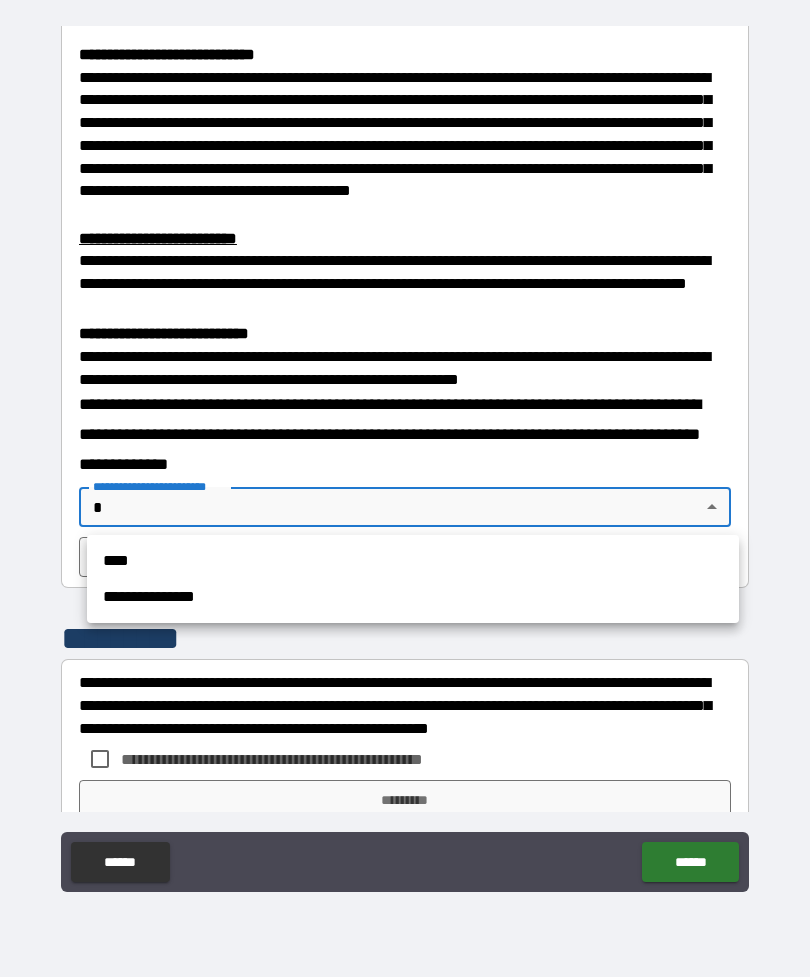 click on "****" at bounding box center (413, 561) 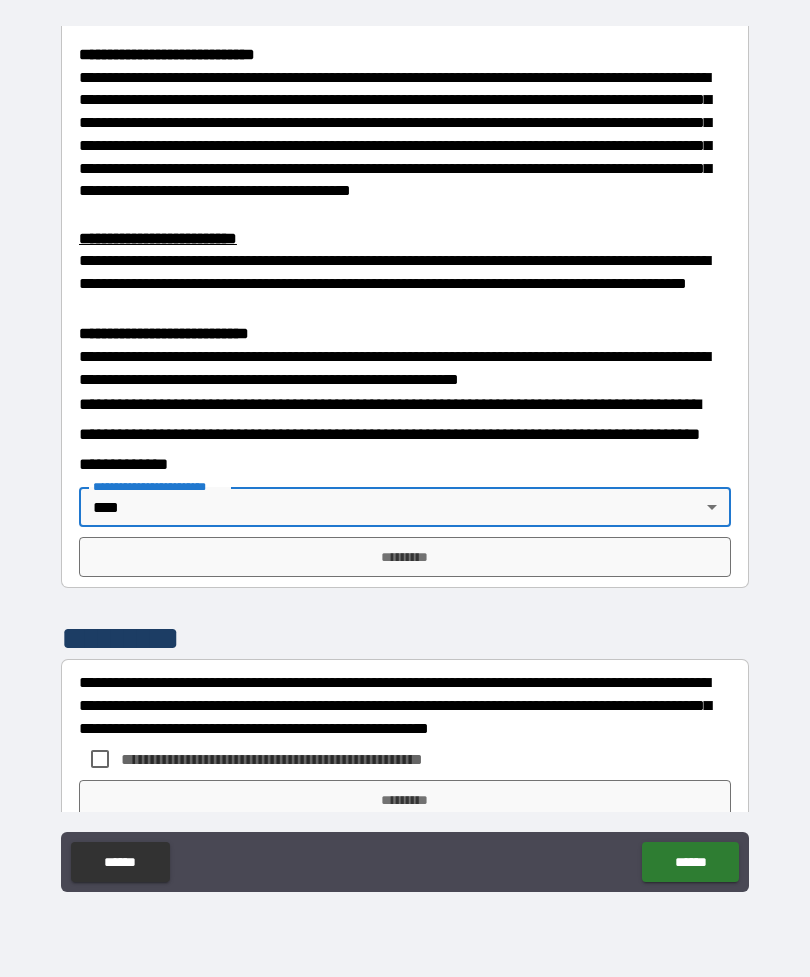click on "*********" at bounding box center (405, 557) 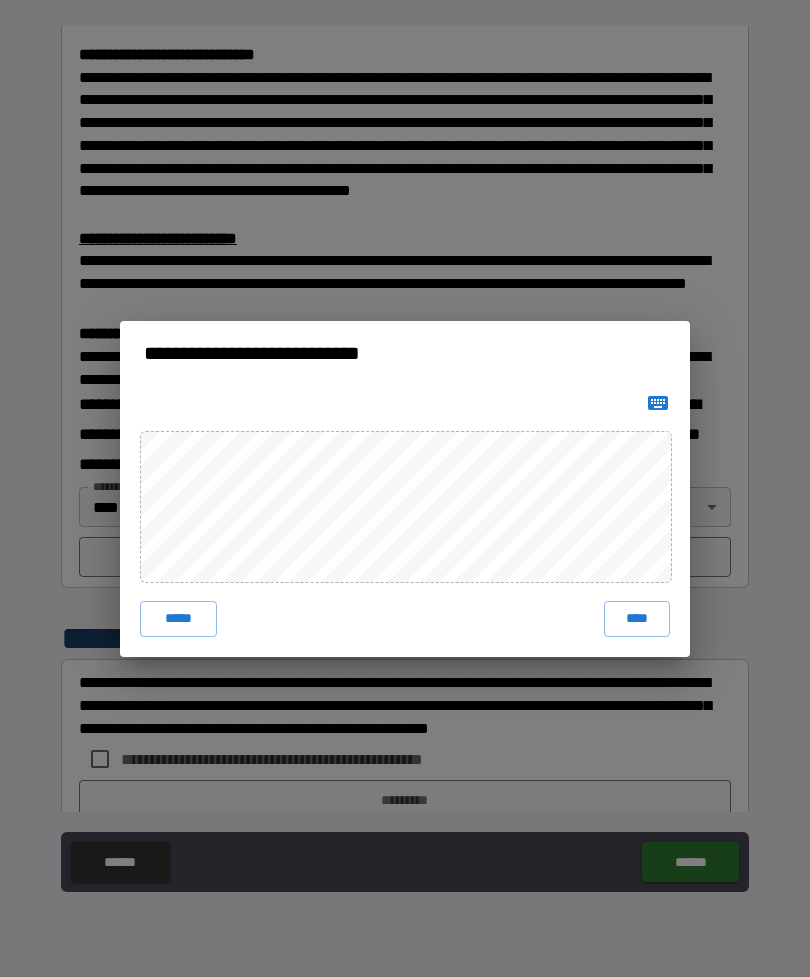 click on "****" at bounding box center (637, 619) 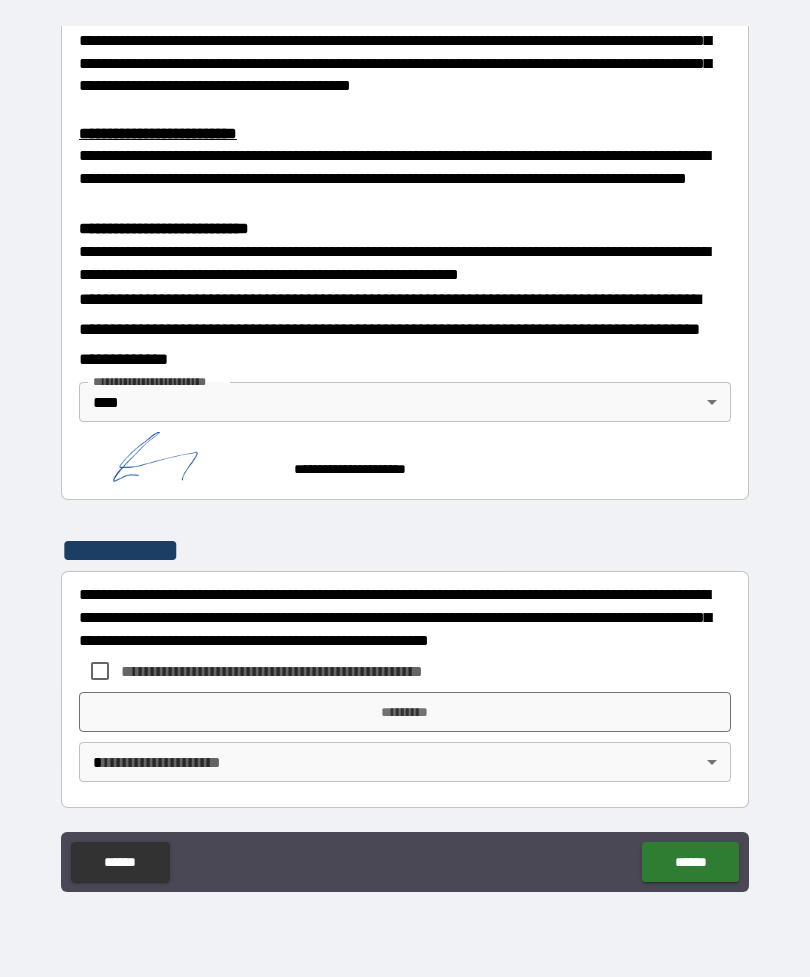 scroll, scrollTop: 611, scrollLeft: 0, axis: vertical 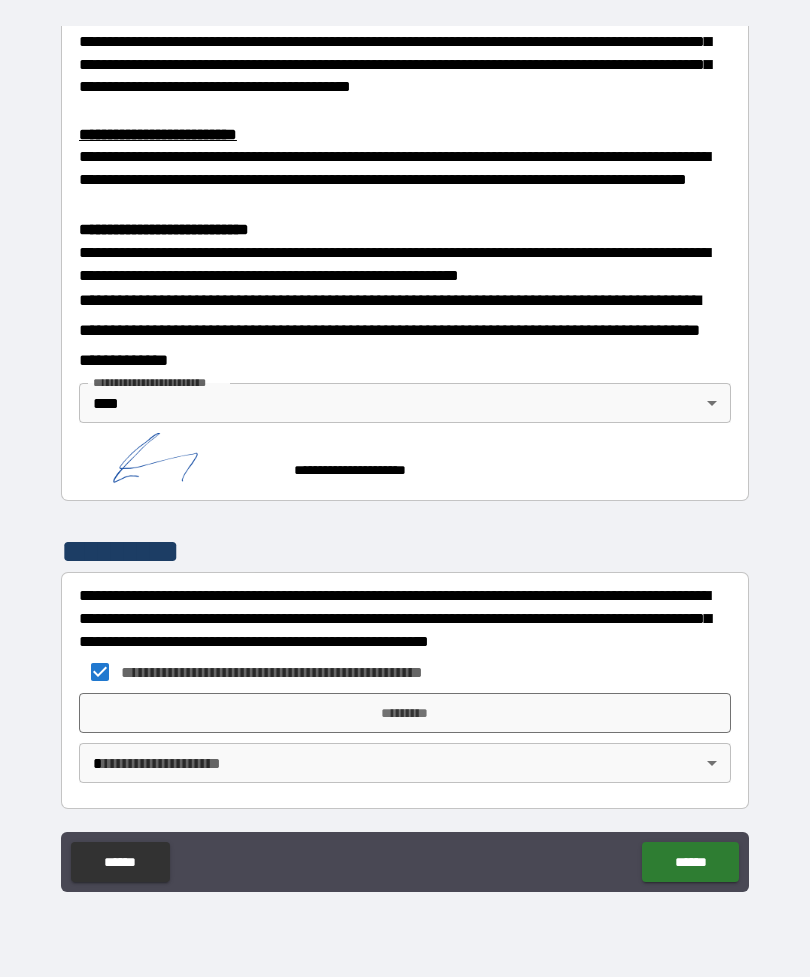 click on "*********" at bounding box center (405, 713) 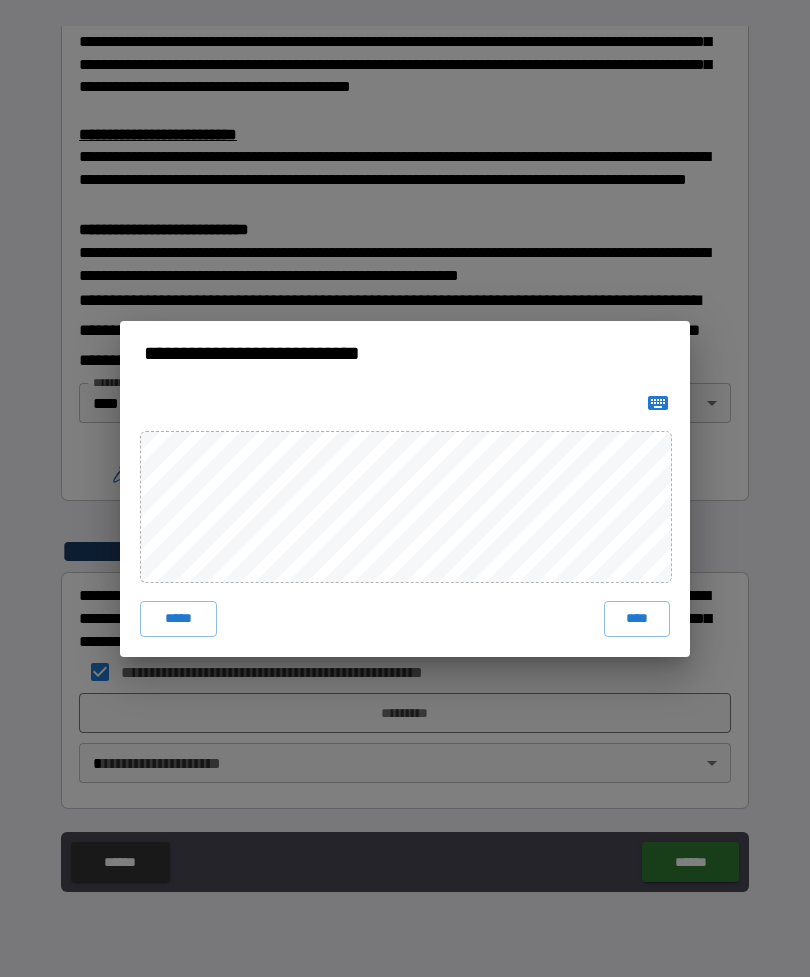 click on "****" at bounding box center (637, 619) 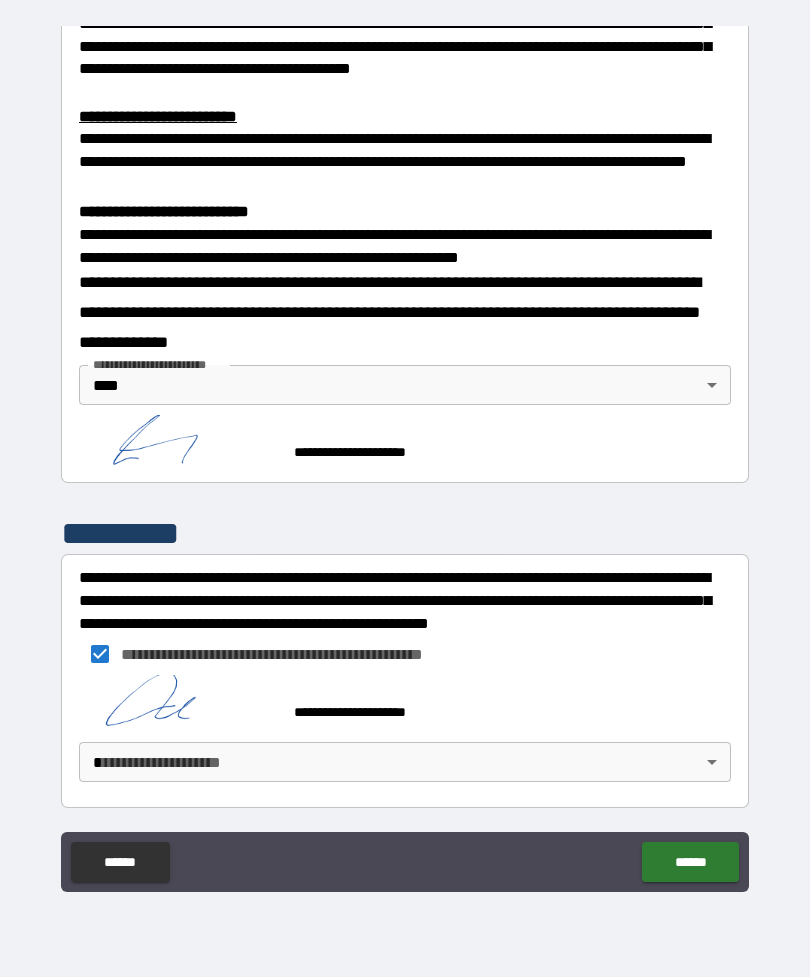 scroll, scrollTop: 628, scrollLeft: 0, axis: vertical 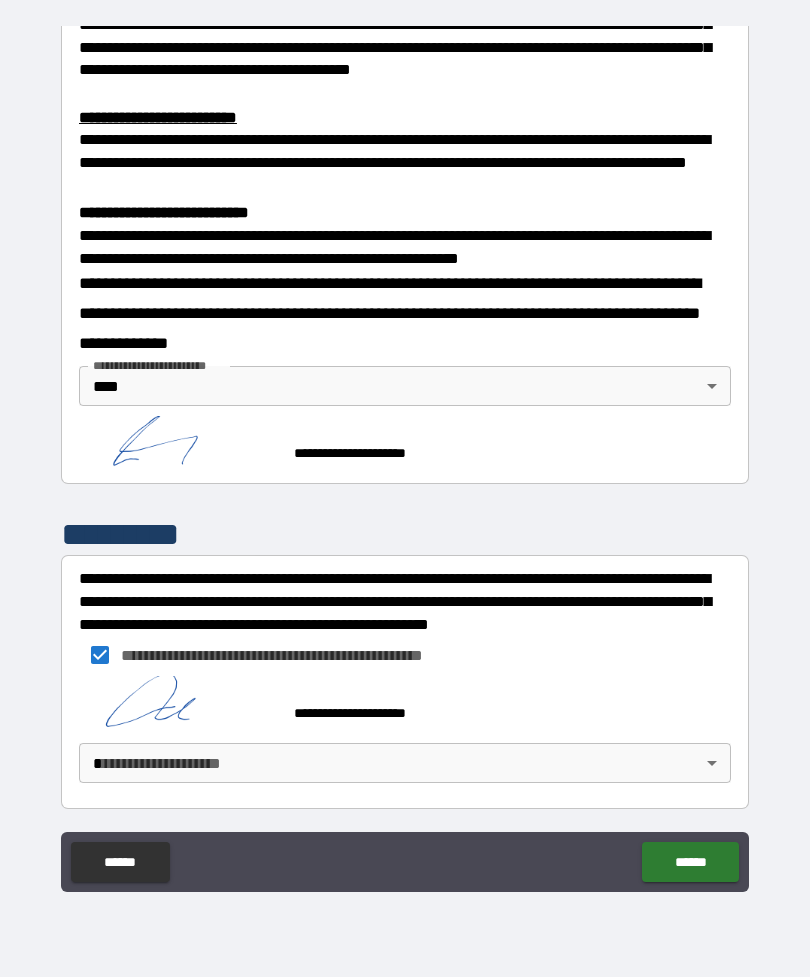 click on "**********" at bounding box center (405, 456) 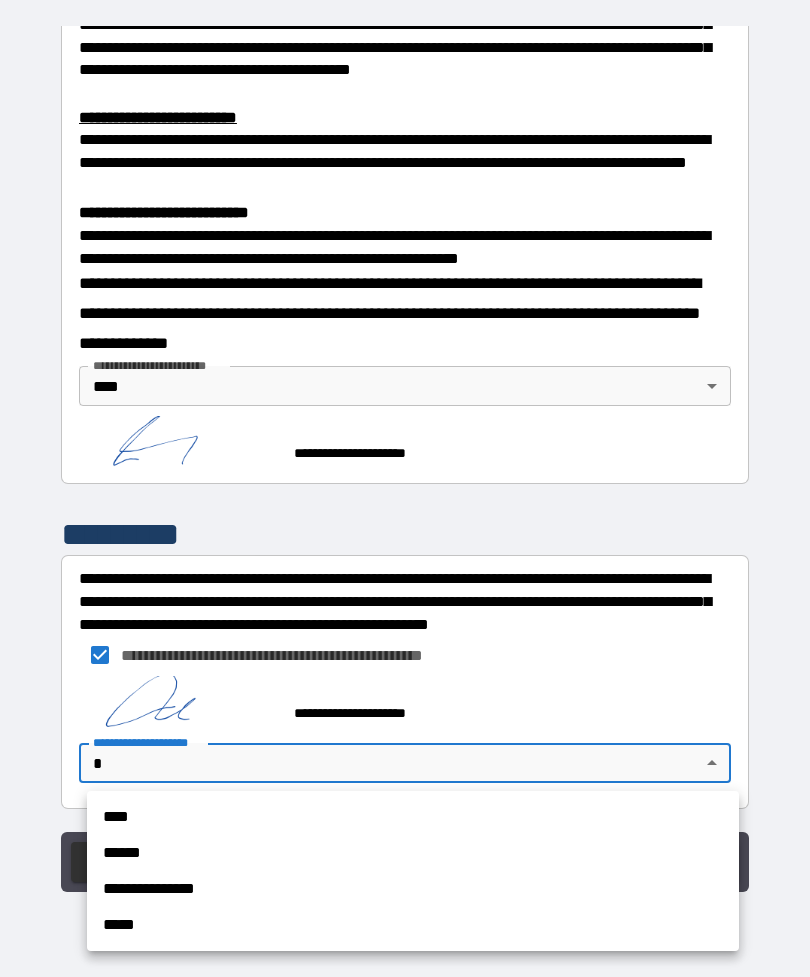 click on "****" at bounding box center (413, 817) 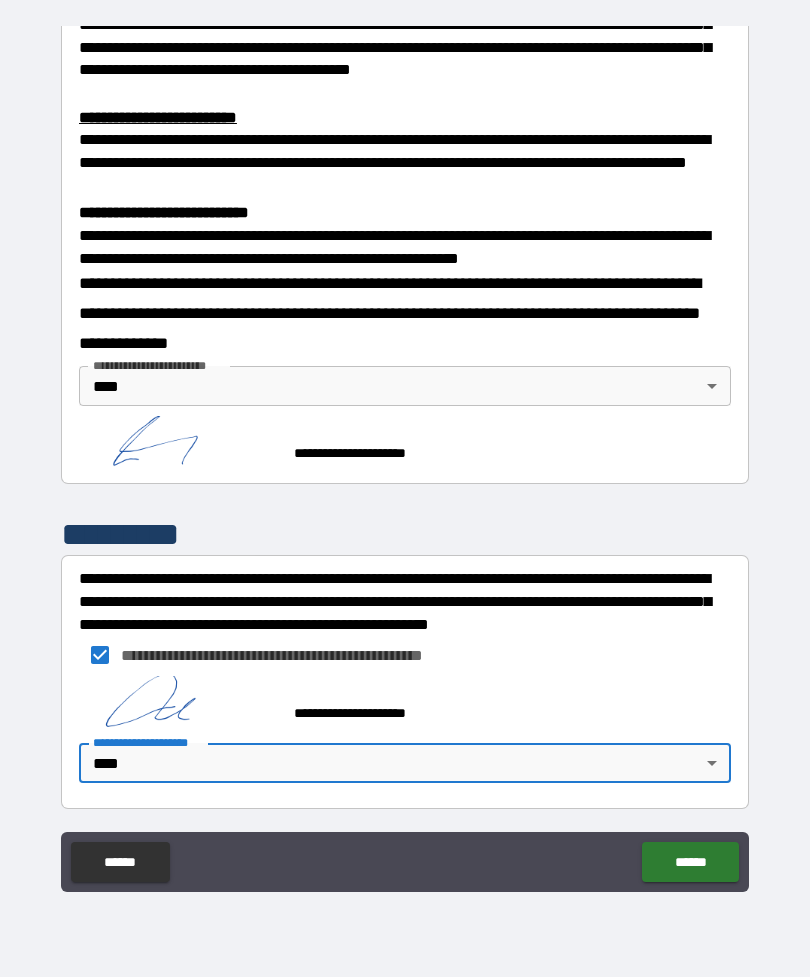 click on "******" at bounding box center (690, 862) 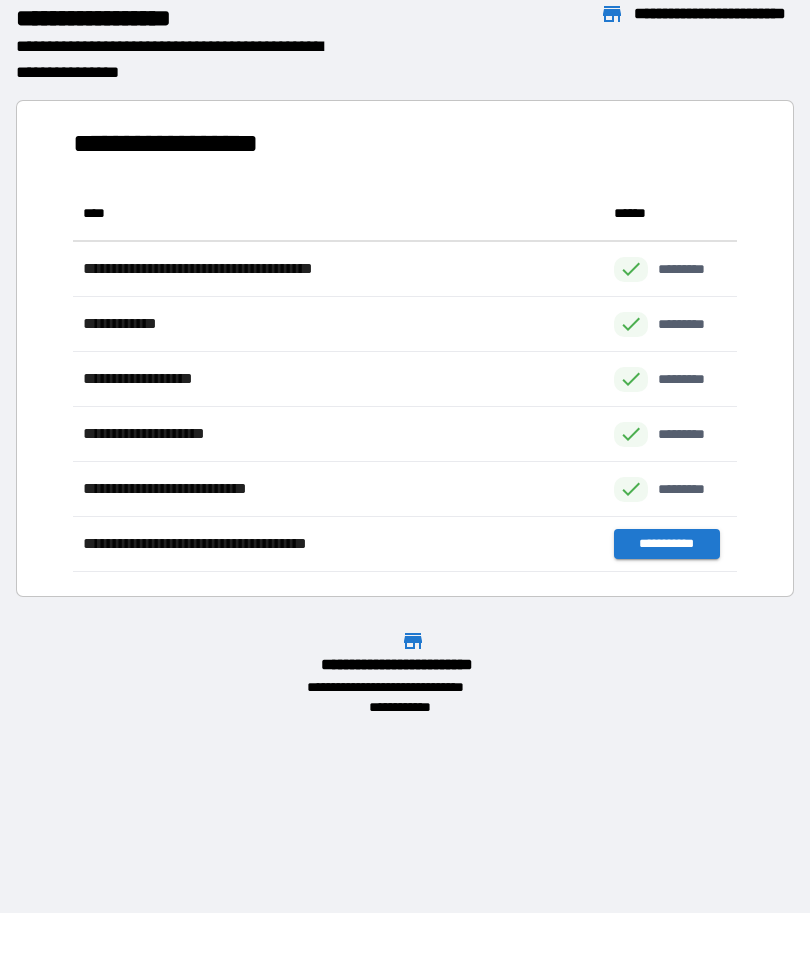 scroll, scrollTop: 1, scrollLeft: 1, axis: both 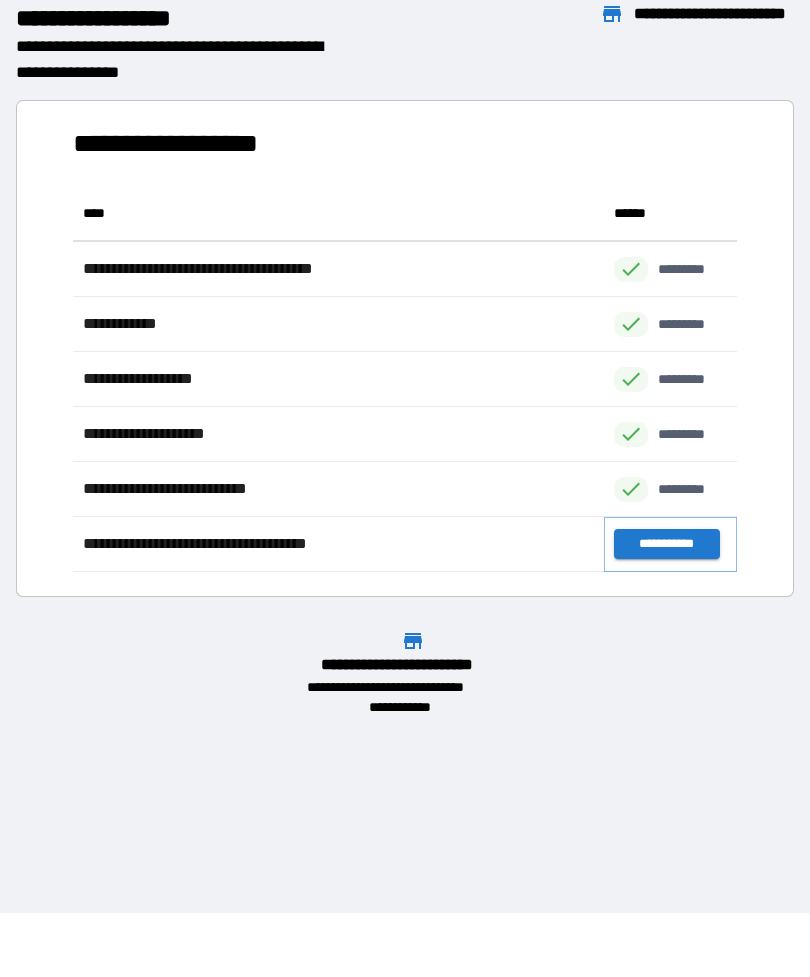click on "**********" at bounding box center (666, 544) 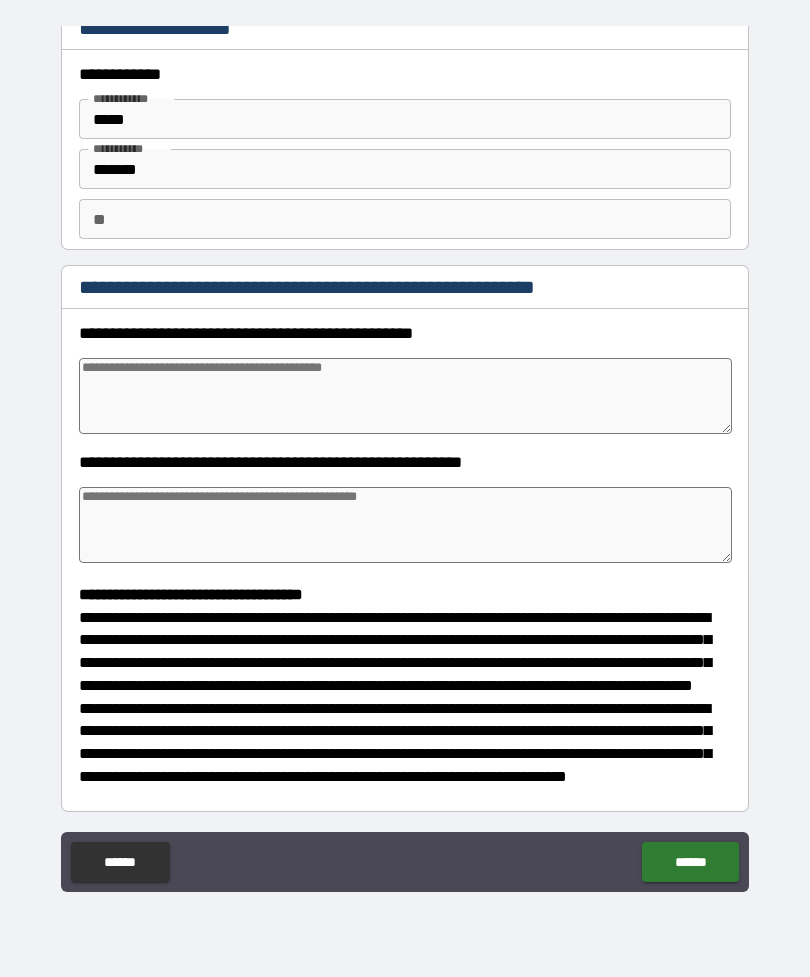 scroll, scrollTop: 35, scrollLeft: 0, axis: vertical 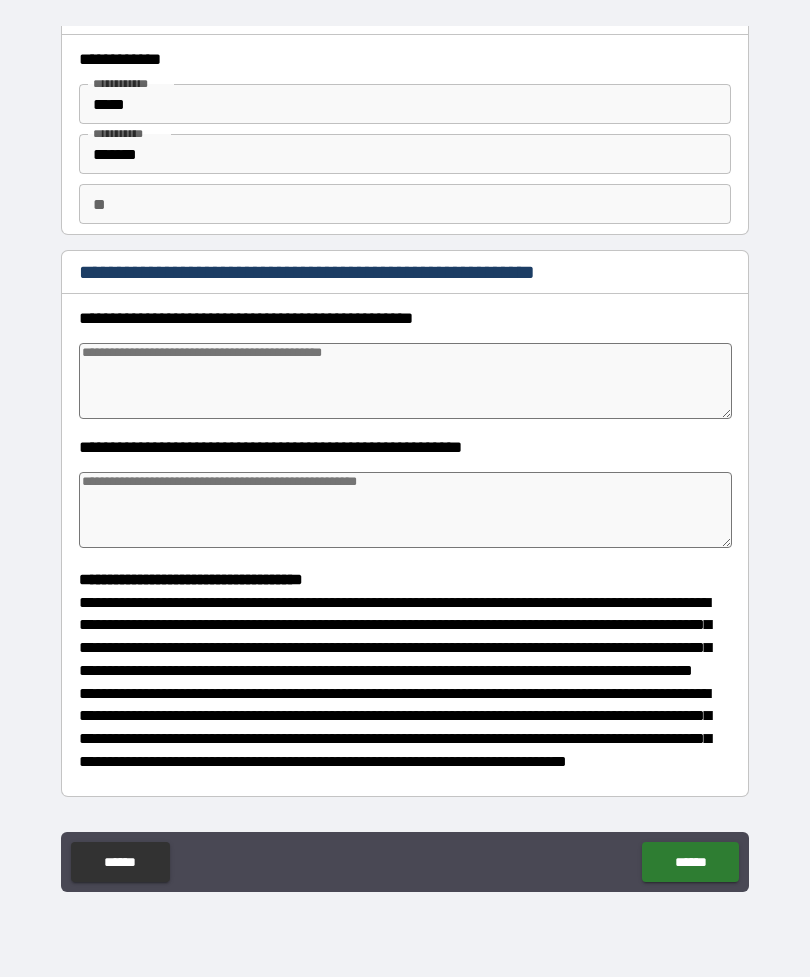 click at bounding box center (405, 381) 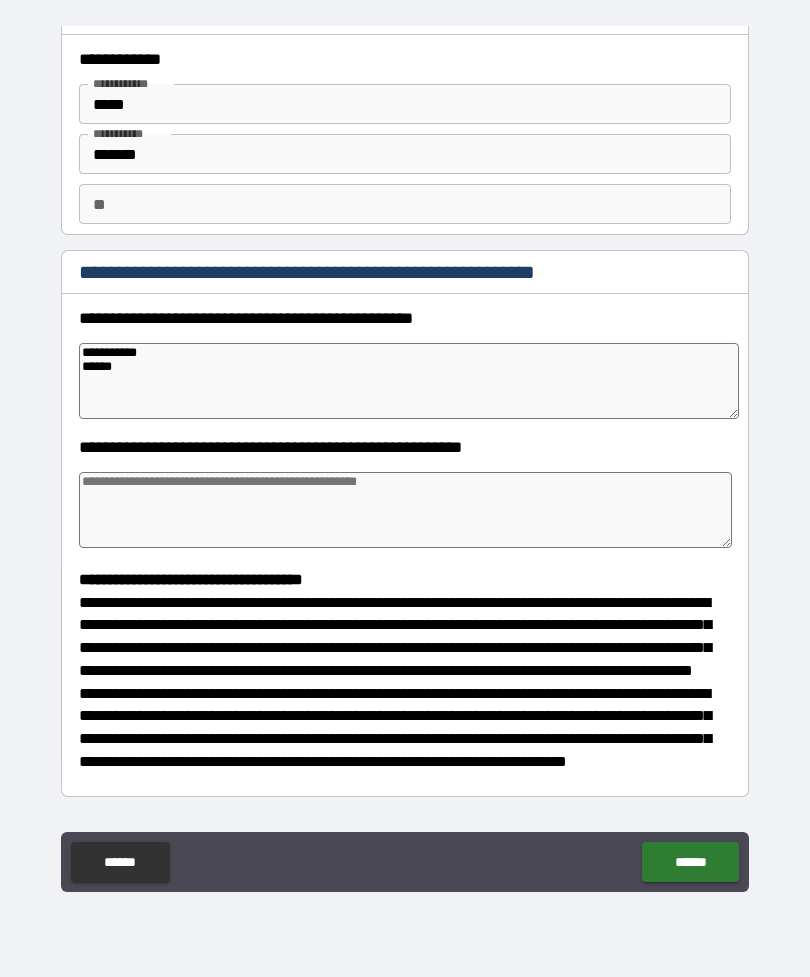 click on "**********" at bounding box center [409, 381] 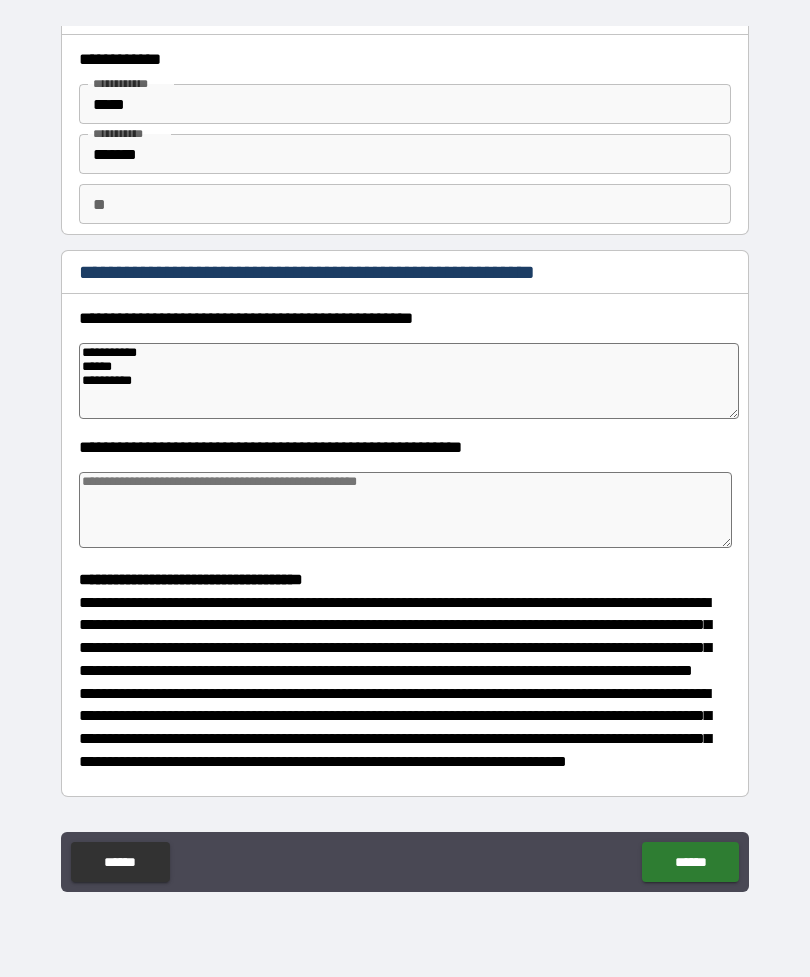click at bounding box center (405, 510) 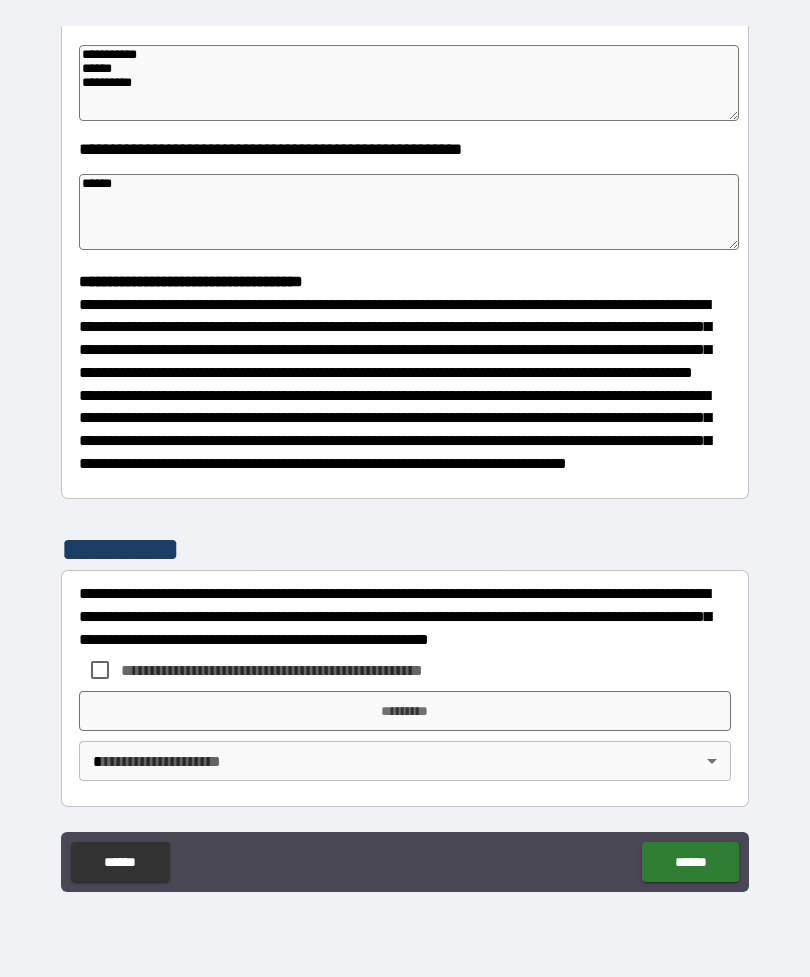 scroll, scrollTop: 370, scrollLeft: 0, axis: vertical 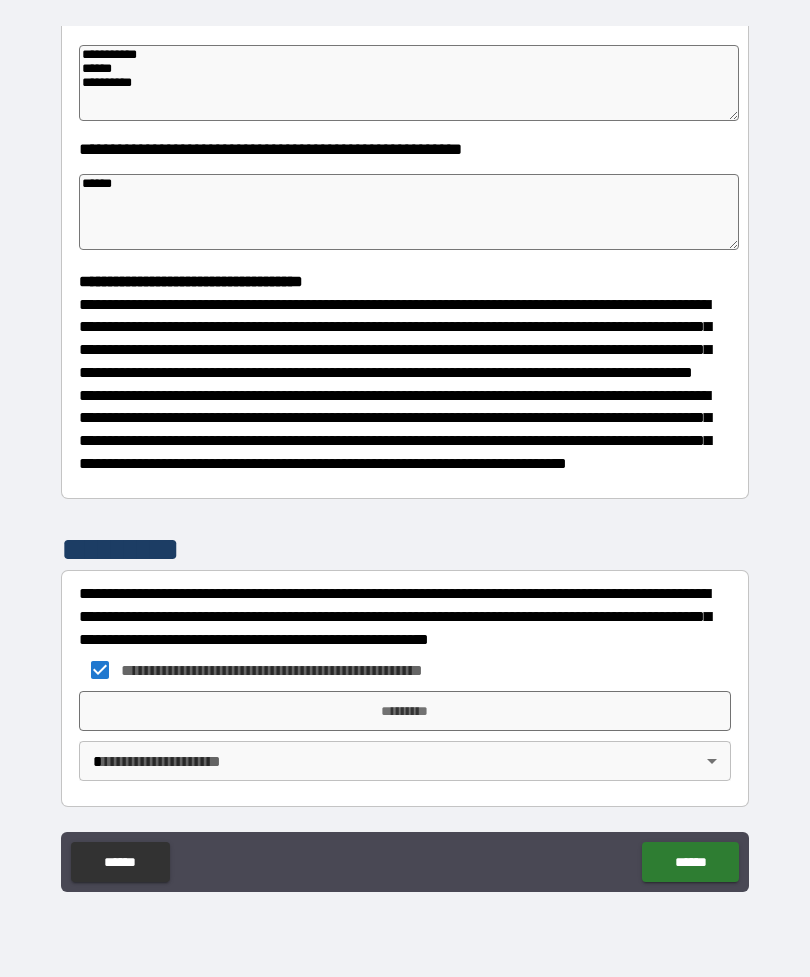 click on "*********" at bounding box center (405, 711) 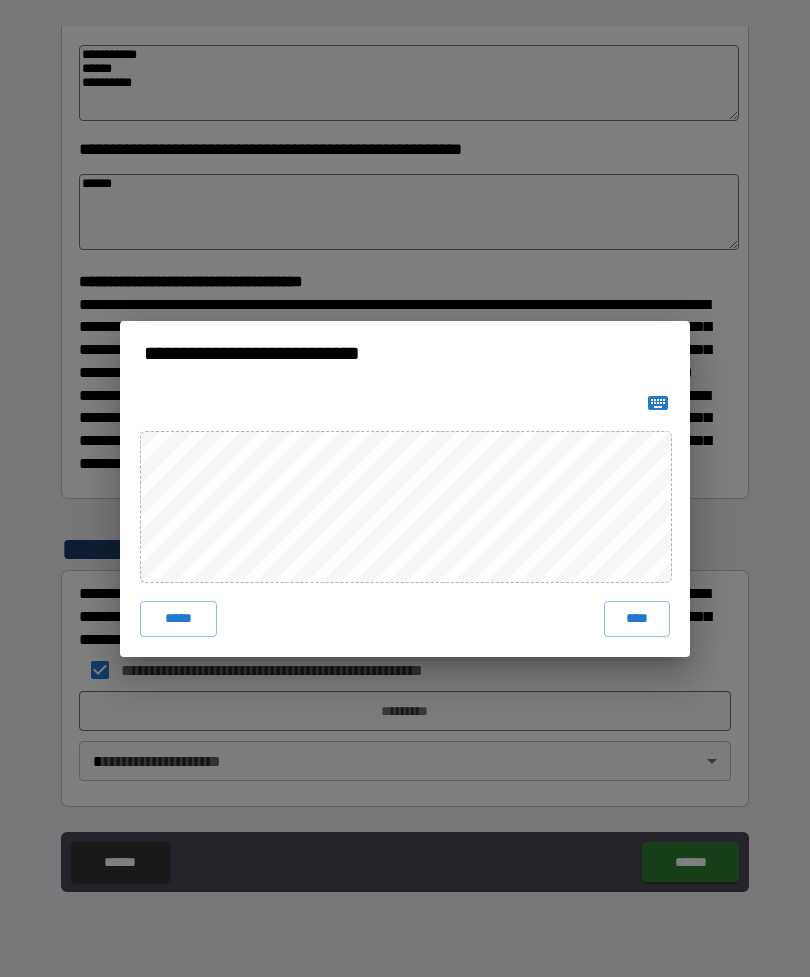 click on "****" at bounding box center (637, 619) 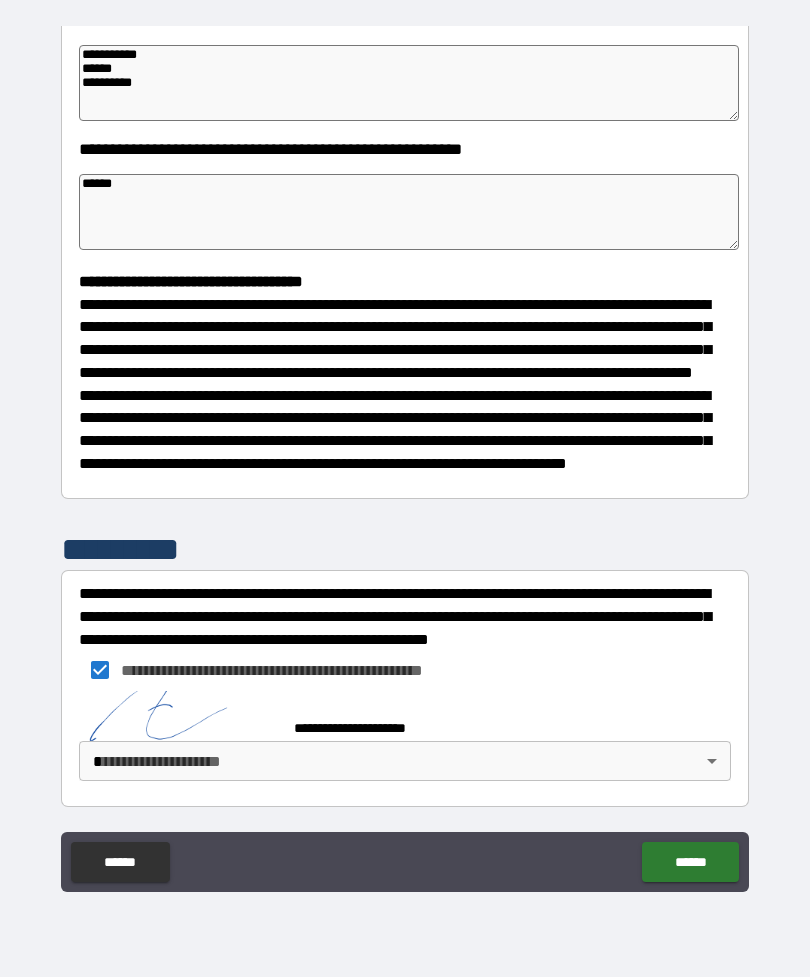 scroll, scrollTop: 360, scrollLeft: 0, axis: vertical 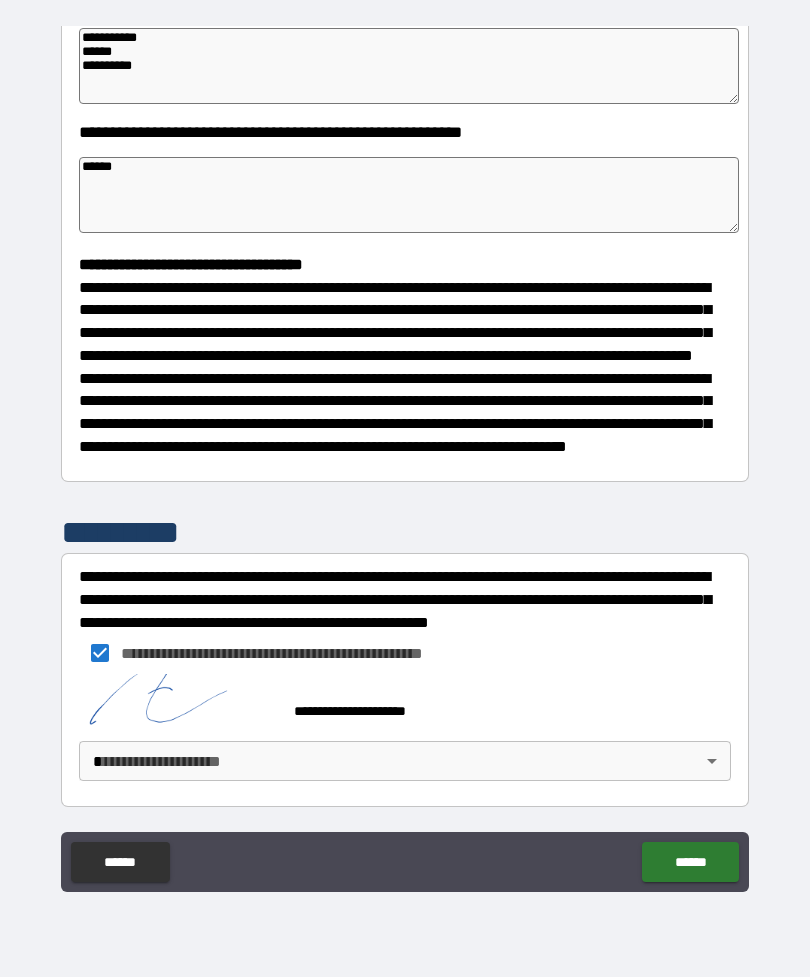 click on "**********" at bounding box center [405, 456] 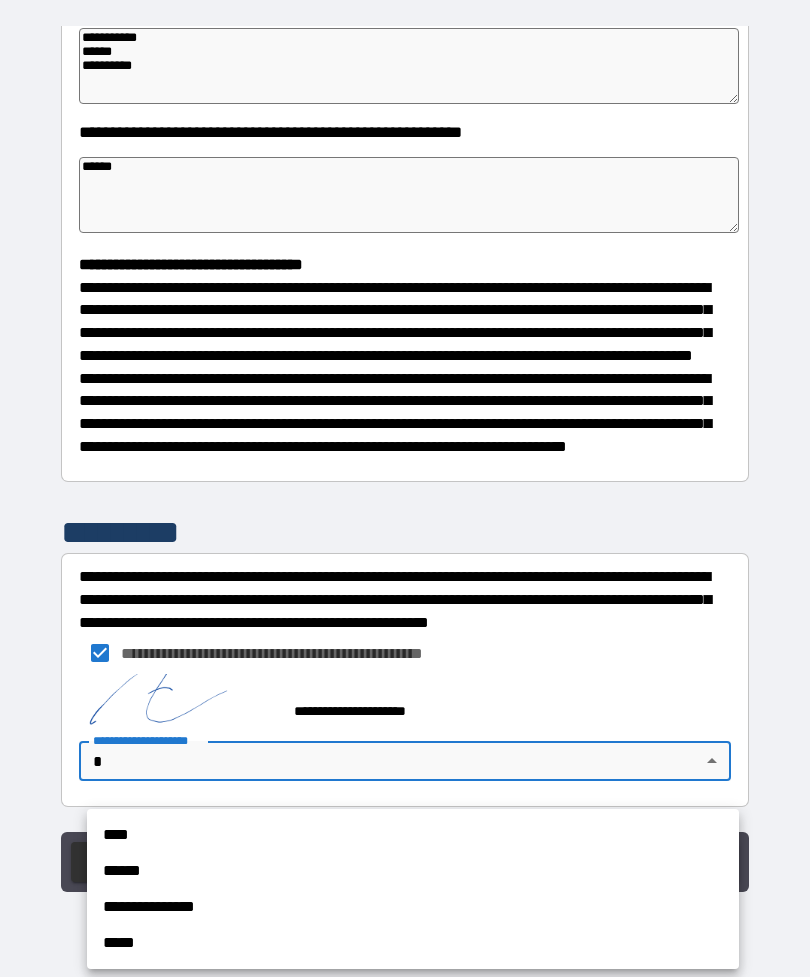 click on "****" at bounding box center (413, 835) 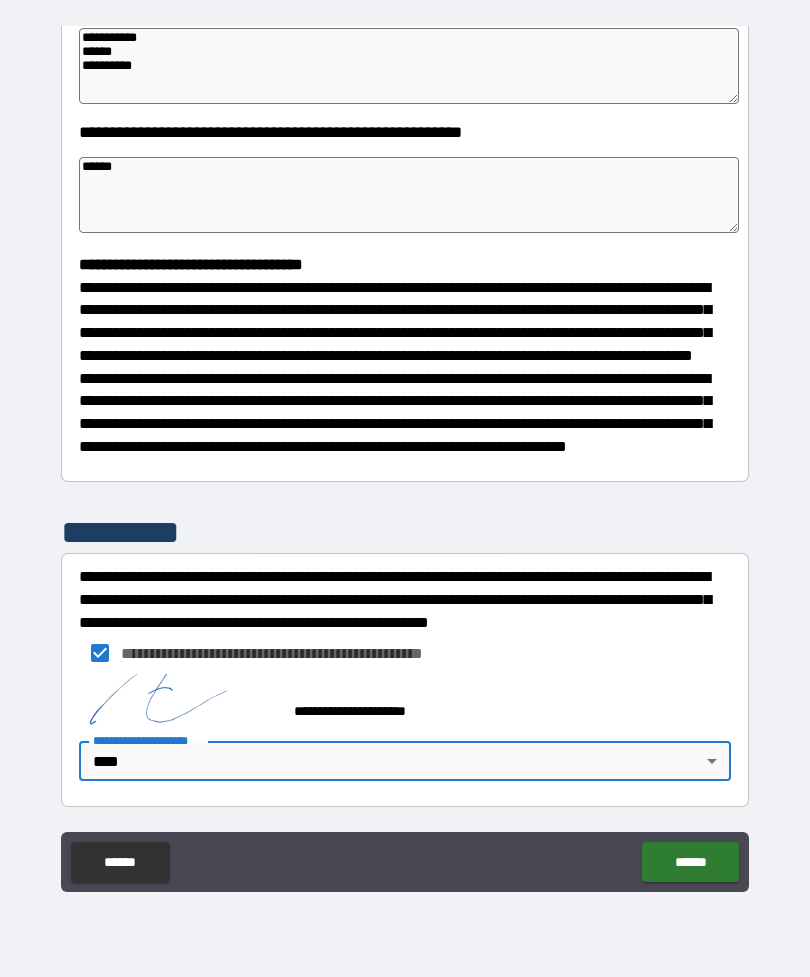 click on "******" at bounding box center [690, 862] 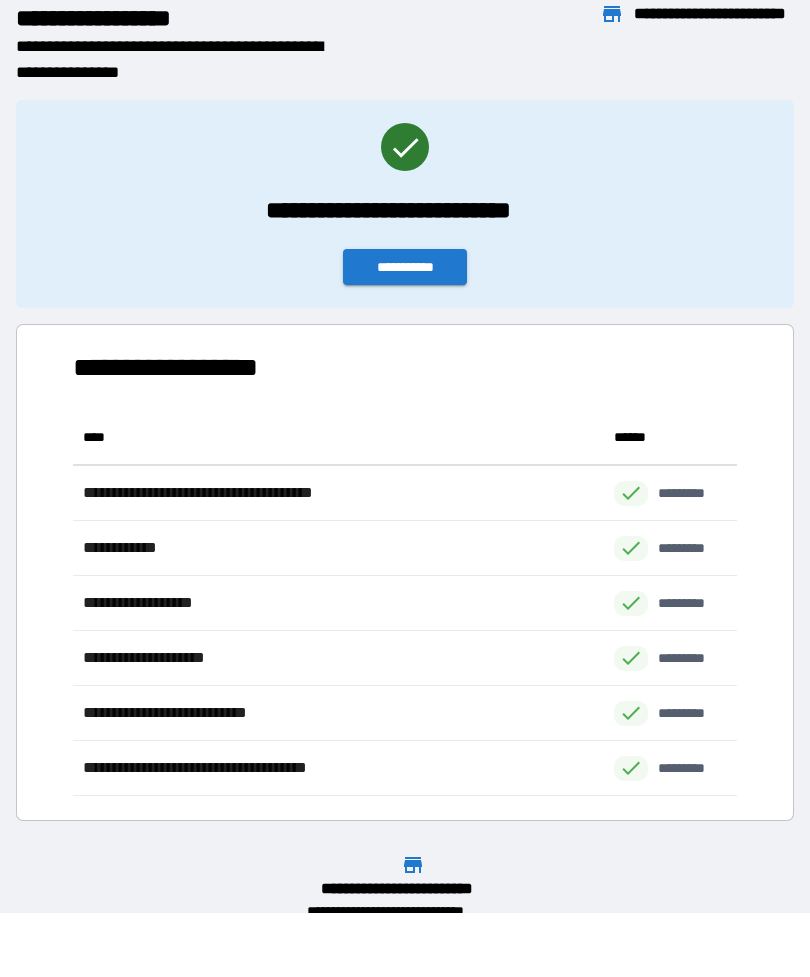 scroll, scrollTop: 1, scrollLeft: 1, axis: both 